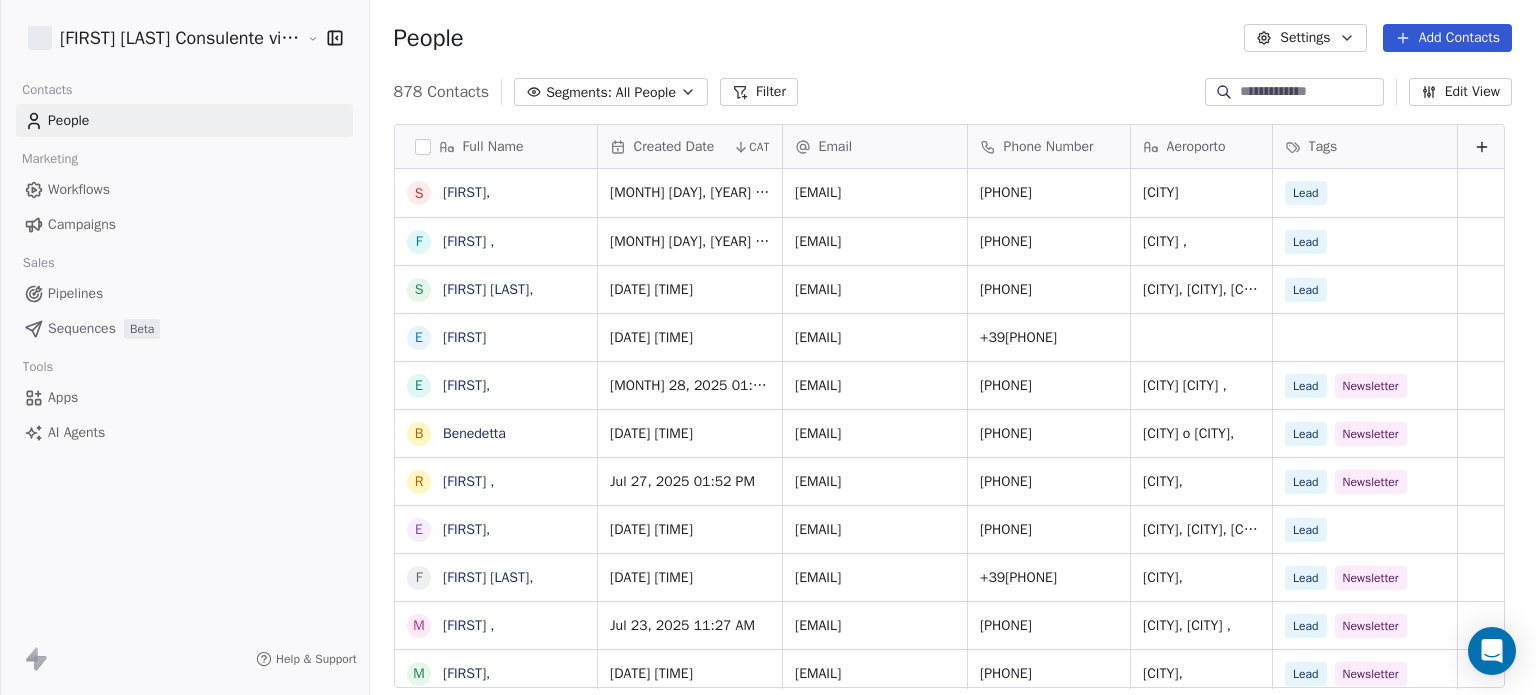 scroll, scrollTop: 0, scrollLeft: 0, axis: both 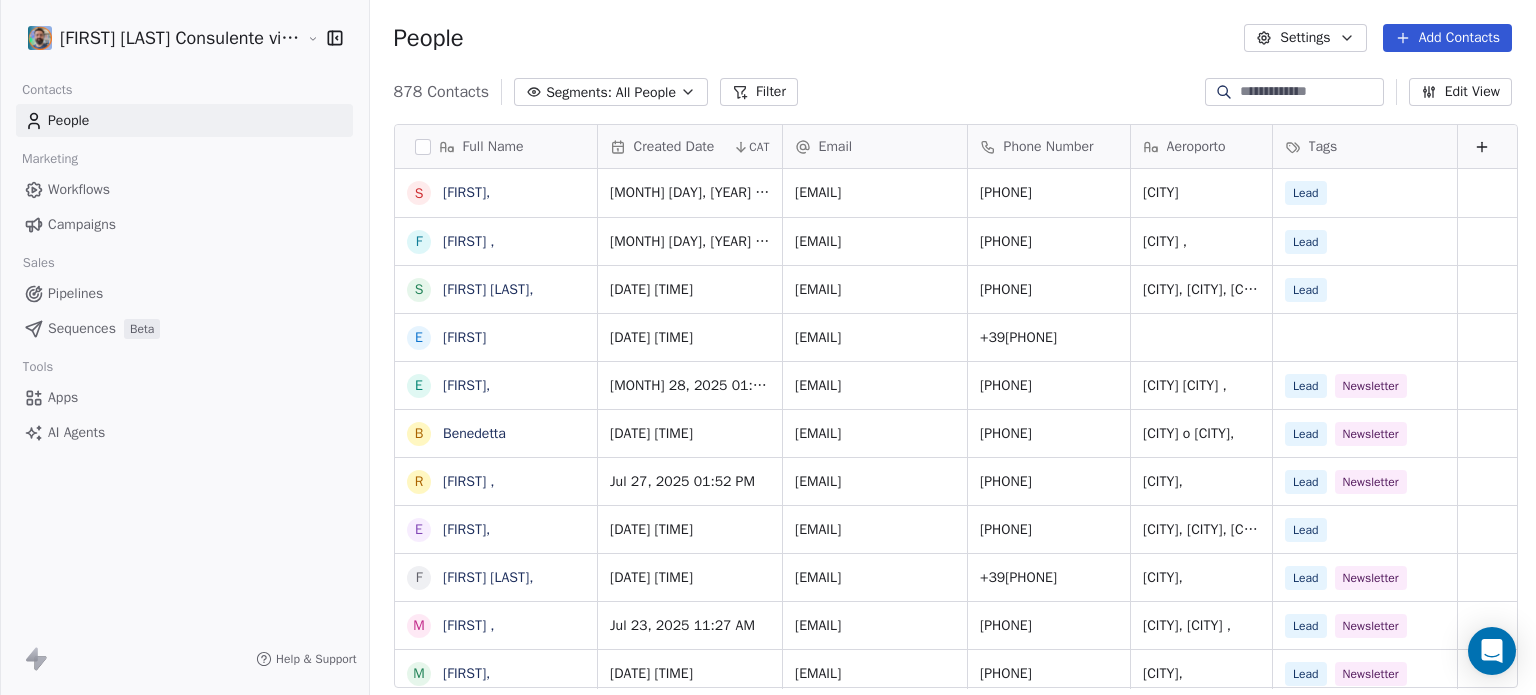 click on "Campaigns" at bounding box center (82, 224) 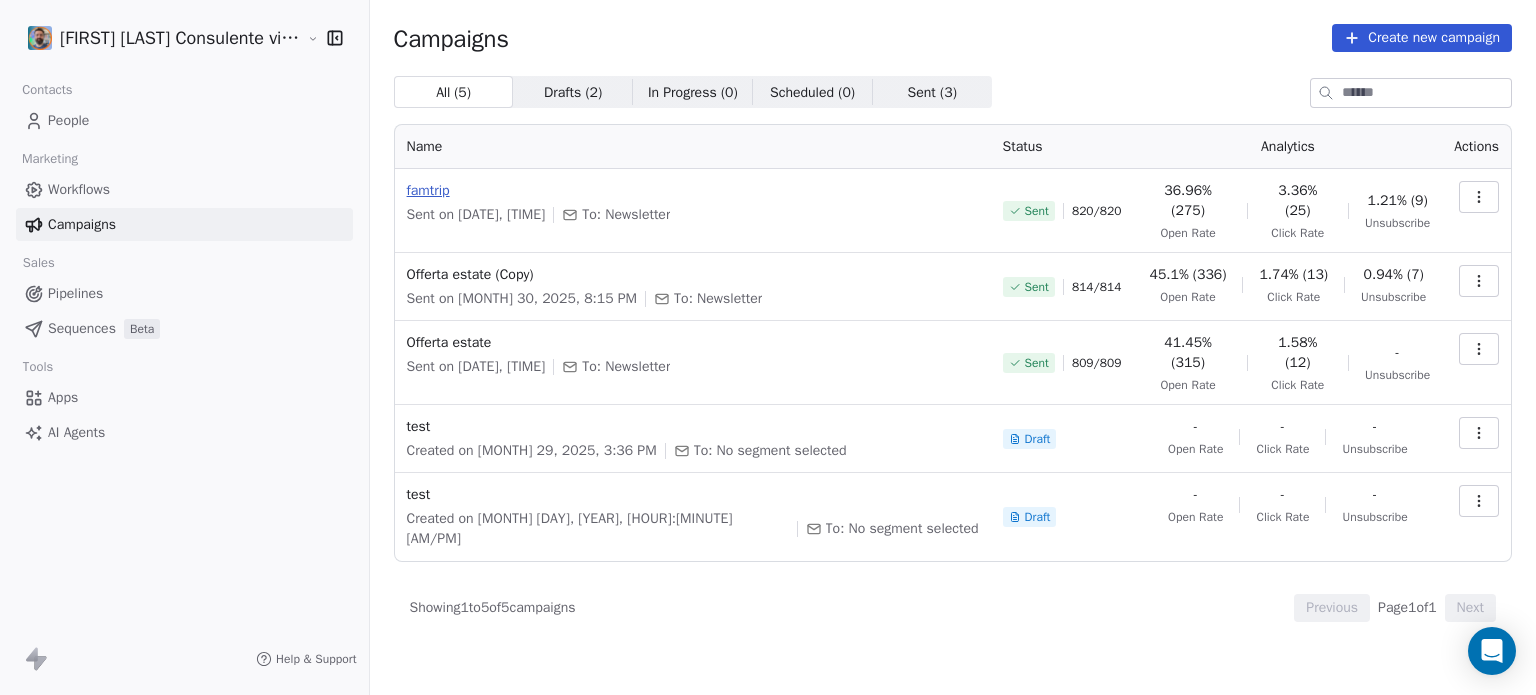 click on "famtrip" at bounding box center [693, 191] 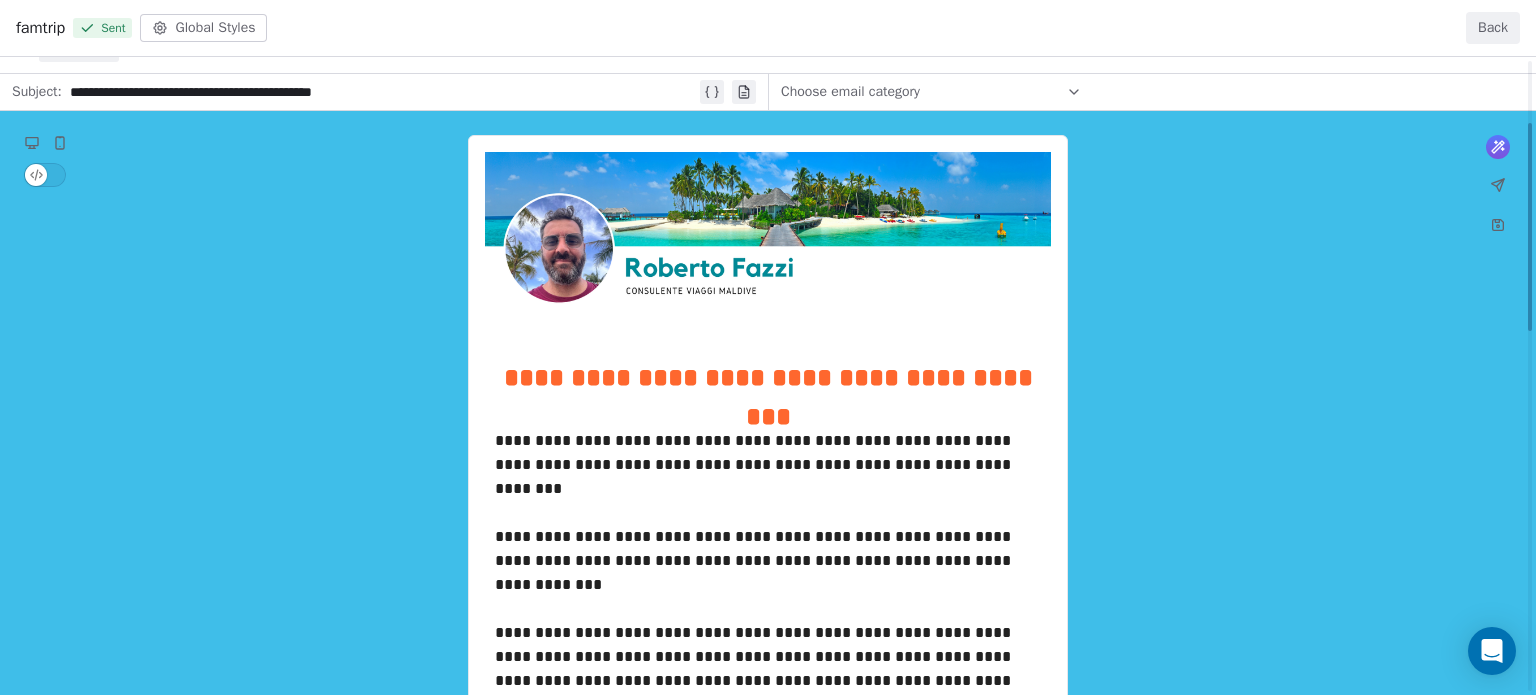 scroll, scrollTop: 0, scrollLeft: 0, axis: both 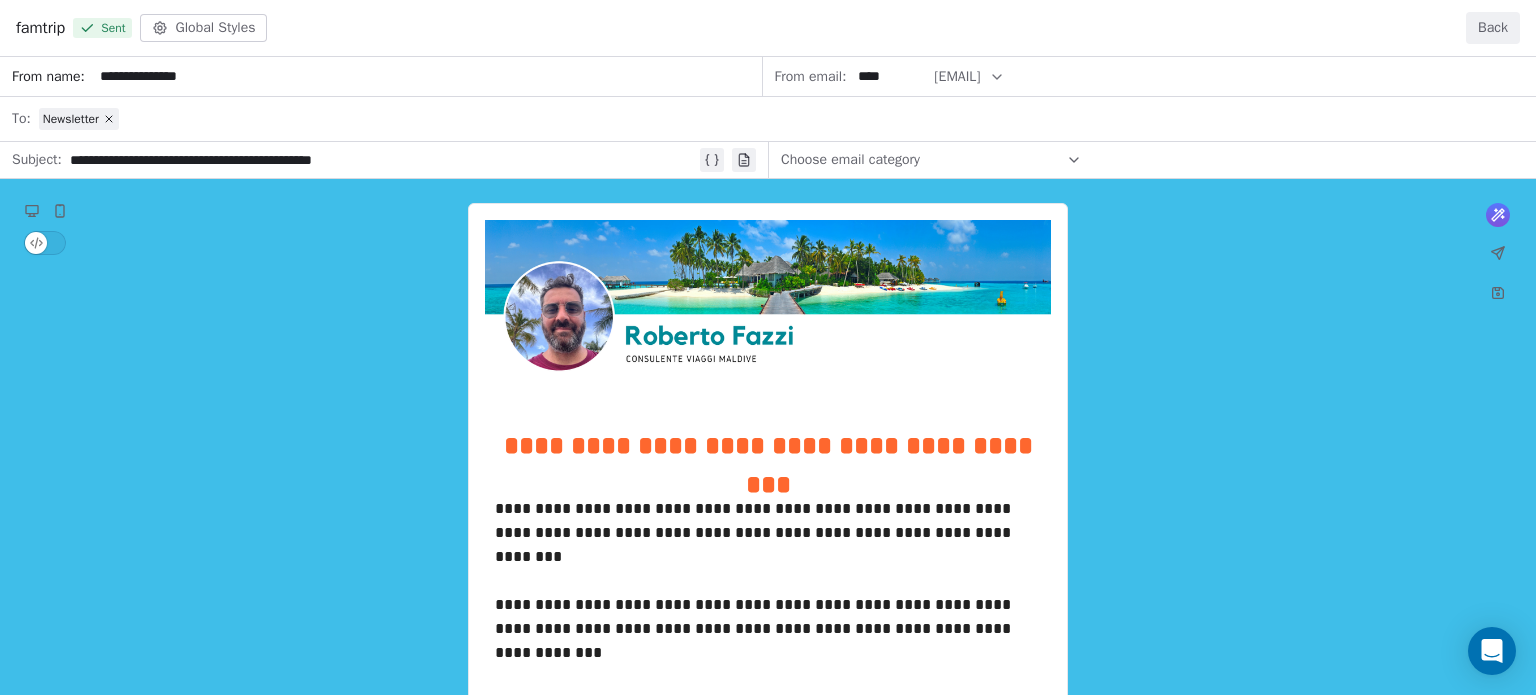 click on "Back" at bounding box center (1493, 28) 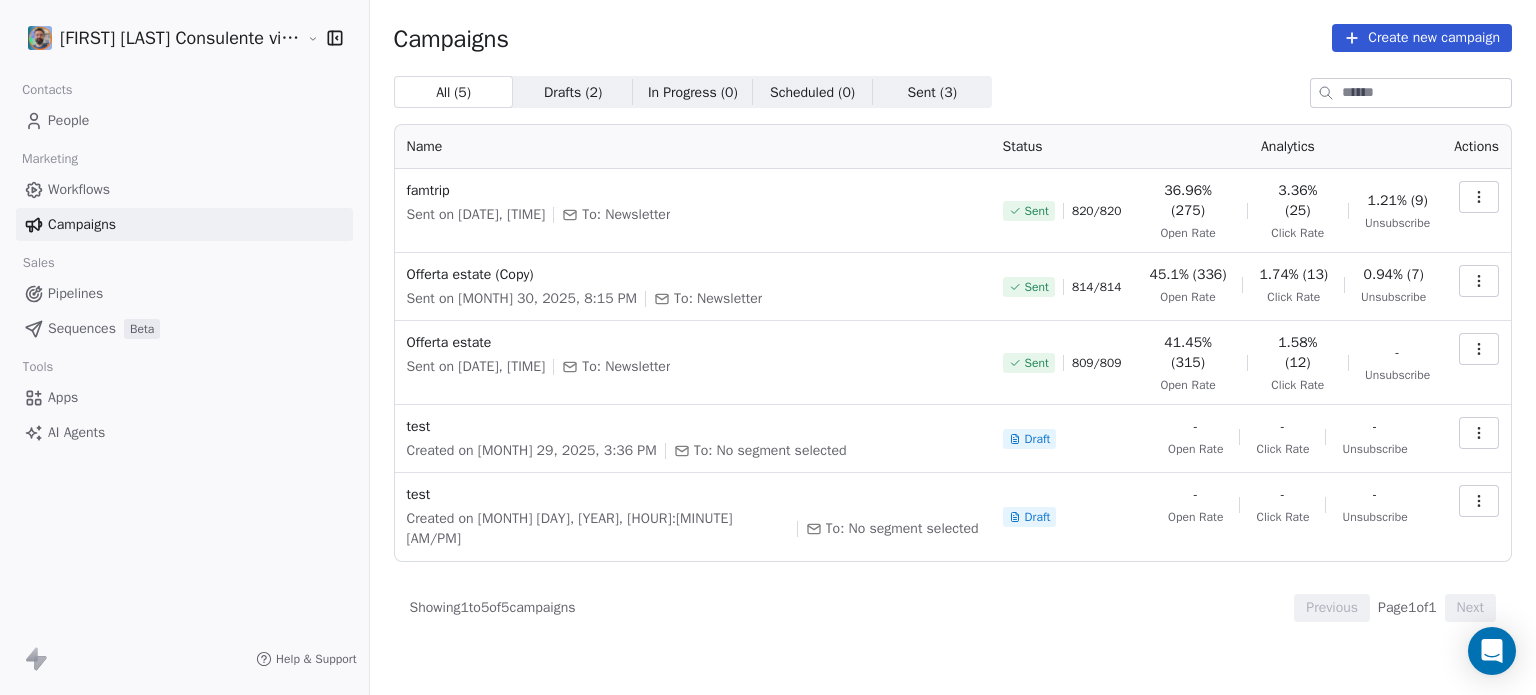 click on "Create new campaign" at bounding box center [1422, 38] 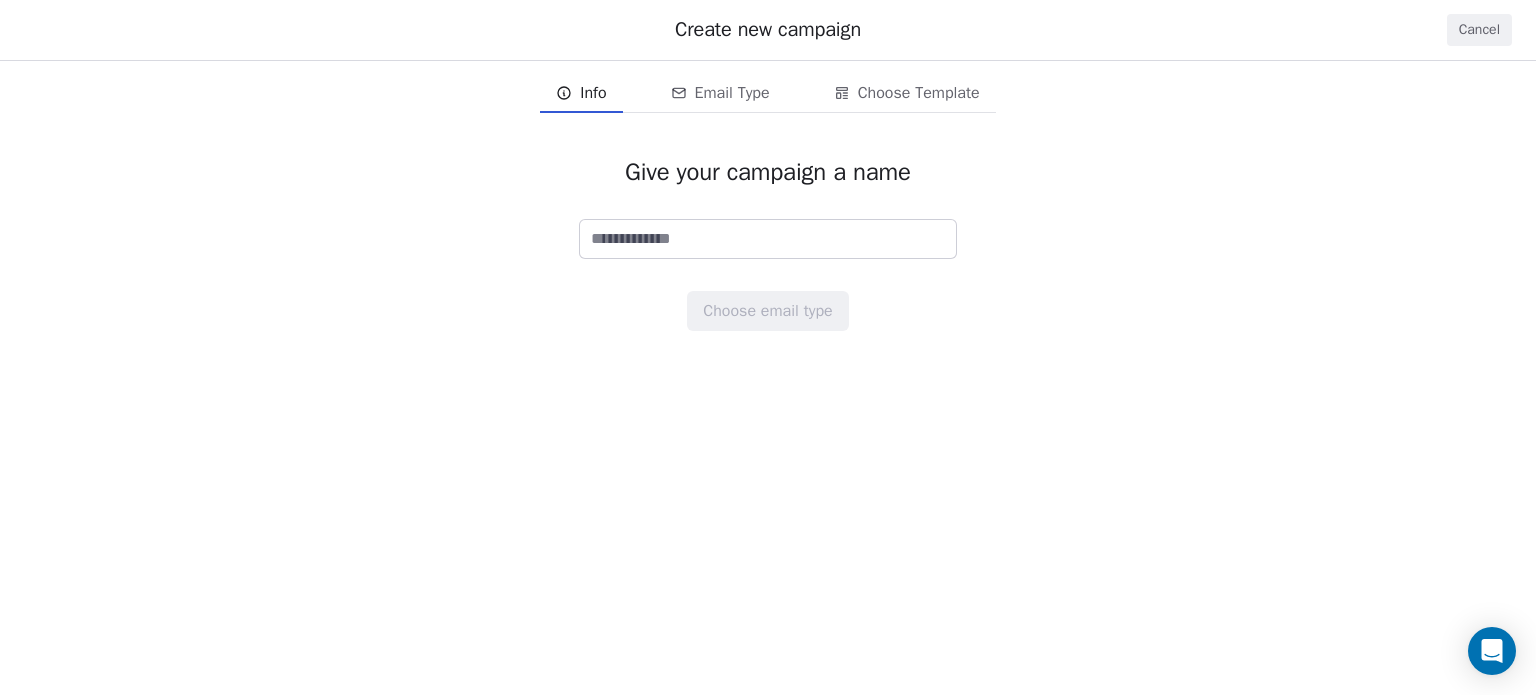 click at bounding box center [768, 239] 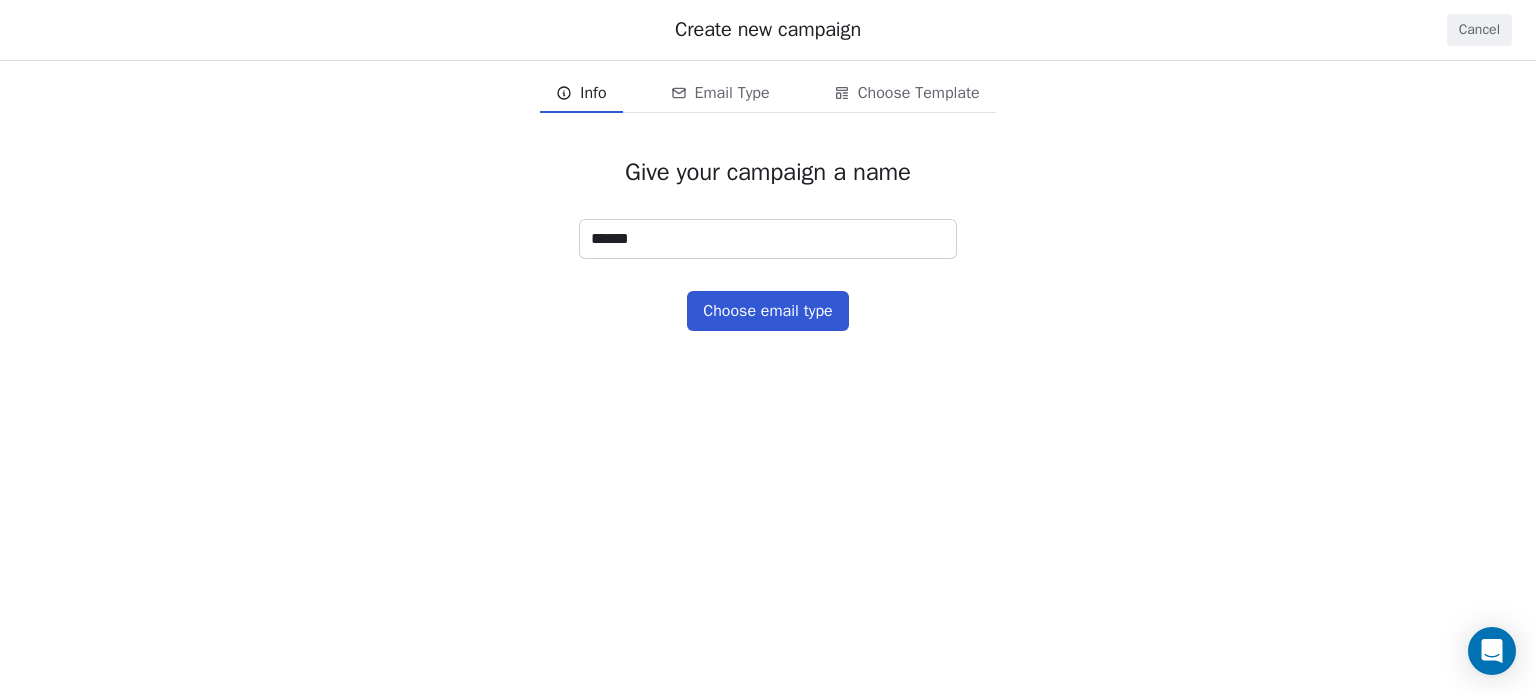 type on "******" 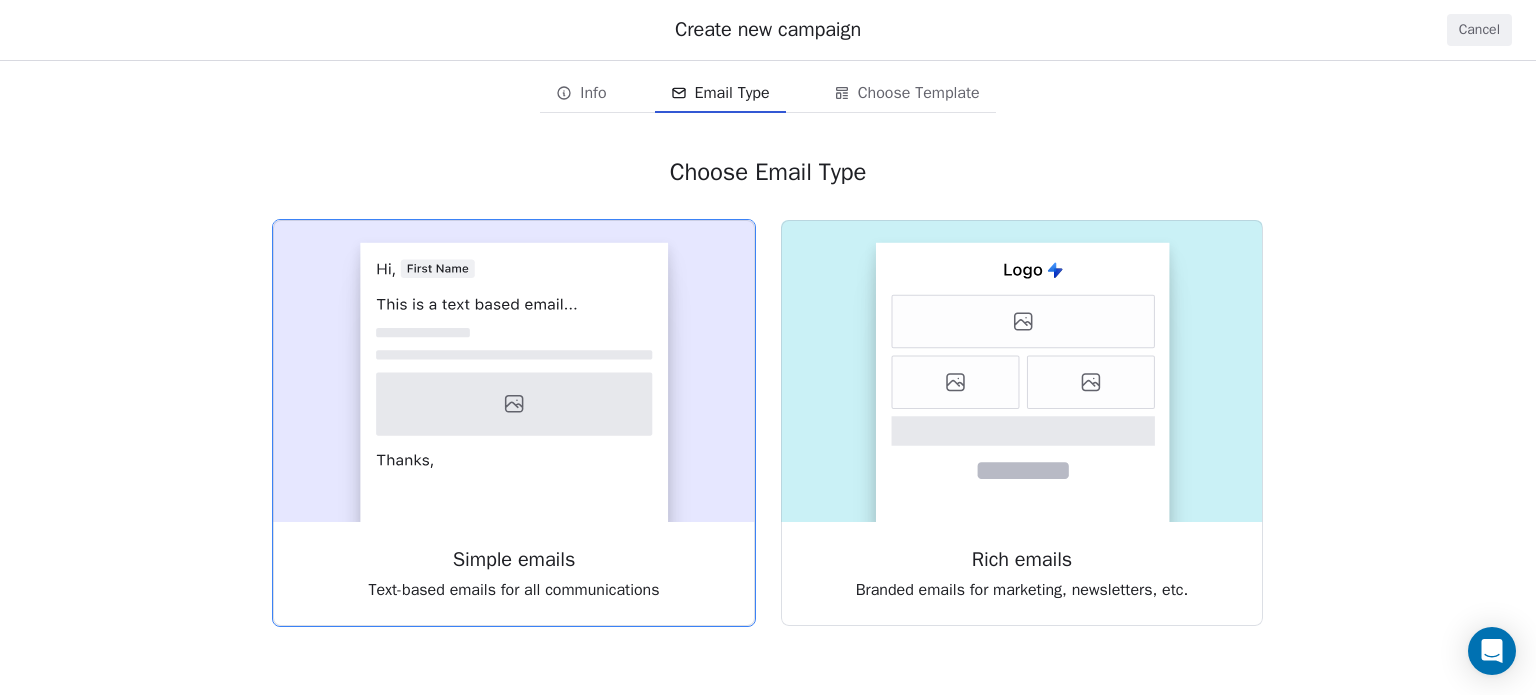 click on "Simple emails" at bounding box center [514, 560] 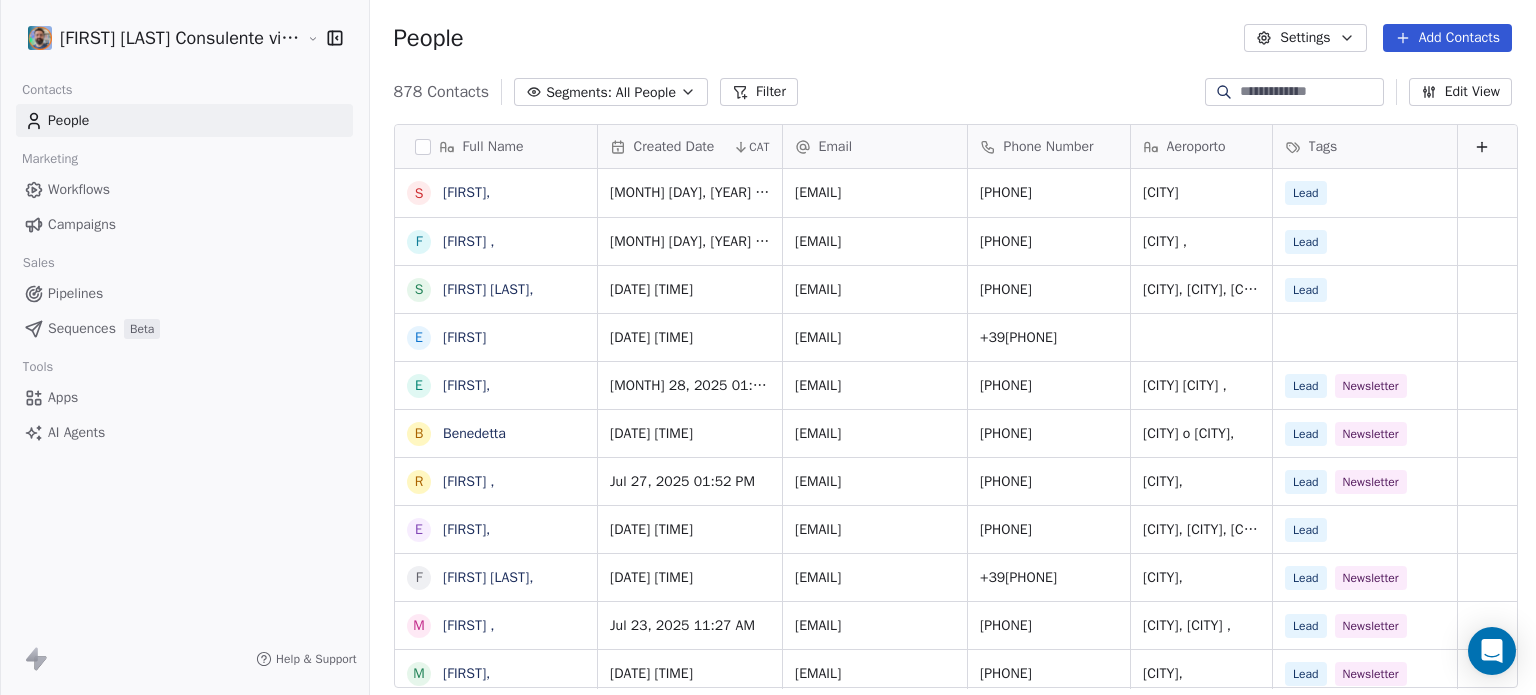 scroll, scrollTop: 16, scrollLeft: 16, axis: both 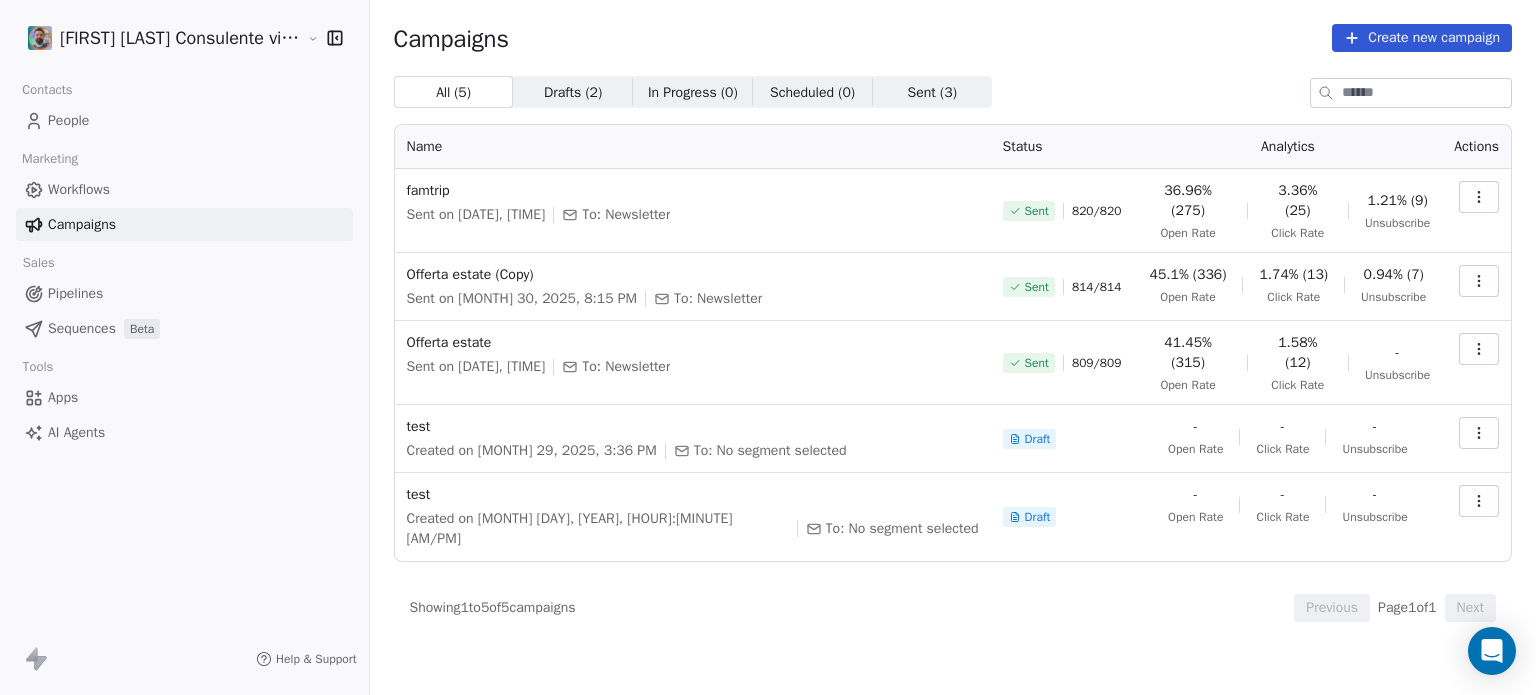 click at bounding box center (1479, 197) 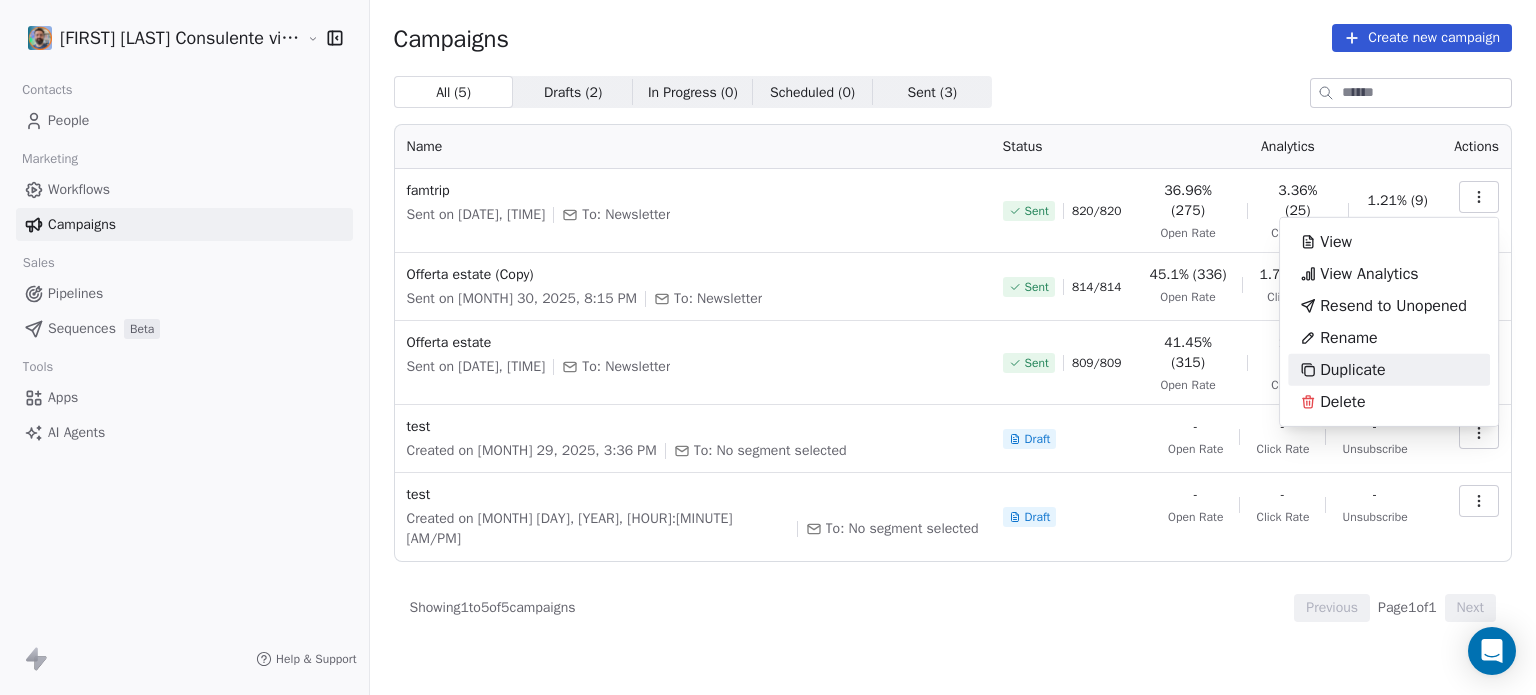 click on "[FIRST] [LAST] Consulente viaggi Maldive Contacts People Marketing Workflows Campaigns Sales Pipelines Sequences Beta Tools Apps AI Agents Help & Support Campaigns Create new campaign All ( 5 ) All ( 5 ) Drafts ( 2 ) Drafts ( 2 ) In Progress ( 0 ) In Progress ( 0 ) Scheduled ( 0 ) Scheduled ( 0 ) Sent ( 3 ) Sent ( 3 ) Name Status Analytics Actions famtrip Sent on [MONTH] [DAY], [YEAR], [HOUR]:[MINUTE] [AM/PM] To: Newsletter Sent 820 / 820 36.96% (275) Open Rate 3.36% (25) Click Rate 1.21% (9) Unsubscribe Offerta estate (Copy) Sent on [MONTH] [DAY], [YEAR], [HOUR]:[MINUTE] [AM/PM] To: Newsletter Sent 814 / 814 45.1% (336) Open Rate 1.74% (13) Click Rate 0.94% (7) Unsubscribe Offerta estate Sent on [MONTH] [DAY], [YEAR], [HOUR]:[MINUTE] [AM/PM] To: Newsletter Sent 809 / 809 41.45% (315) Open Rate 1.58% (12) Click Rate - Unsubscribe test Created on [MONTH] [DAY], [YEAR], [HOUR]:[MINUTE] [AM/PM] To: No segment selected Draft - Open Rate - Click Rate - Unsubscribe test Created on [MONTH] [DAY], [YEAR], [HOUR]:[MINUTE] [AM/PM] To: No segment selected Draft - Open Rate - Click Rate - Unsubscribe Showing 1 to 5 of 5 campaigns 1 1" at bounding box center (768, 422) 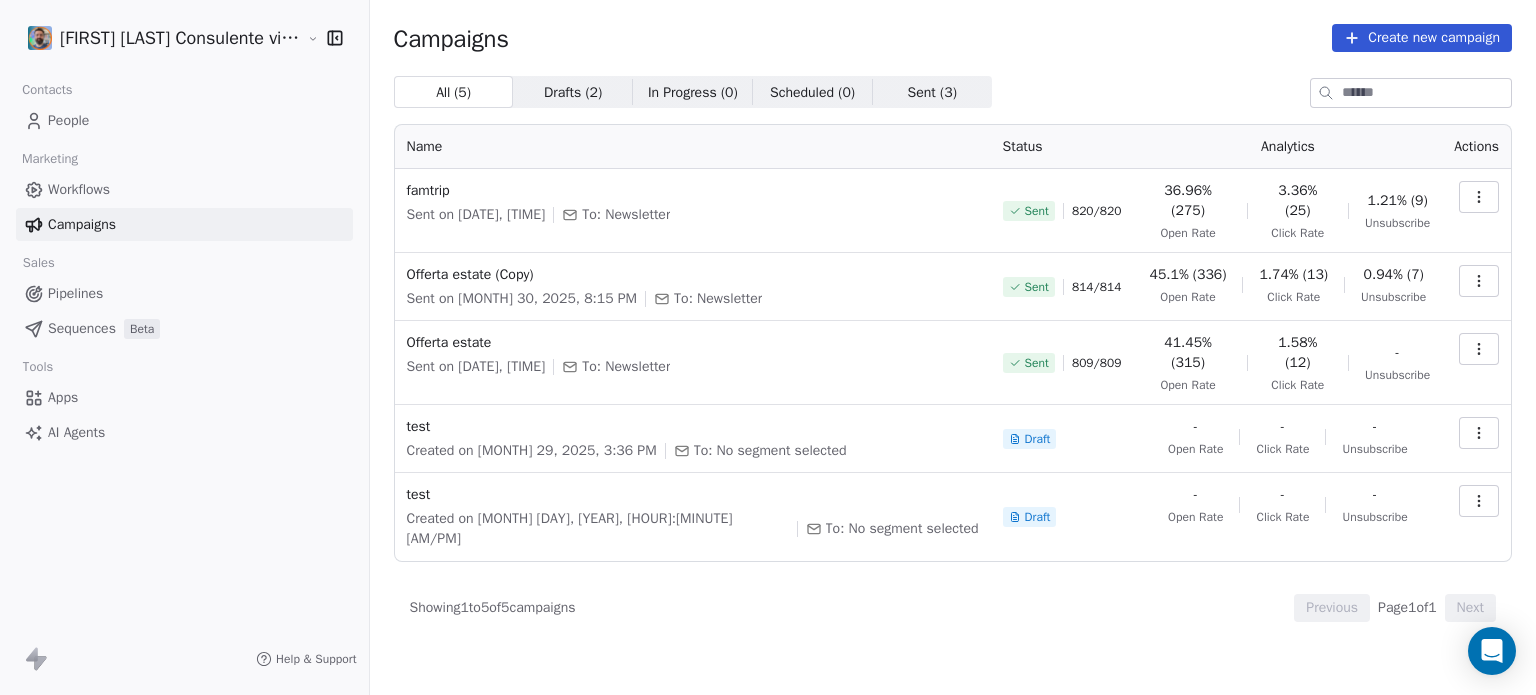 click at bounding box center (1479, 197) 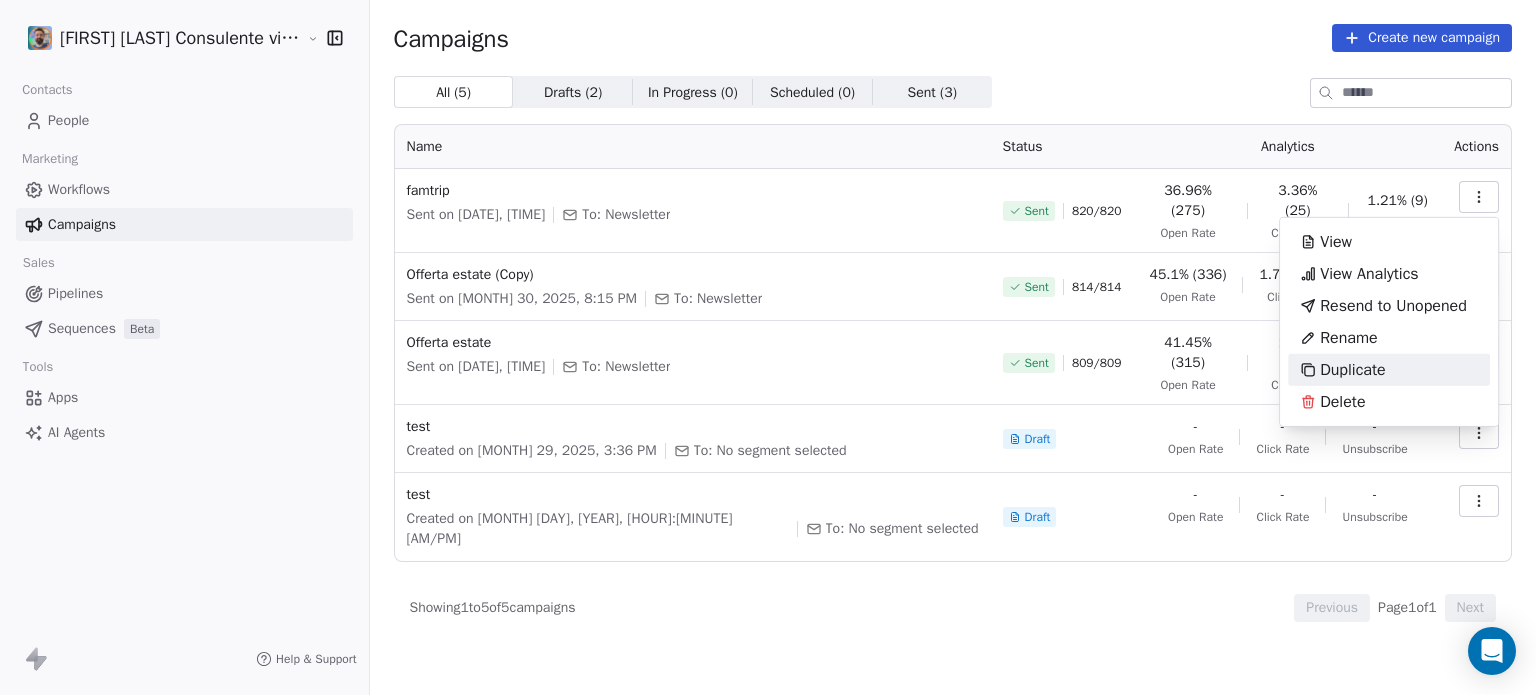 click on "Duplicate" at bounding box center (1352, 370) 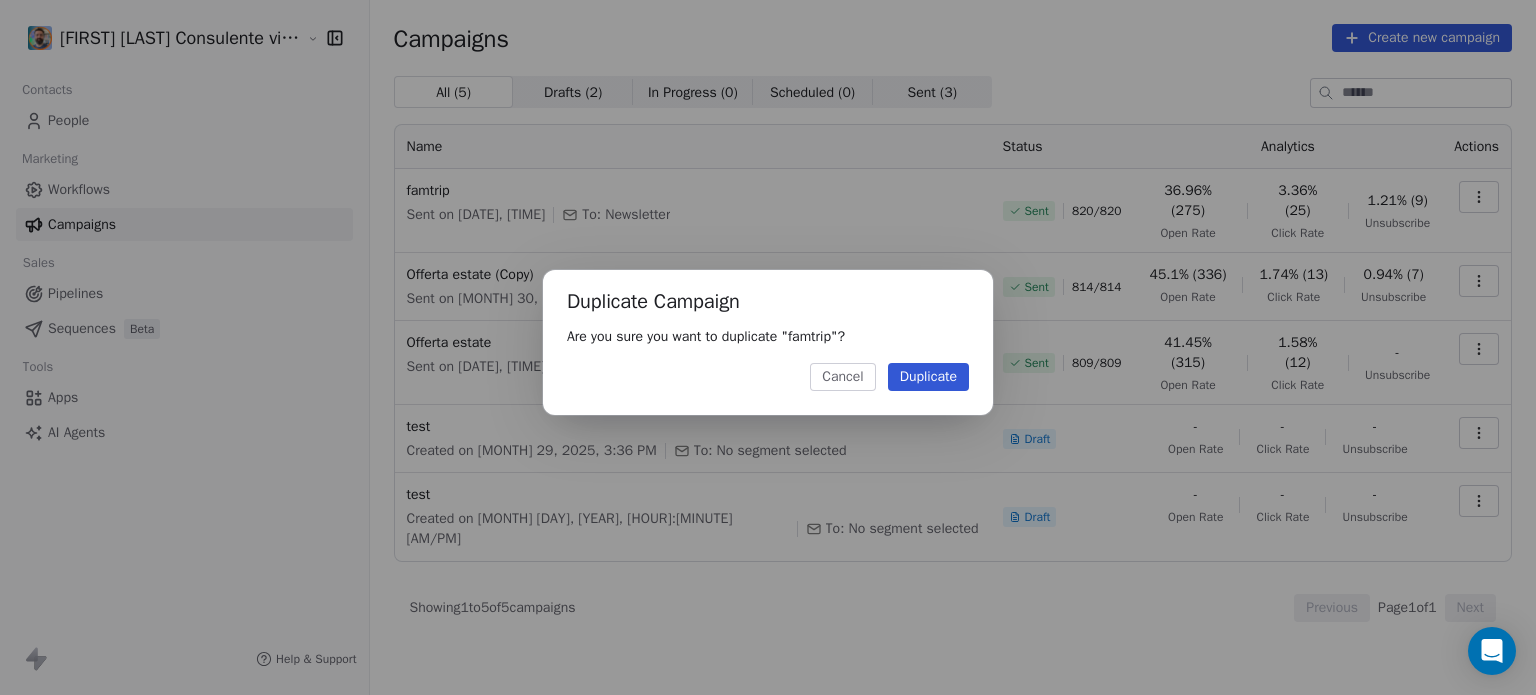 click on "Duplicate" at bounding box center [928, 377] 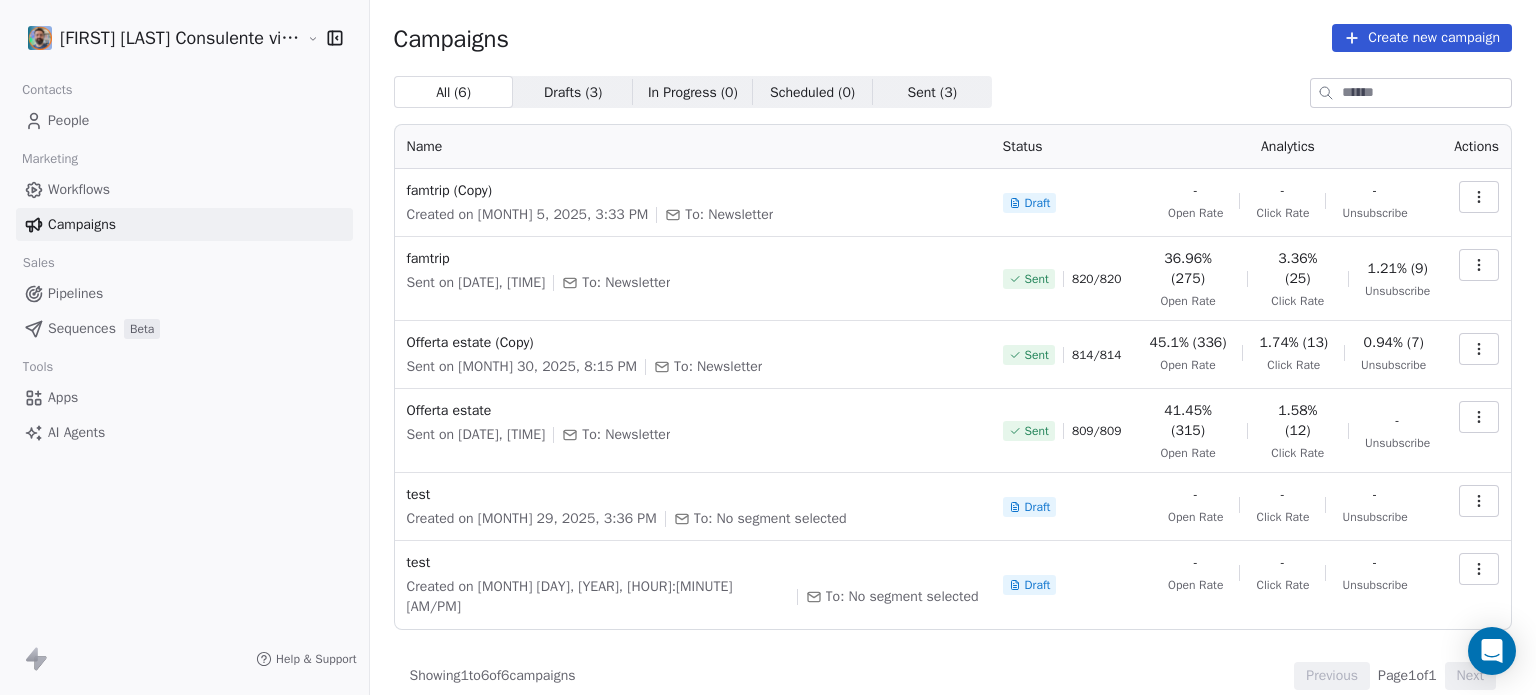 click 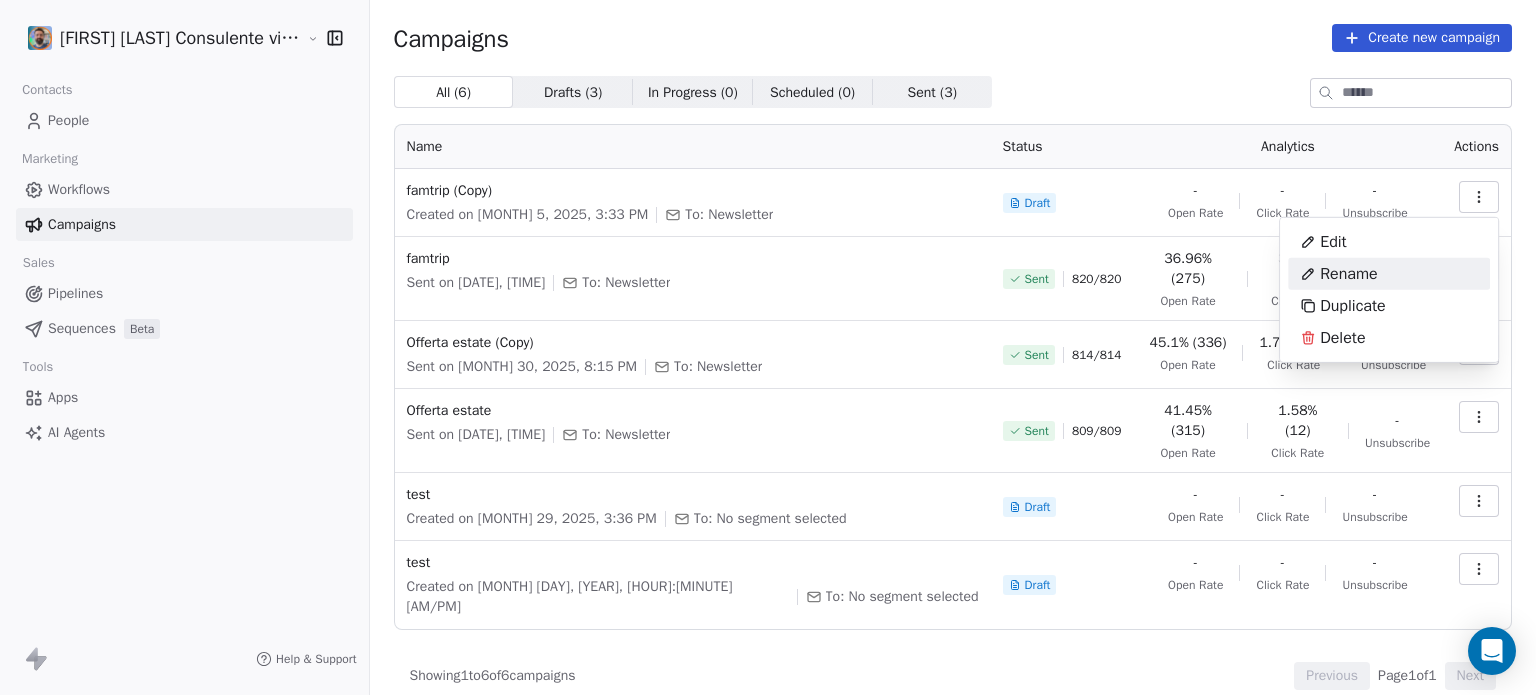 click on "Rename" at bounding box center (1349, 274) 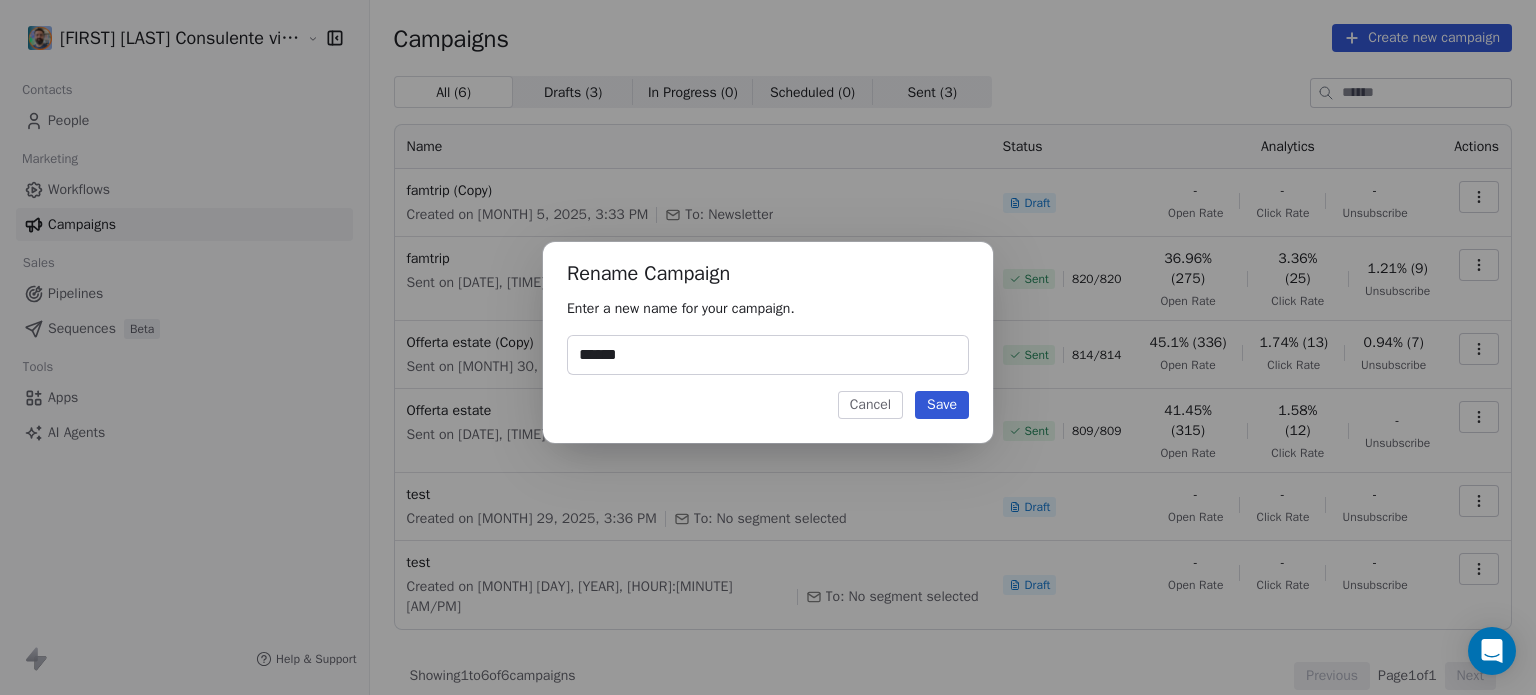type on "******" 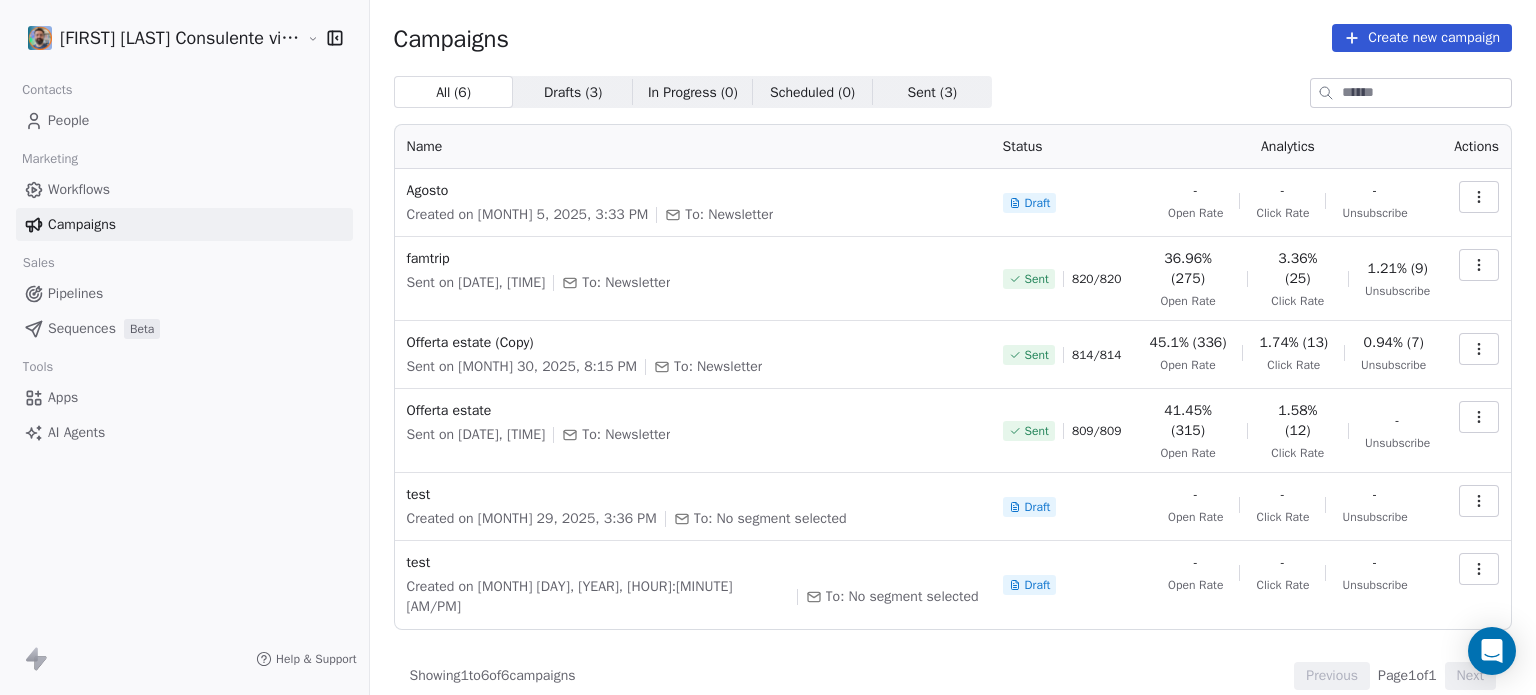 click at bounding box center (1476, 203) 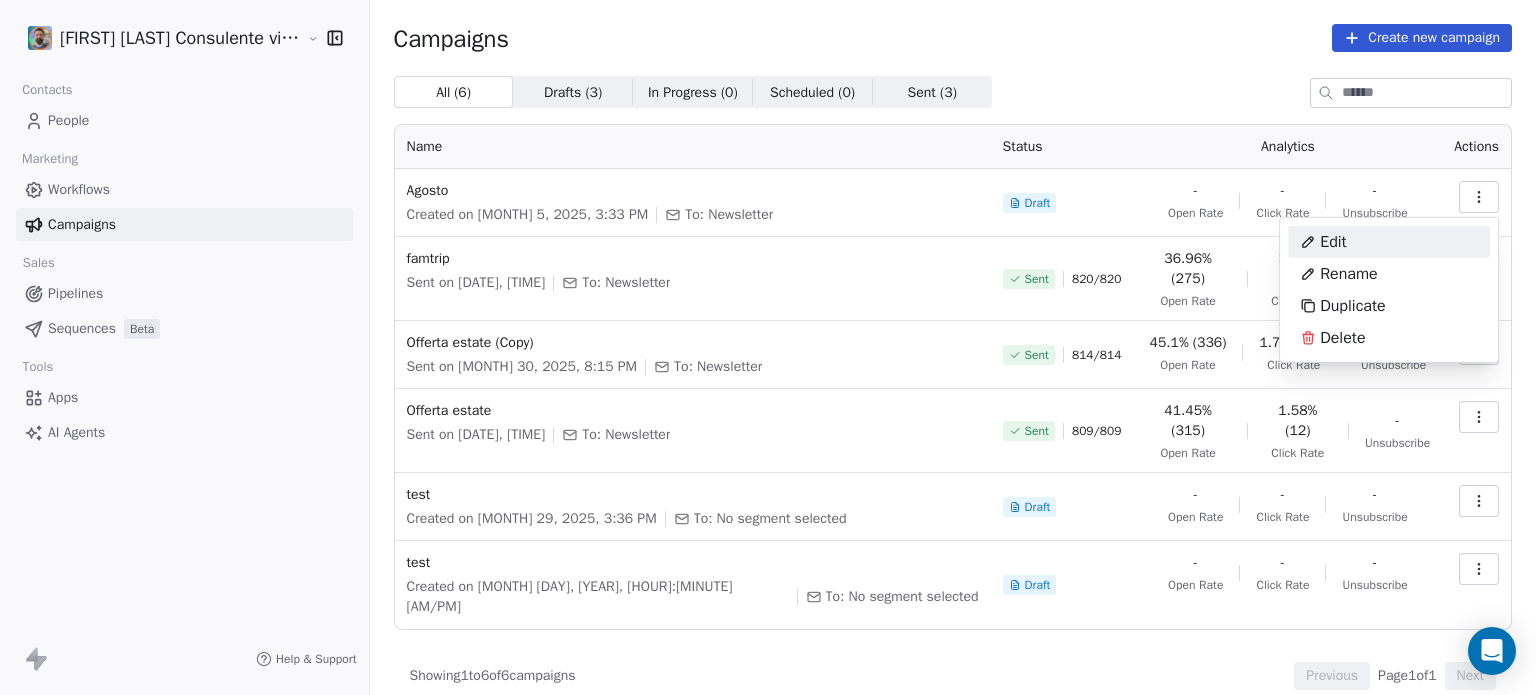 click on "Edit" at bounding box center [1389, 242] 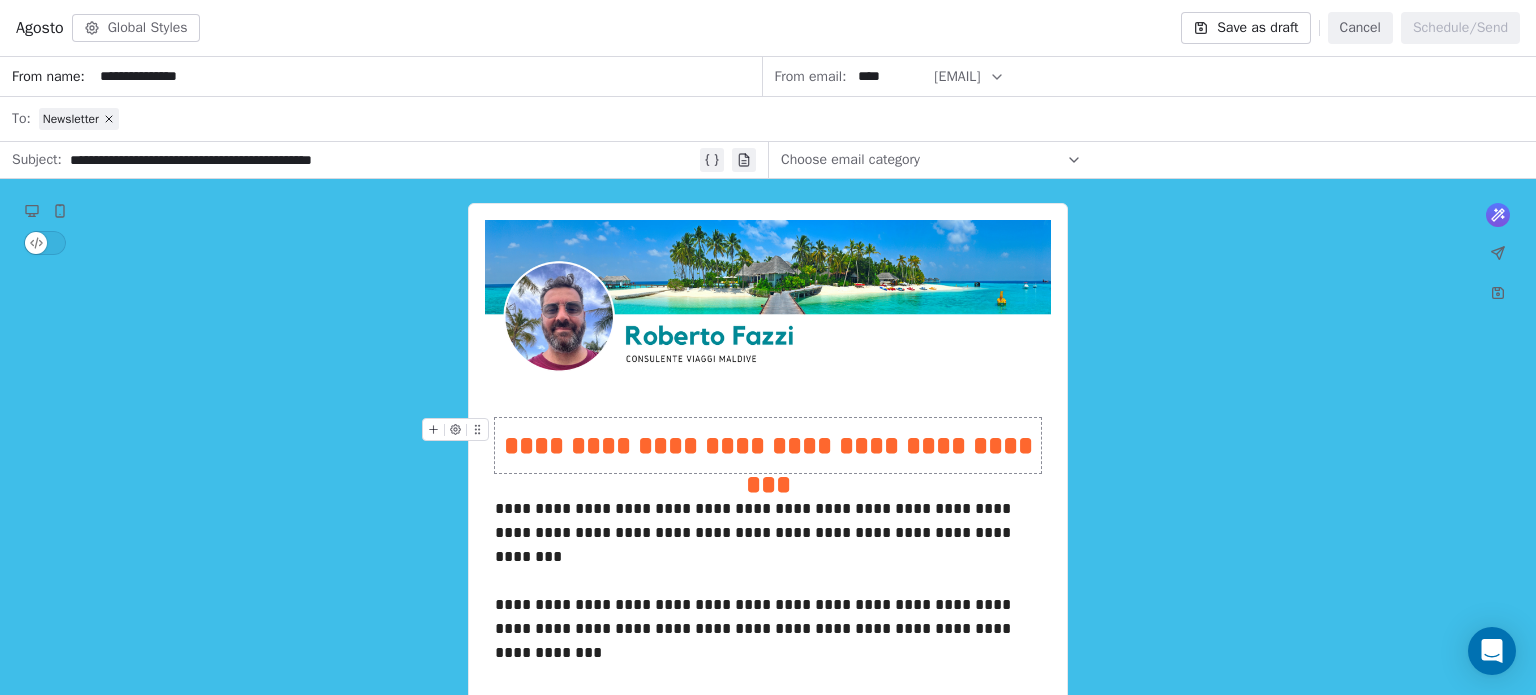 click on "**********" at bounding box center [768, 445] 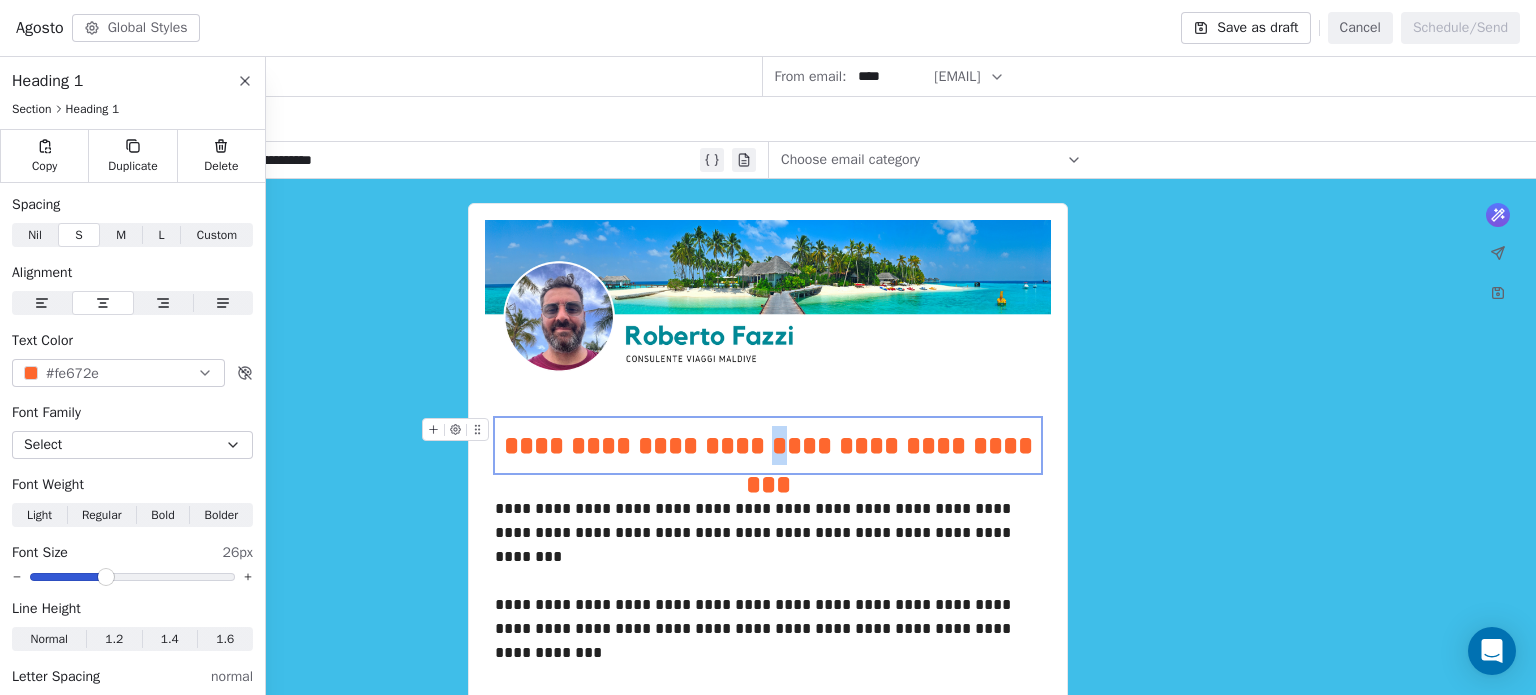 click on "**********" at bounding box center (768, 445) 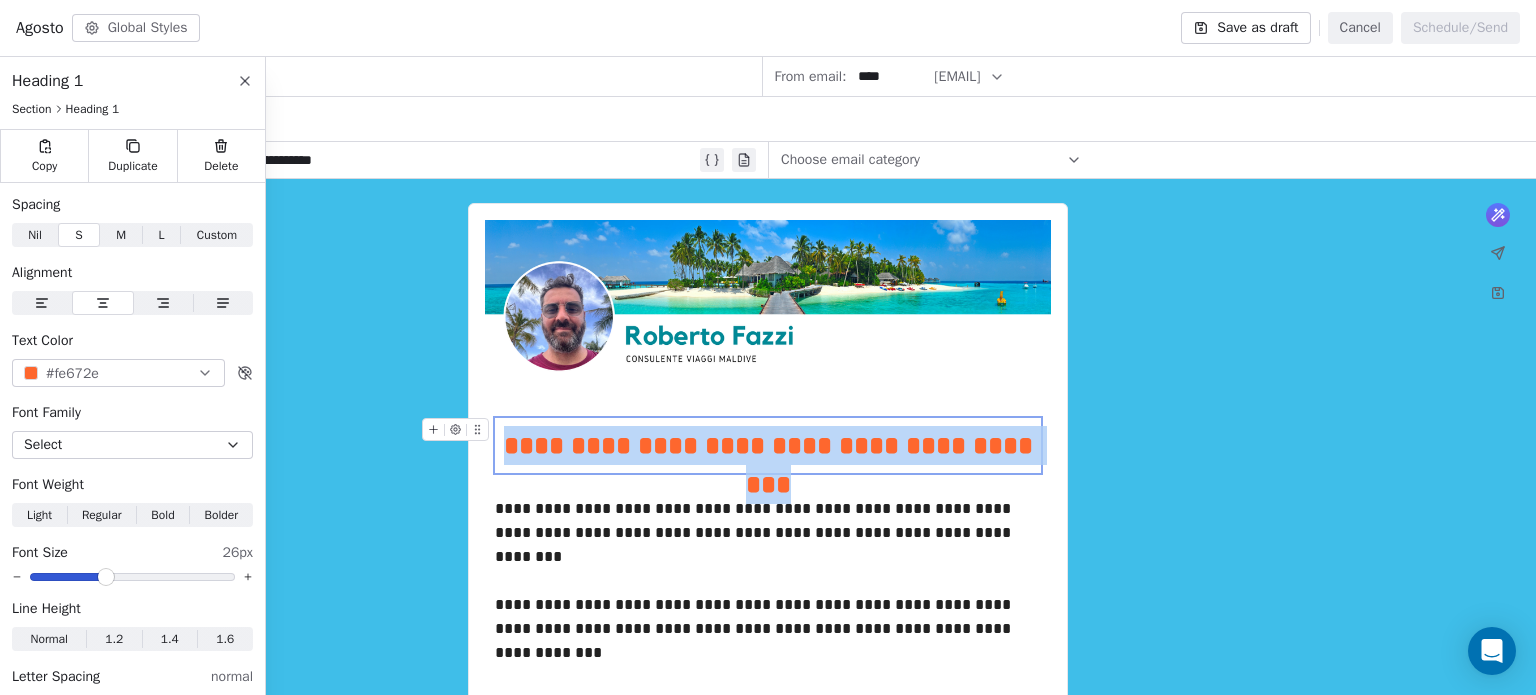 click on "**********" at bounding box center (768, 445) 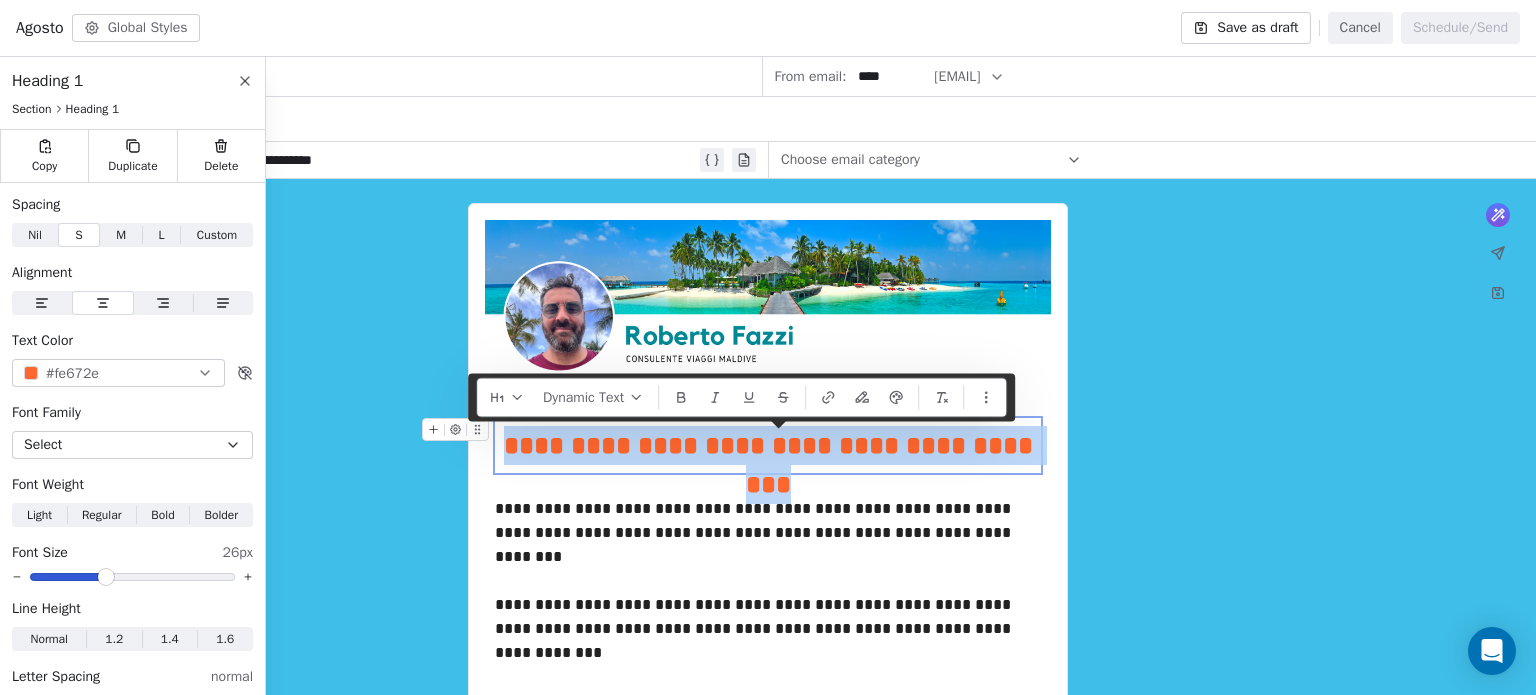 type 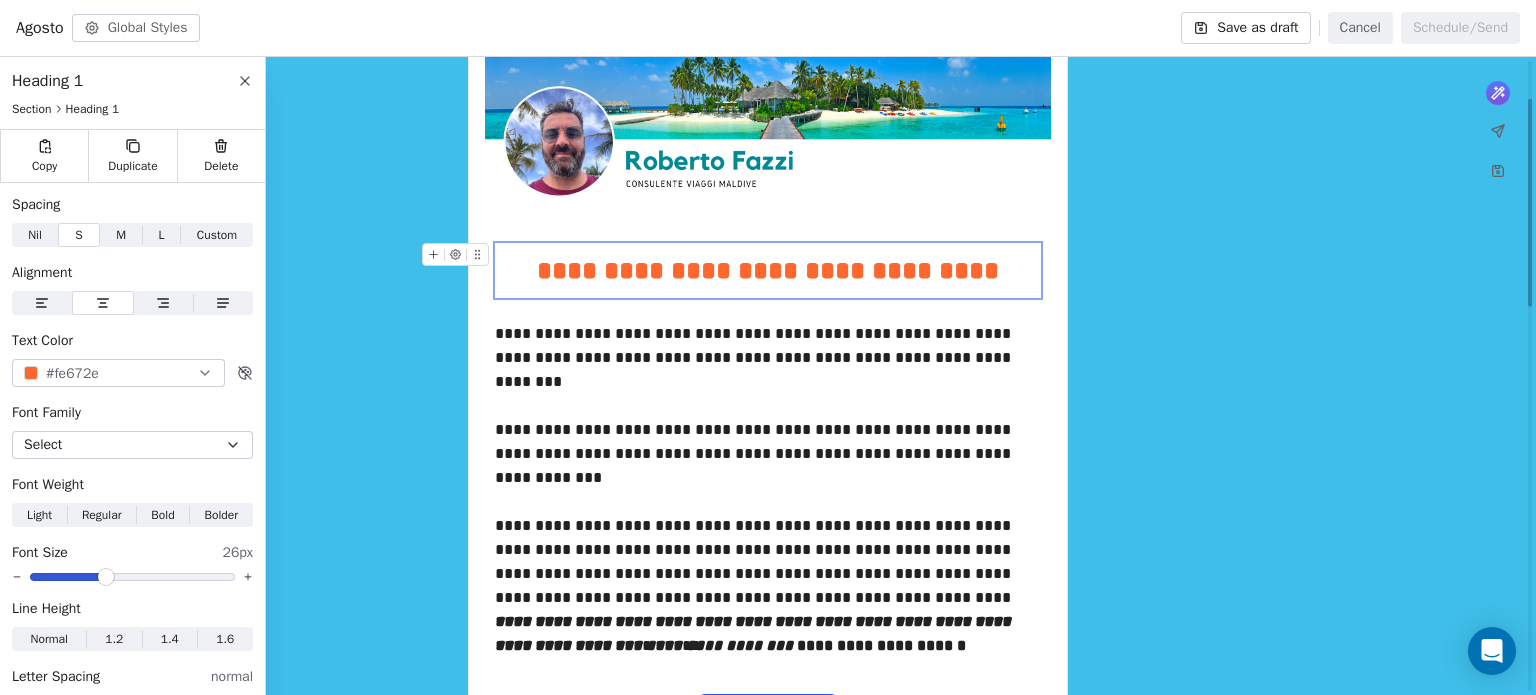 scroll, scrollTop: 200, scrollLeft: 0, axis: vertical 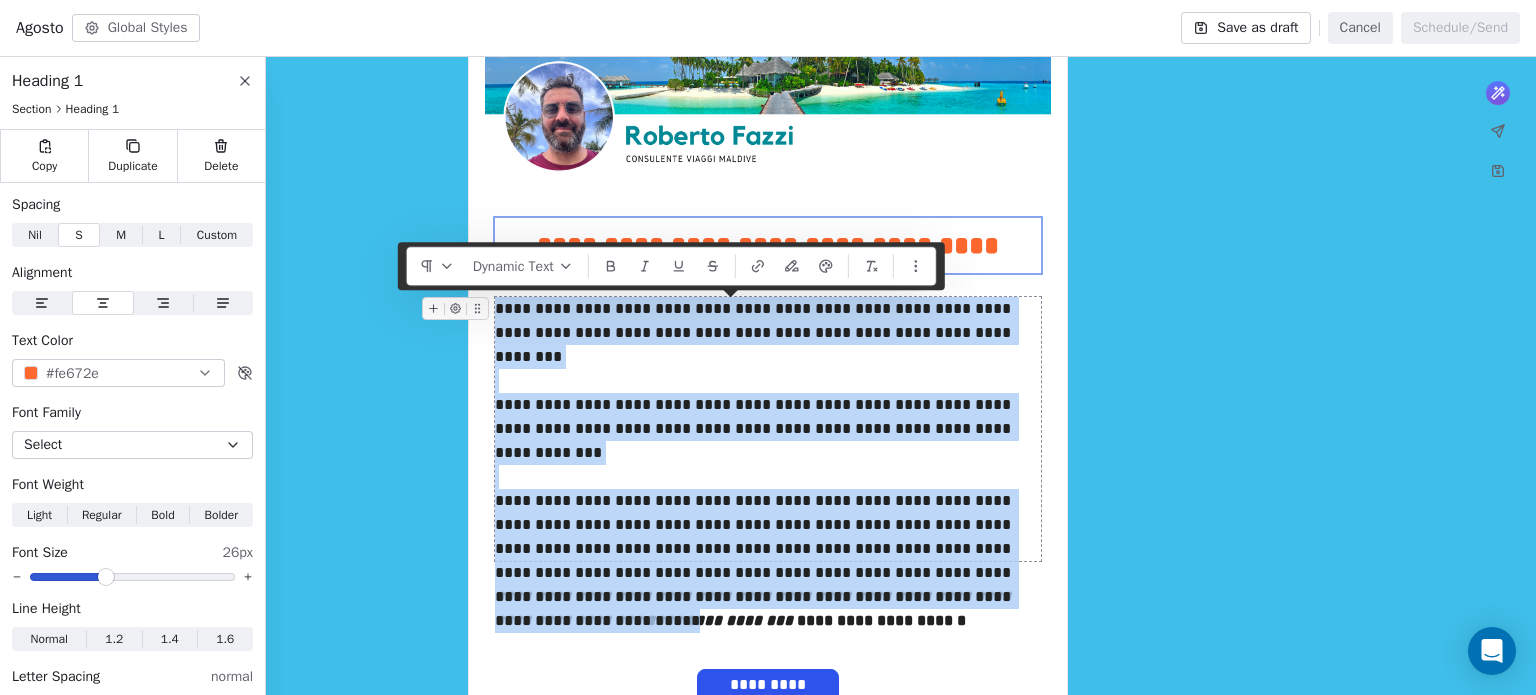 drag, startPoint x: 499, startPoint y: 307, endPoint x: 1011, endPoint y: 550, distance: 566.7389 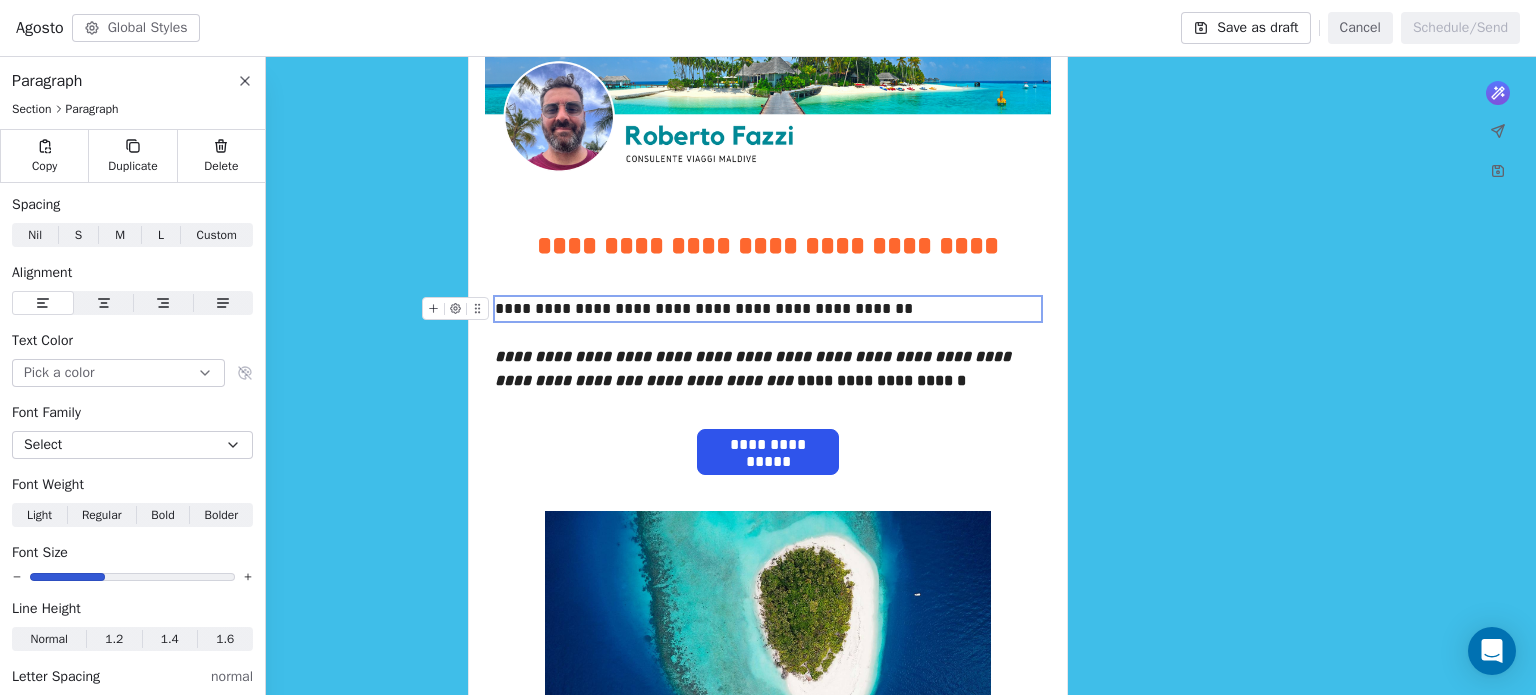 click on "**********" at bounding box center (768, 309) 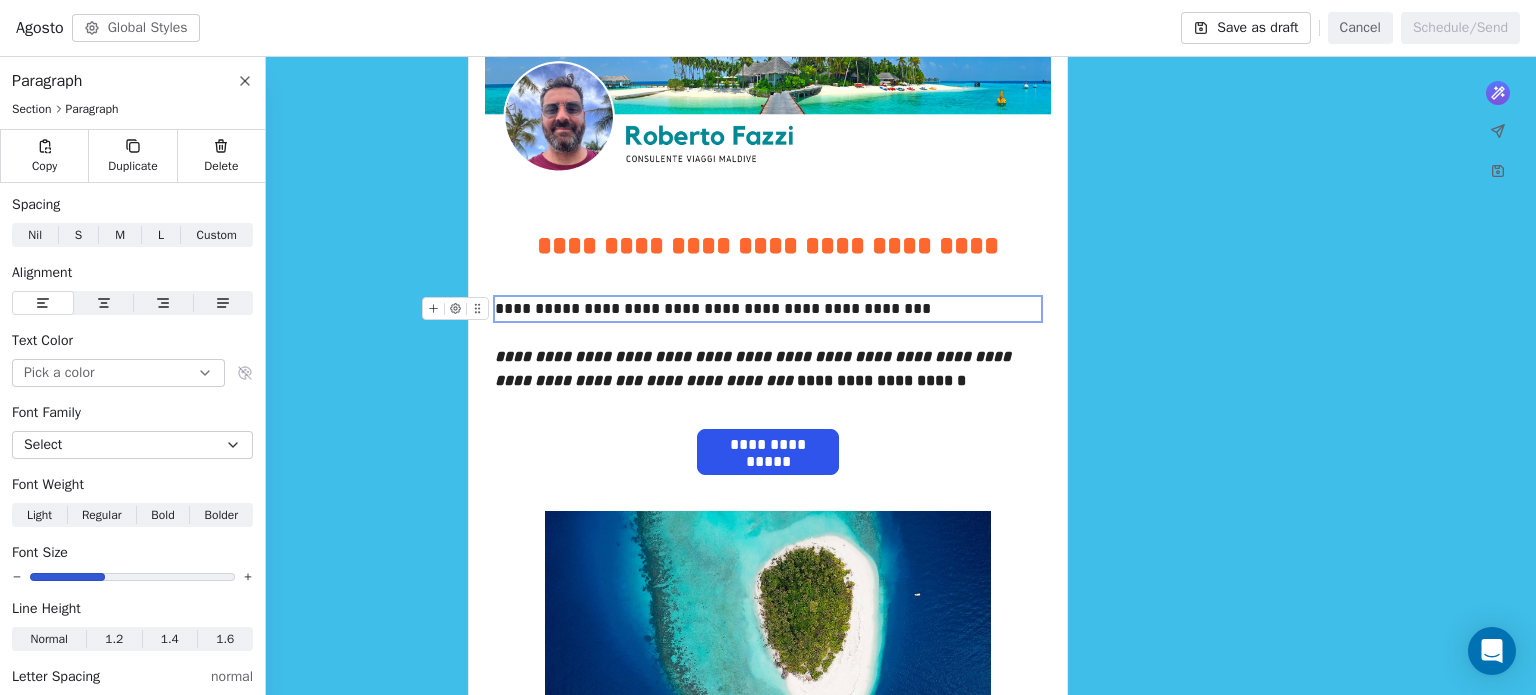 click at bounding box center [433, 308] 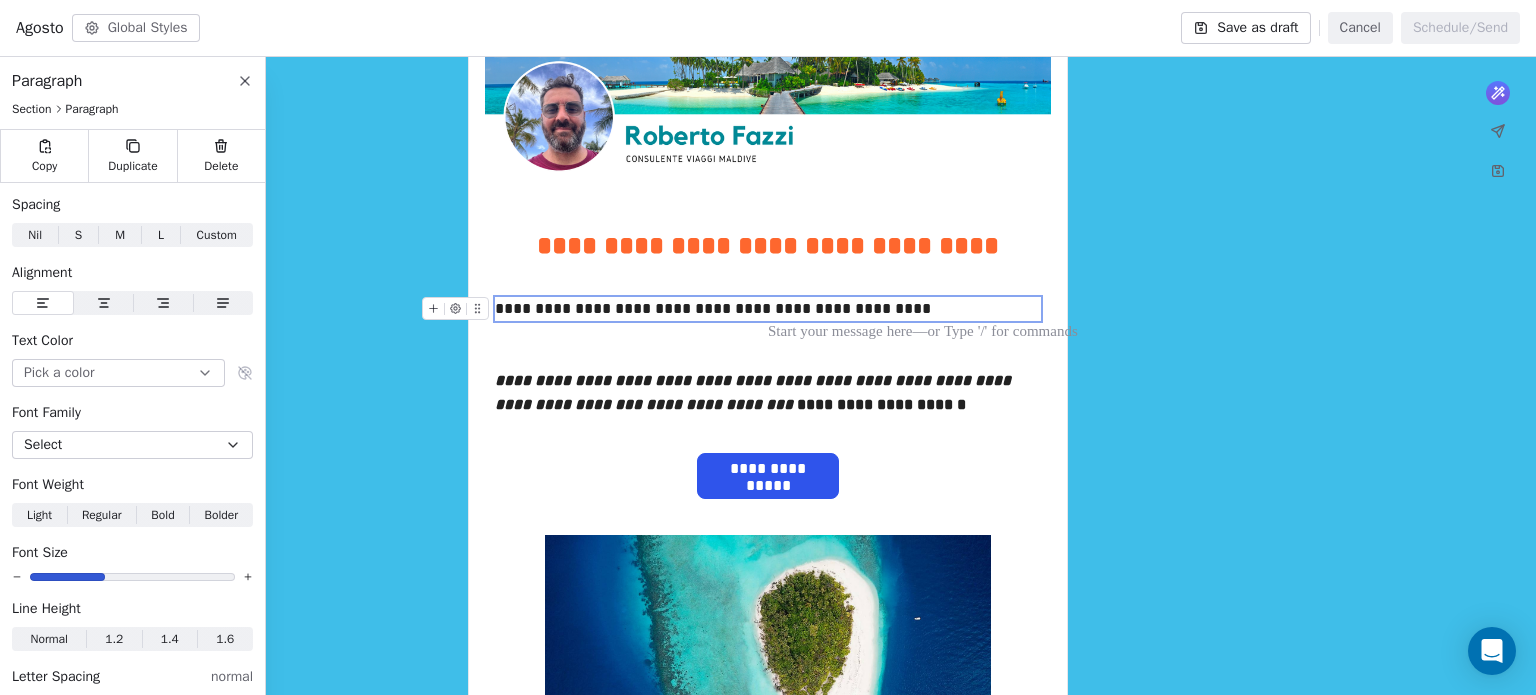 click on "**********" at bounding box center (768, 309) 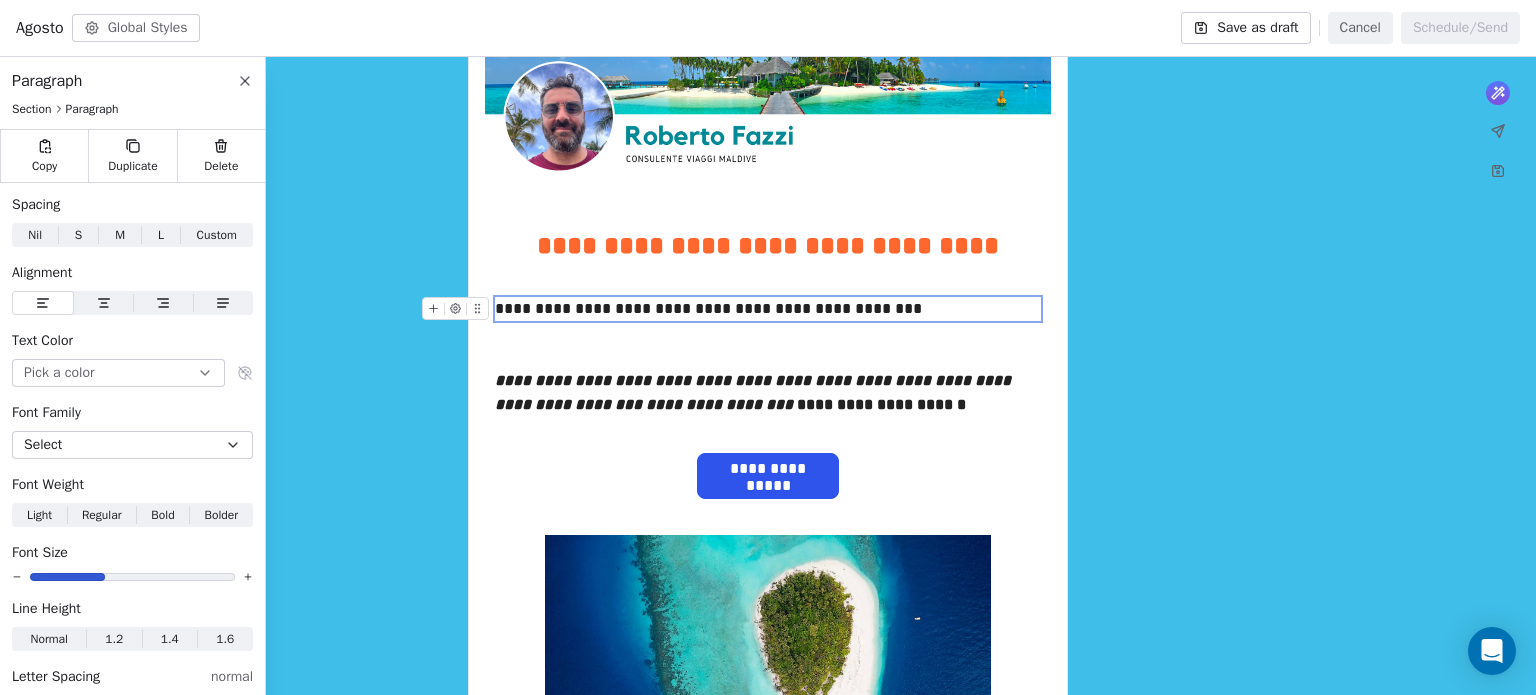 click 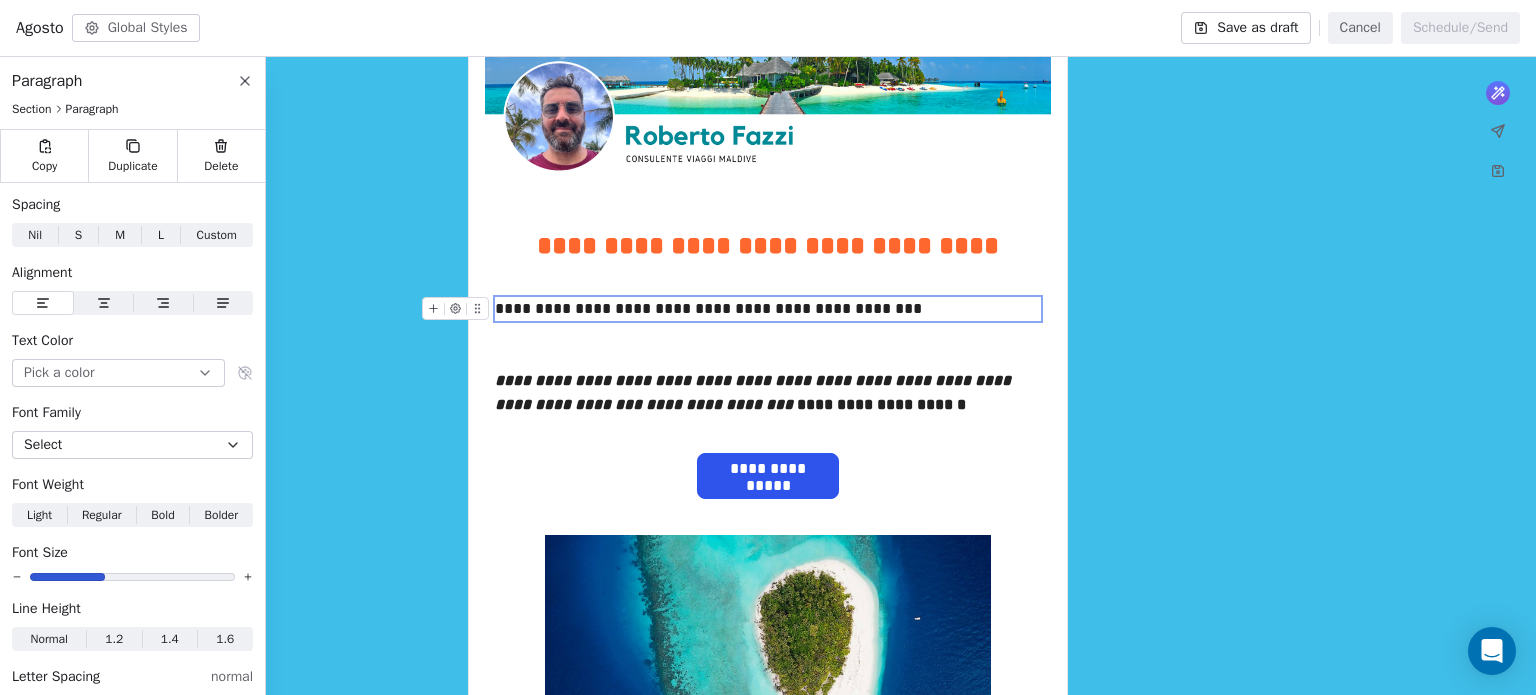click at bounding box center [477, 308] 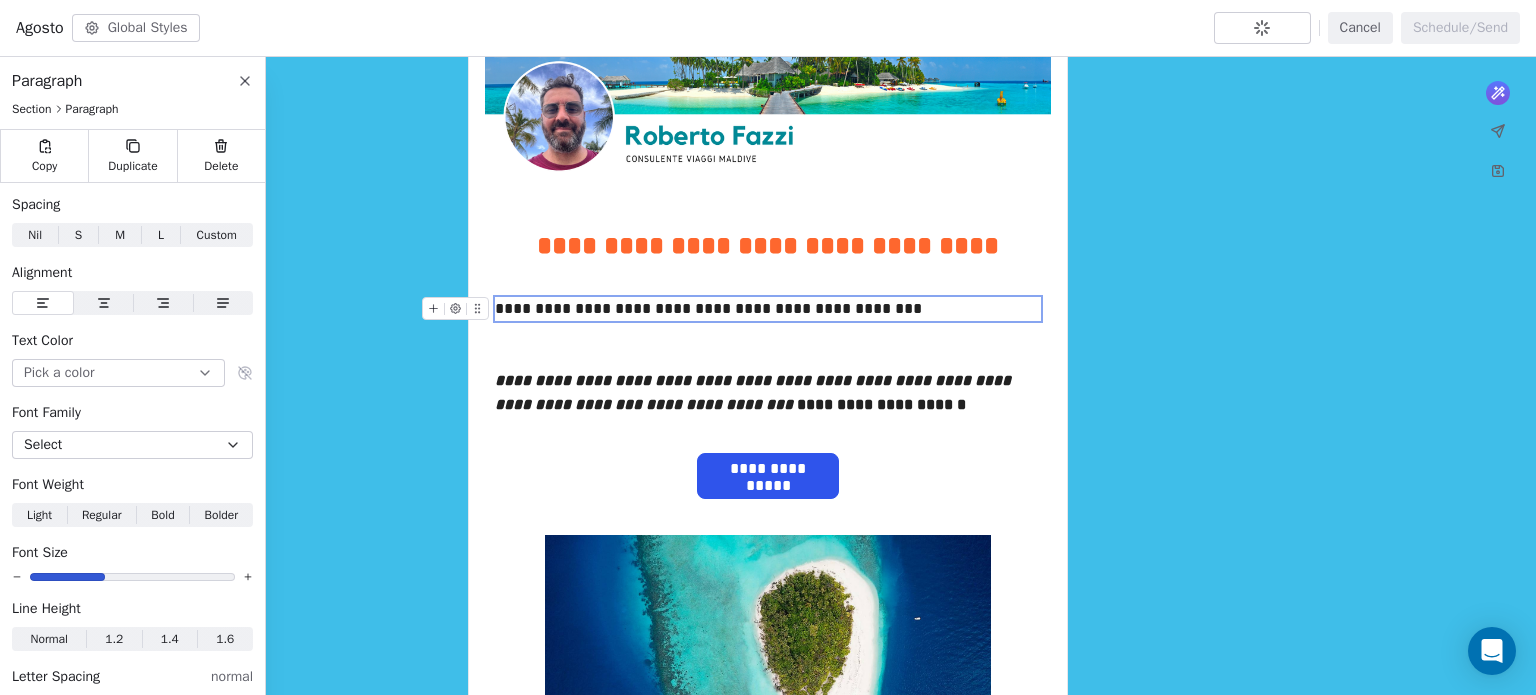 click 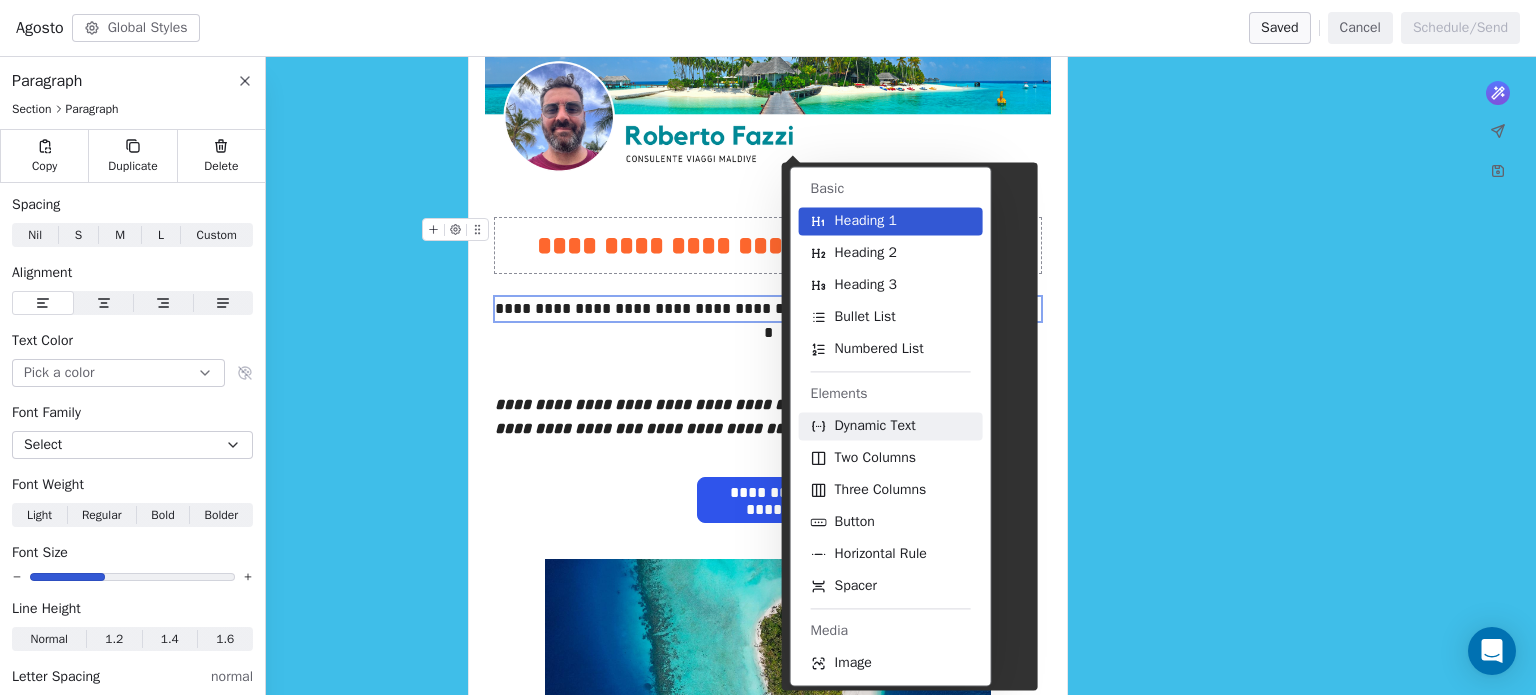 click on "Dynamic Text" at bounding box center (875, 426) 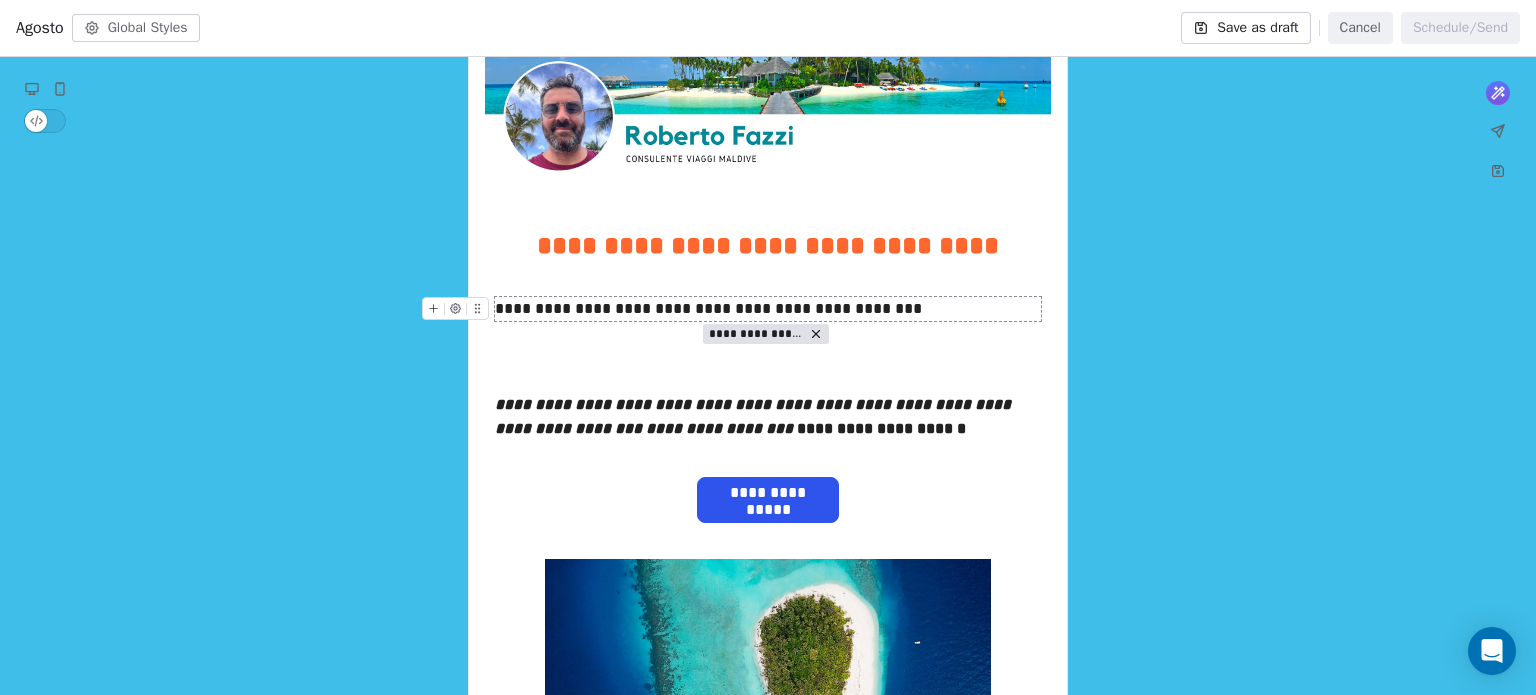 click on "**********" at bounding box center (768, 309) 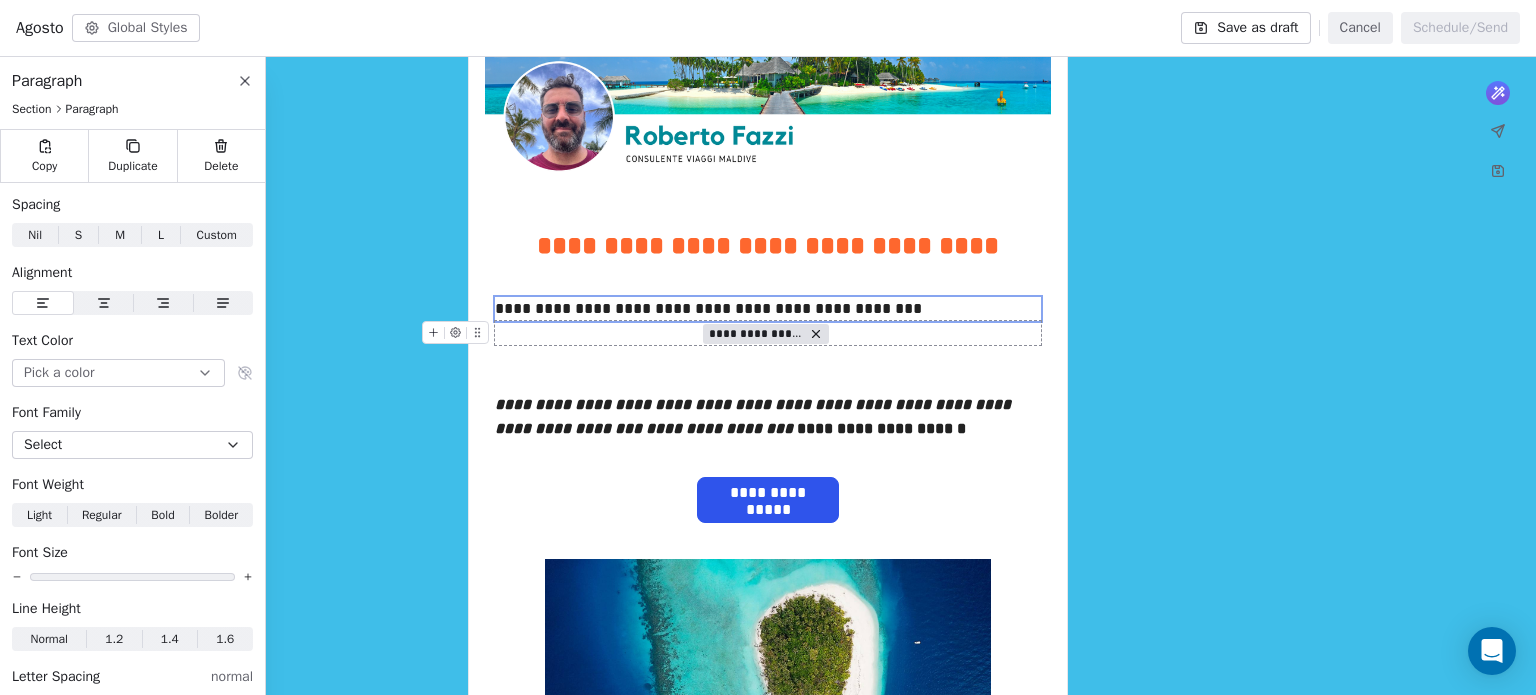 click 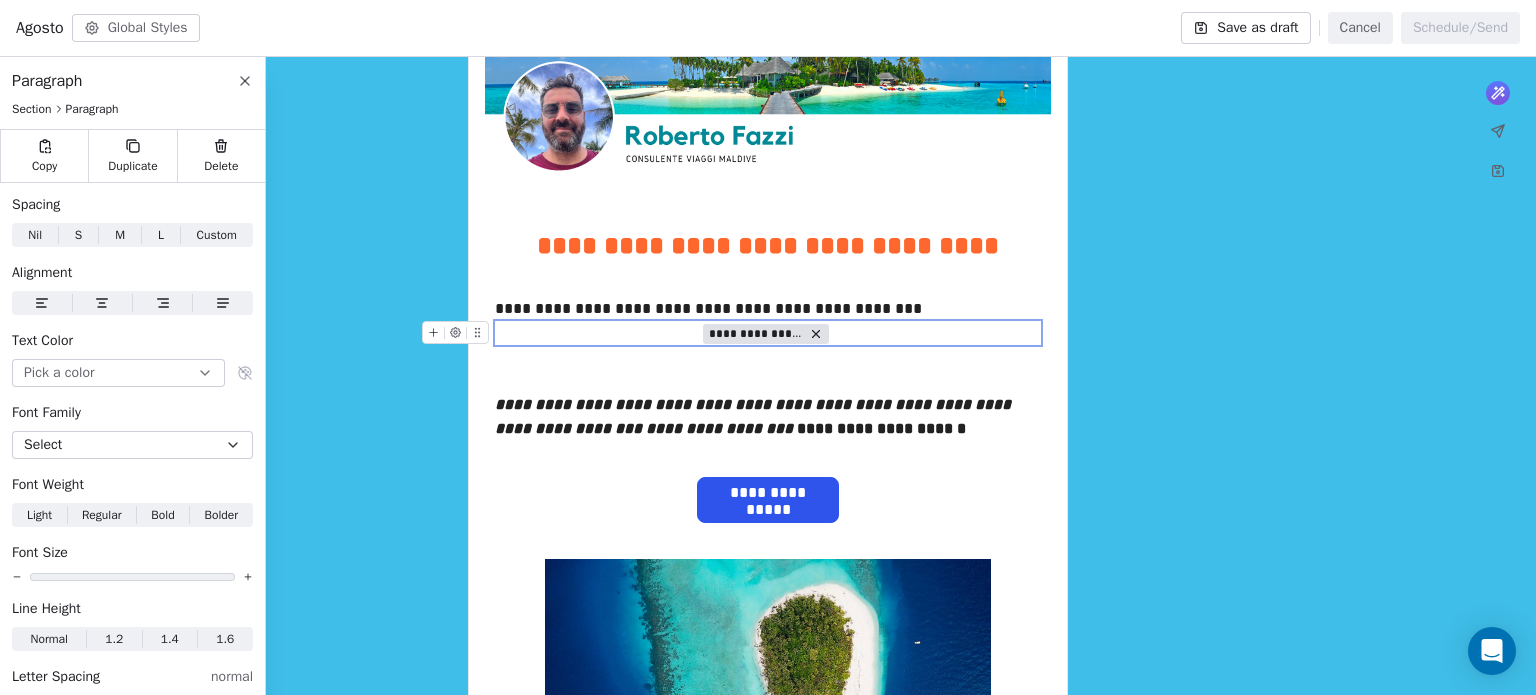click 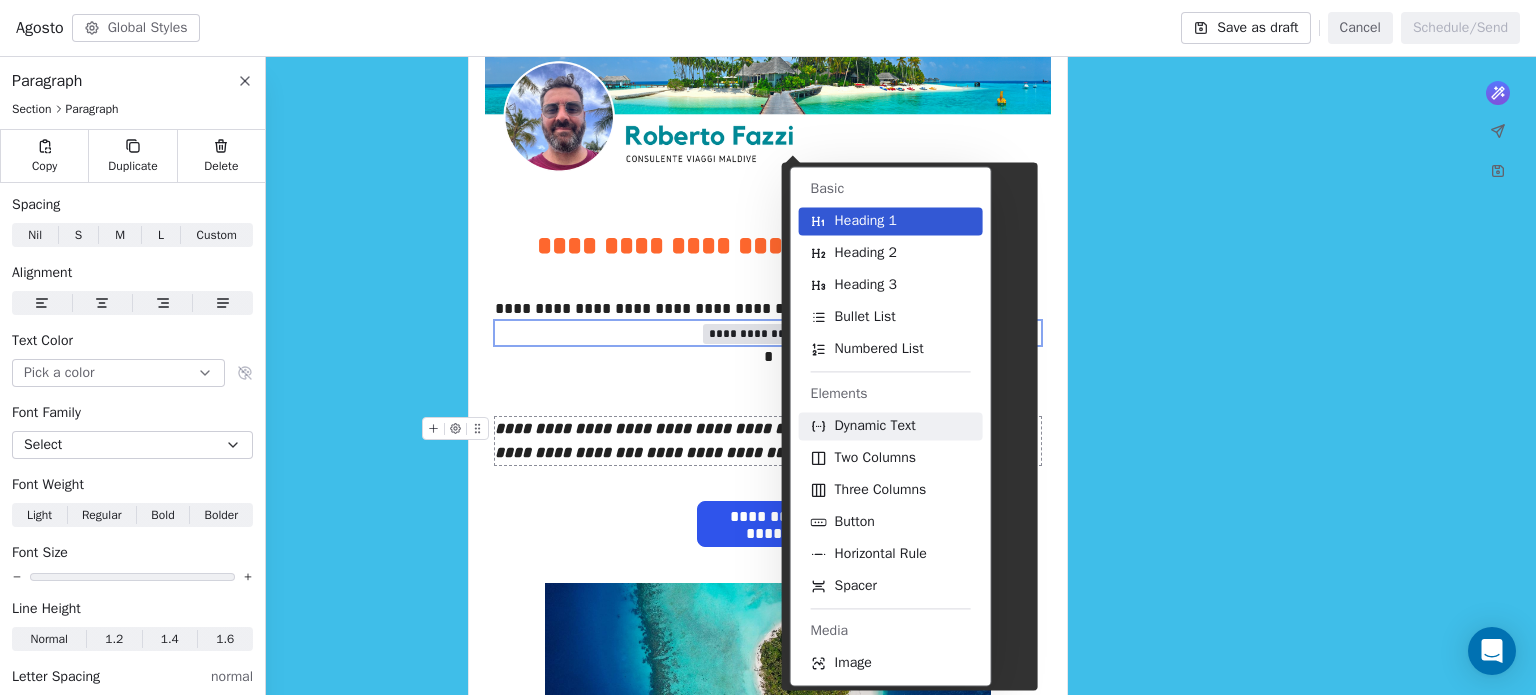 click on "Dynamic Text" at bounding box center [875, 426] 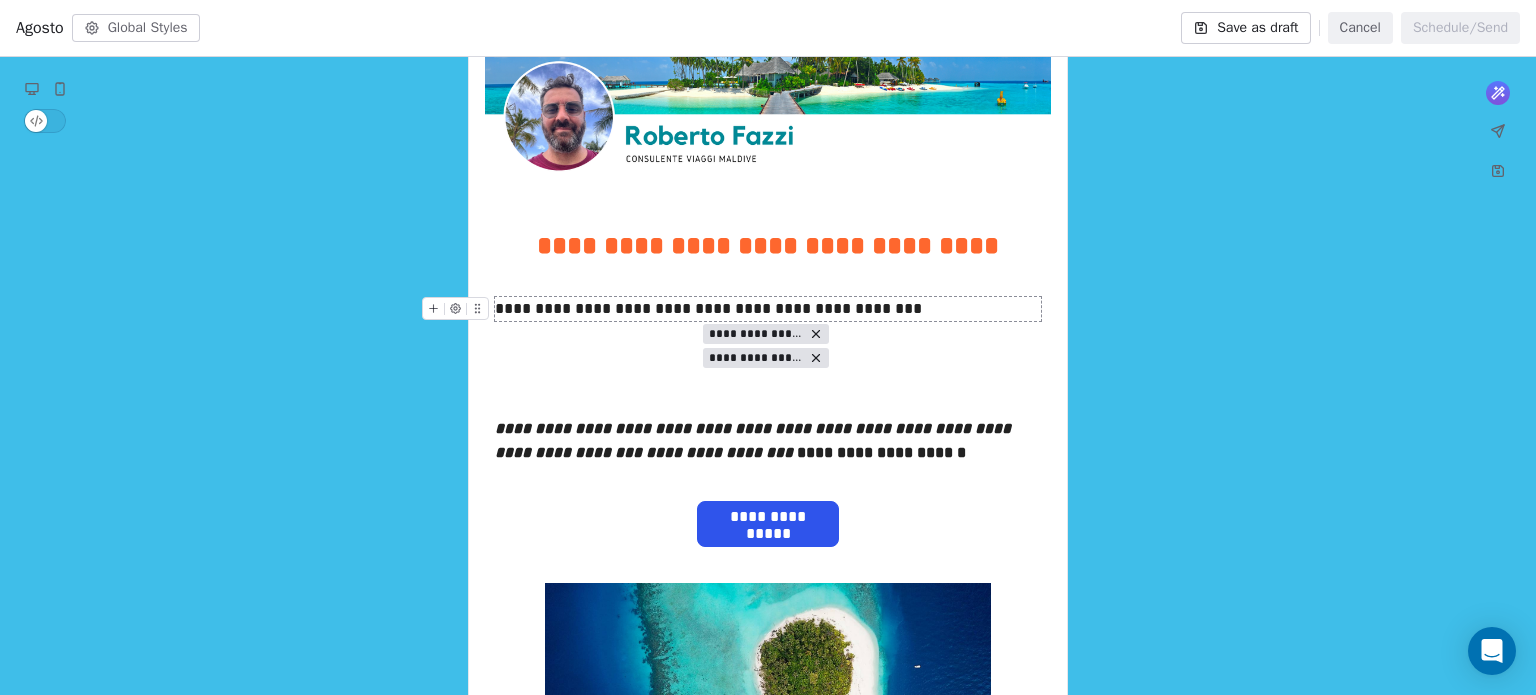 click on "**********" at bounding box center [768, 309] 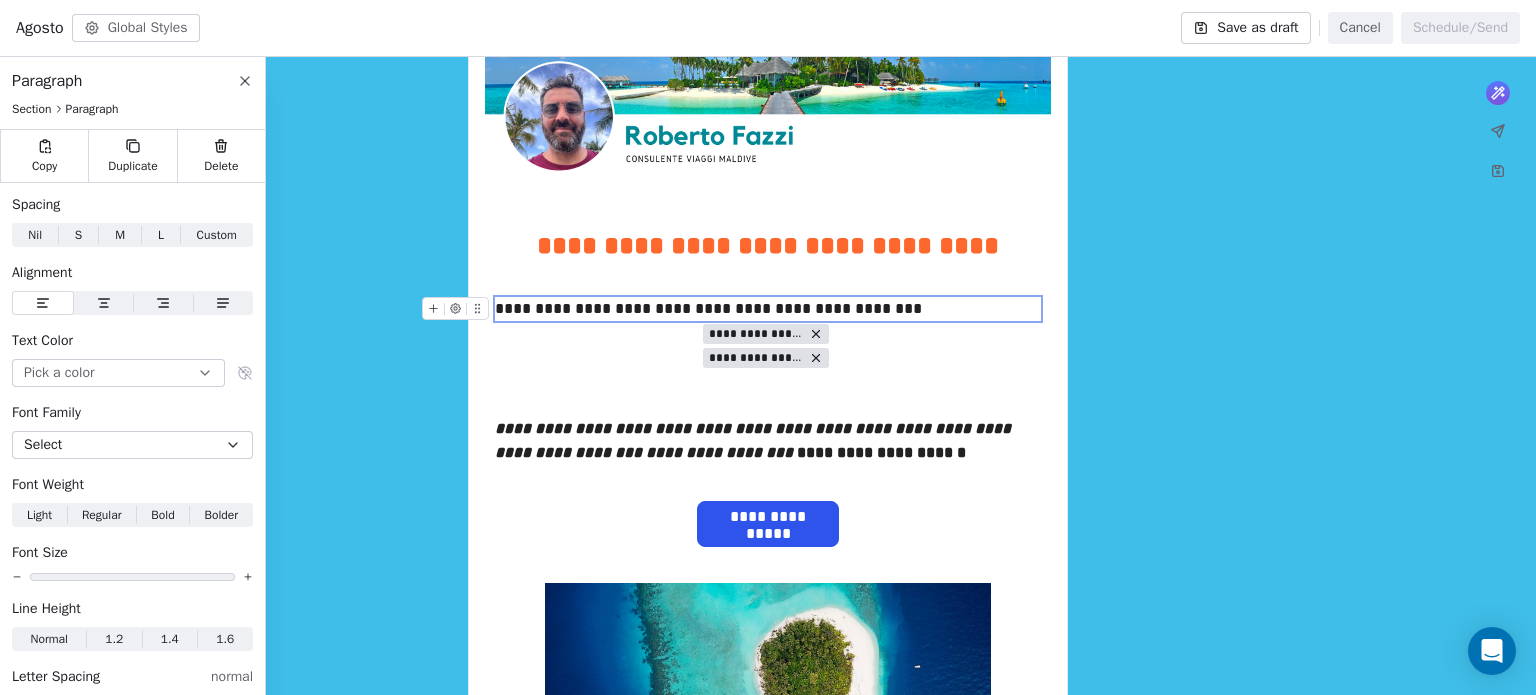 drag, startPoint x: 532, startPoint y: 304, endPoint x: 516, endPoint y: 344, distance: 43.081318 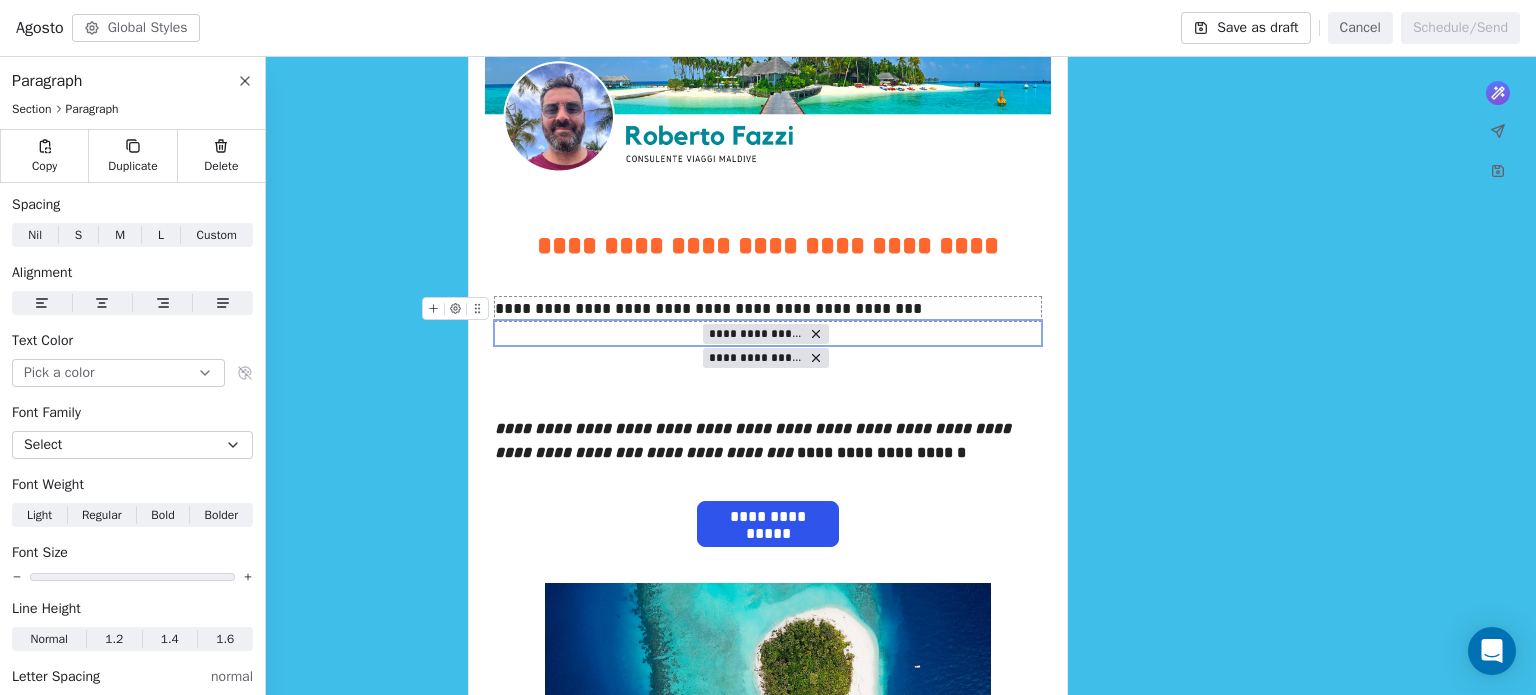 click on "**********" at bounding box center (768, 309) 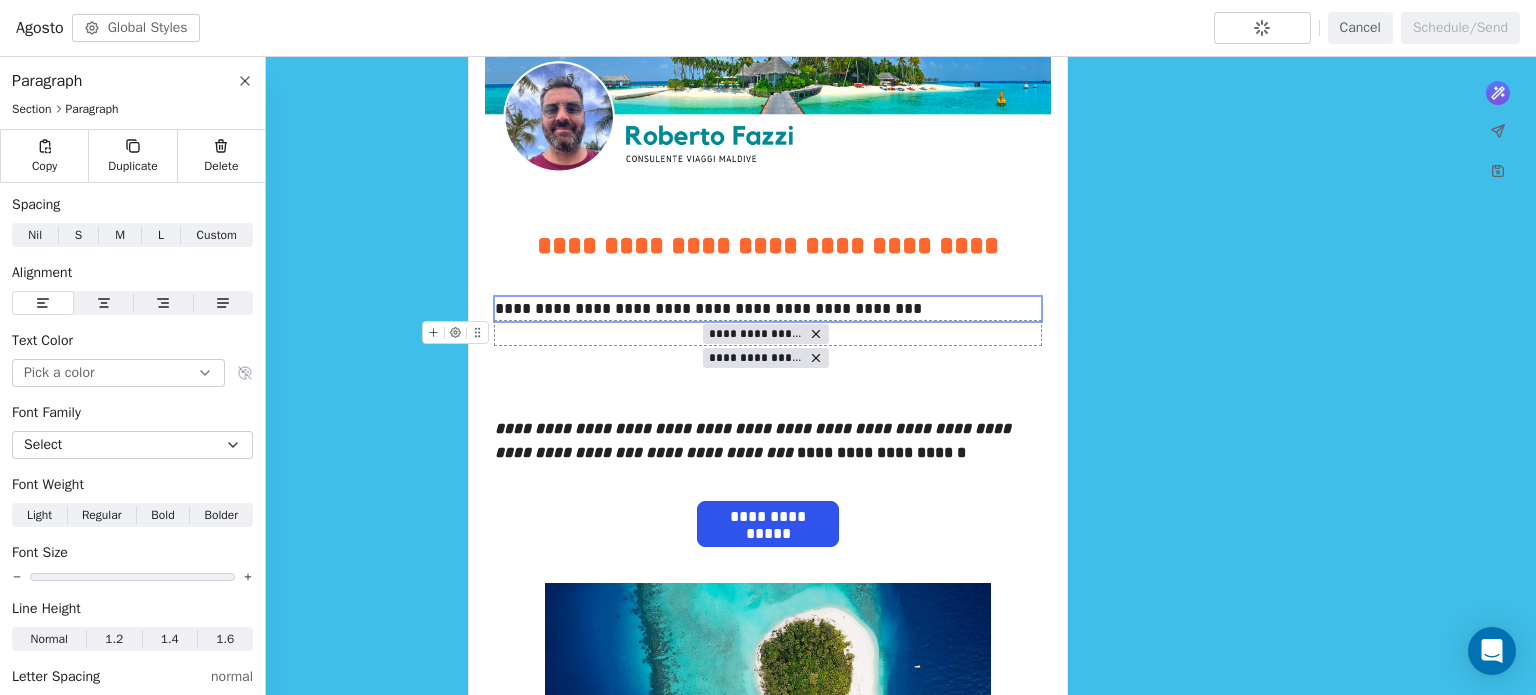 click on "**********" at bounding box center (768, 333) 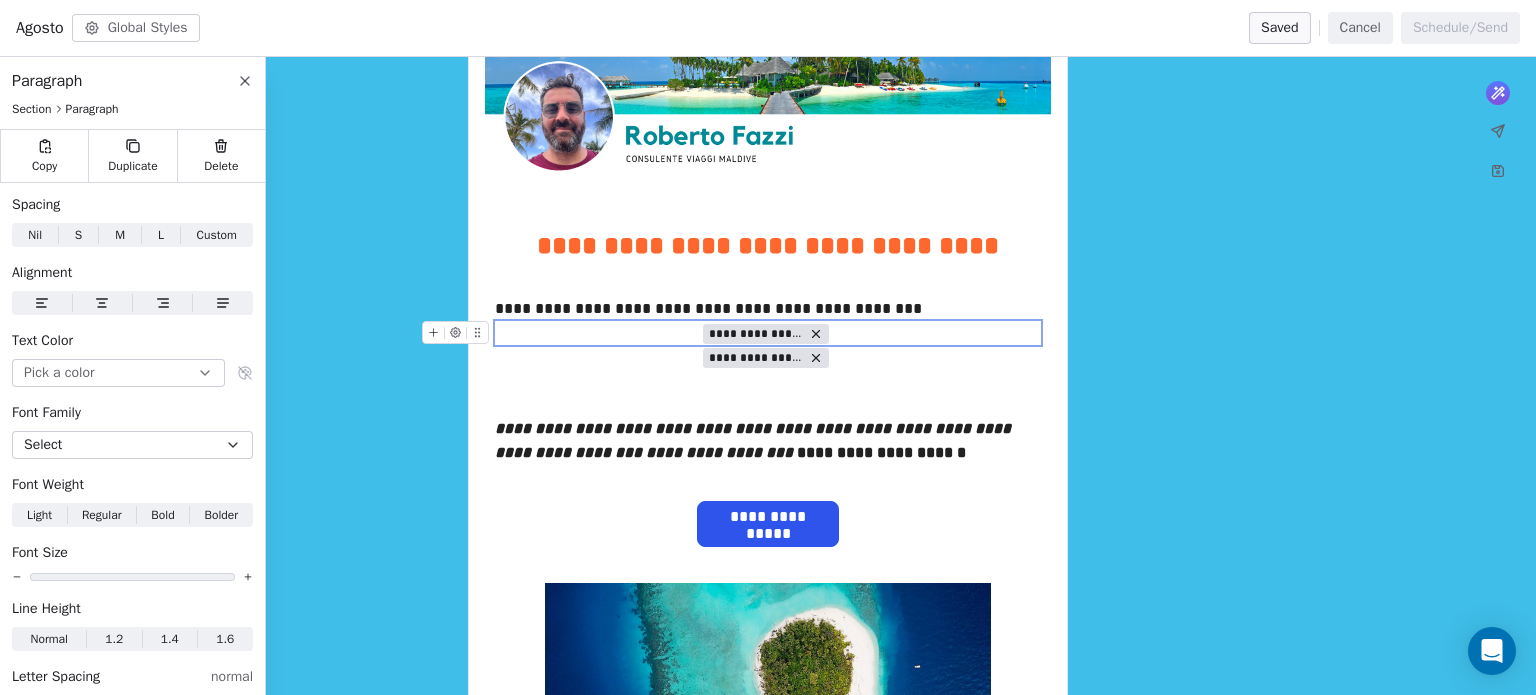 click on "**********" at bounding box center (756, 334) 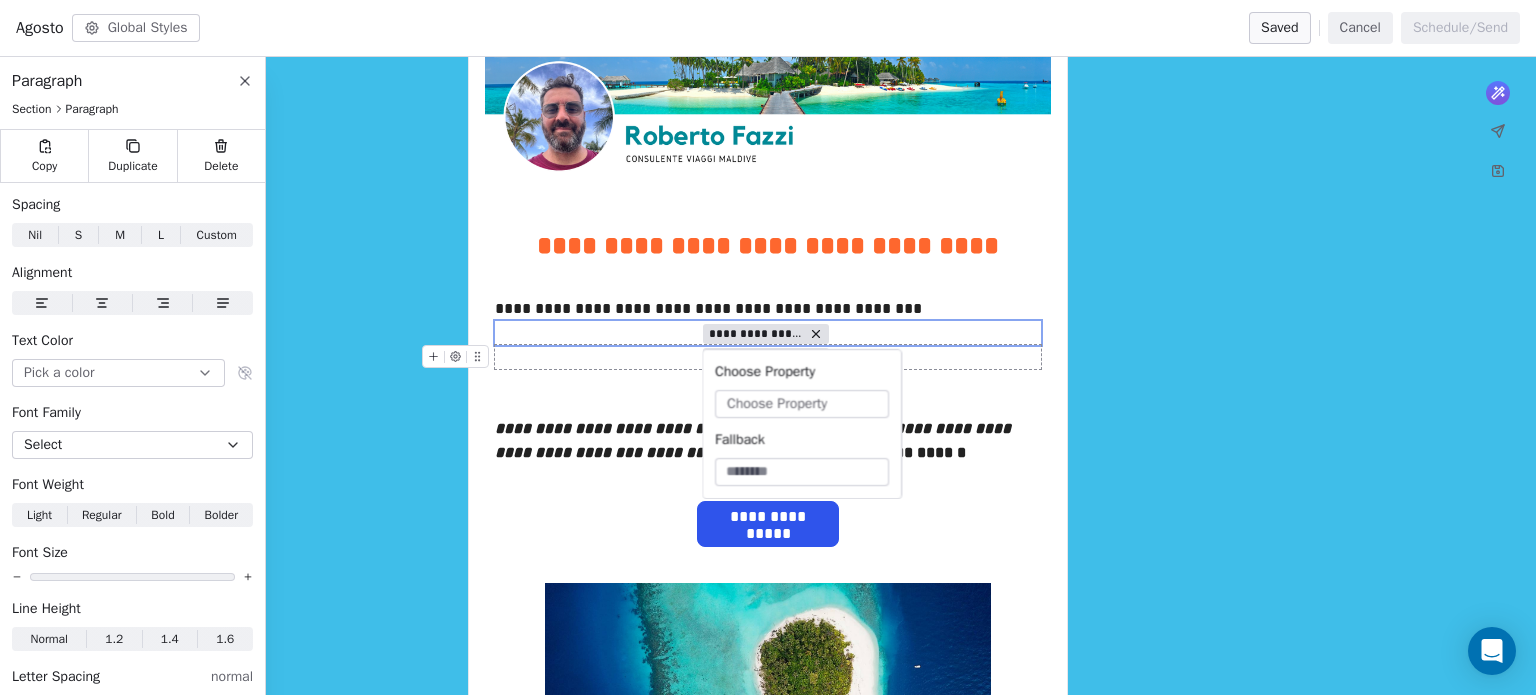 click on "Choose Property" at bounding box center [777, 404] 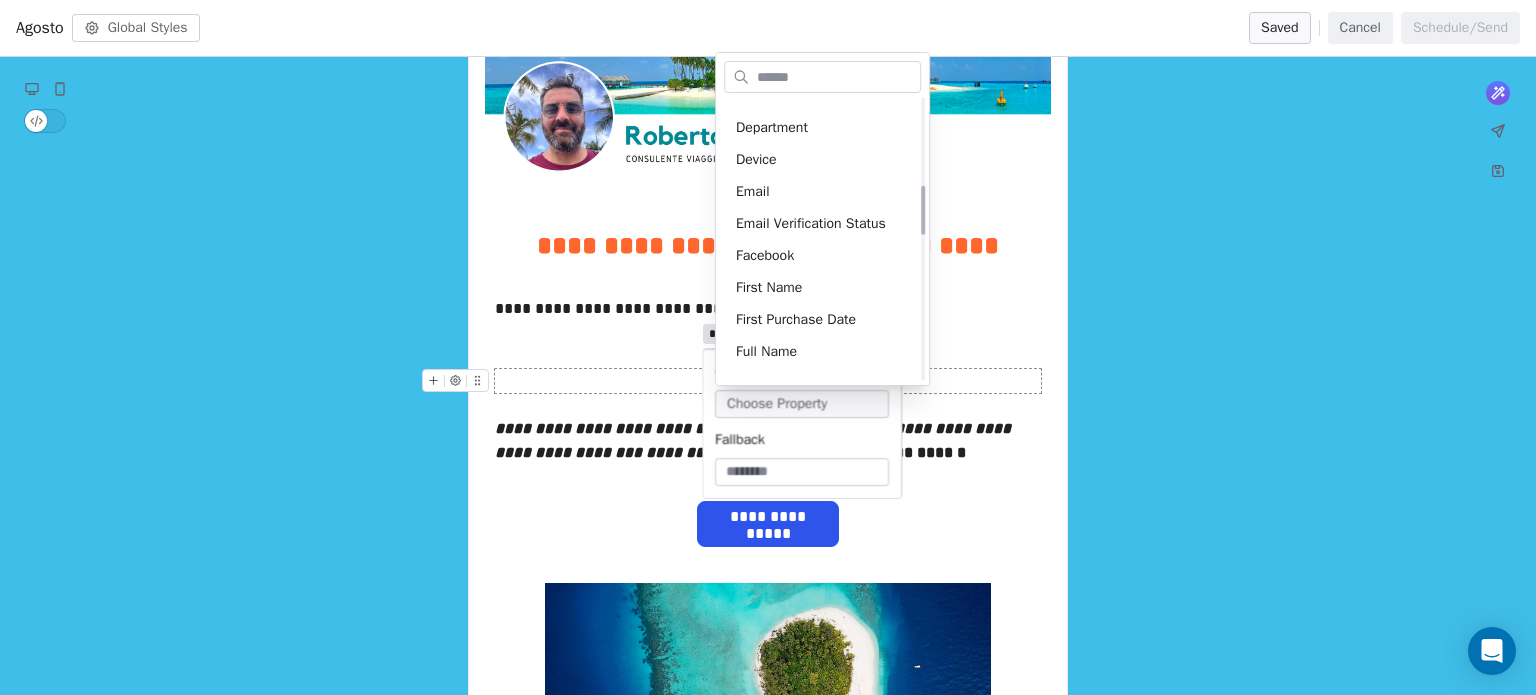 scroll, scrollTop: 500, scrollLeft: 0, axis: vertical 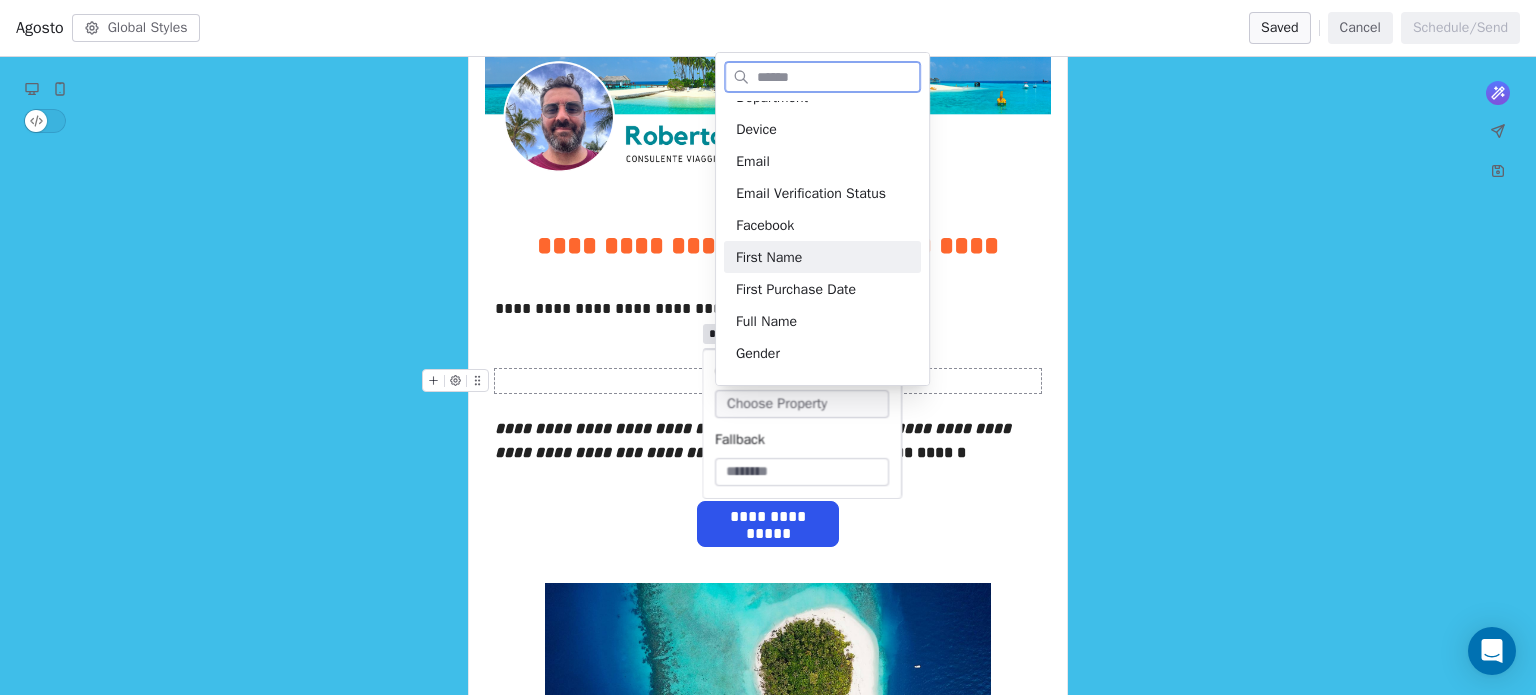 click on "First Name" at bounding box center (822, 257) 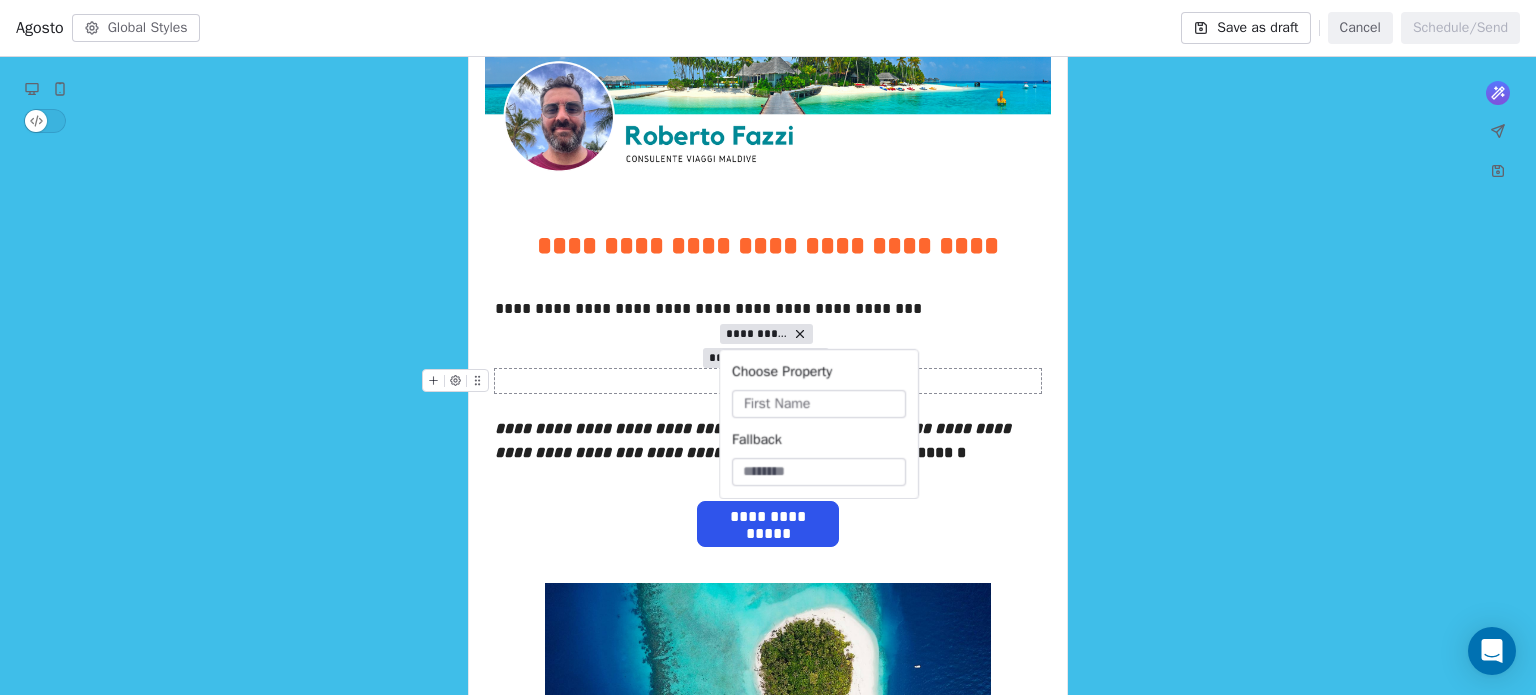 click at bounding box center [768, 381] 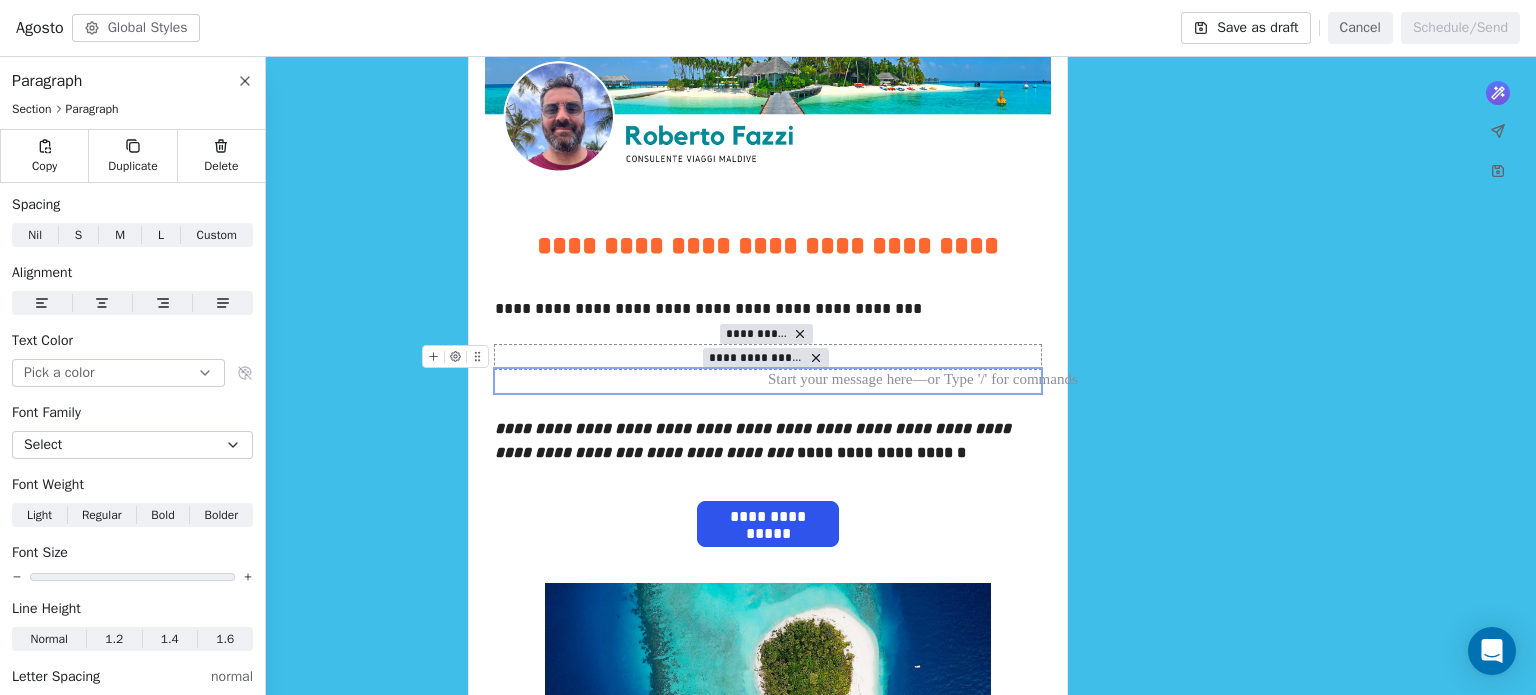 click 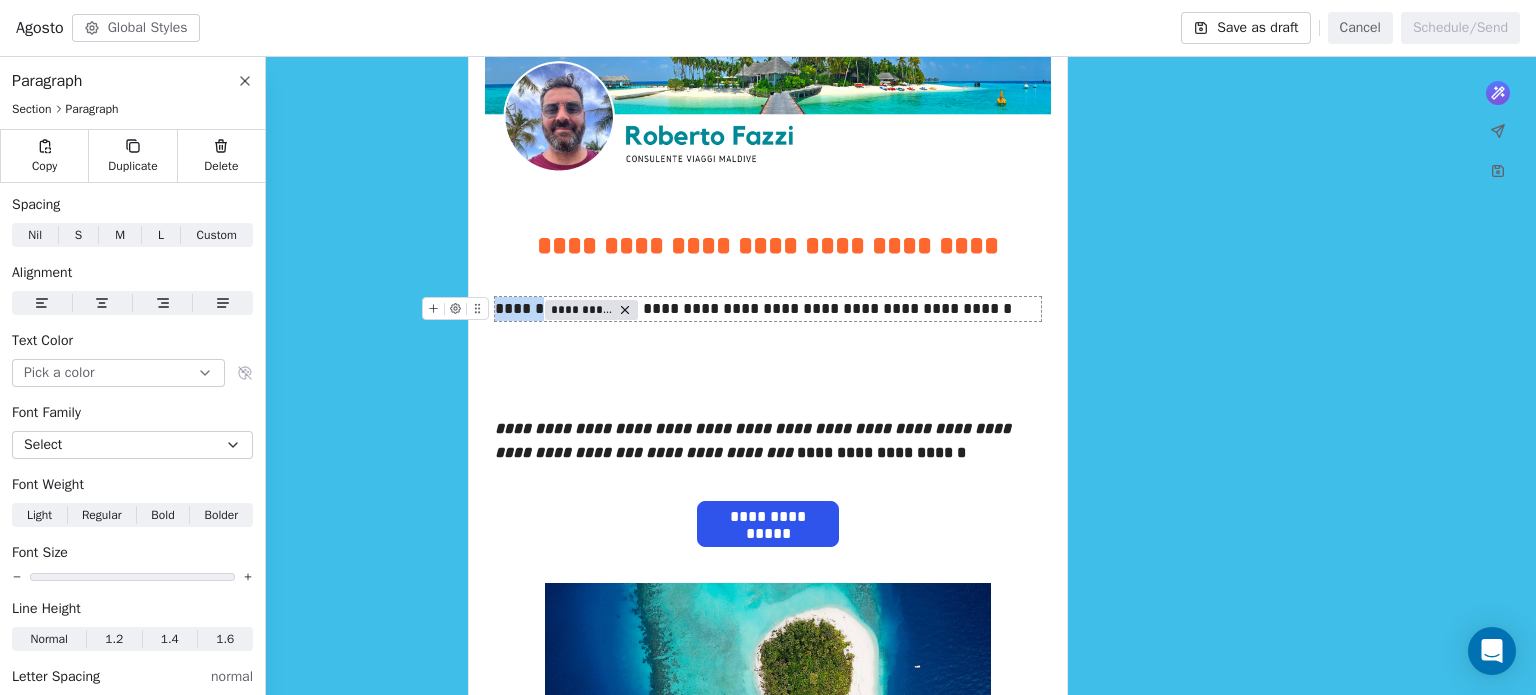 click on "**********" at bounding box center (591, 308) 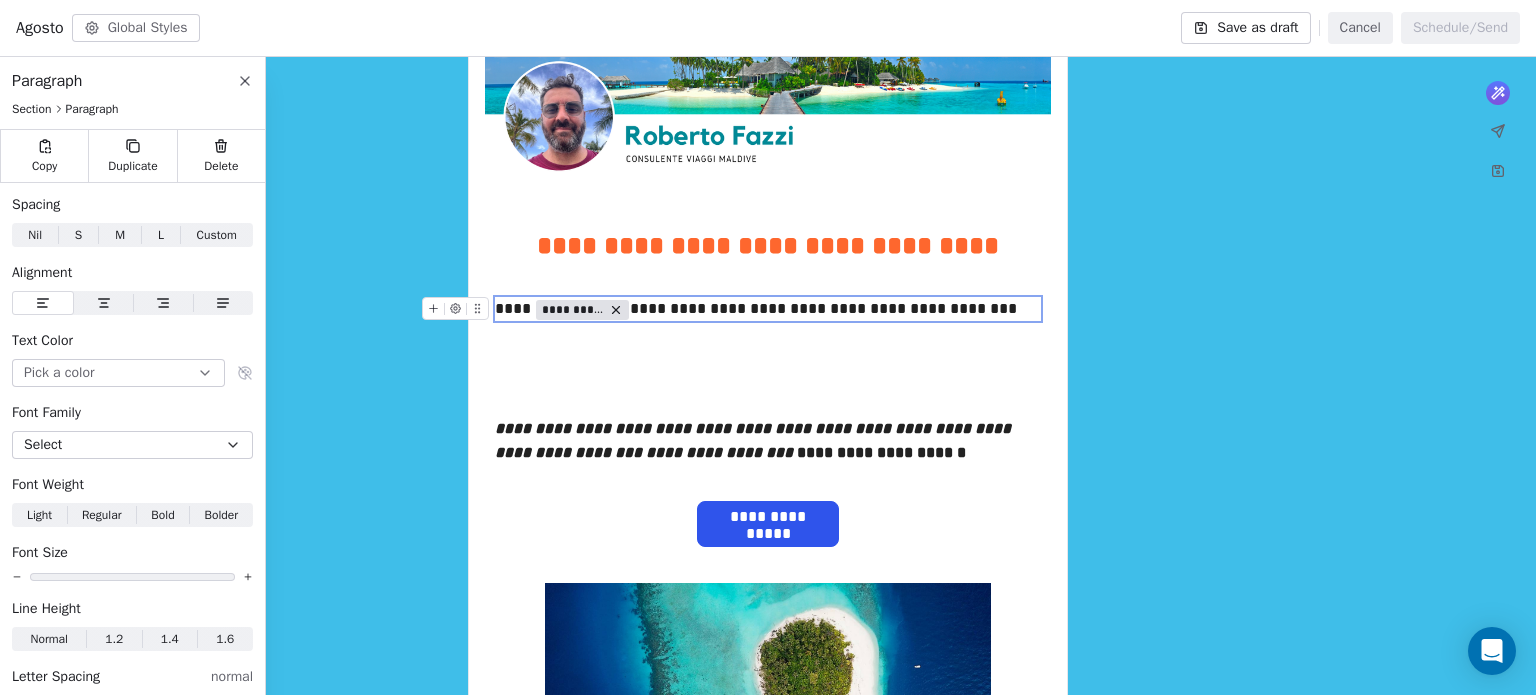 click on "**********" at bounding box center (768, 309) 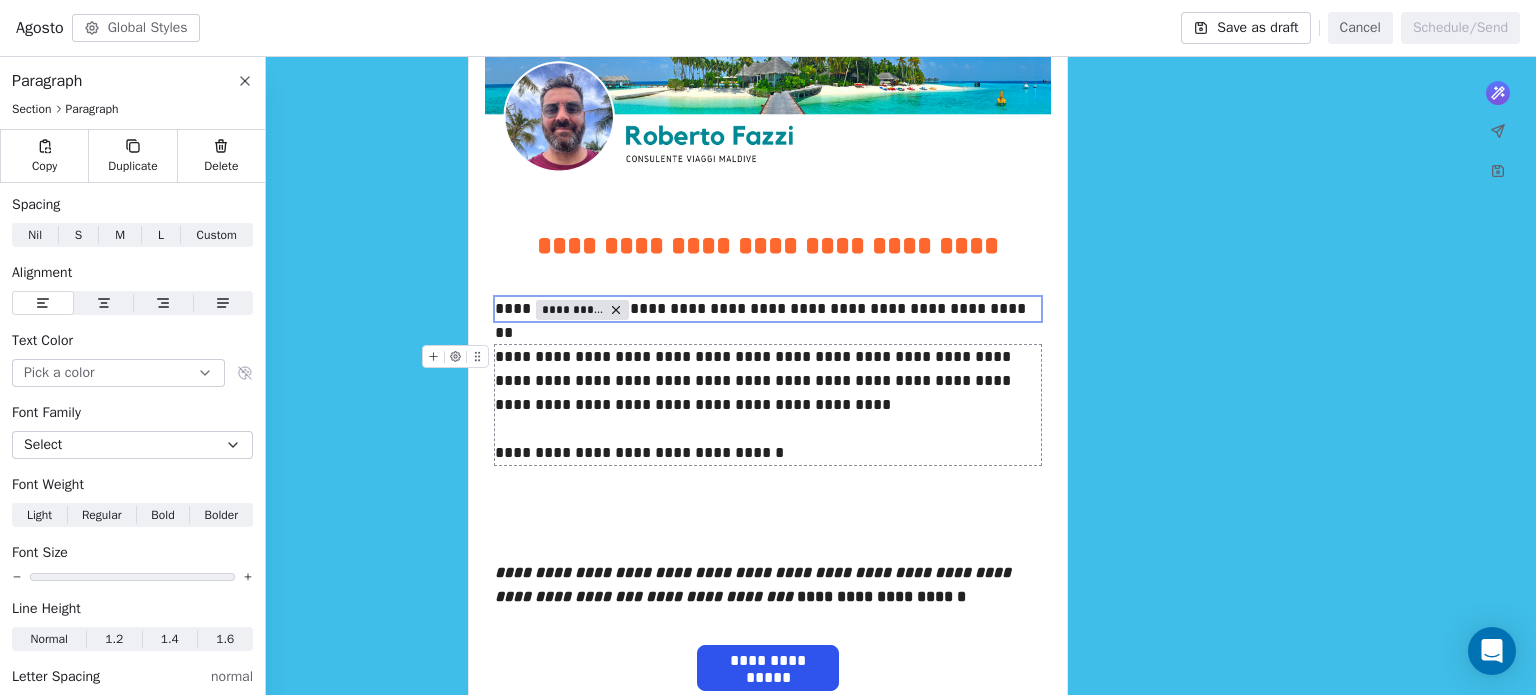 drag, startPoint x: 554, startPoint y: 383, endPoint x: 561, endPoint y: 393, distance: 12.206555 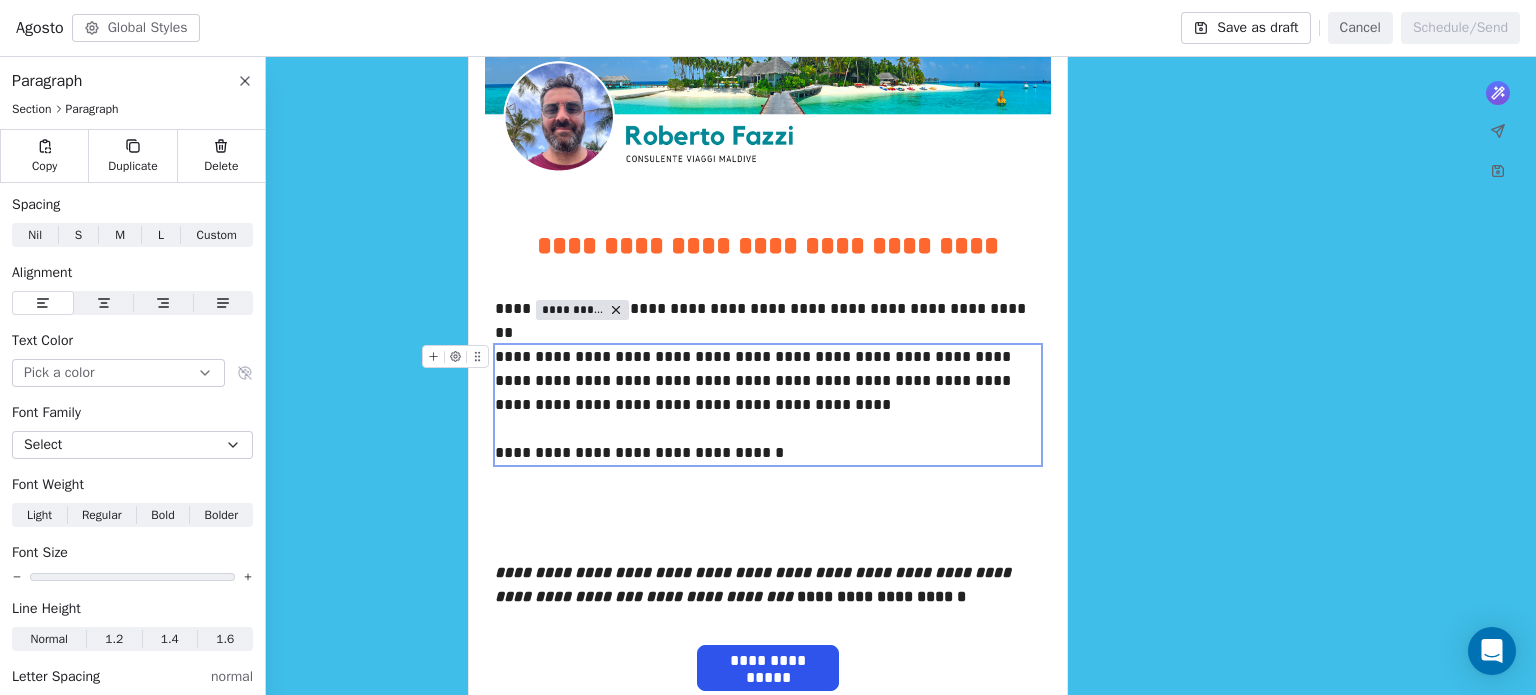 click on "**********" at bounding box center [768, 405] 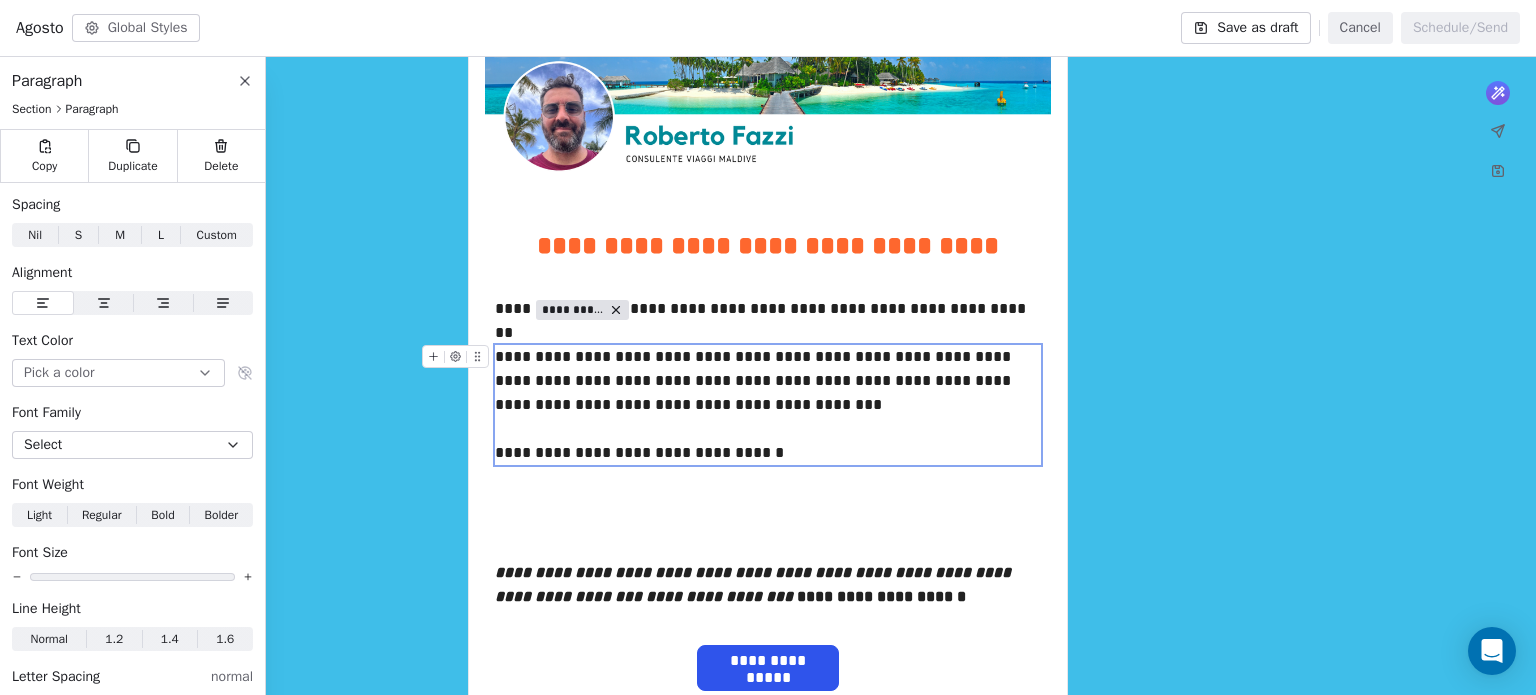 click on "**********" at bounding box center (768, 405) 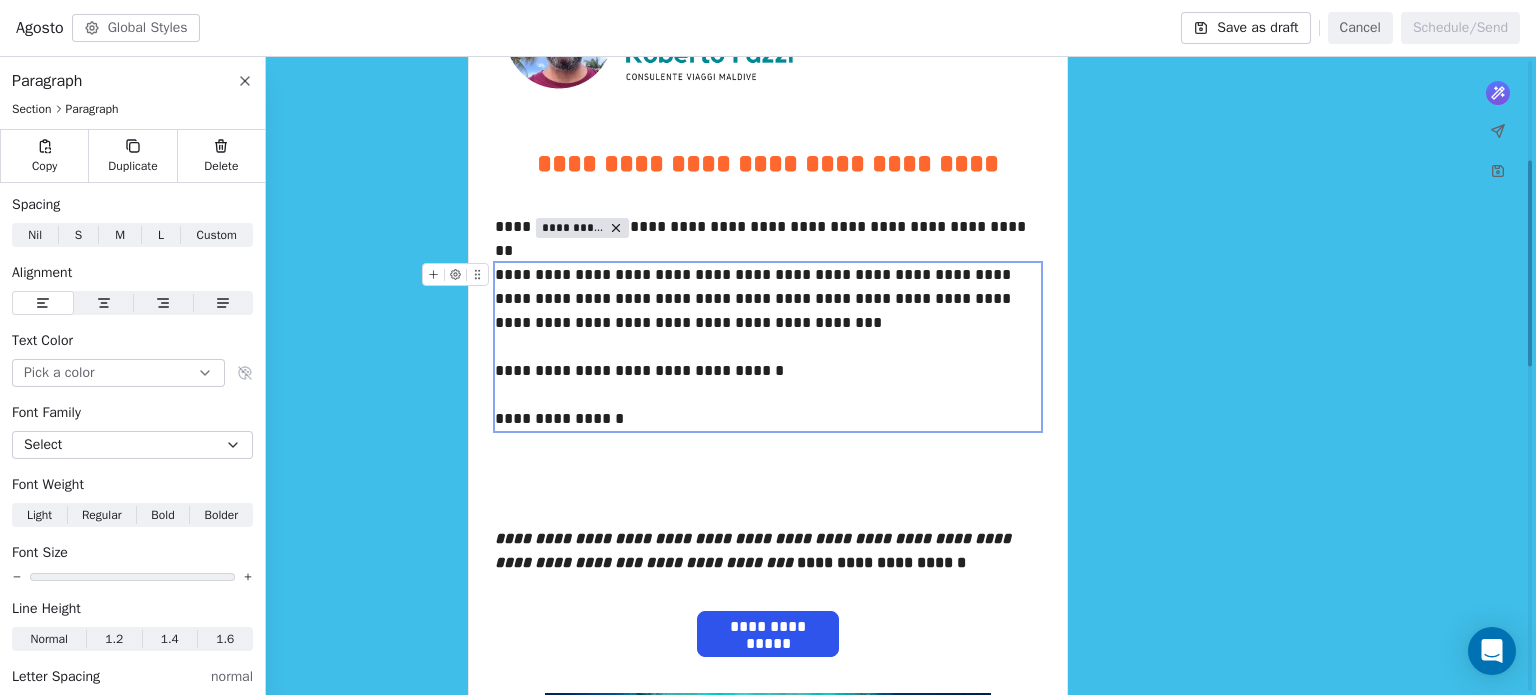 scroll, scrollTop: 400, scrollLeft: 0, axis: vertical 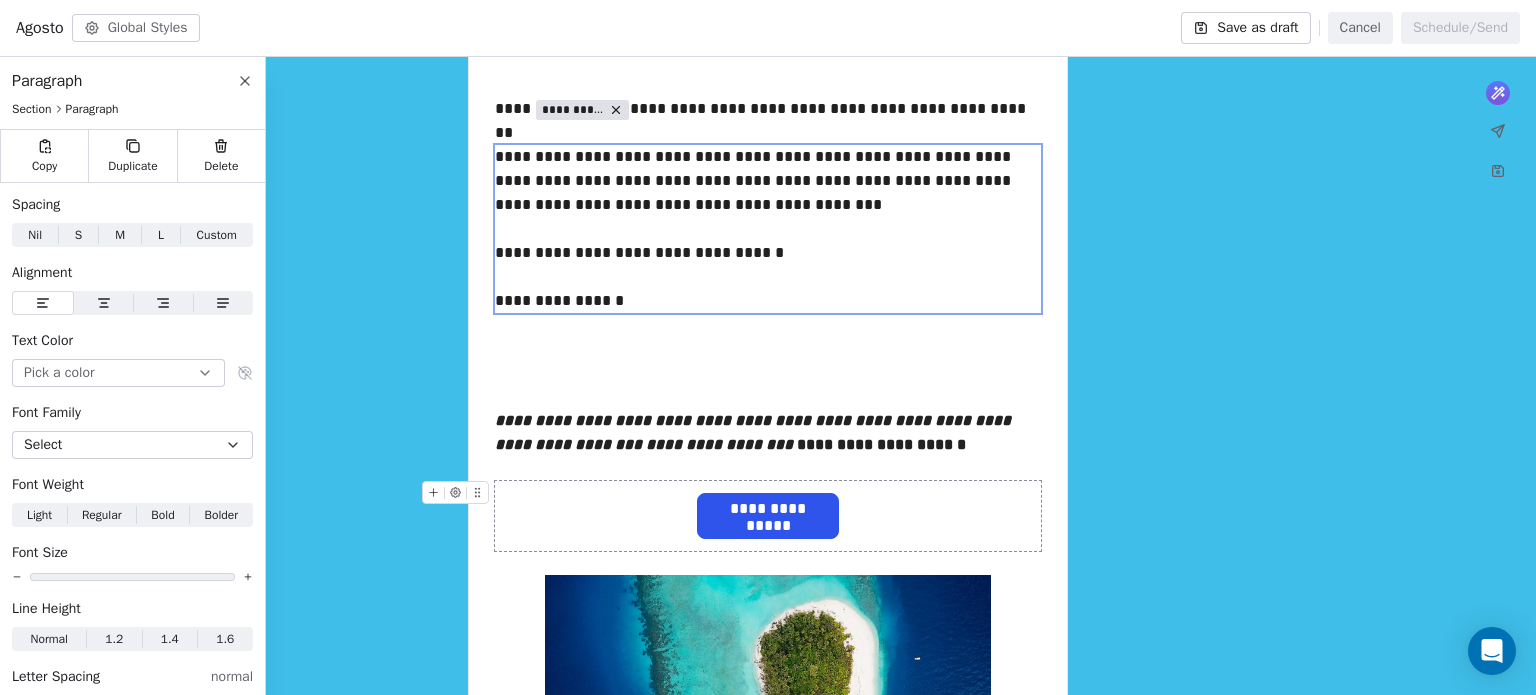 click on "**********" at bounding box center [768, 516] 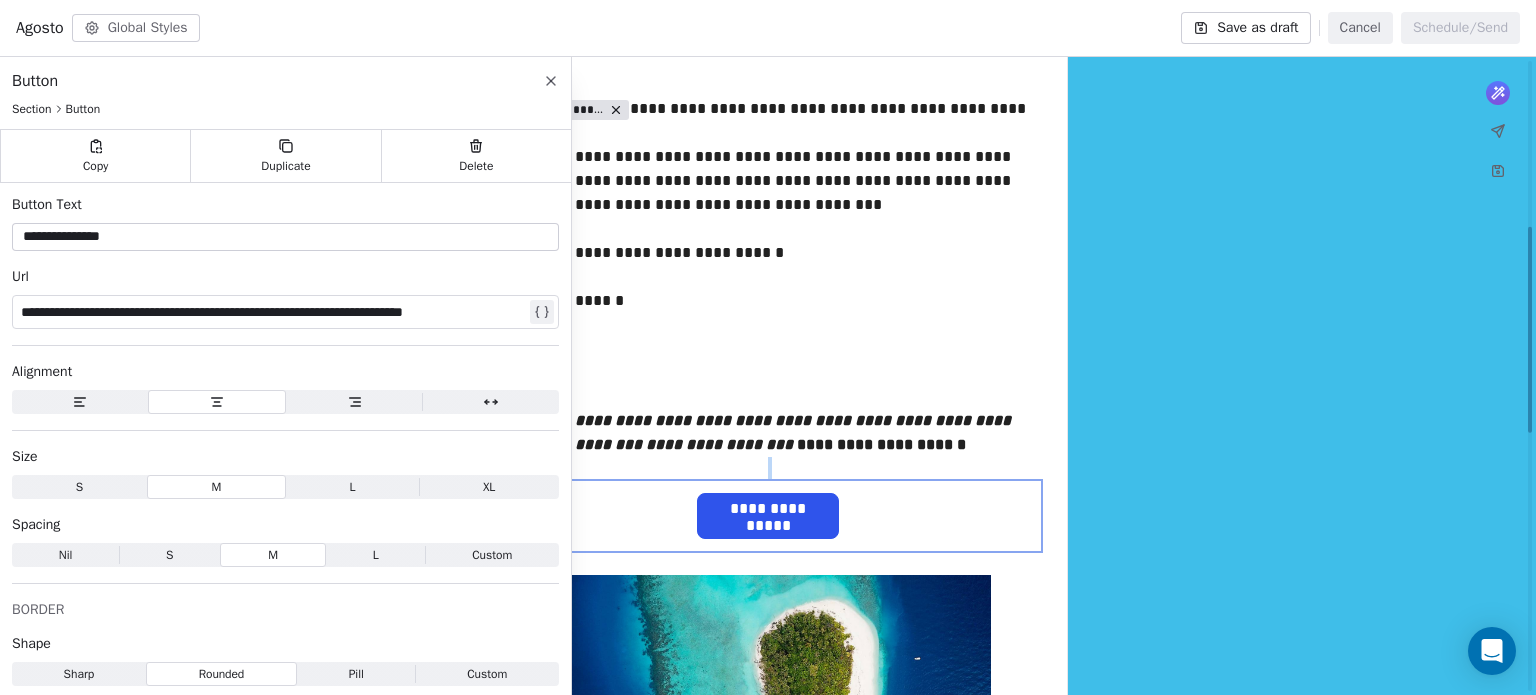 scroll, scrollTop: 600, scrollLeft: 0, axis: vertical 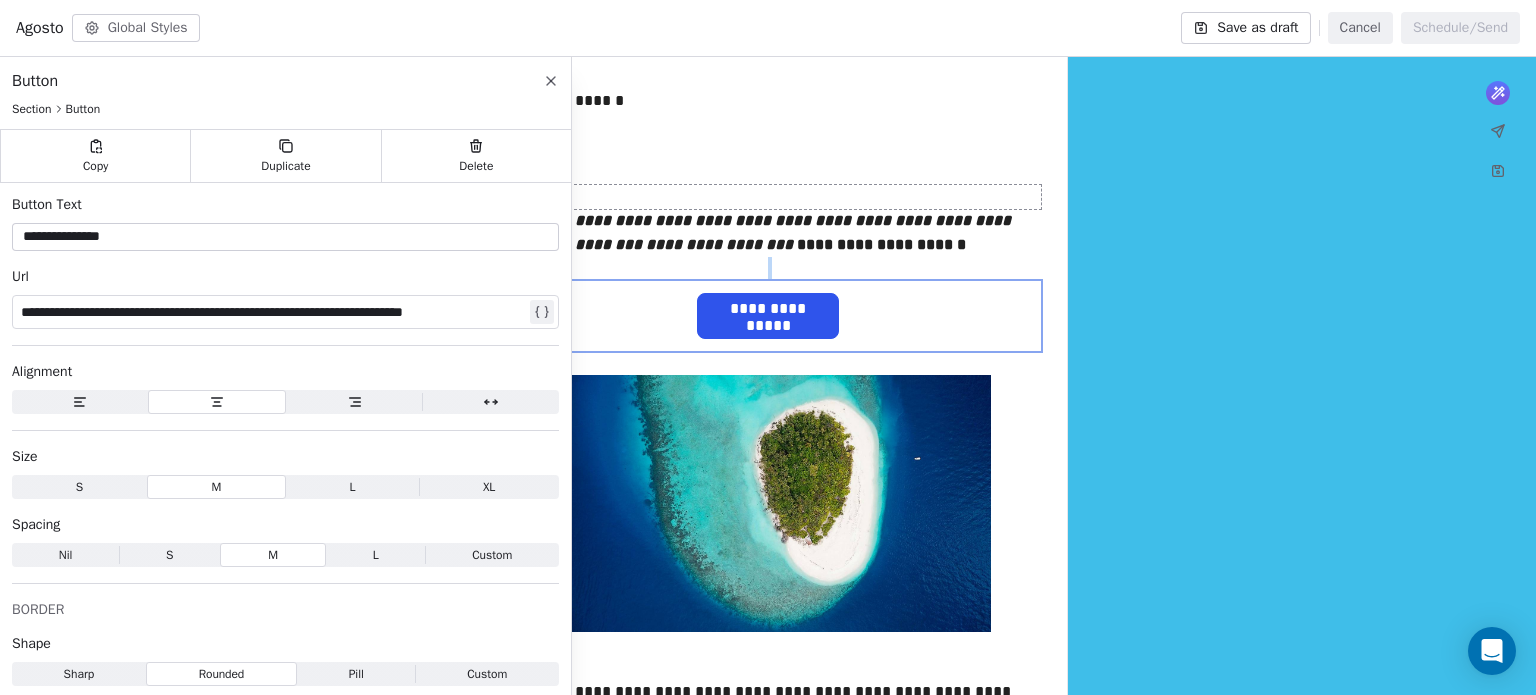 click at bounding box center (768, 197) 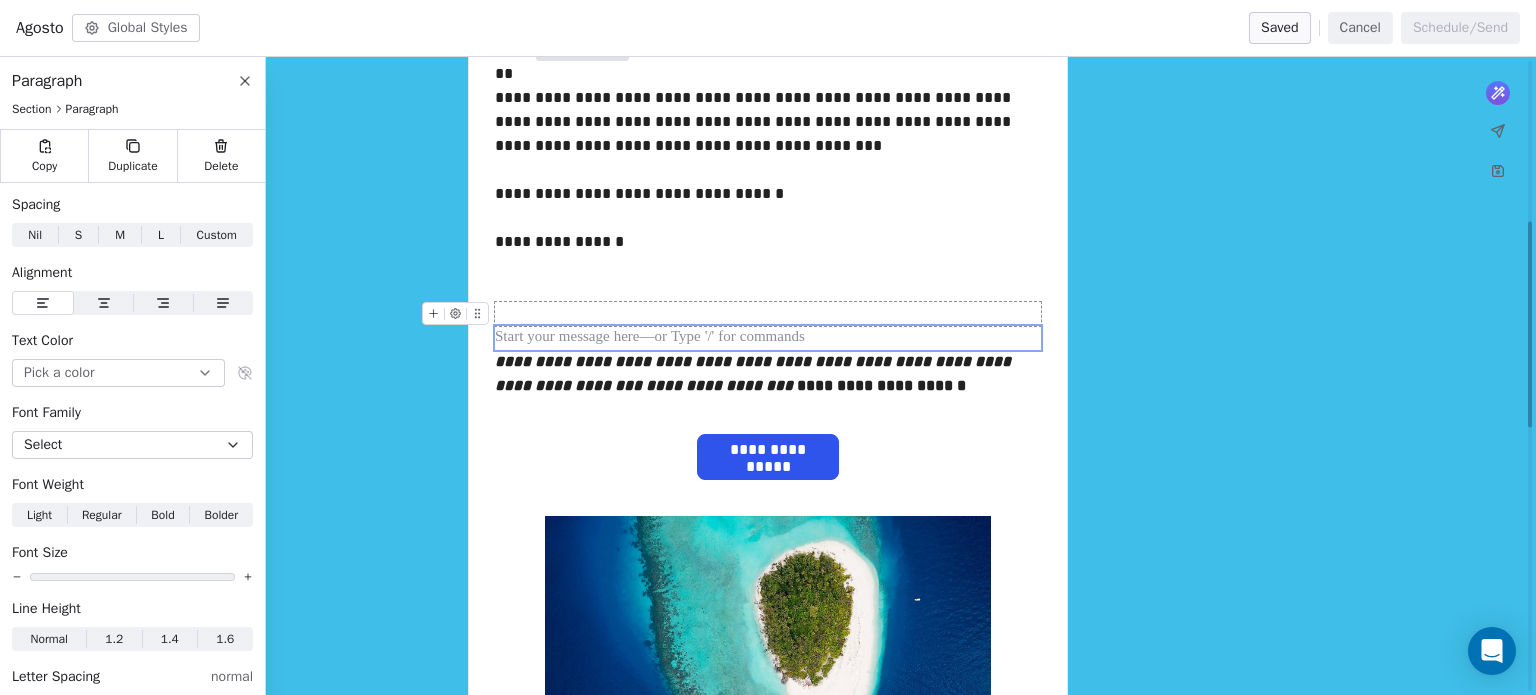 scroll, scrollTop: 400, scrollLeft: 0, axis: vertical 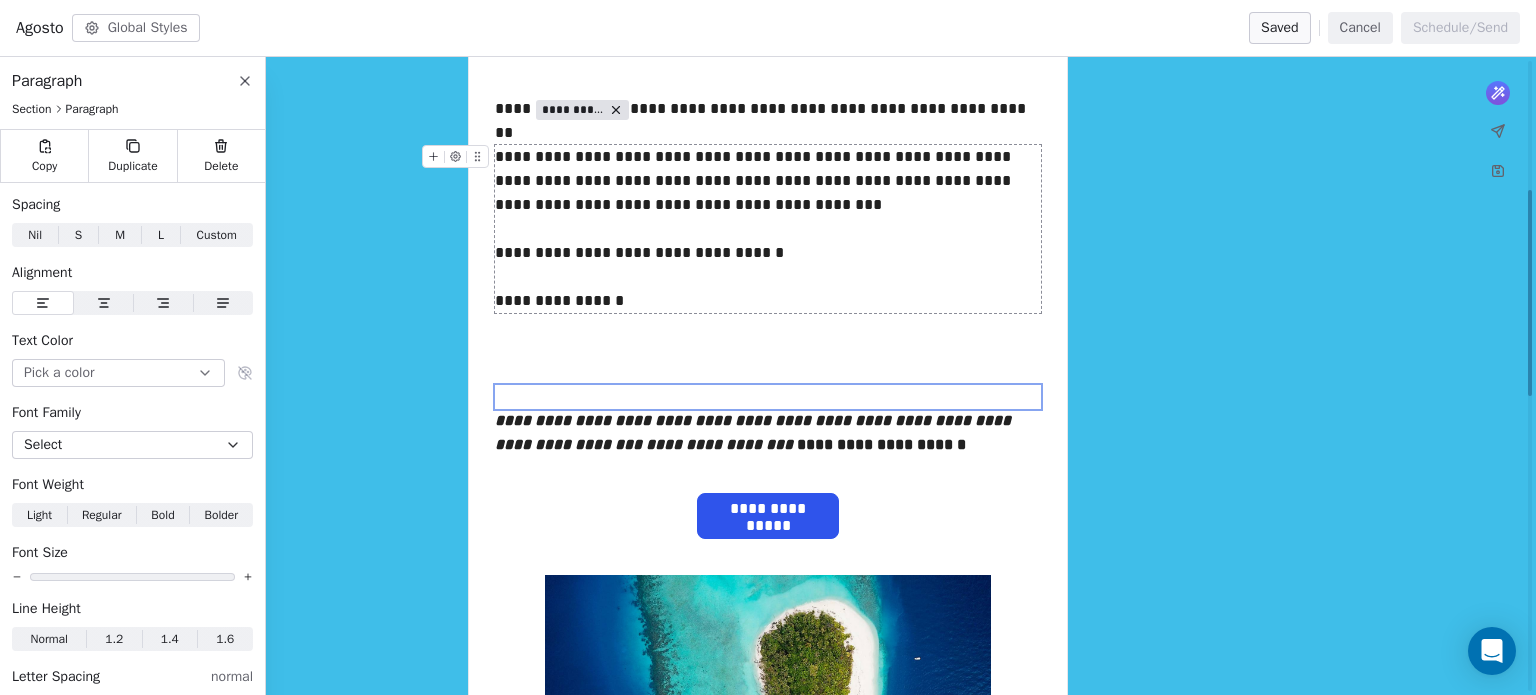 click on "**********" at bounding box center (768, 229) 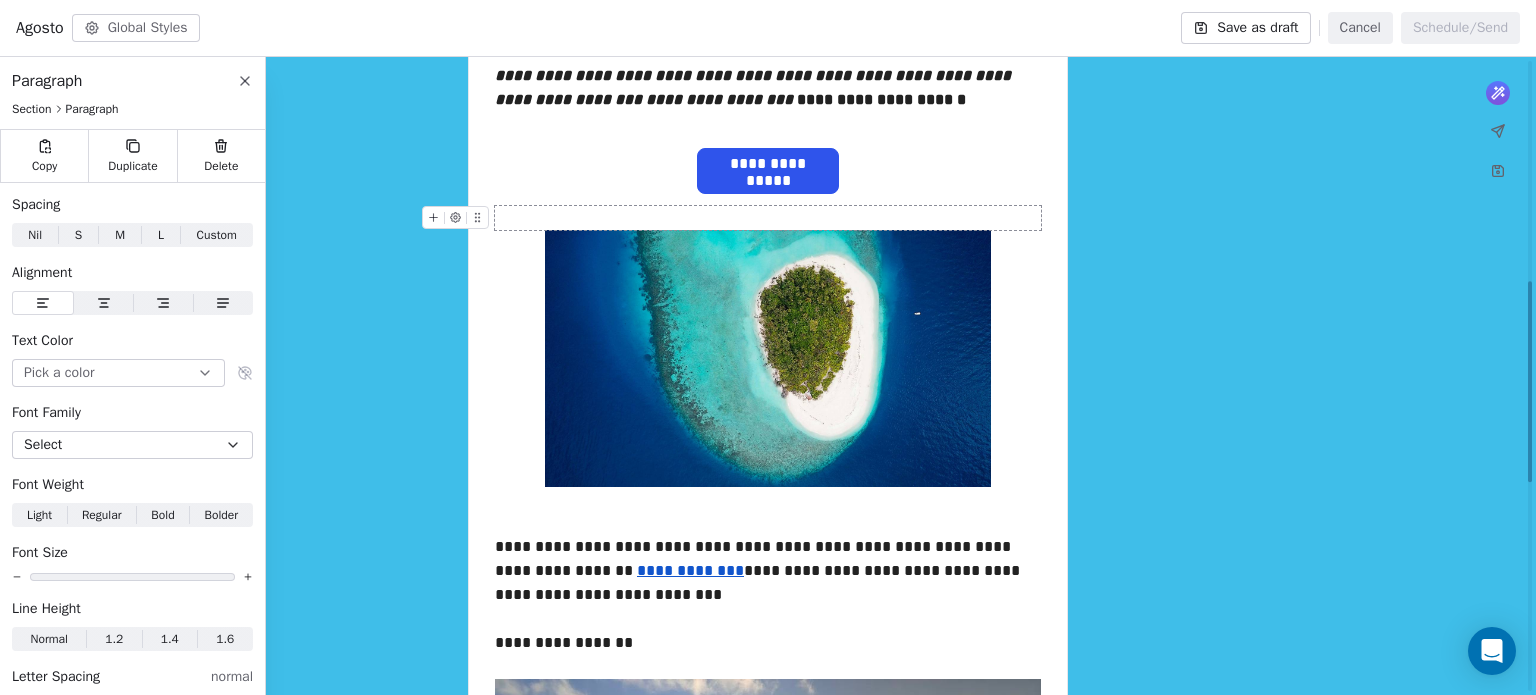 scroll, scrollTop: 900, scrollLeft: 0, axis: vertical 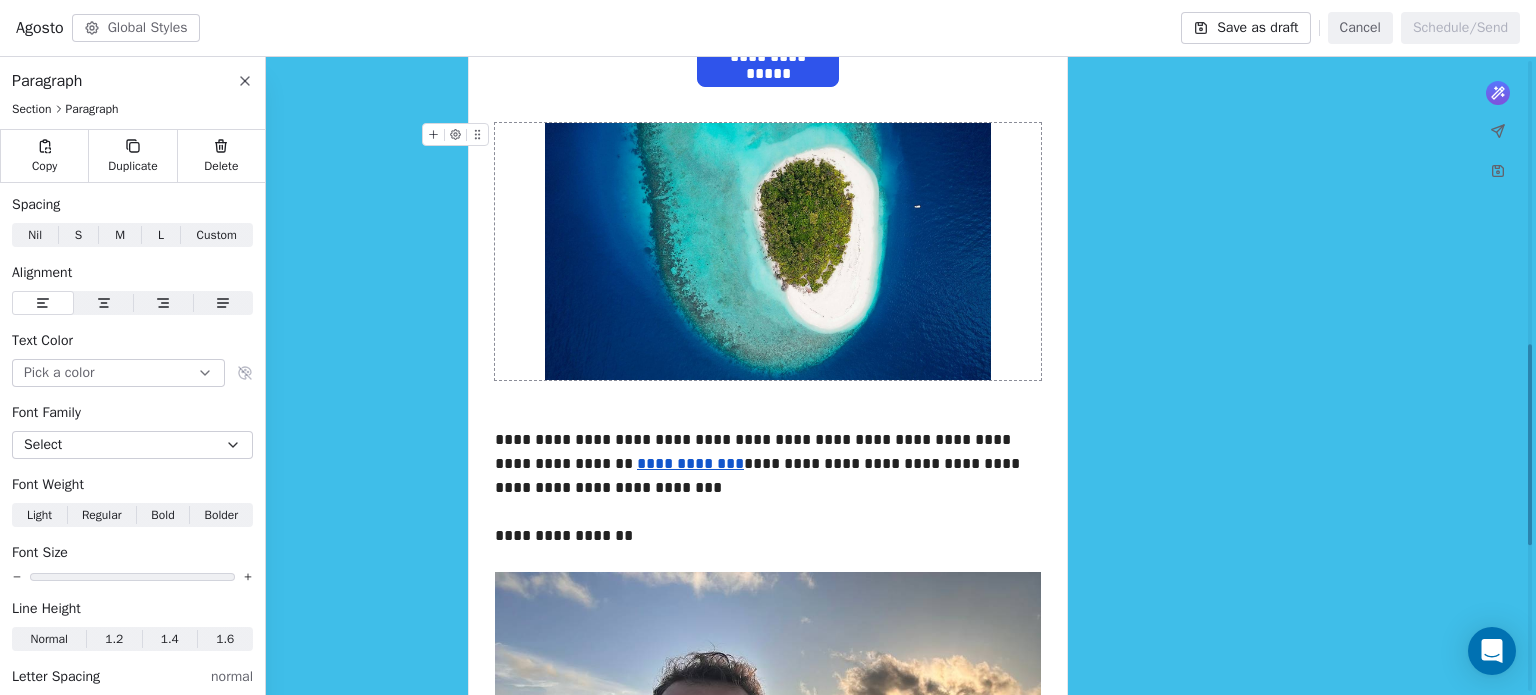 click at bounding box center [768, 251] 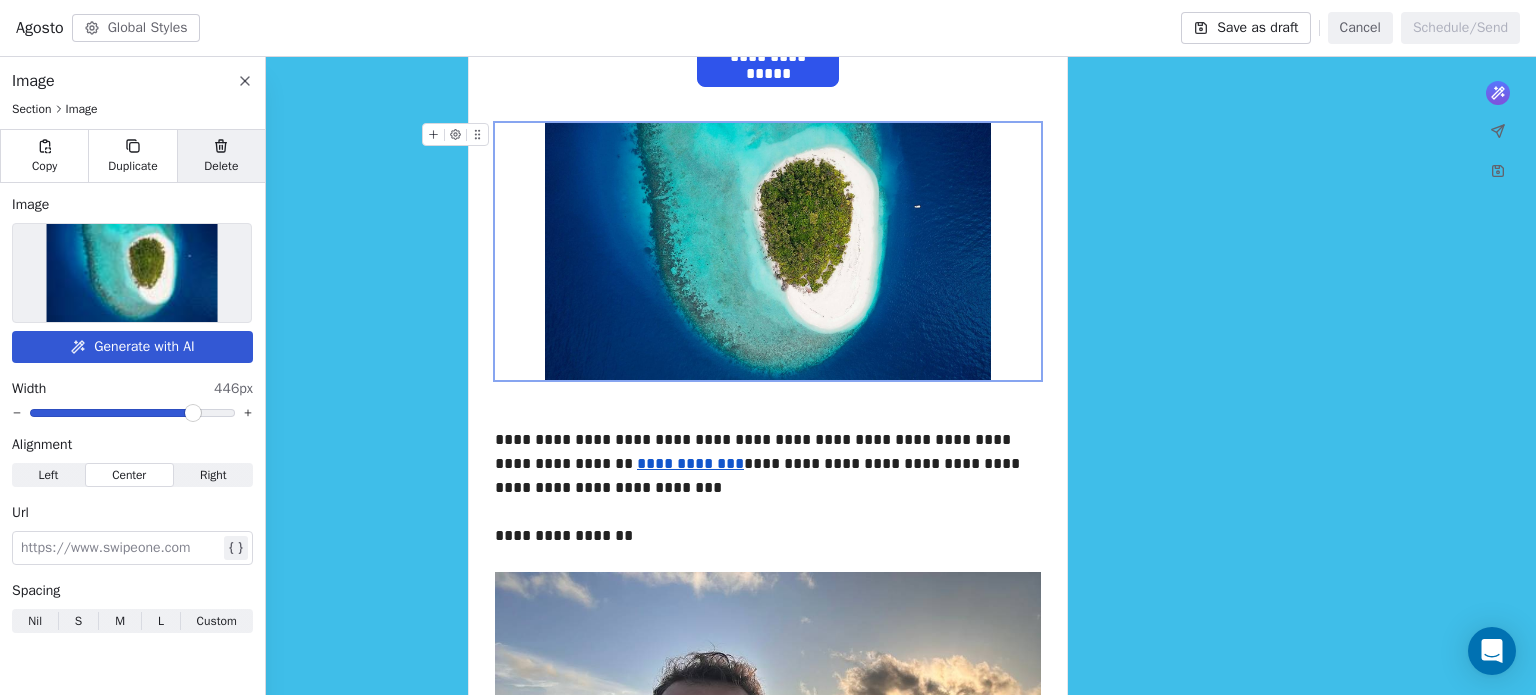 click on "Delete" at bounding box center (221, 166) 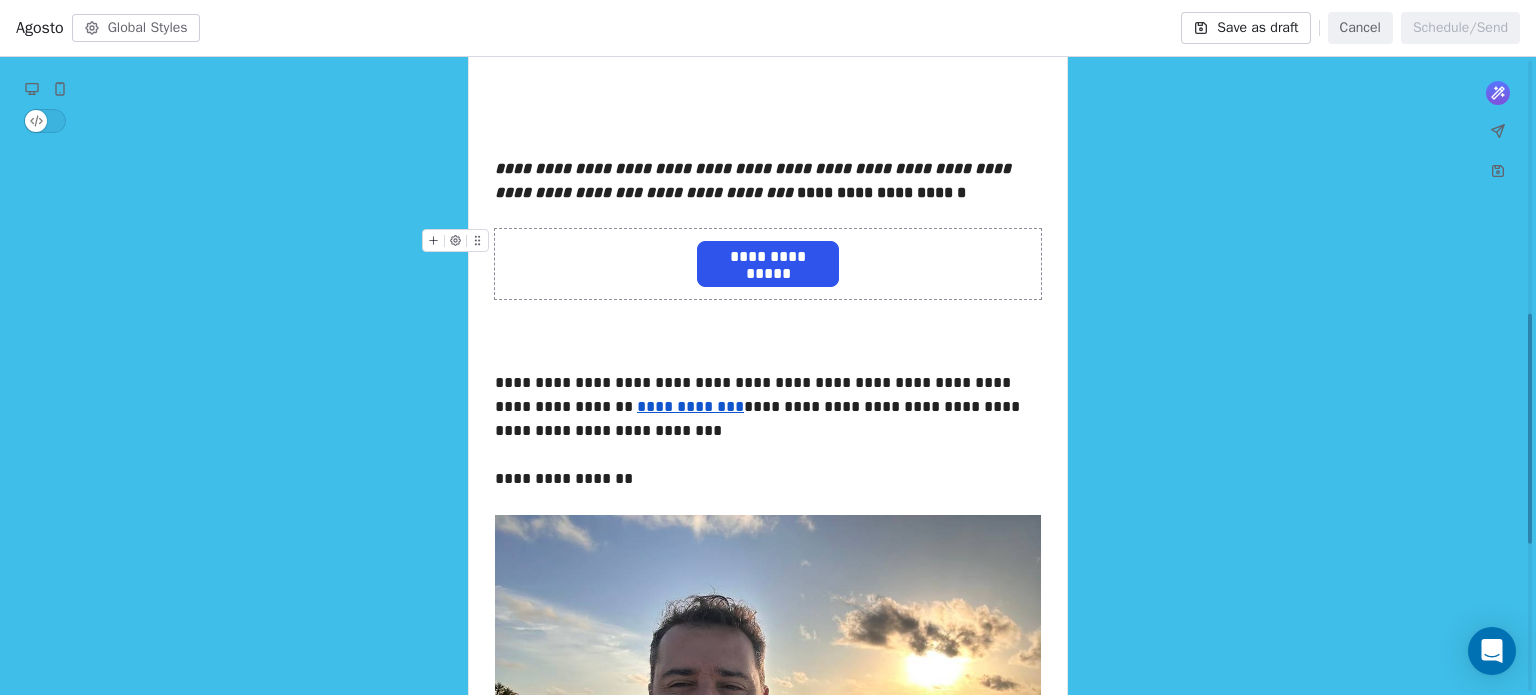 scroll, scrollTop: 700, scrollLeft: 0, axis: vertical 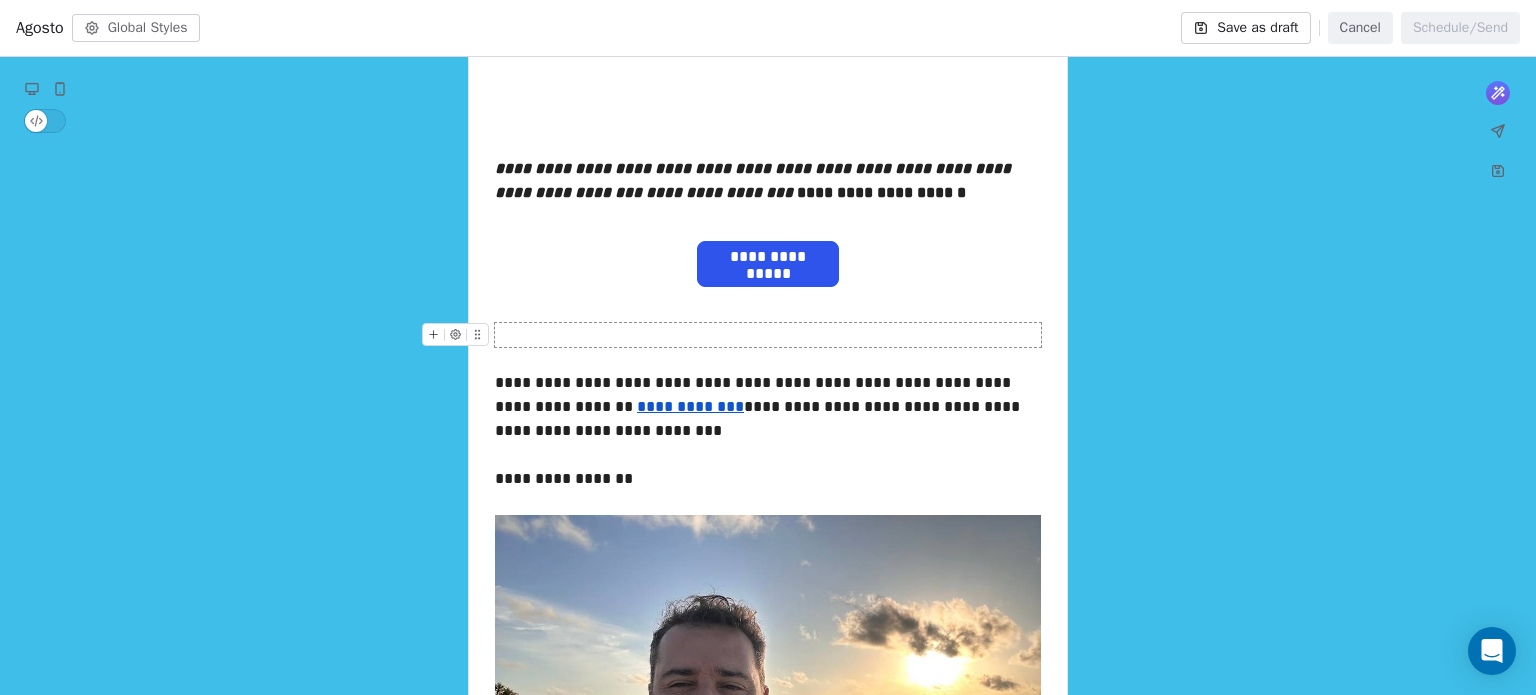 click at bounding box center [768, 335] 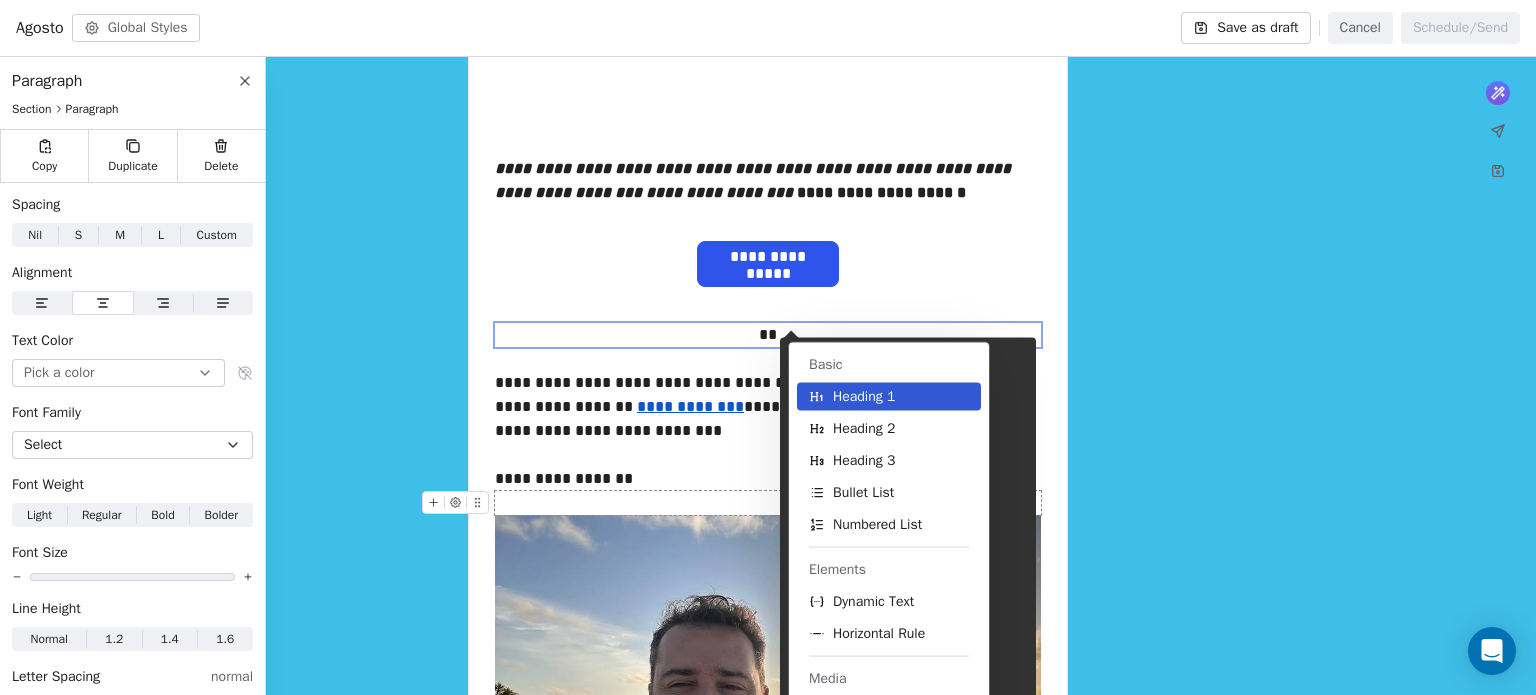 click on "Media" at bounding box center [889, 679] 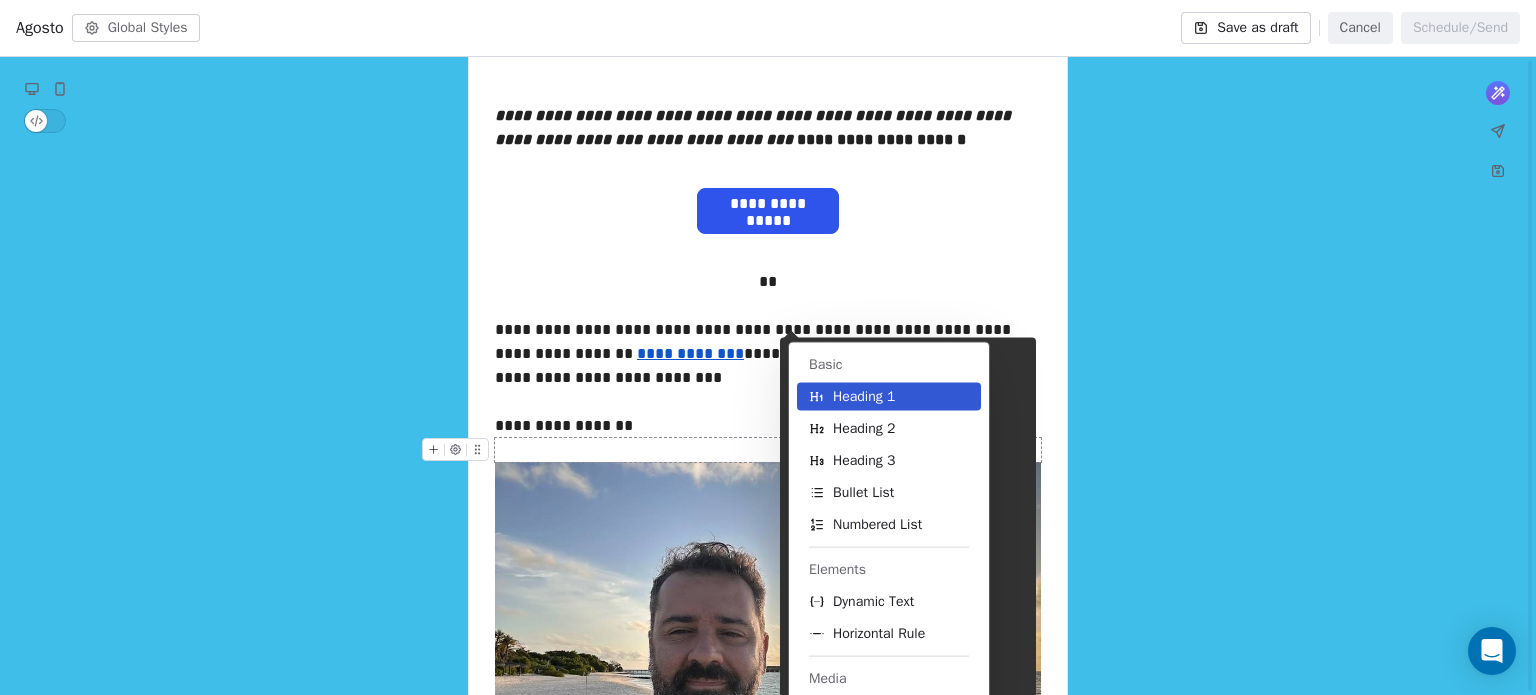 scroll, scrollTop: 800, scrollLeft: 0, axis: vertical 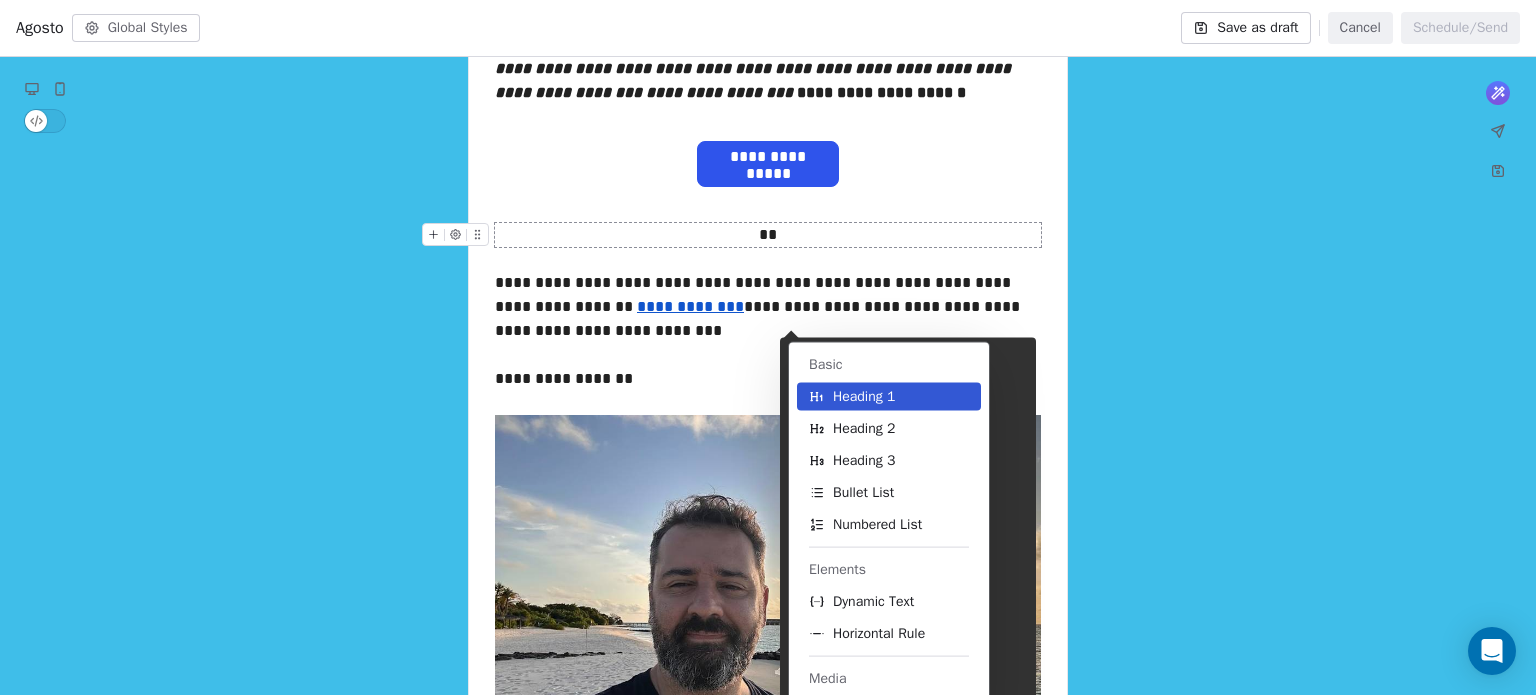 click on "**" at bounding box center [768, 235] 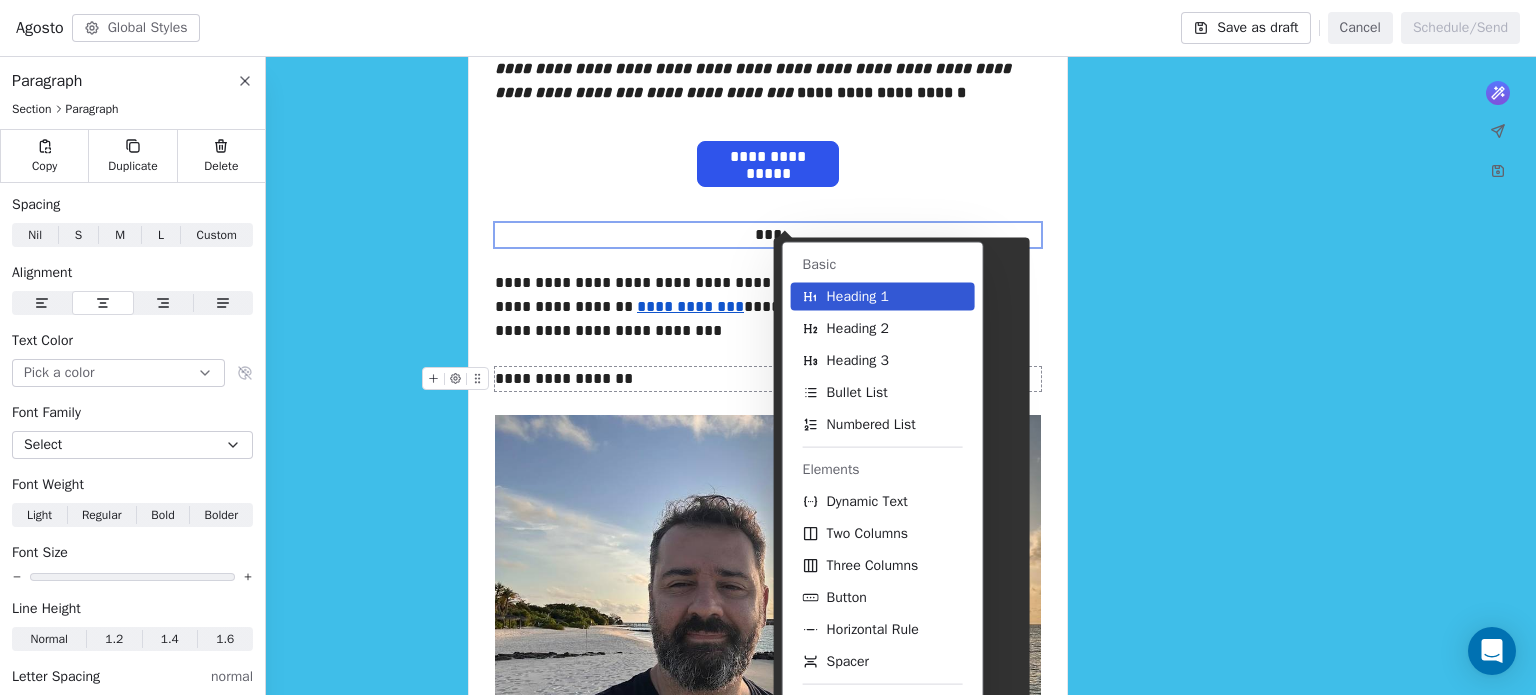 click on "**********" at bounding box center (768, 198) 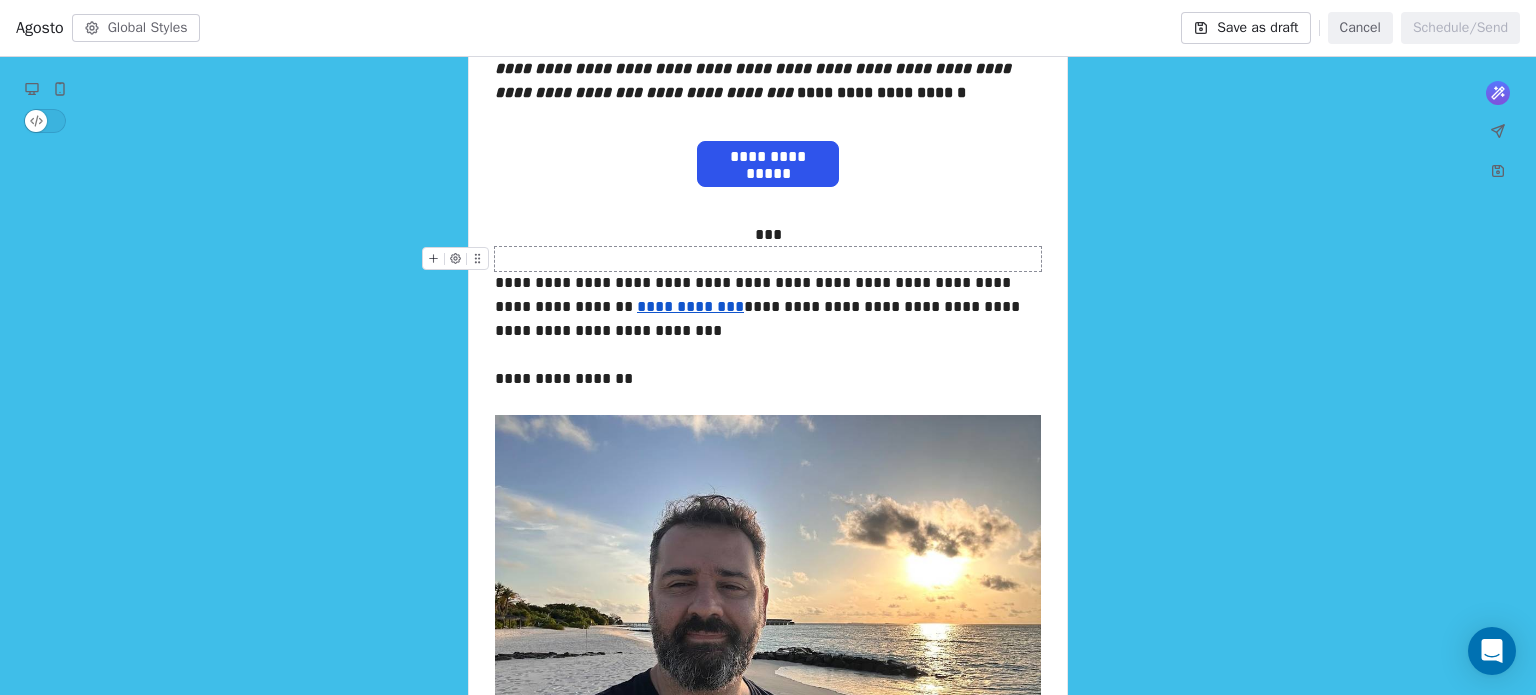 click at bounding box center (768, 259) 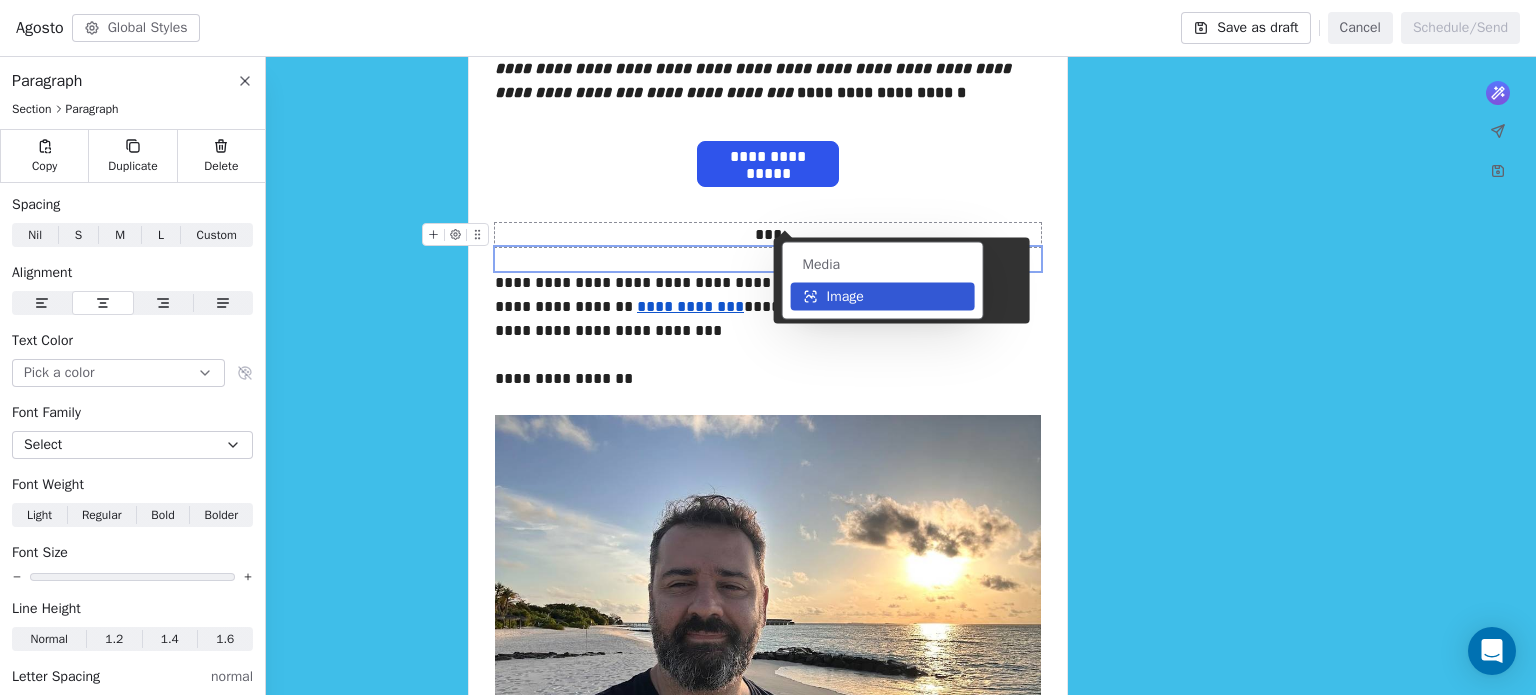 click on "***" at bounding box center (768, 235) 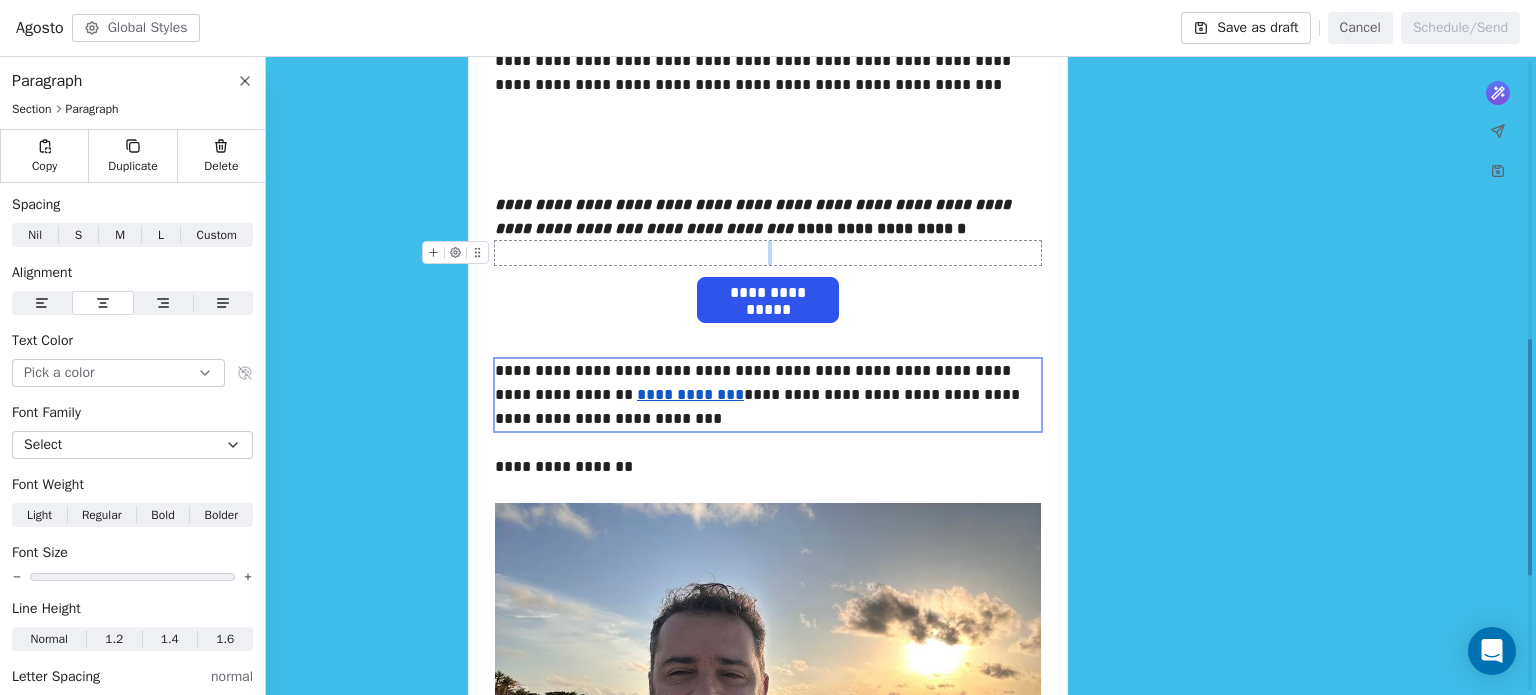 scroll, scrollTop: 600, scrollLeft: 0, axis: vertical 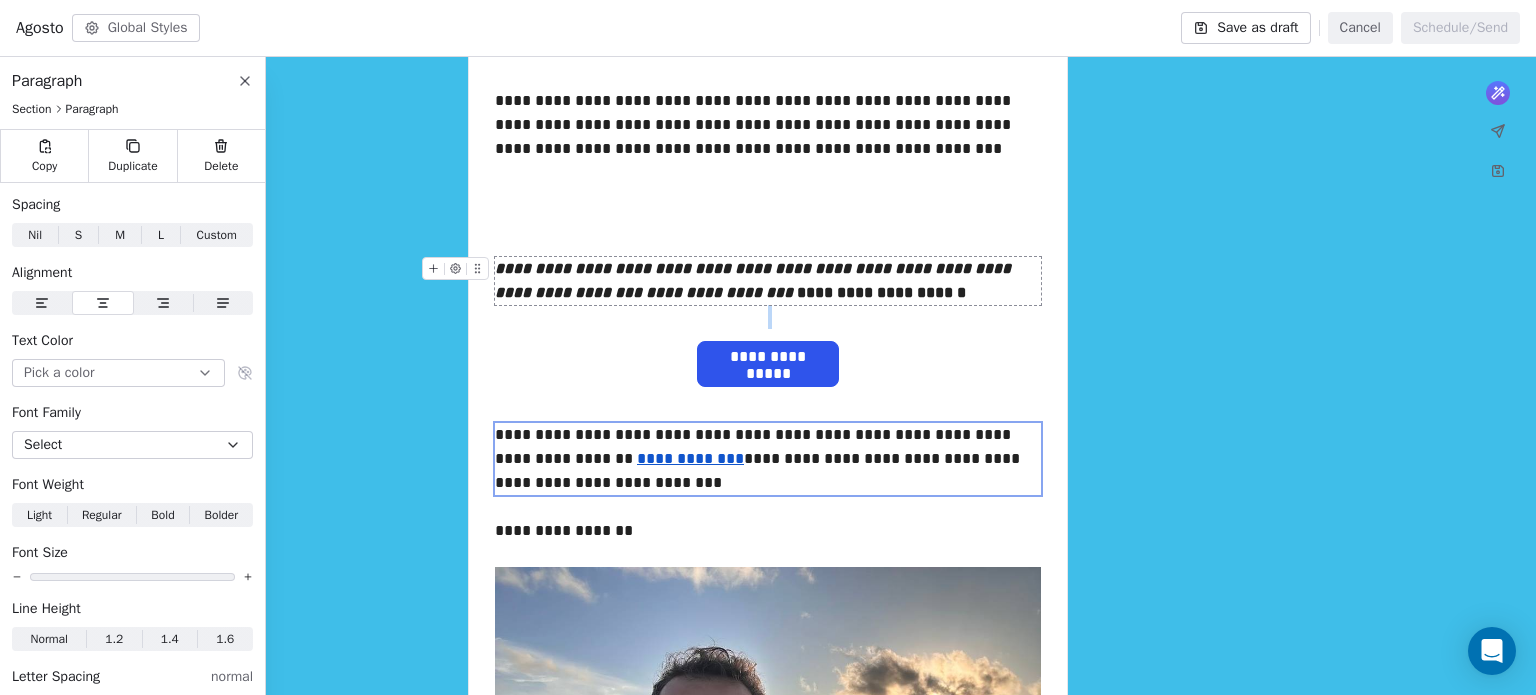 click 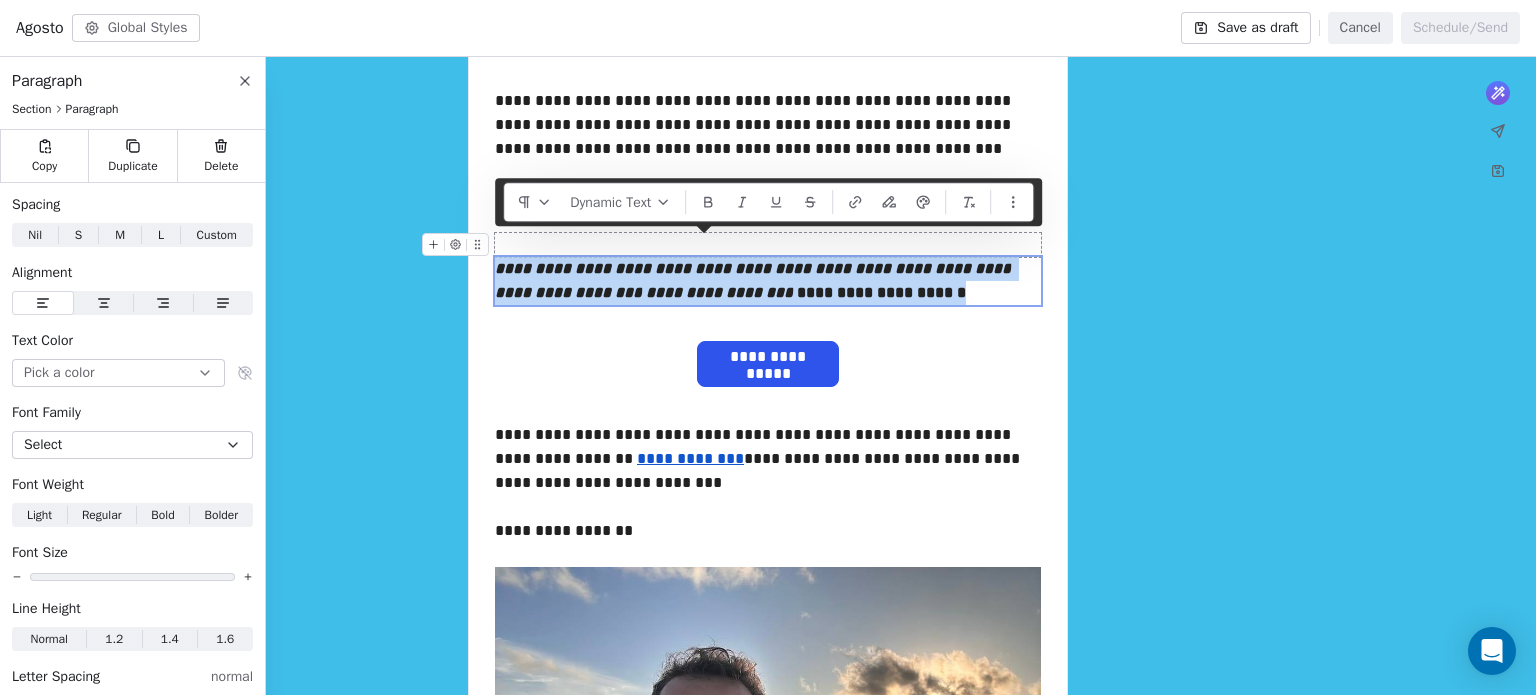 drag, startPoint x: 944, startPoint y: 299, endPoint x: 495, endPoint y: 243, distance: 452.47873 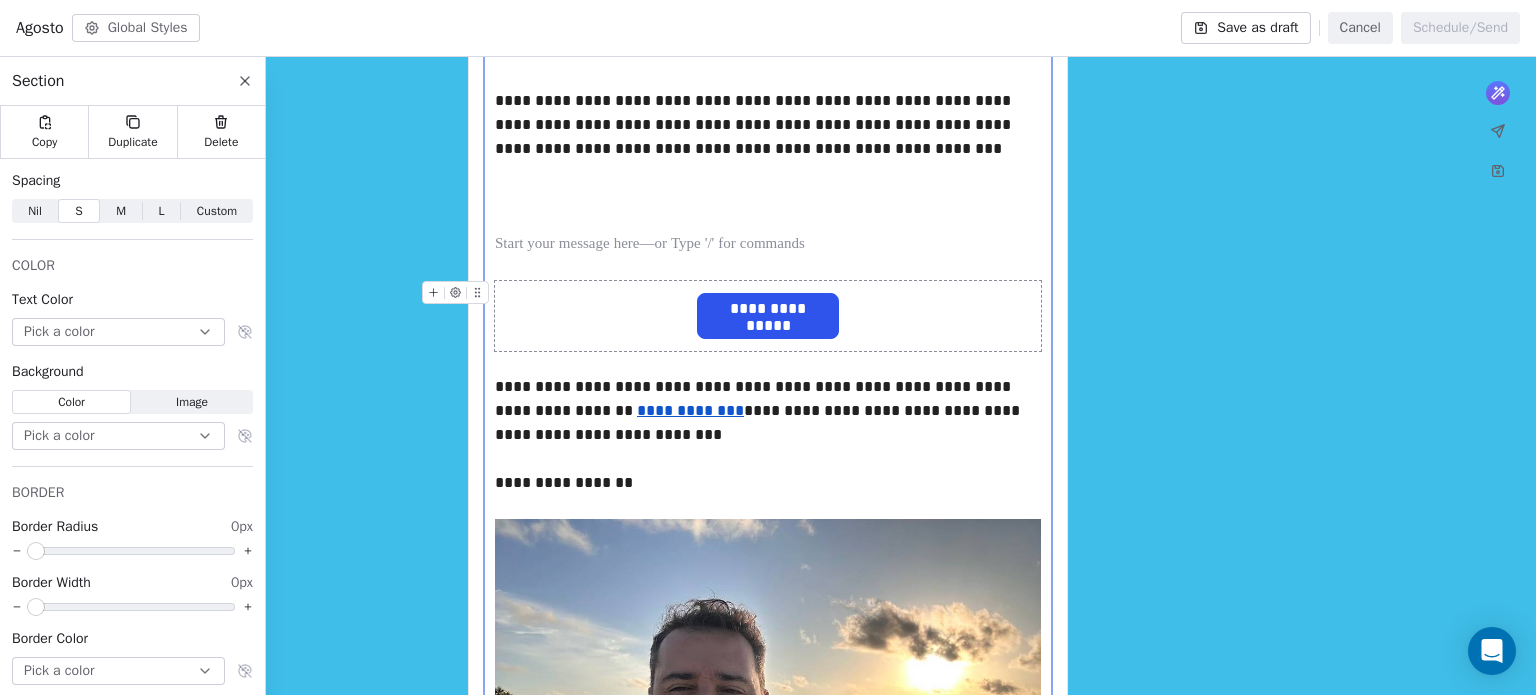click on "**********" at bounding box center [768, 316] 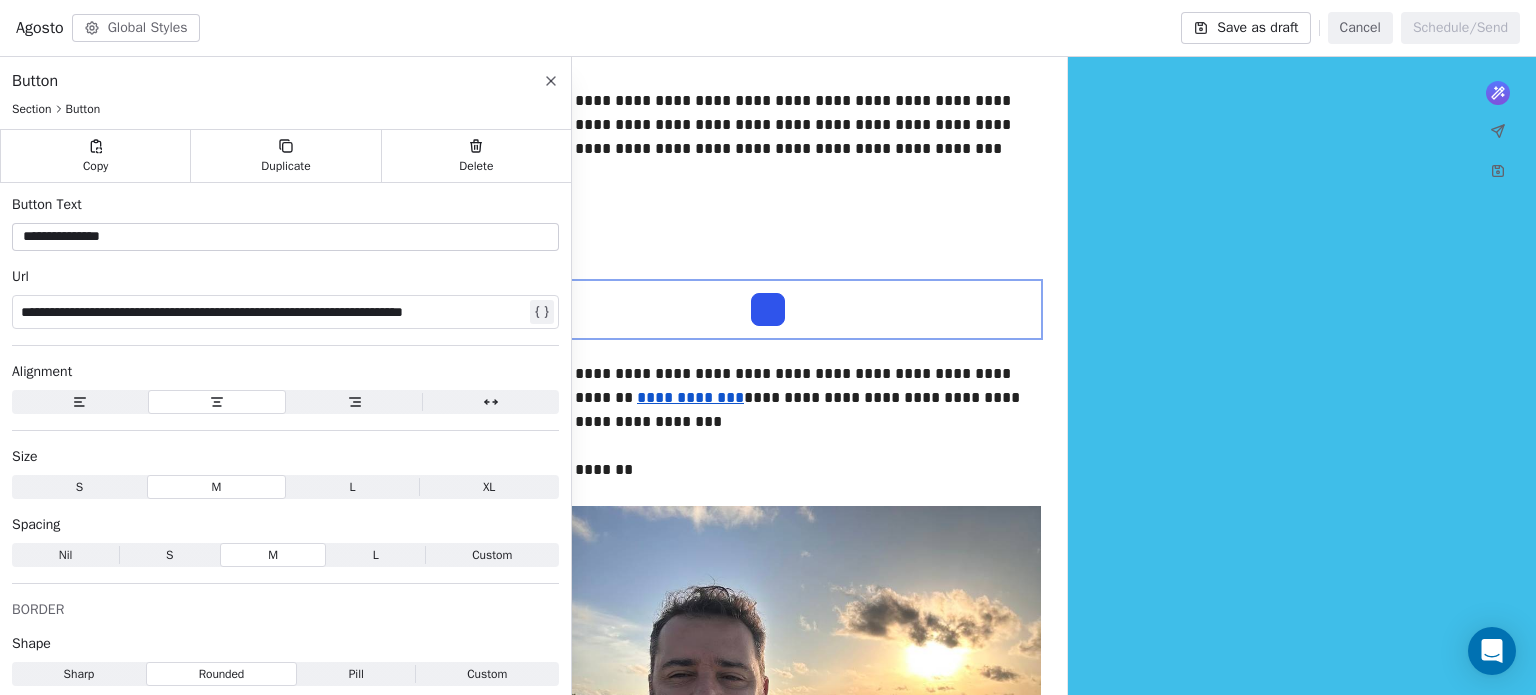 click at bounding box center (768, 309) 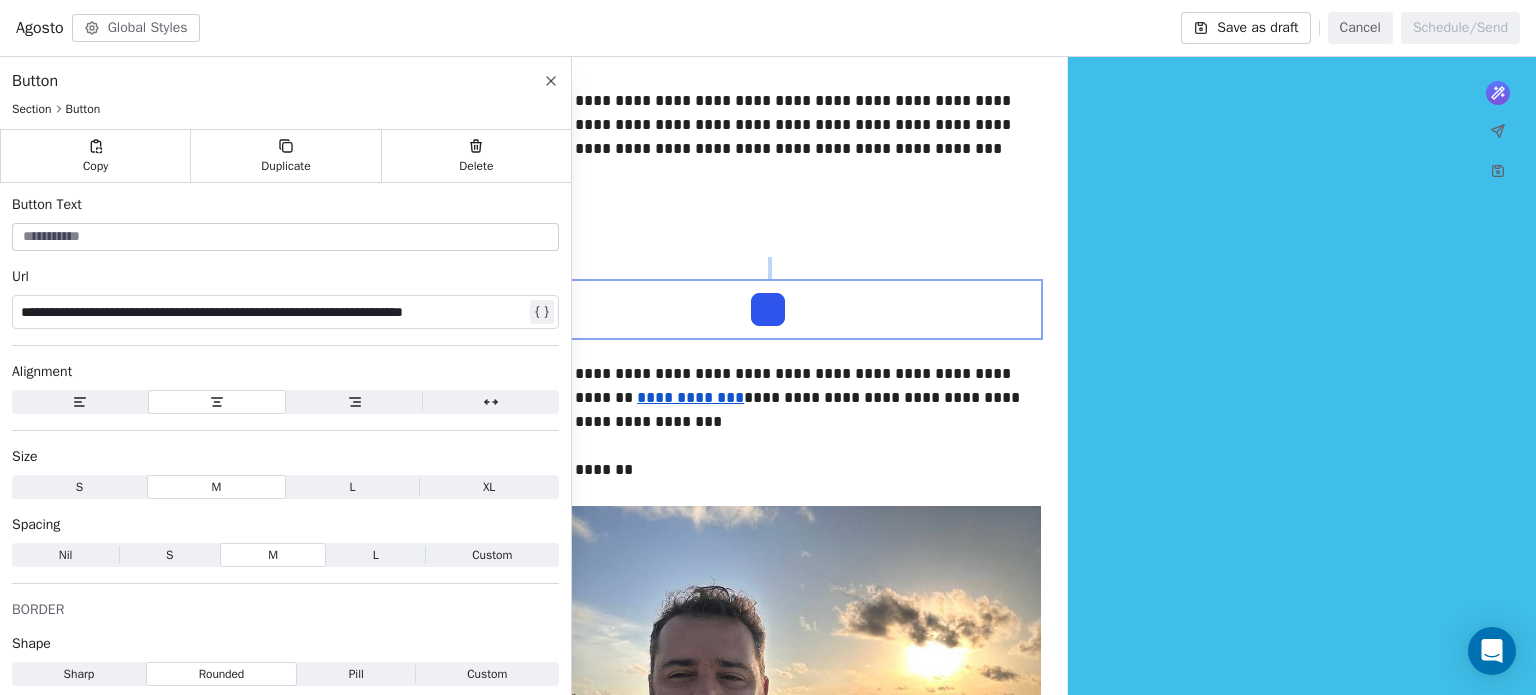 click at bounding box center [768, 309] 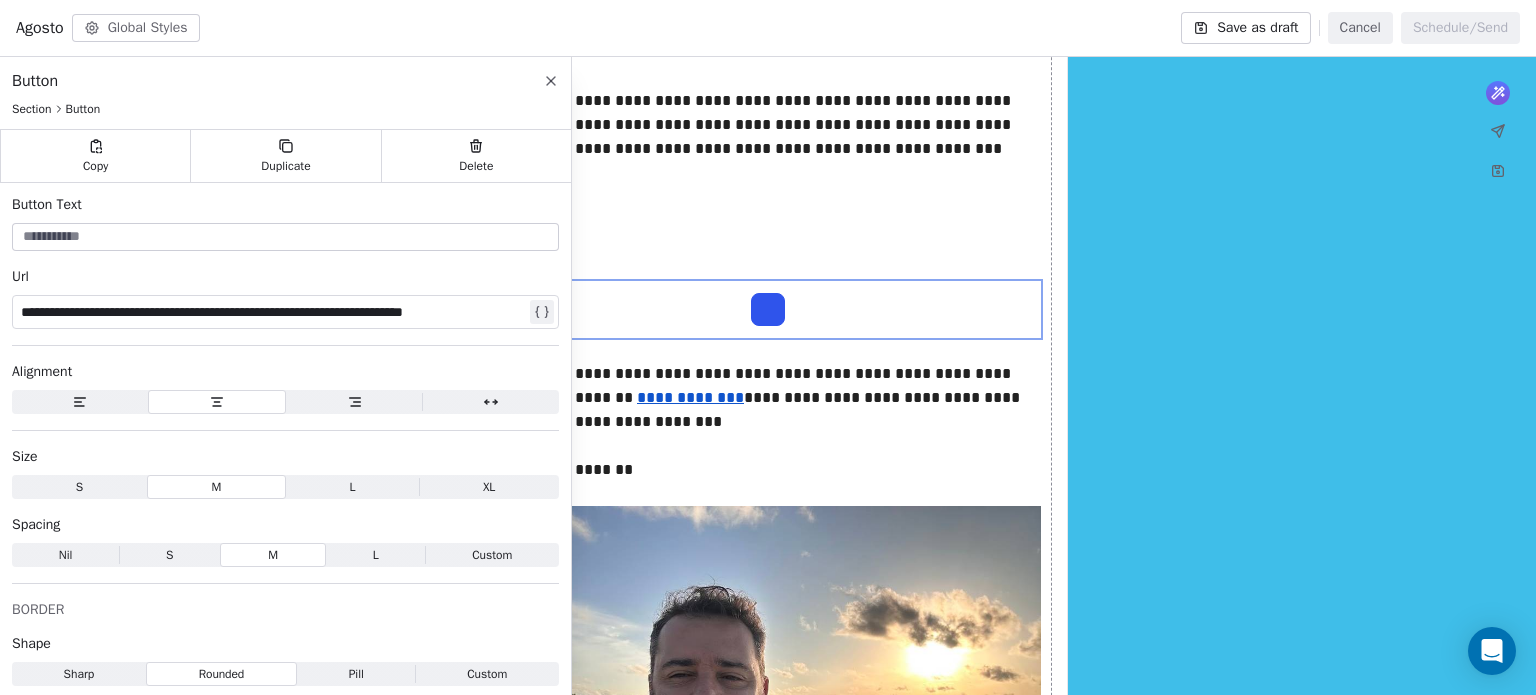 click on "**********" at bounding box center [768, 343] 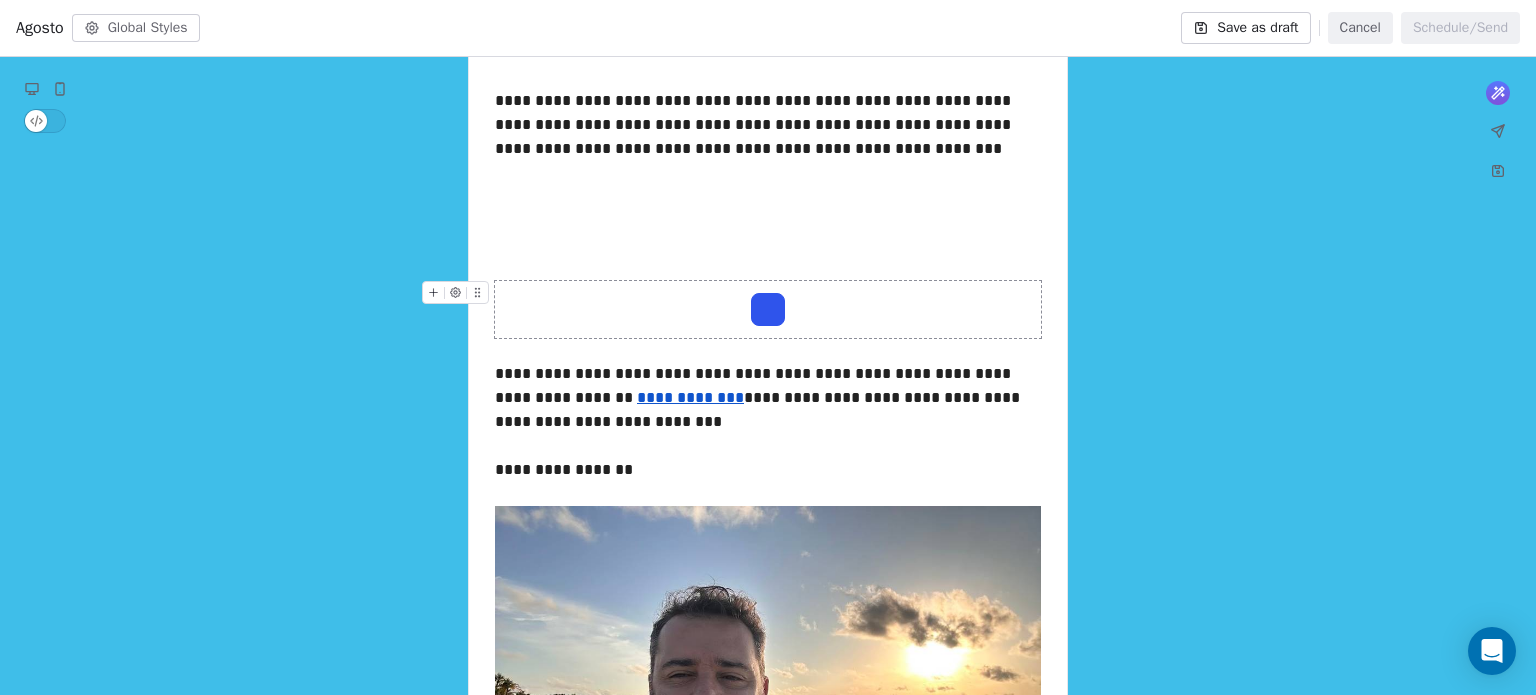 click at bounding box center (768, 309) 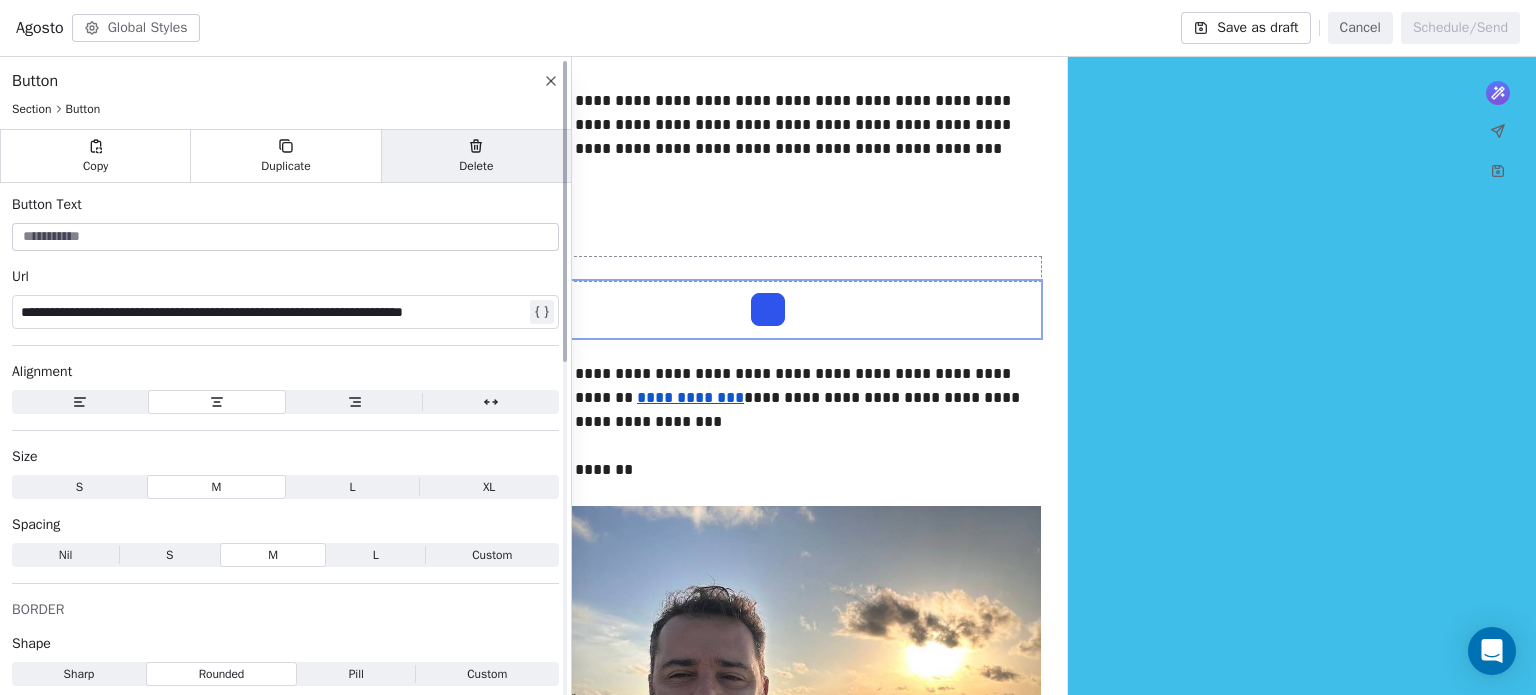 click on "Delete" at bounding box center (476, 156) 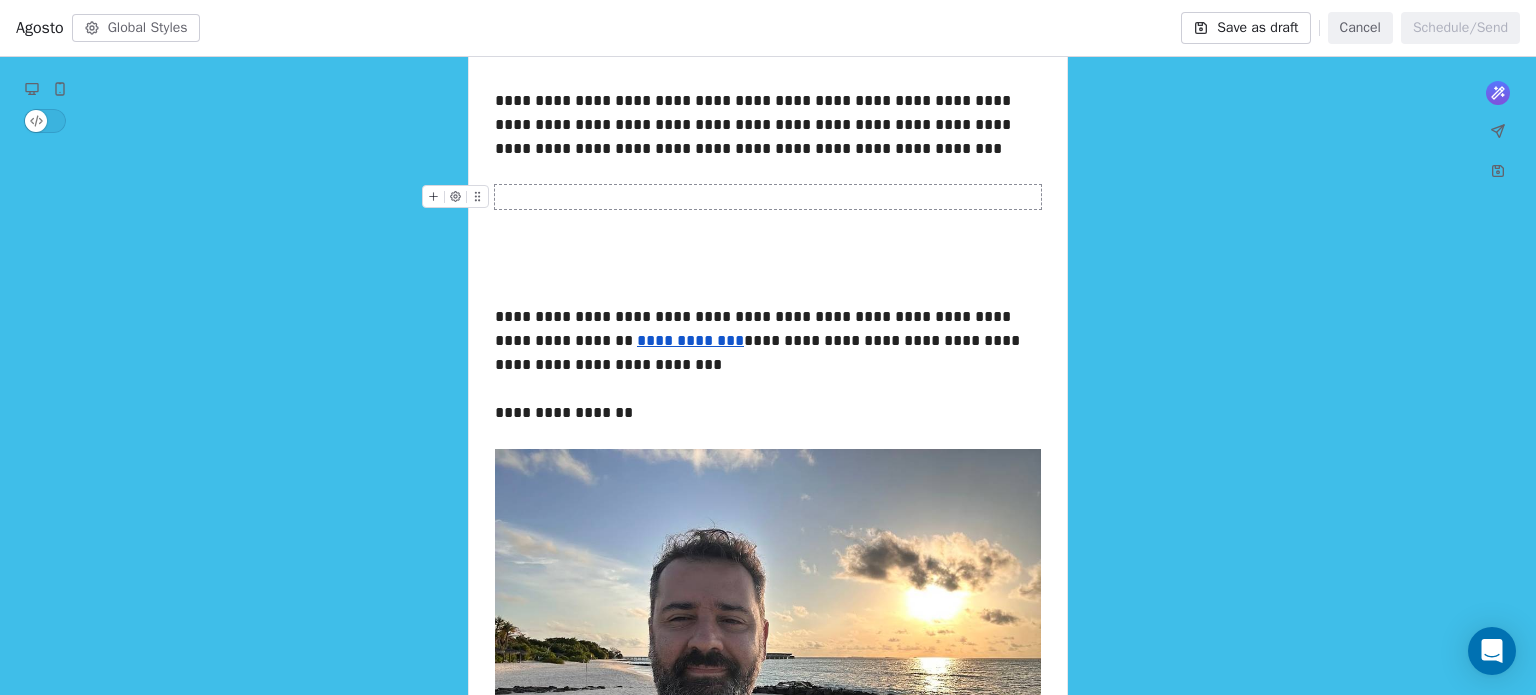 click at bounding box center [768, 197] 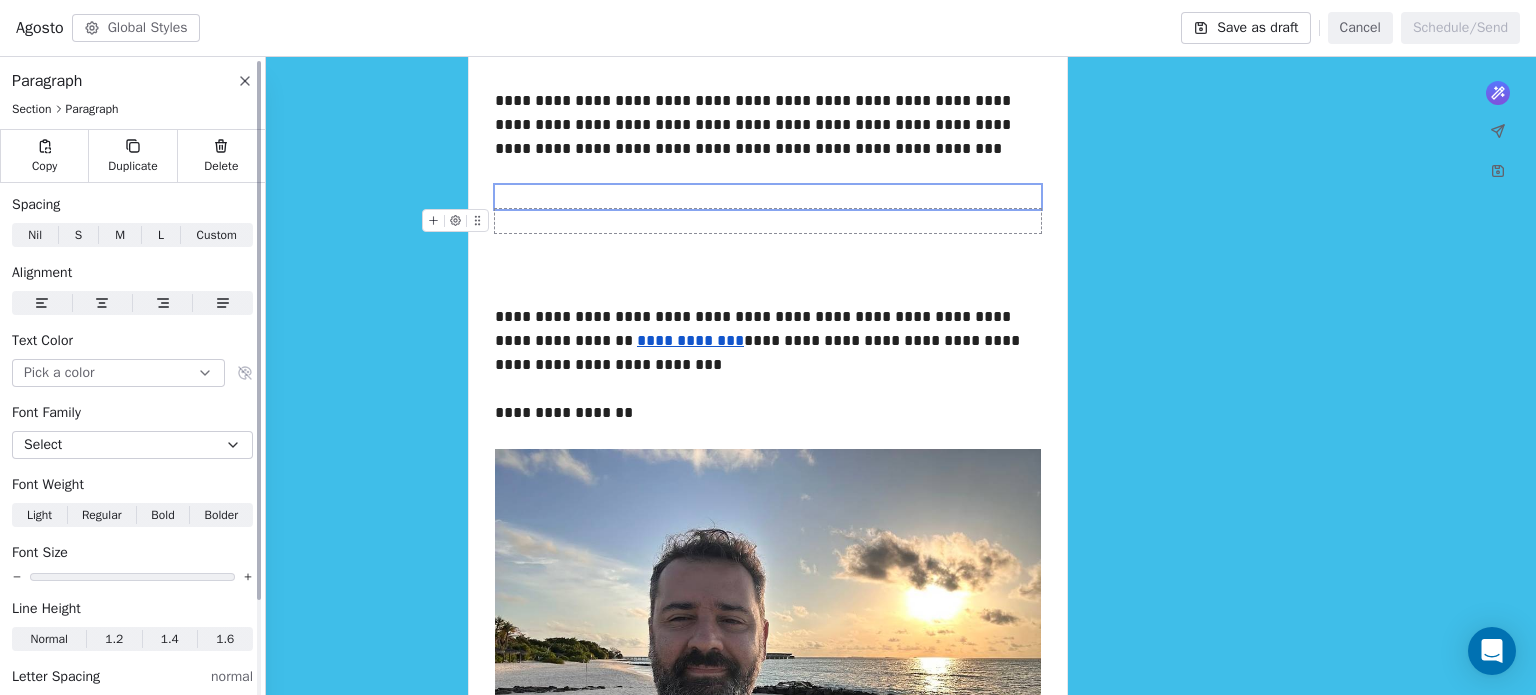 click 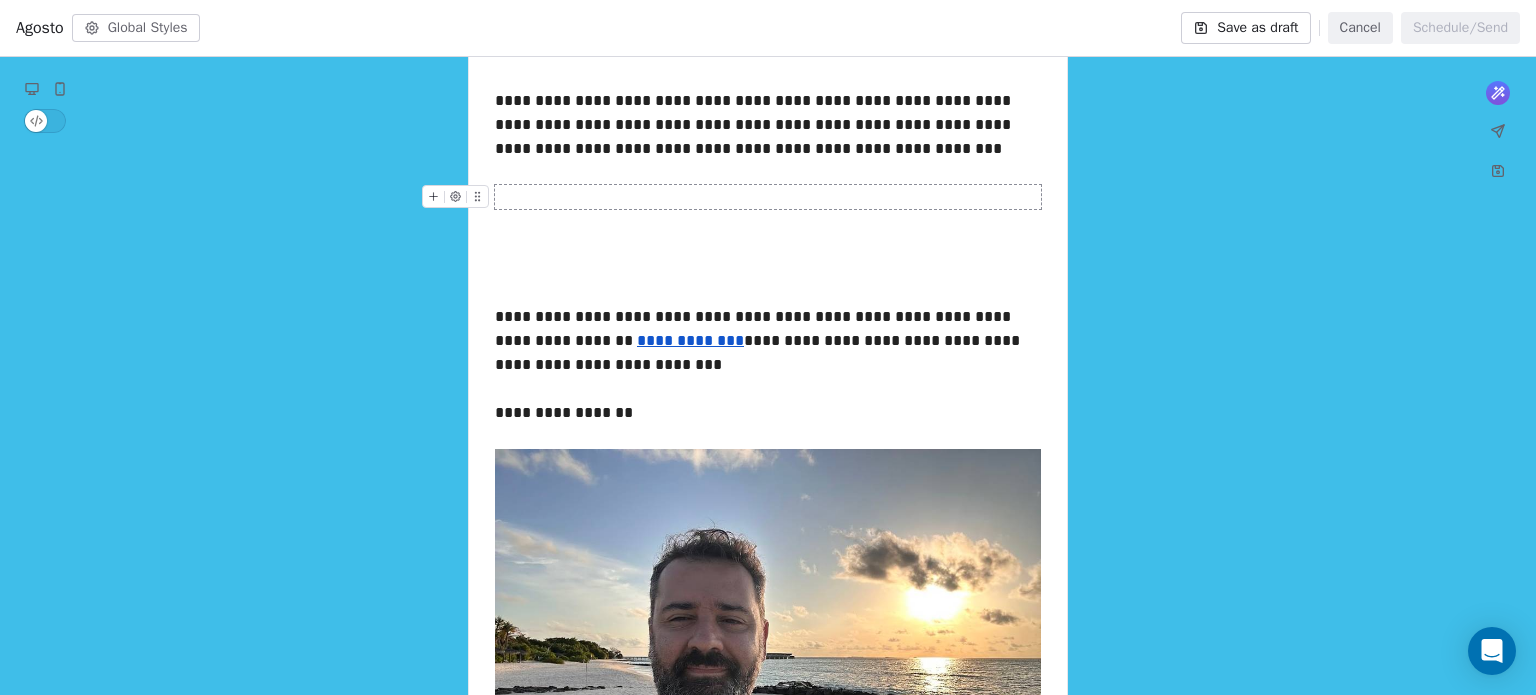 click at bounding box center (768, 197) 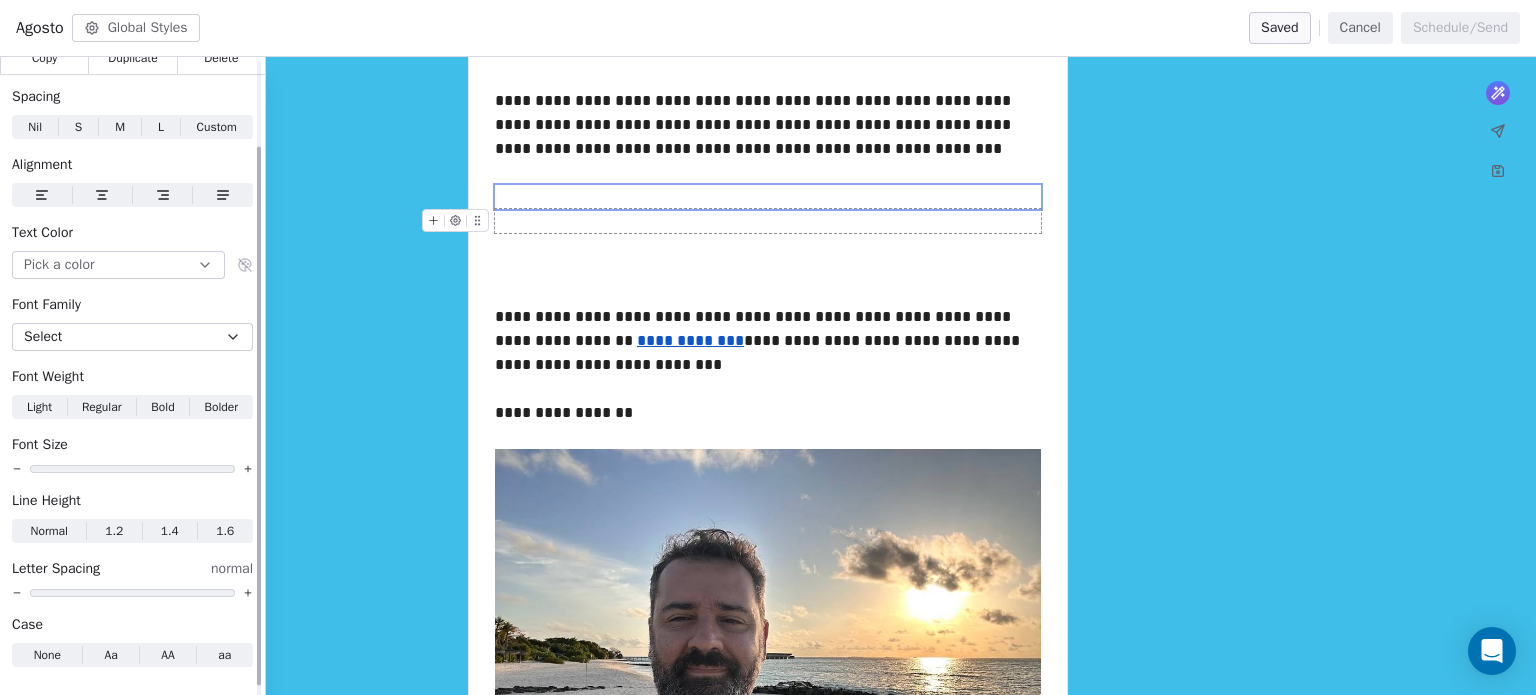scroll, scrollTop: 116, scrollLeft: 0, axis: vertical 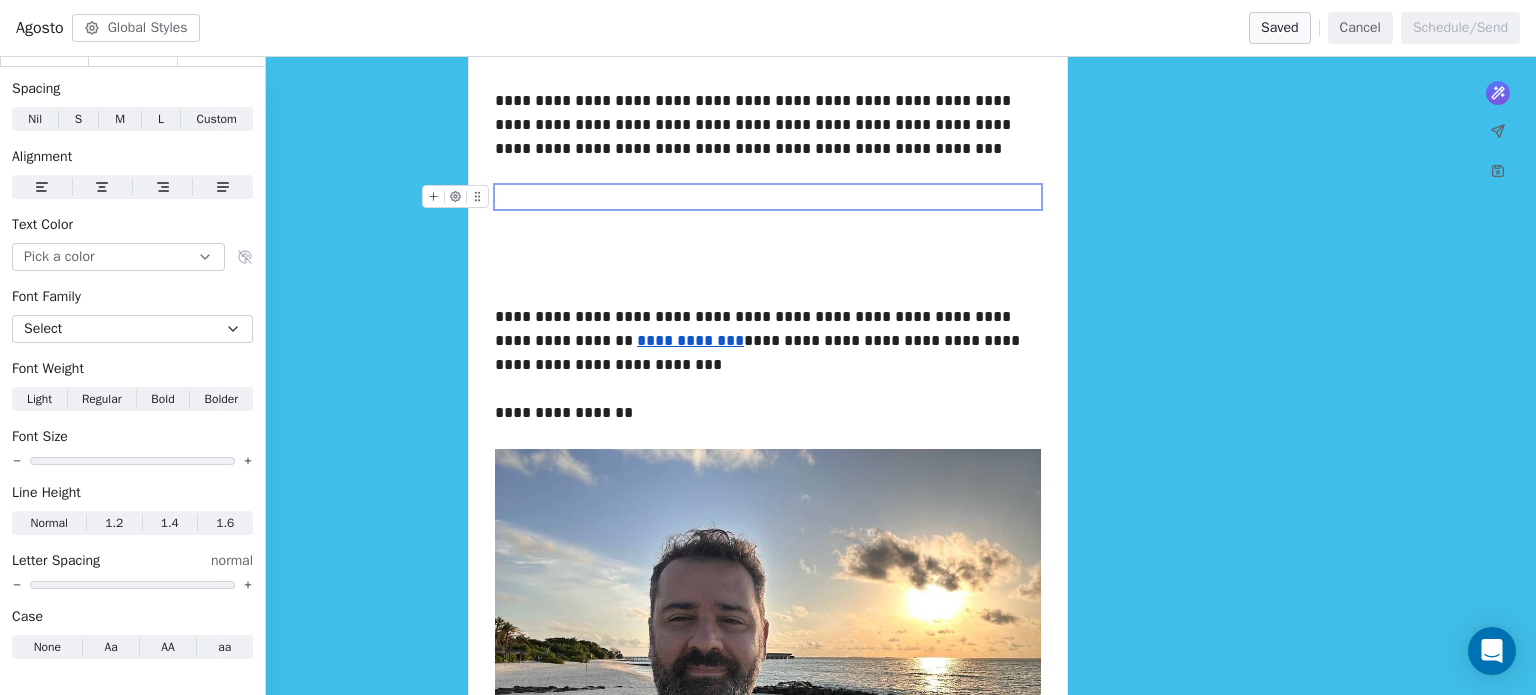 click at bounding box center [768, 197] 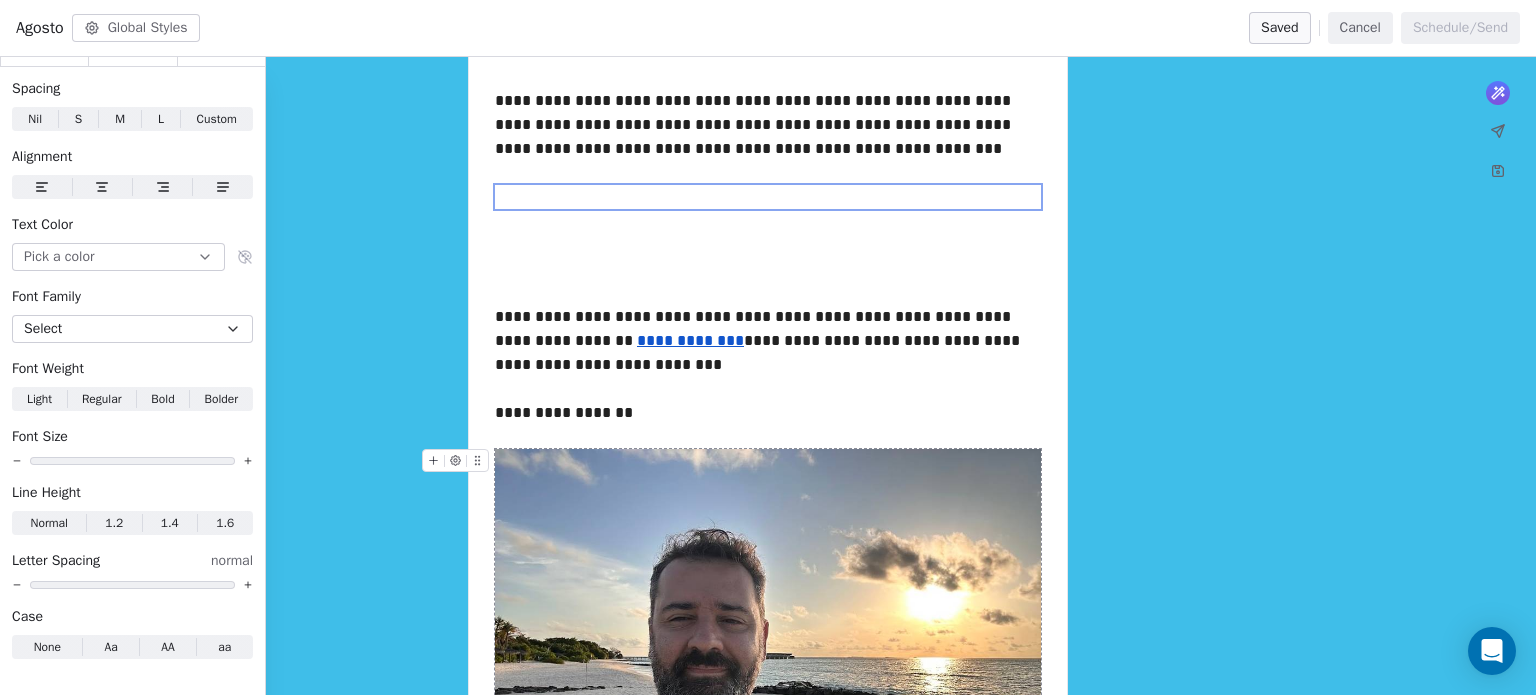 click at bounding box center [768, 654] 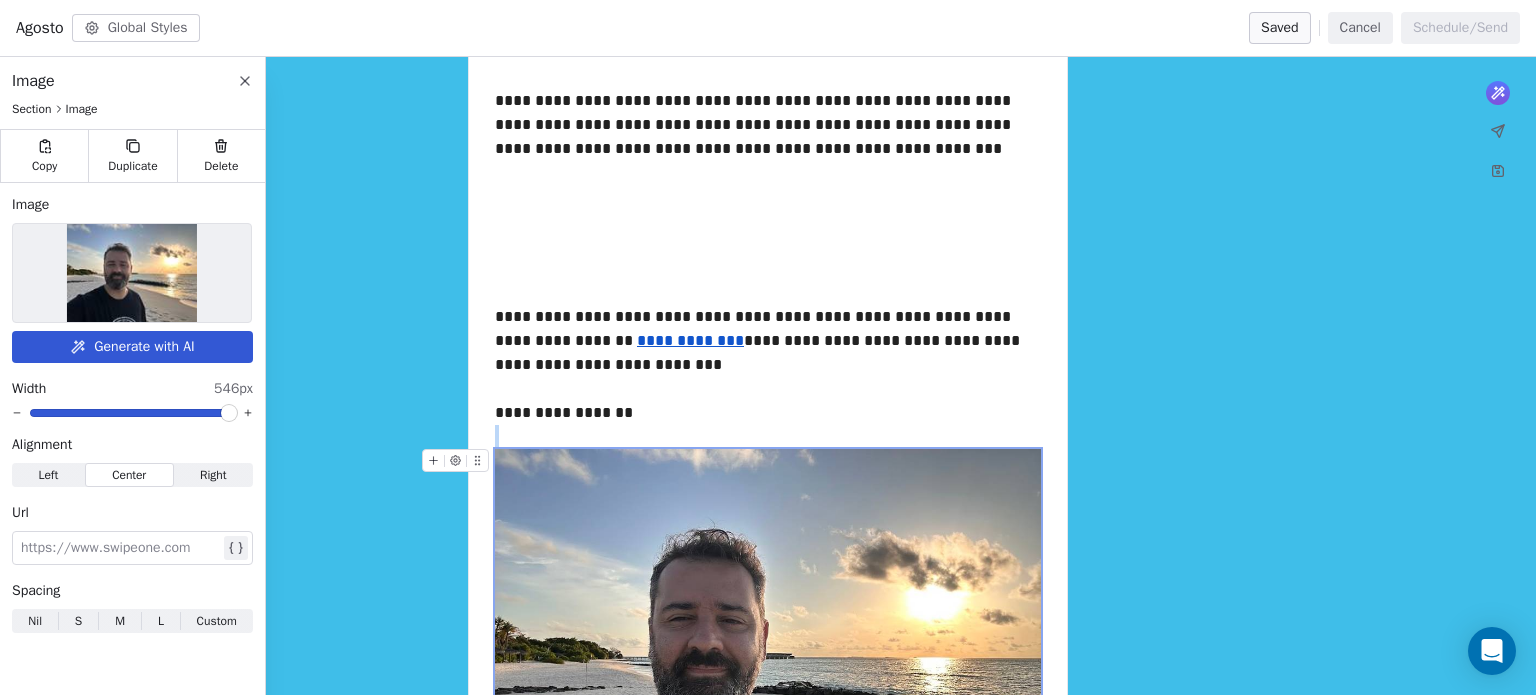 scroll, scrollTop: 0, scrollLeft: 0, axis: both 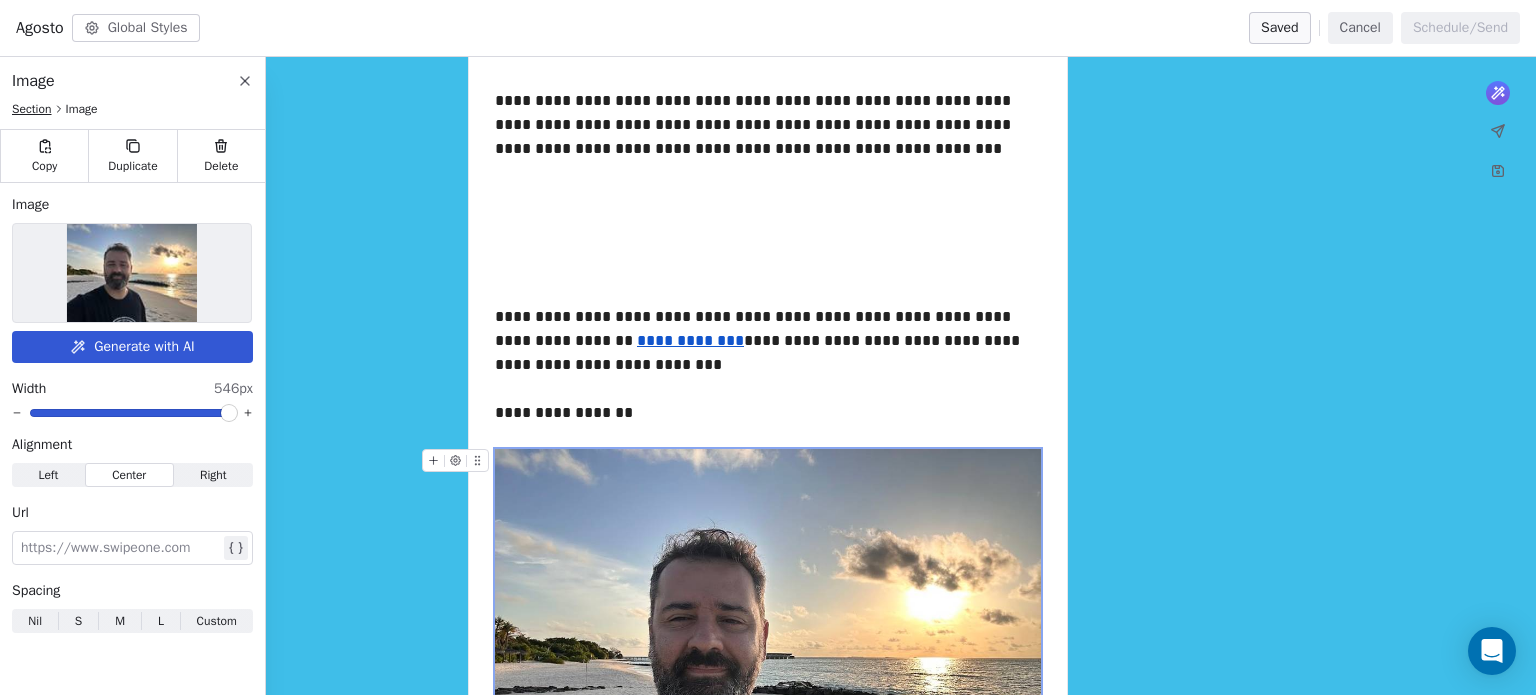 click on "Section" at bounding box center [32, 109] 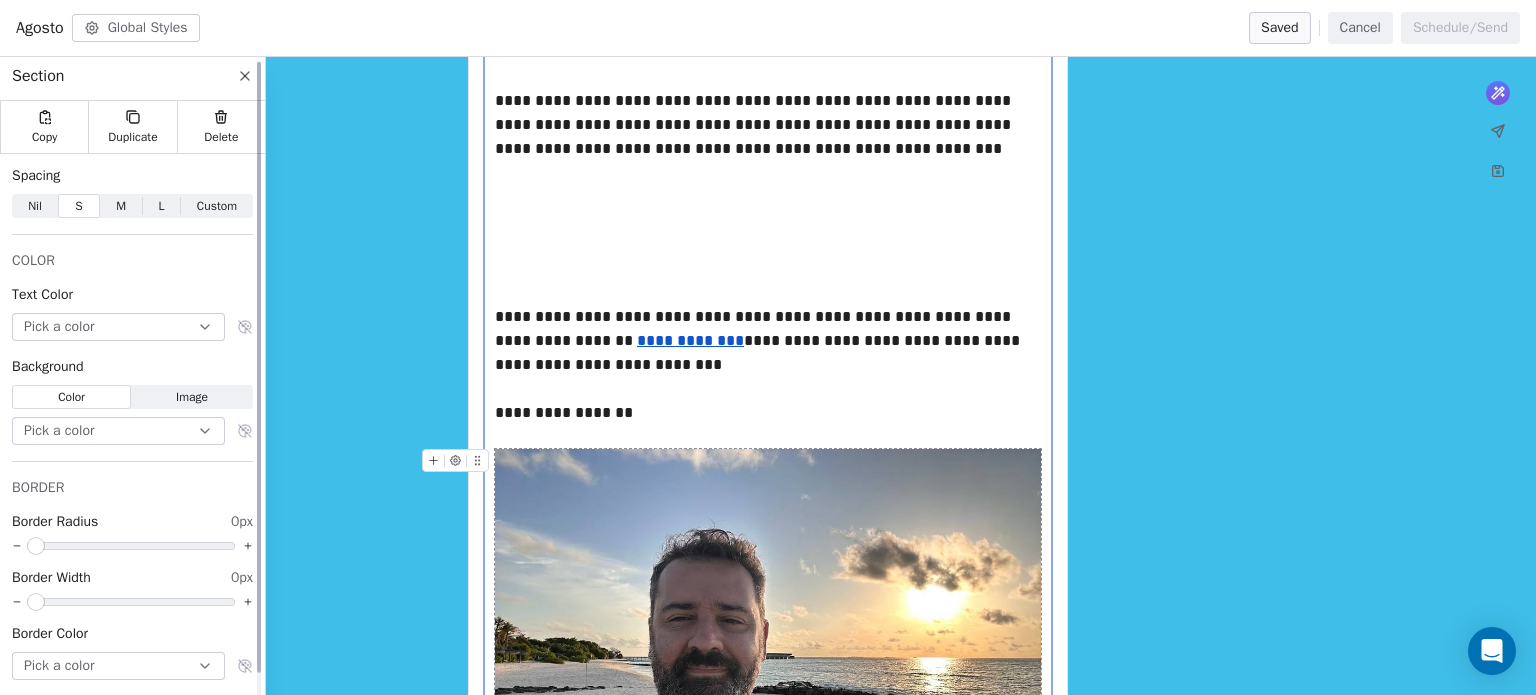 scroll, scrollTop: 0, scrollLeft: 0, axis: both 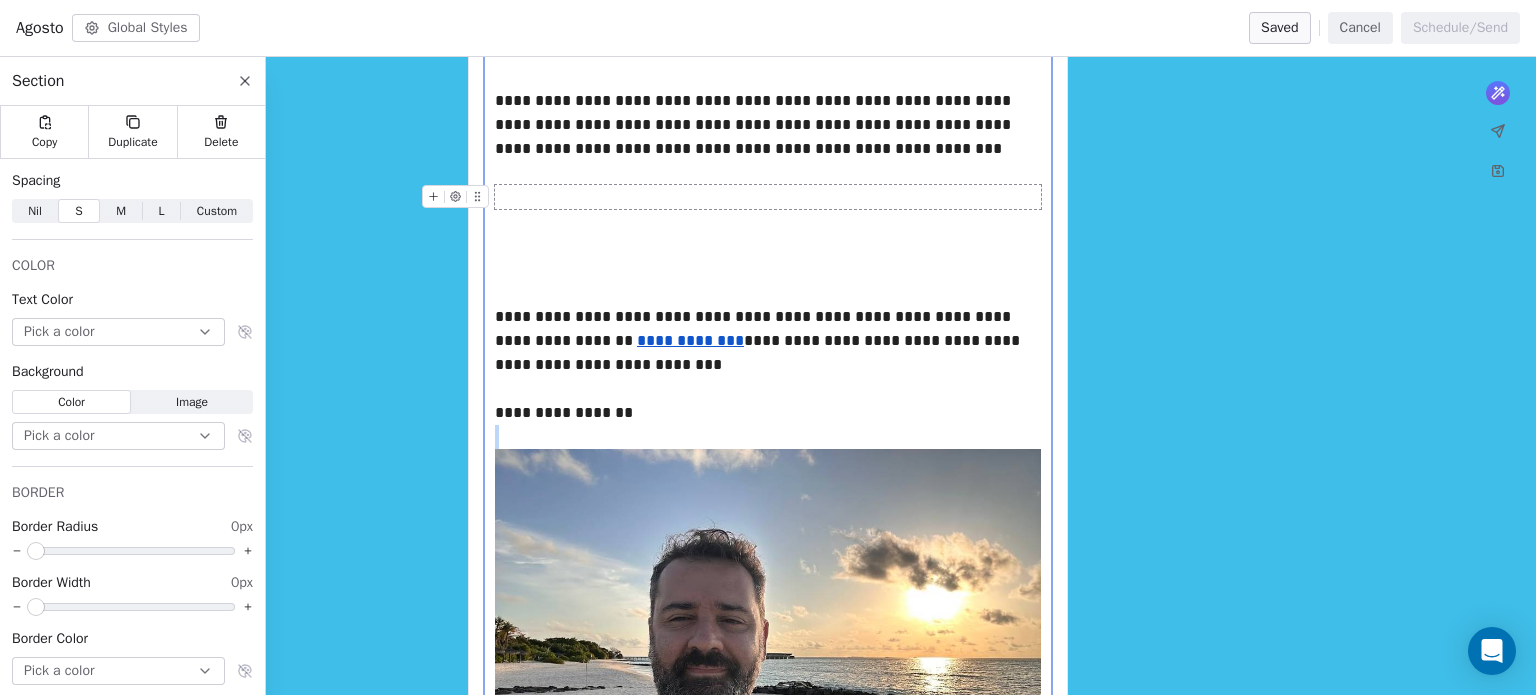 click at bounding box center (768, 197) 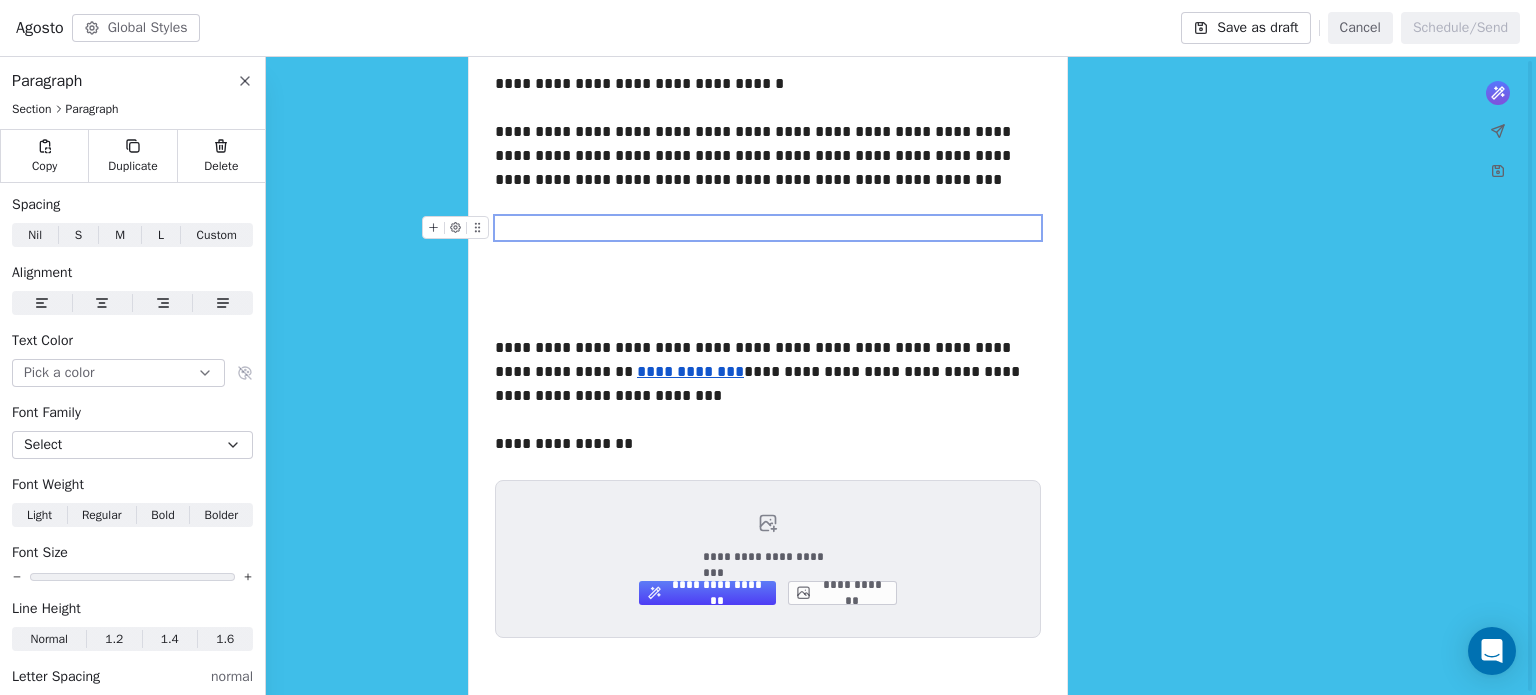 scroll, scrollTop: 600, scrollLeft: 0, axis: vertical 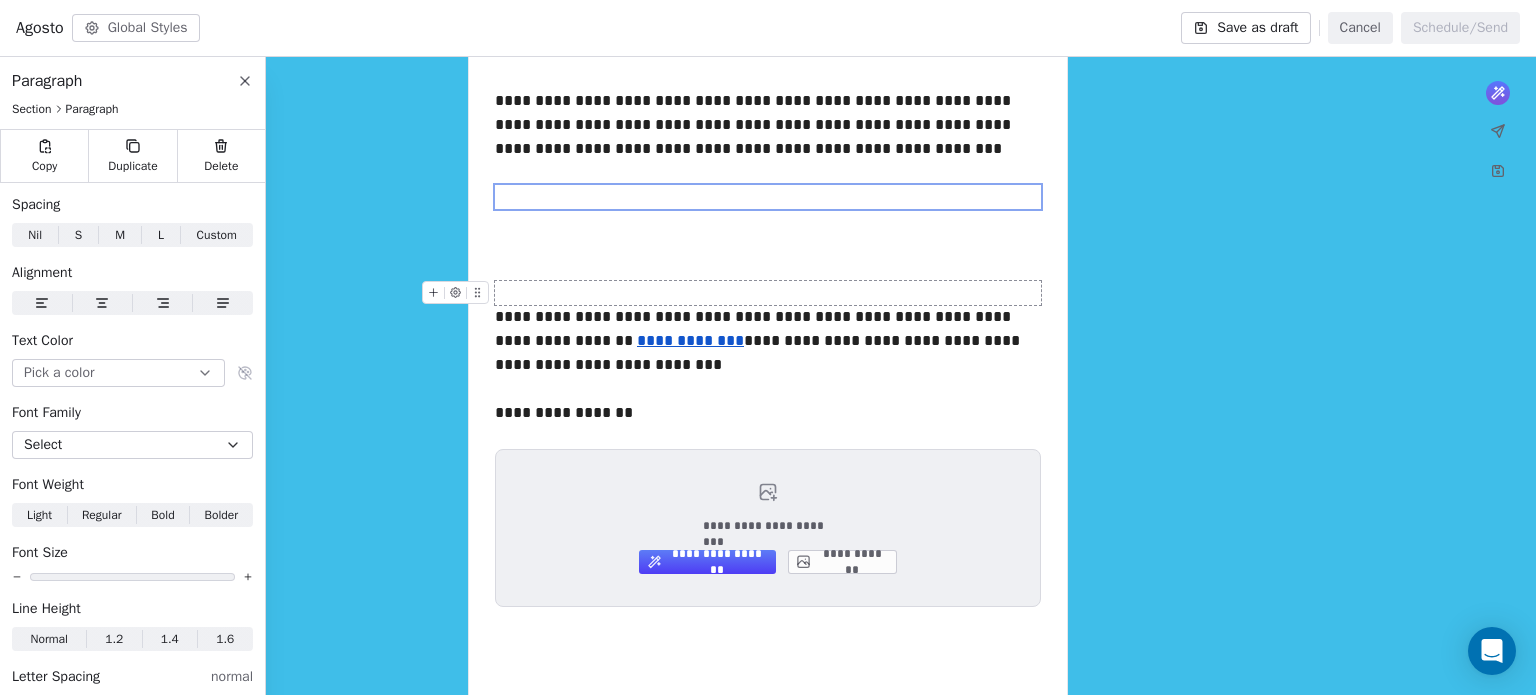 drag, startPoint x: 772, startPoint y: 495, endPoint x: 740, endPoint y: 259, distance: 238.1596 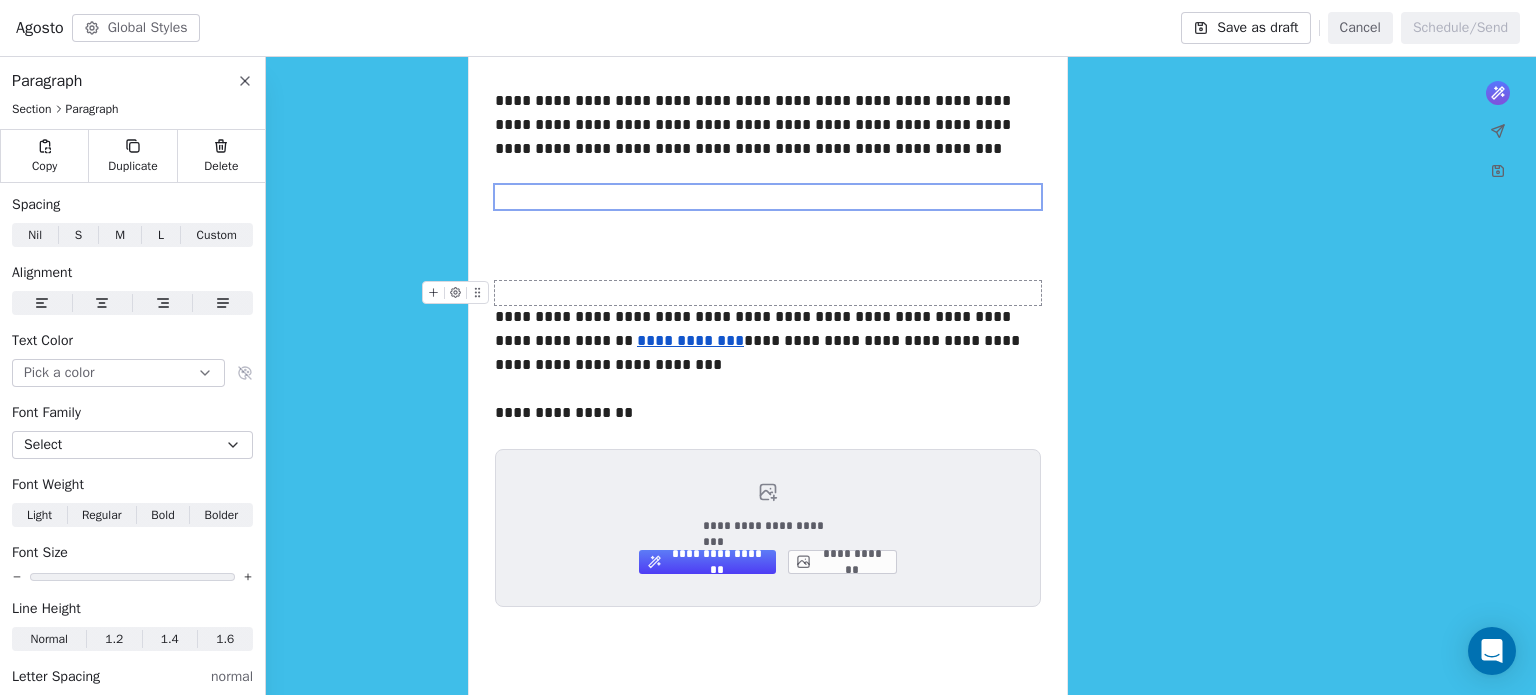 click on "**********" at bounding box center [768, 212] 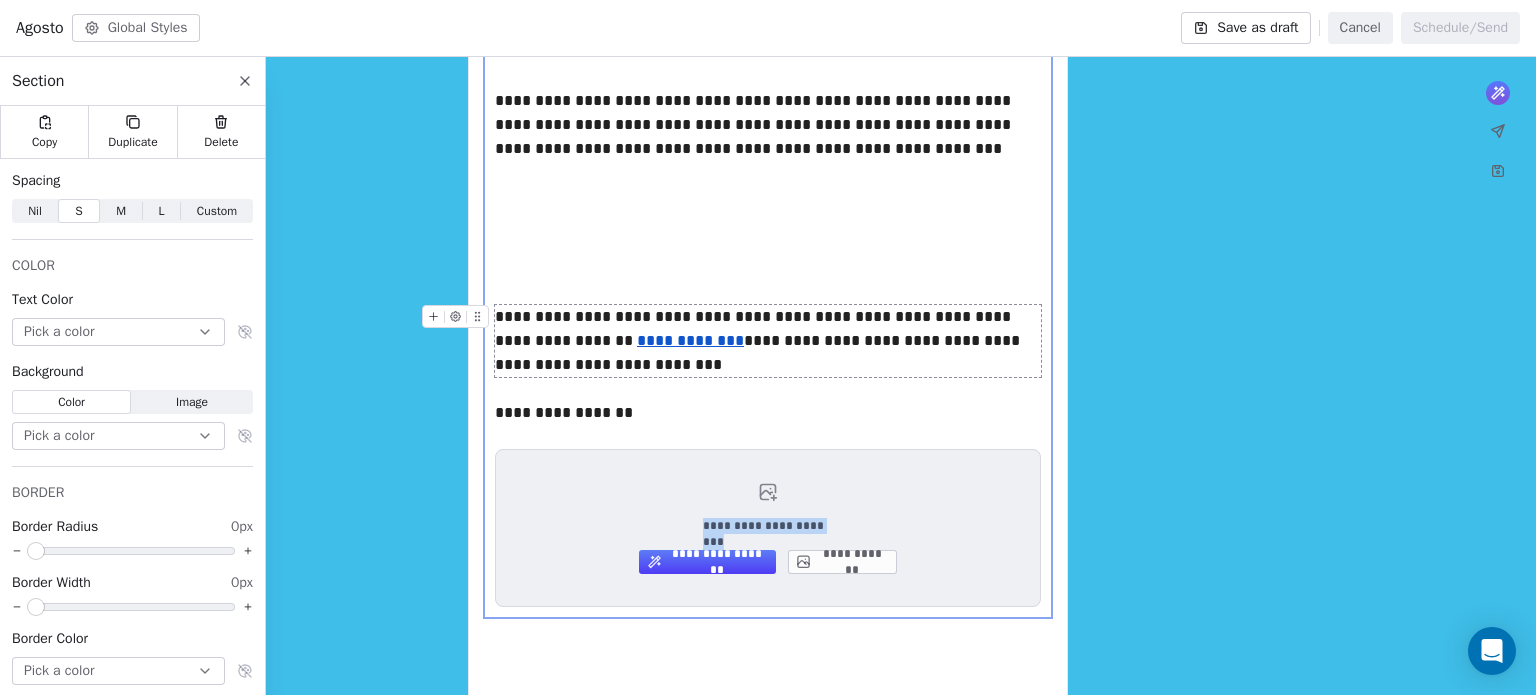 drag, startPoint x: 564, startPoint y: 499, endPoint x: 572, endPoint y: 343, distance: 156.20499 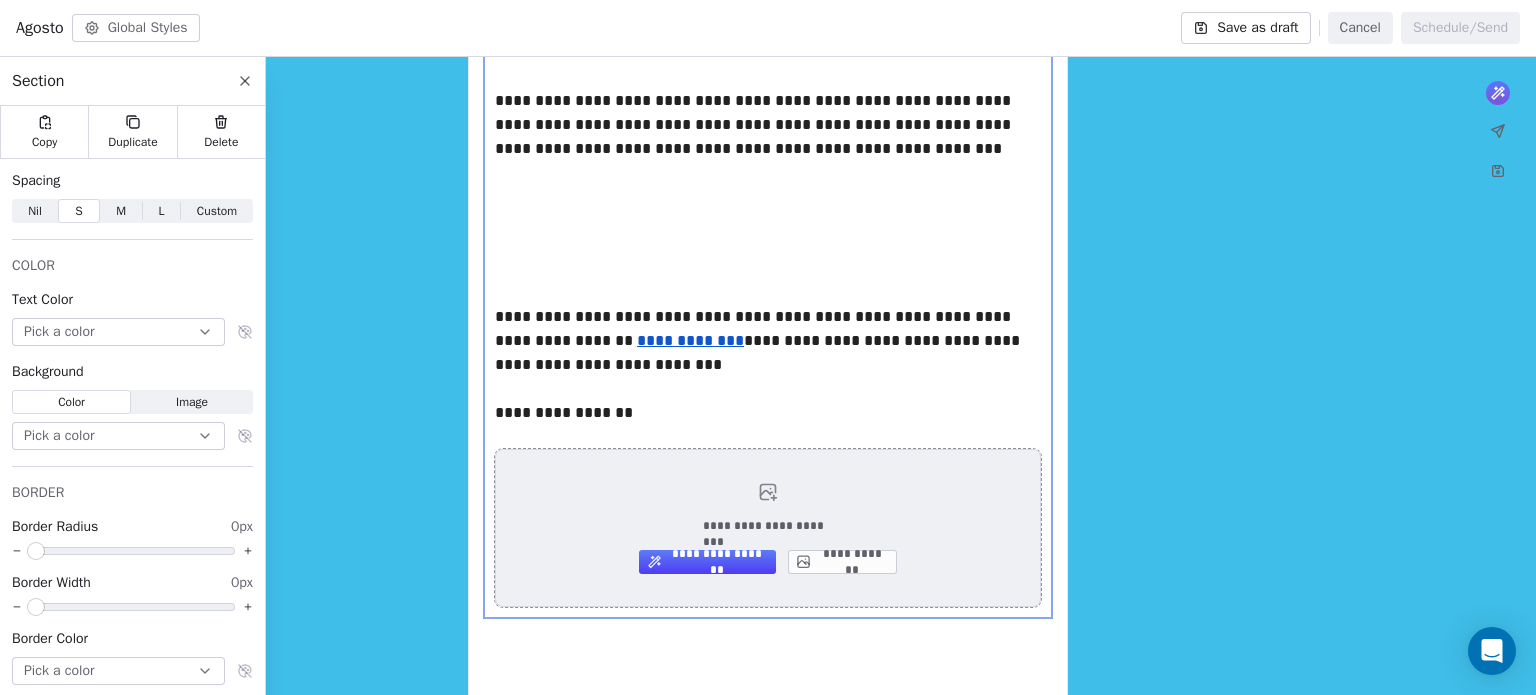 click on "**********" at bounding box center [768, 528] 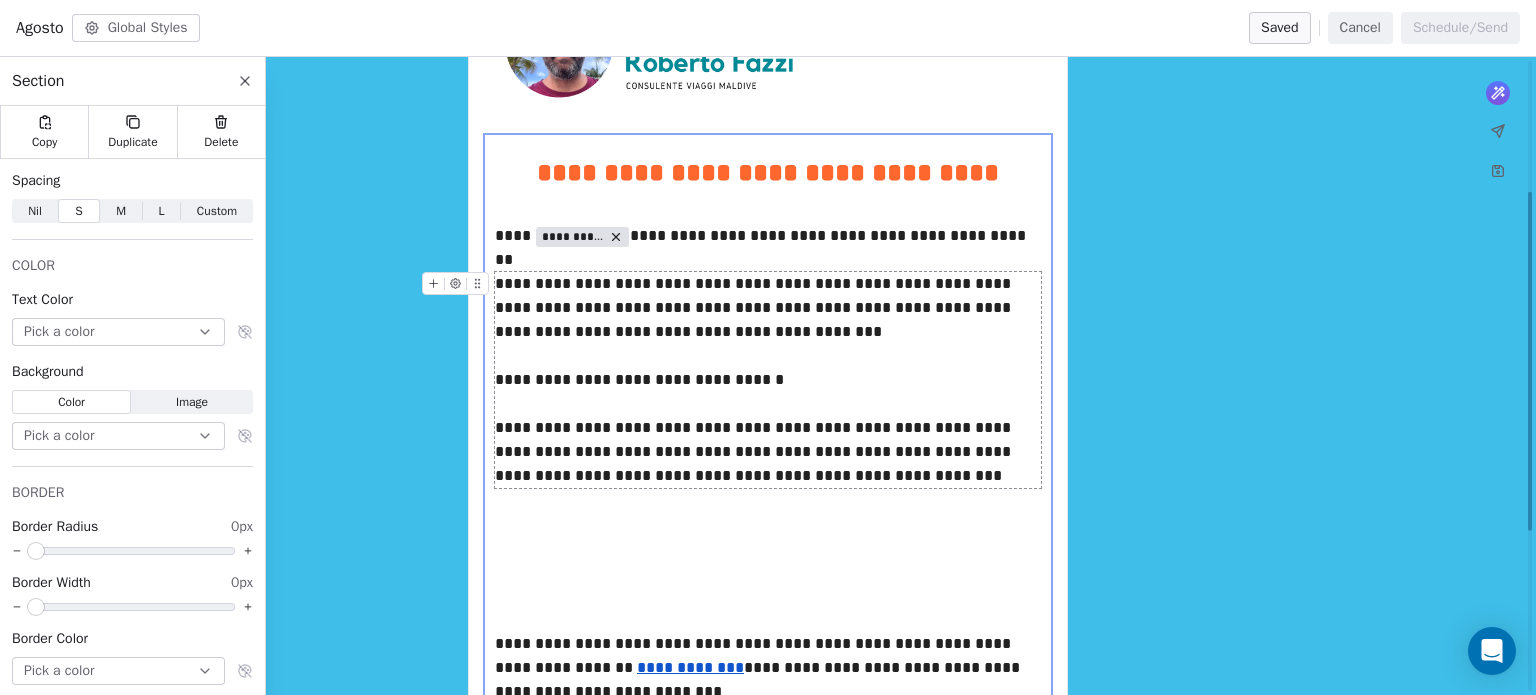 scroll, scrollTop: 245, scrollLeft: 0, axis: vertical 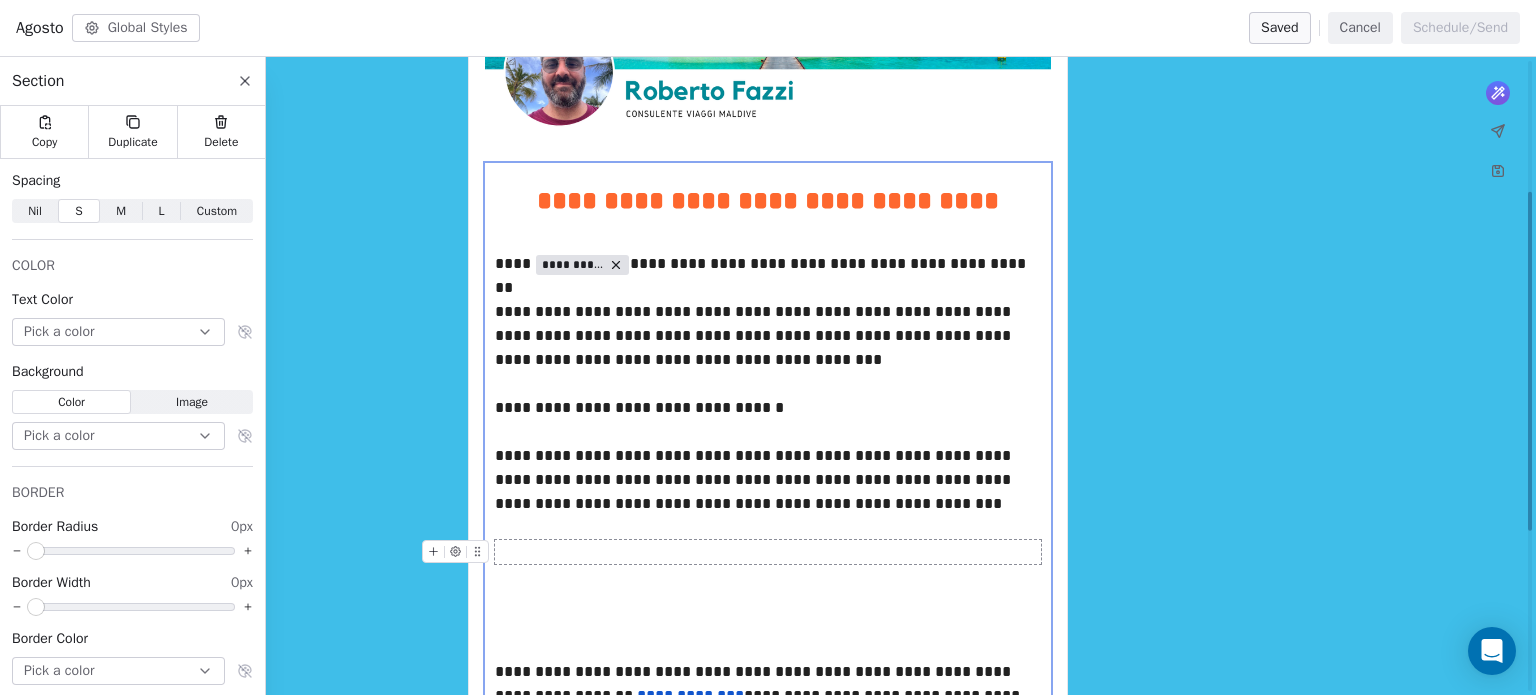 click at bounding box center (768, 552) 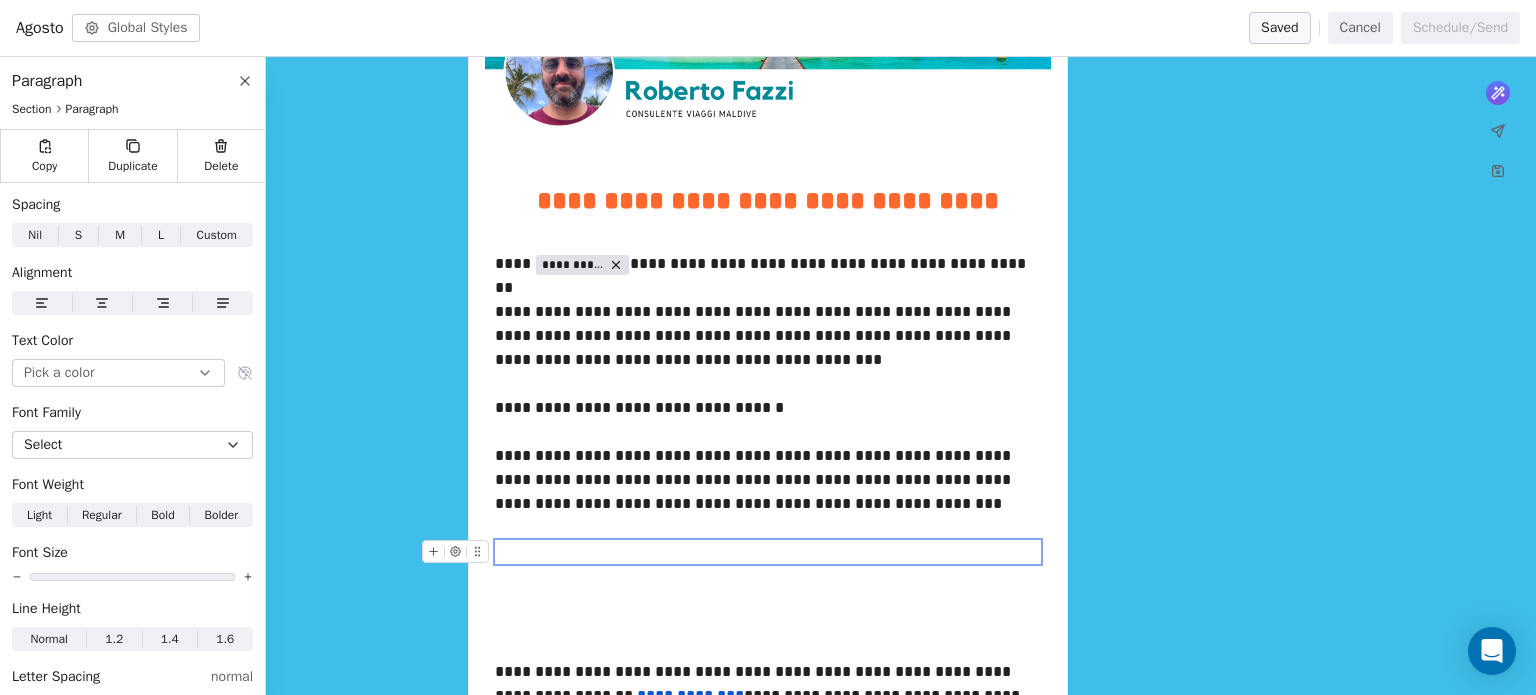 click at bounding box center [768, 552] 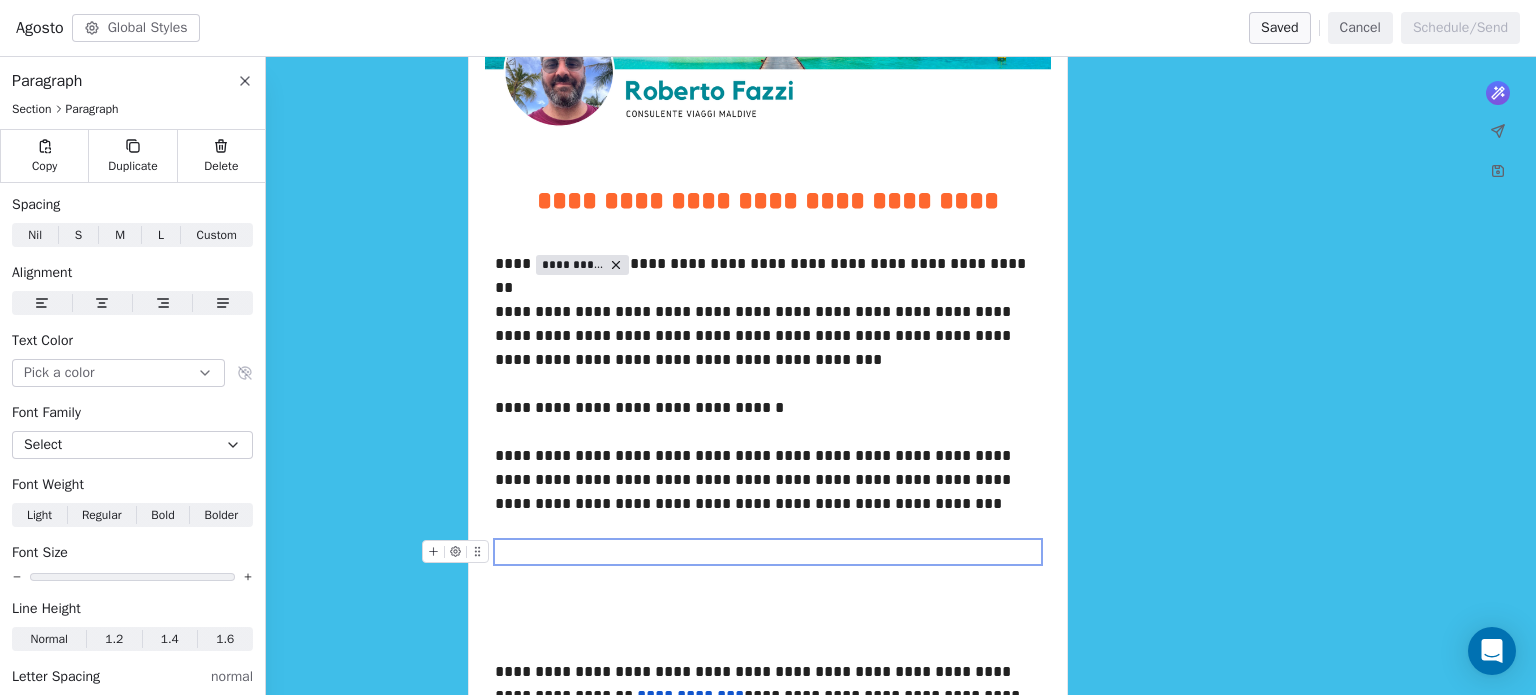 click at bounding box center [768, 552] 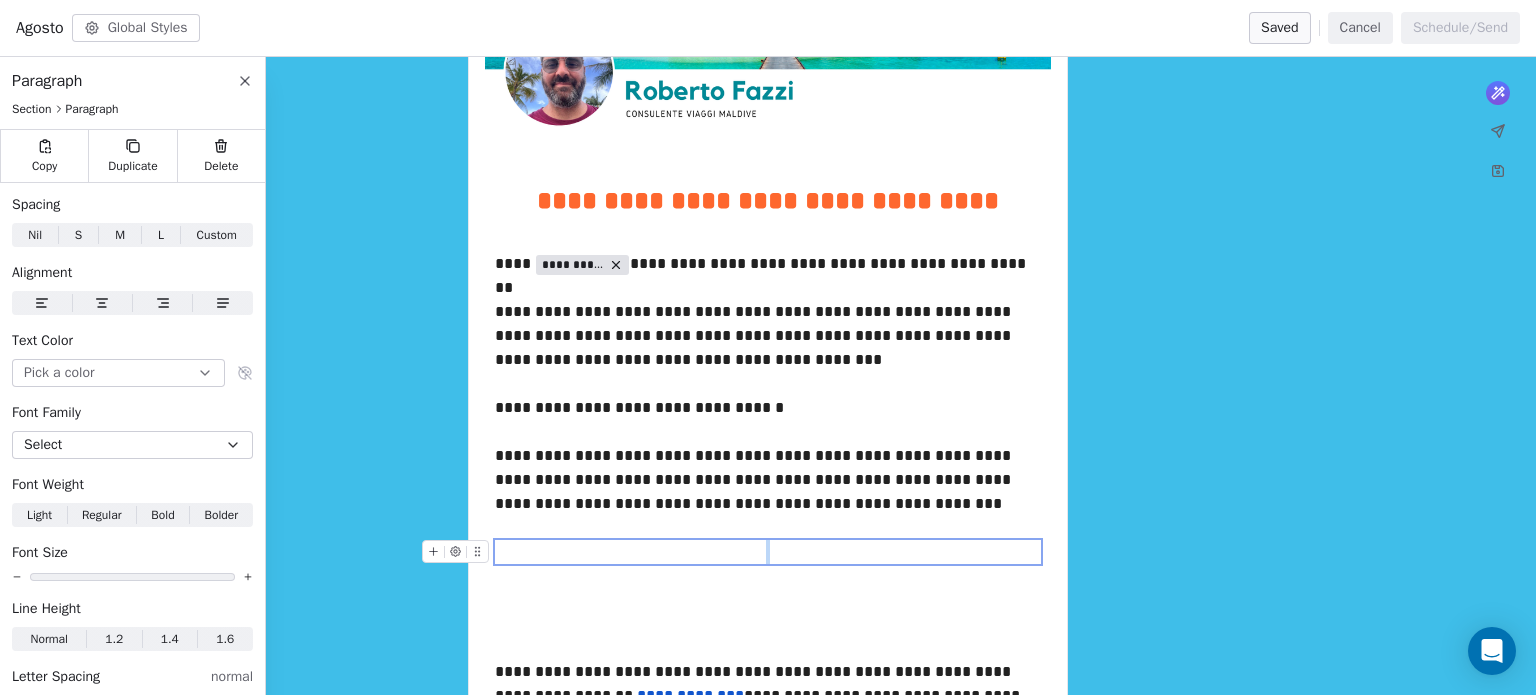 click at bounding box center (768, 552) 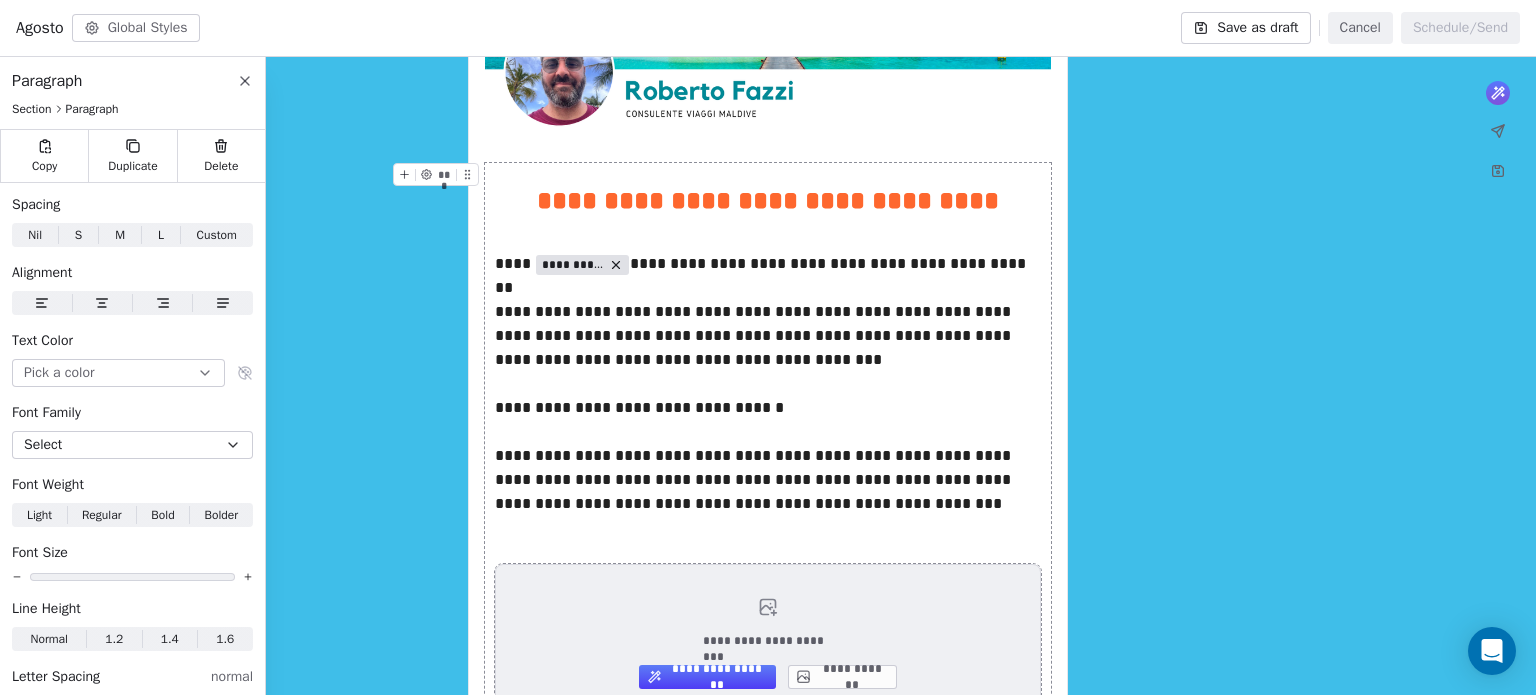 click on "**********" at bounding box center [842, 677] 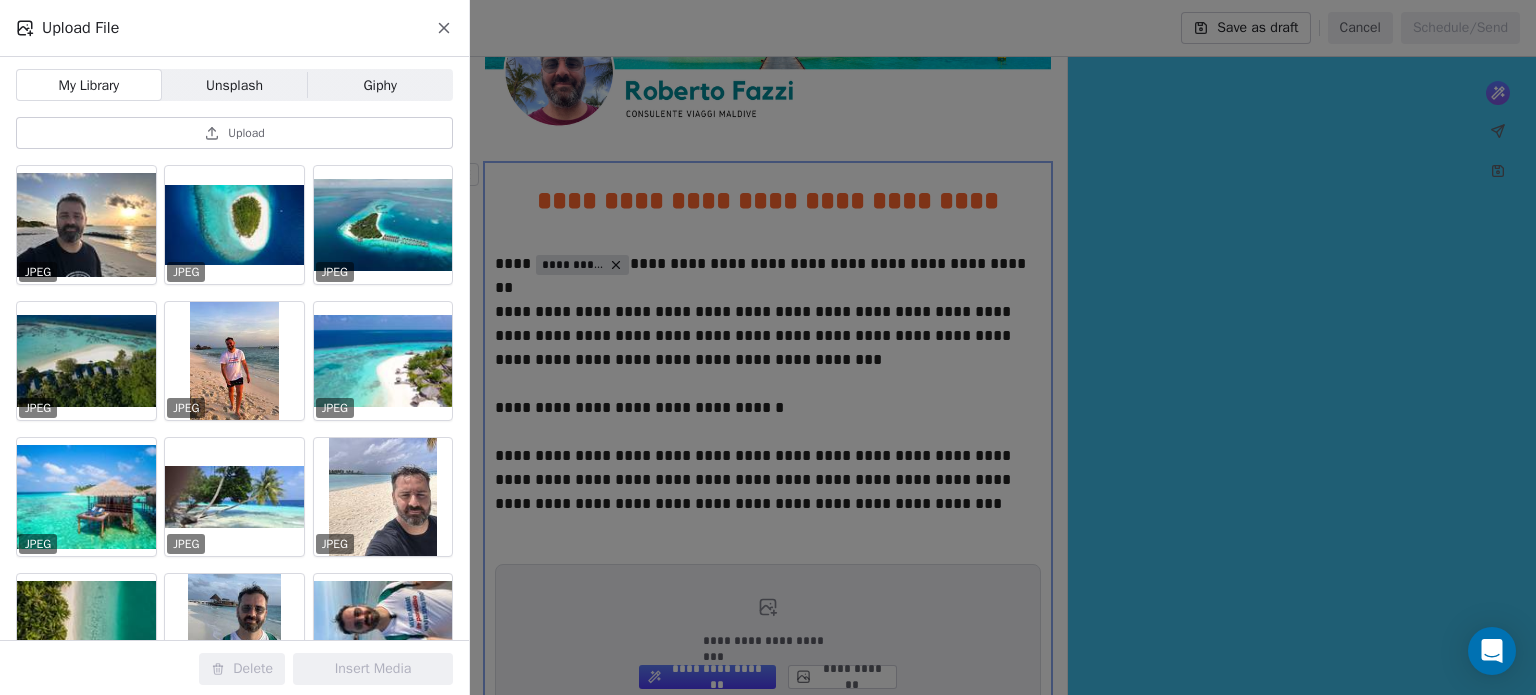 click on "Upload" at bounding box center [234, 133] 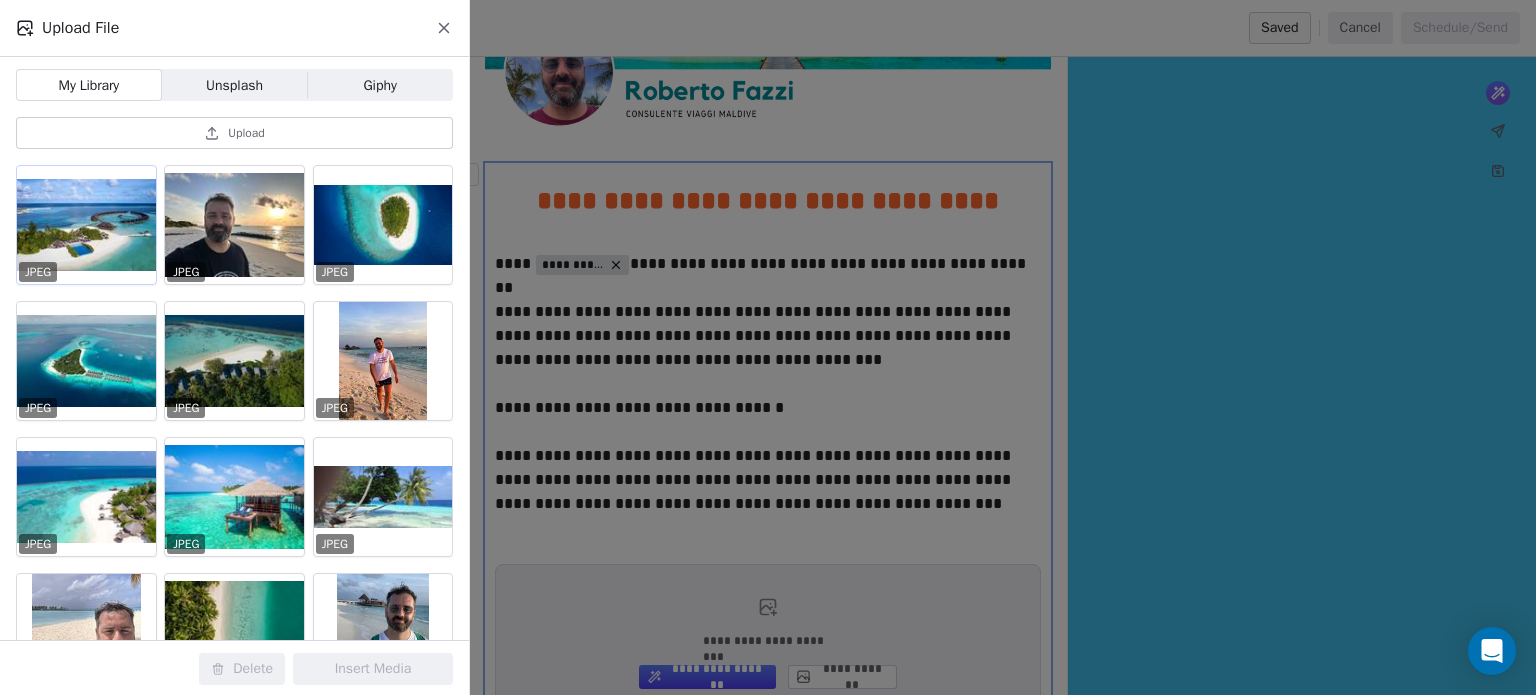click at bounding box center (86, 225) 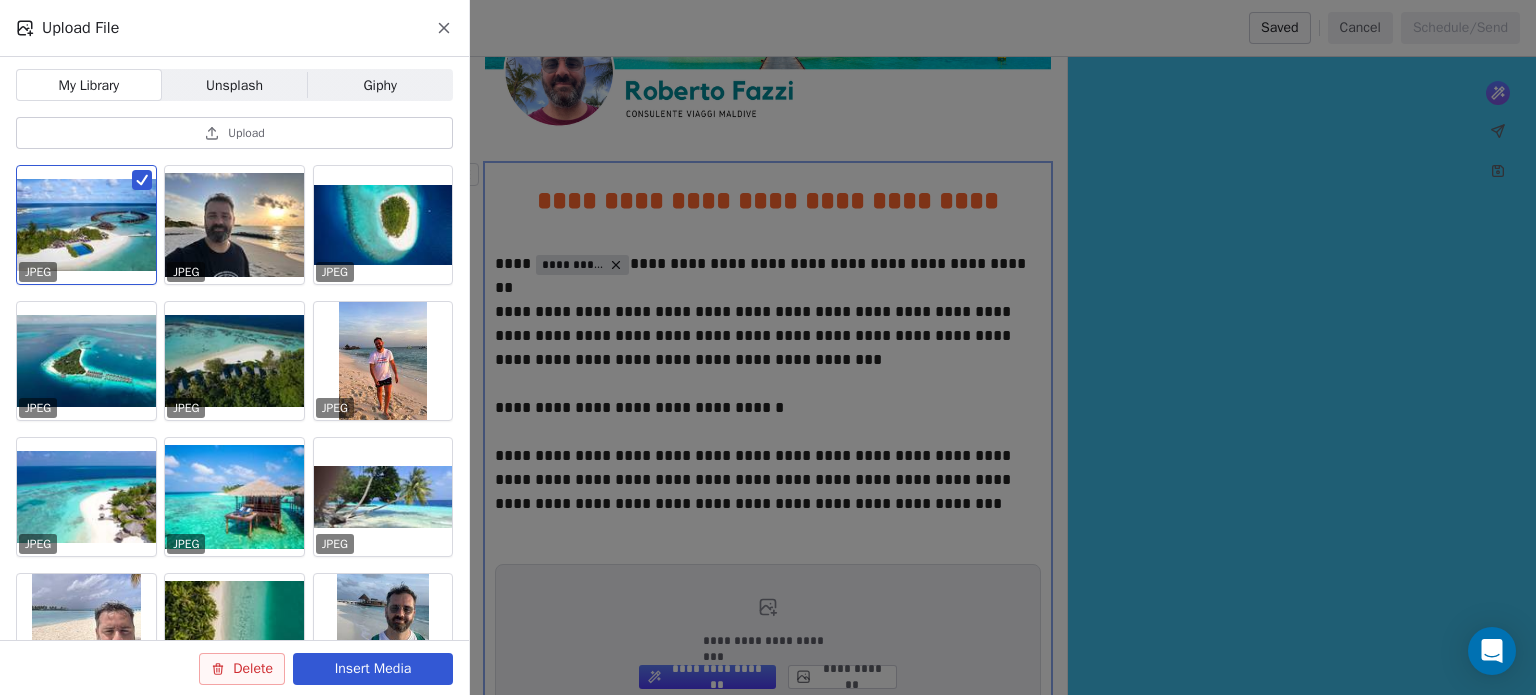 click on "Insert Media" at bounding box center [373, 669] 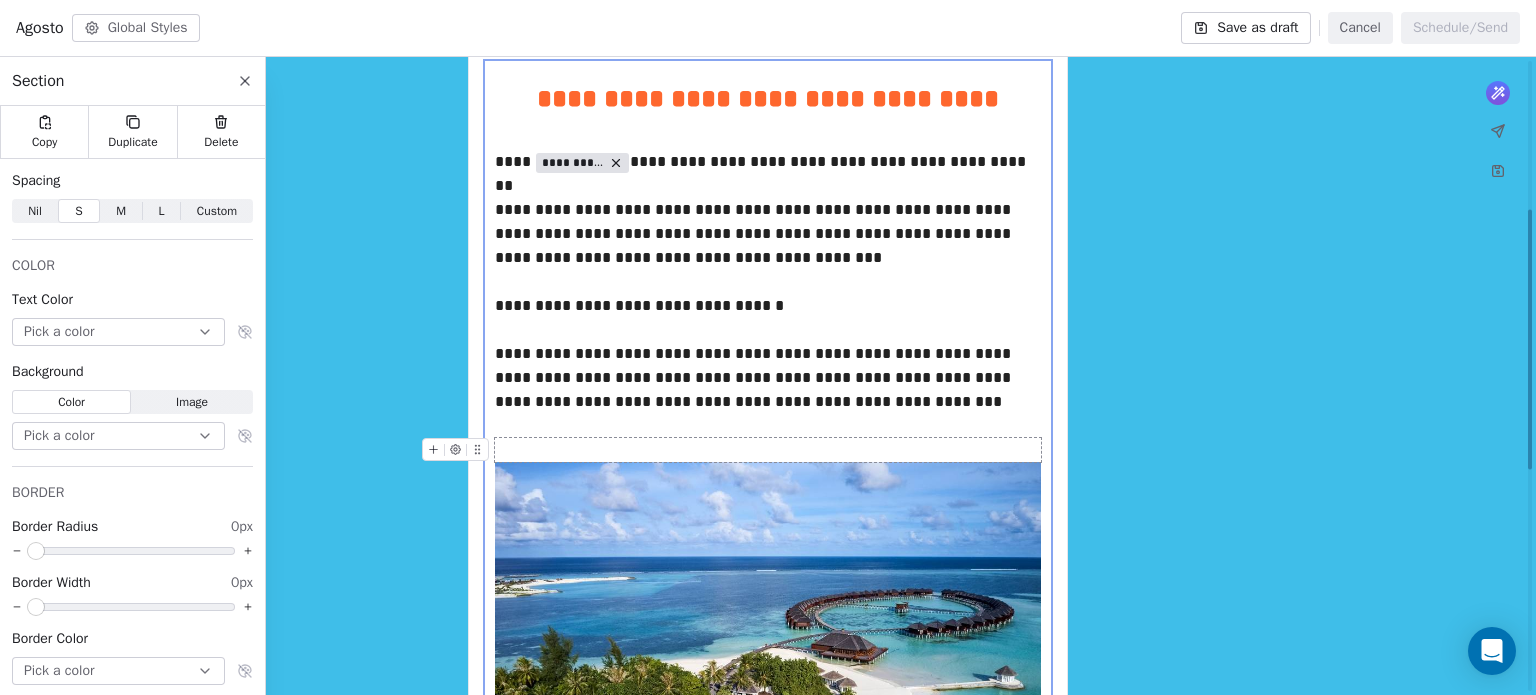 scroll, scrollTop: 345, scrollLeft: 0, axis: vertical 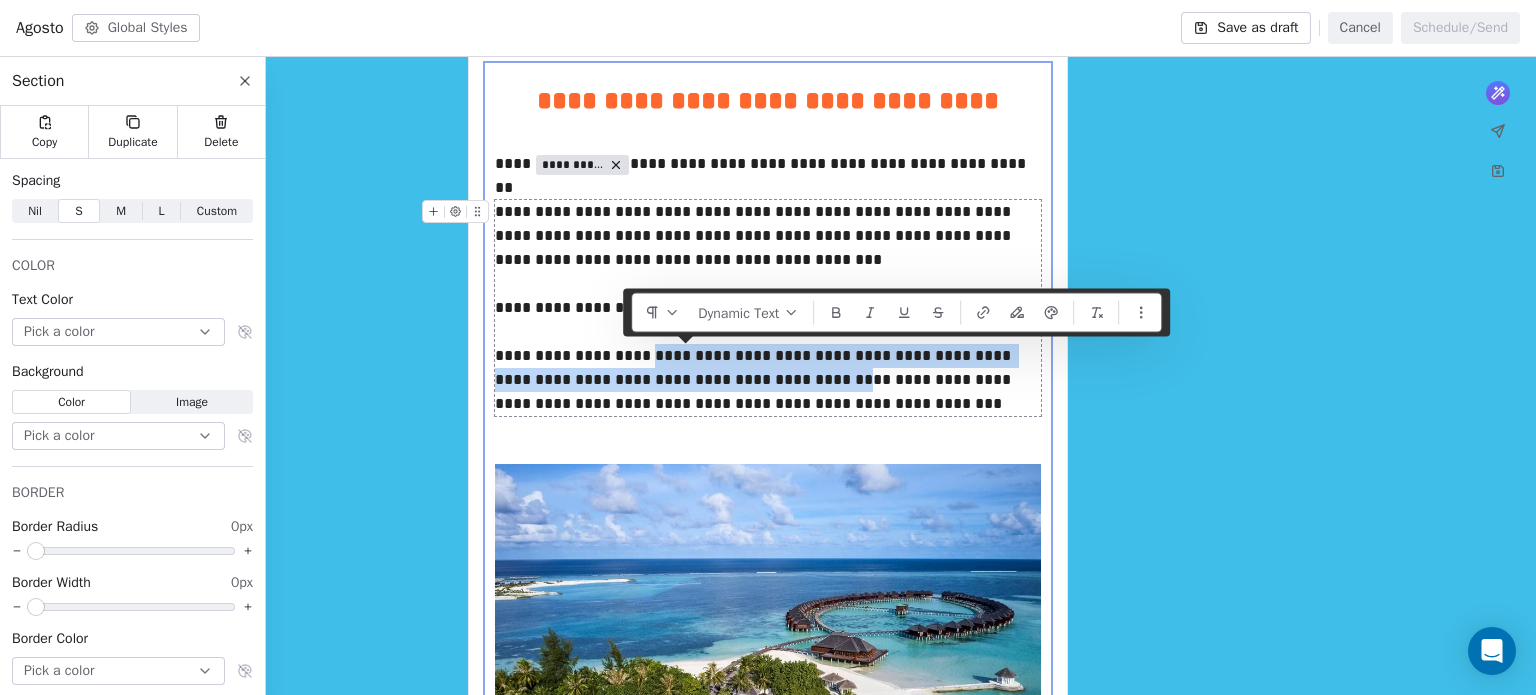 drag, startPoint x: 624, startPoint y: 351, endPoint x: 749, endPoint y: 384, distance: 129.28264 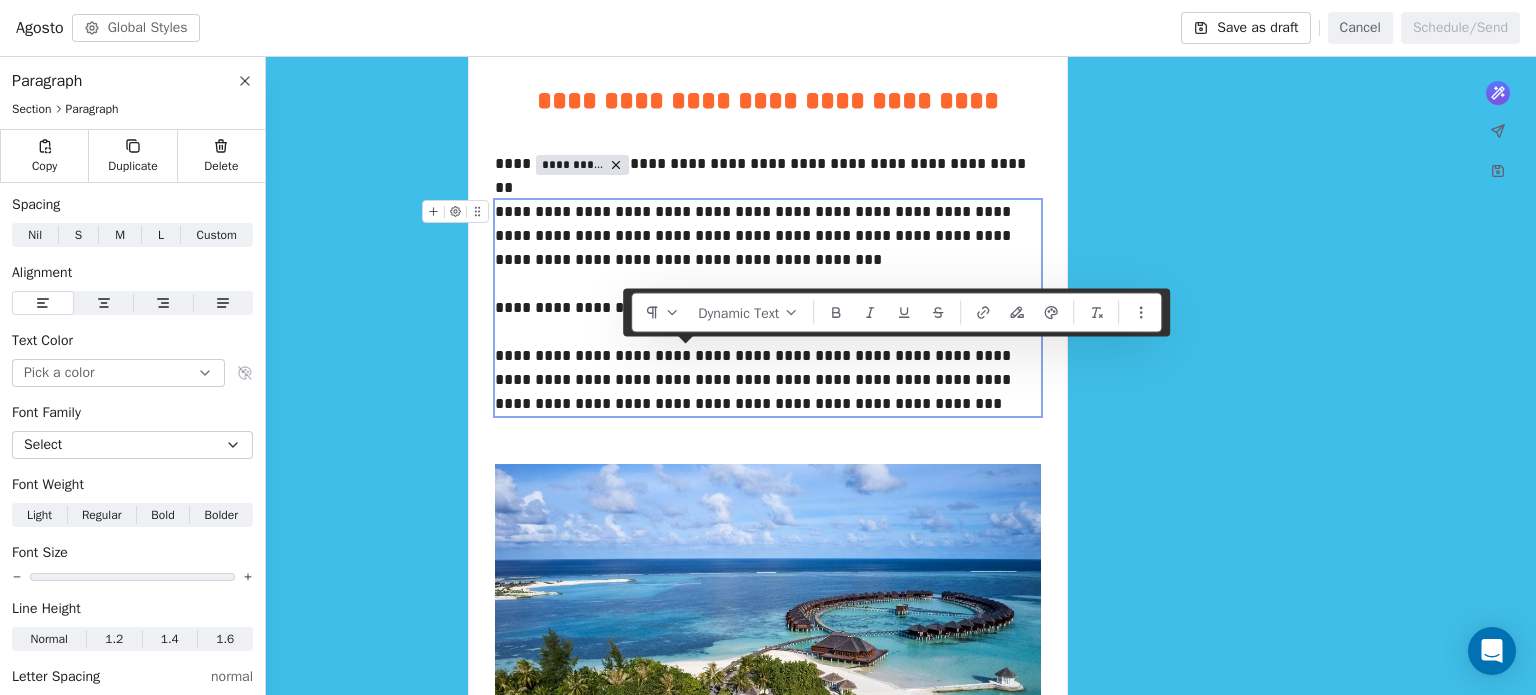 click on "**********" at bounding box center [768, 308] 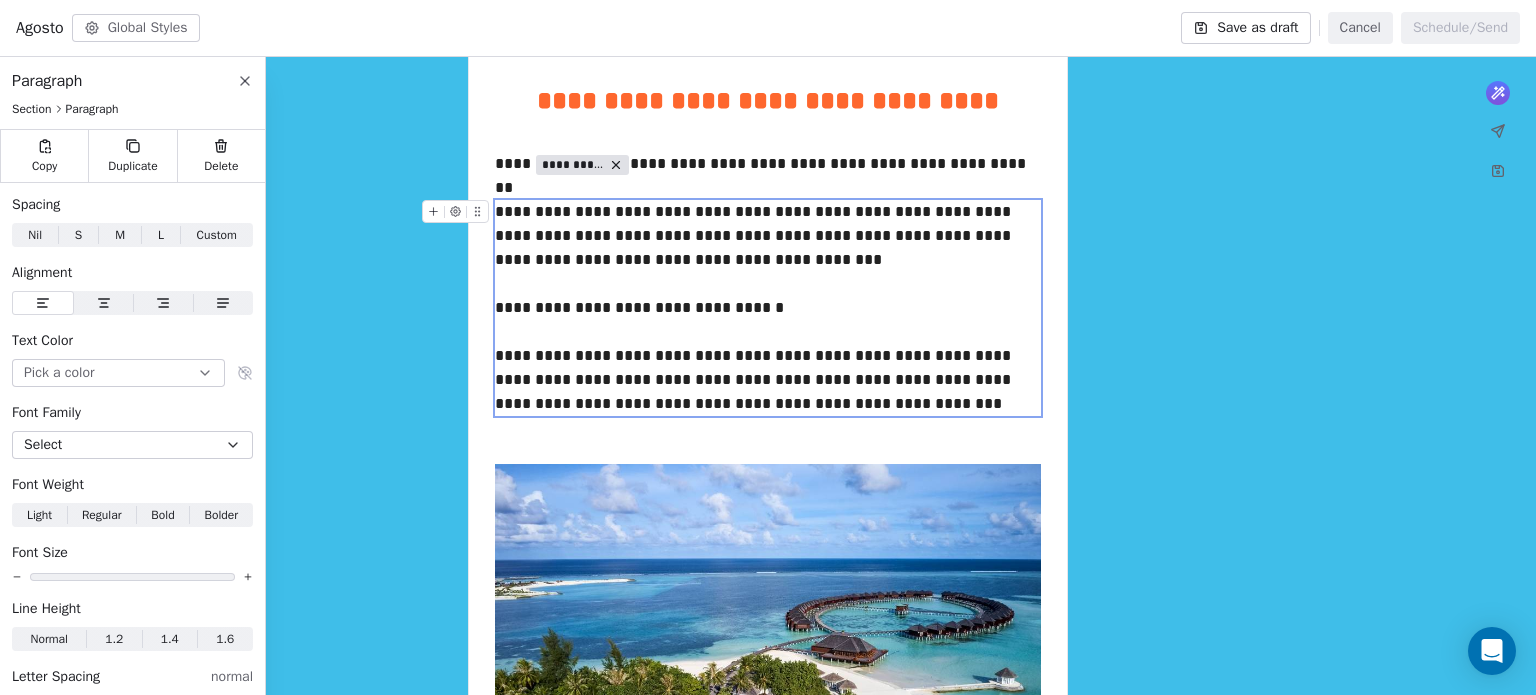 click on "**********" at bounding box center (768, 308) 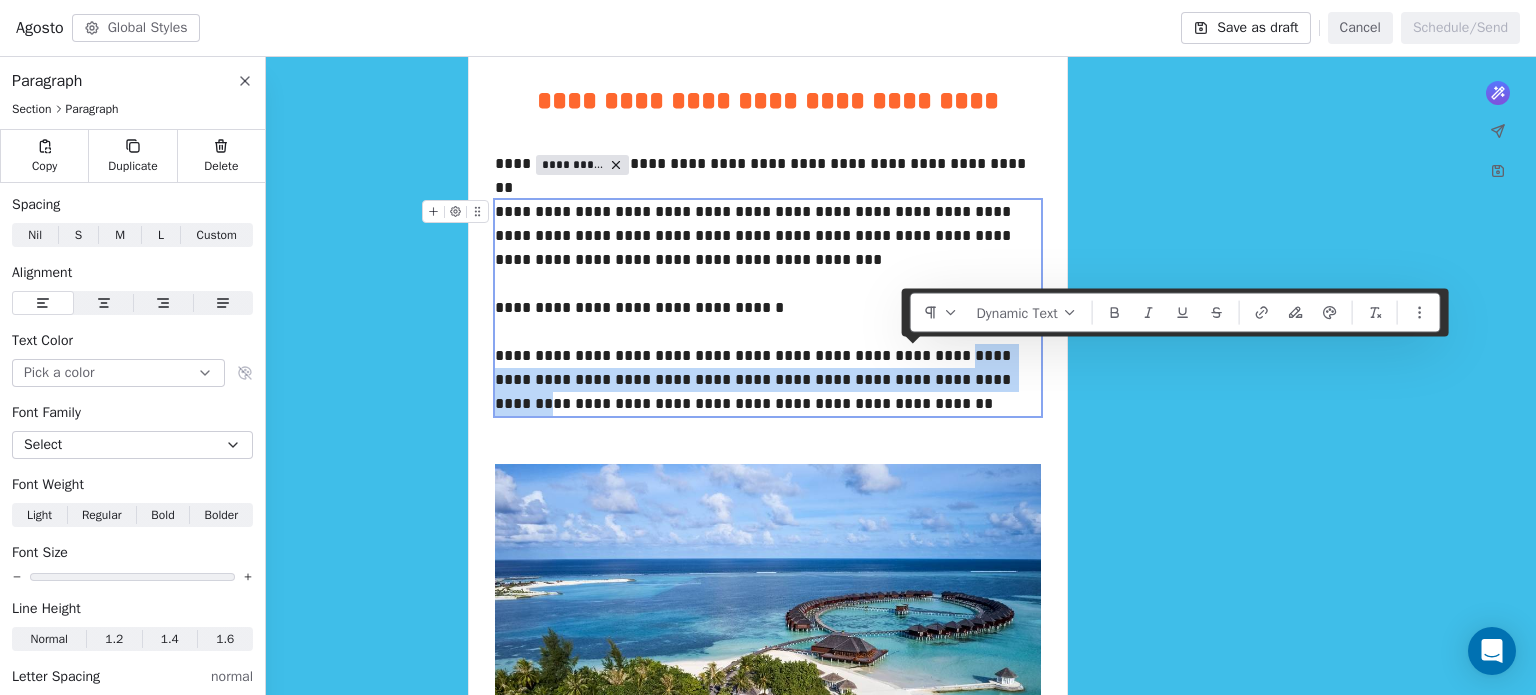 drag, startPoint x: 901, startPoint y: 361, endPoint x: 908, endPoint y: 374, distance: 14.764823 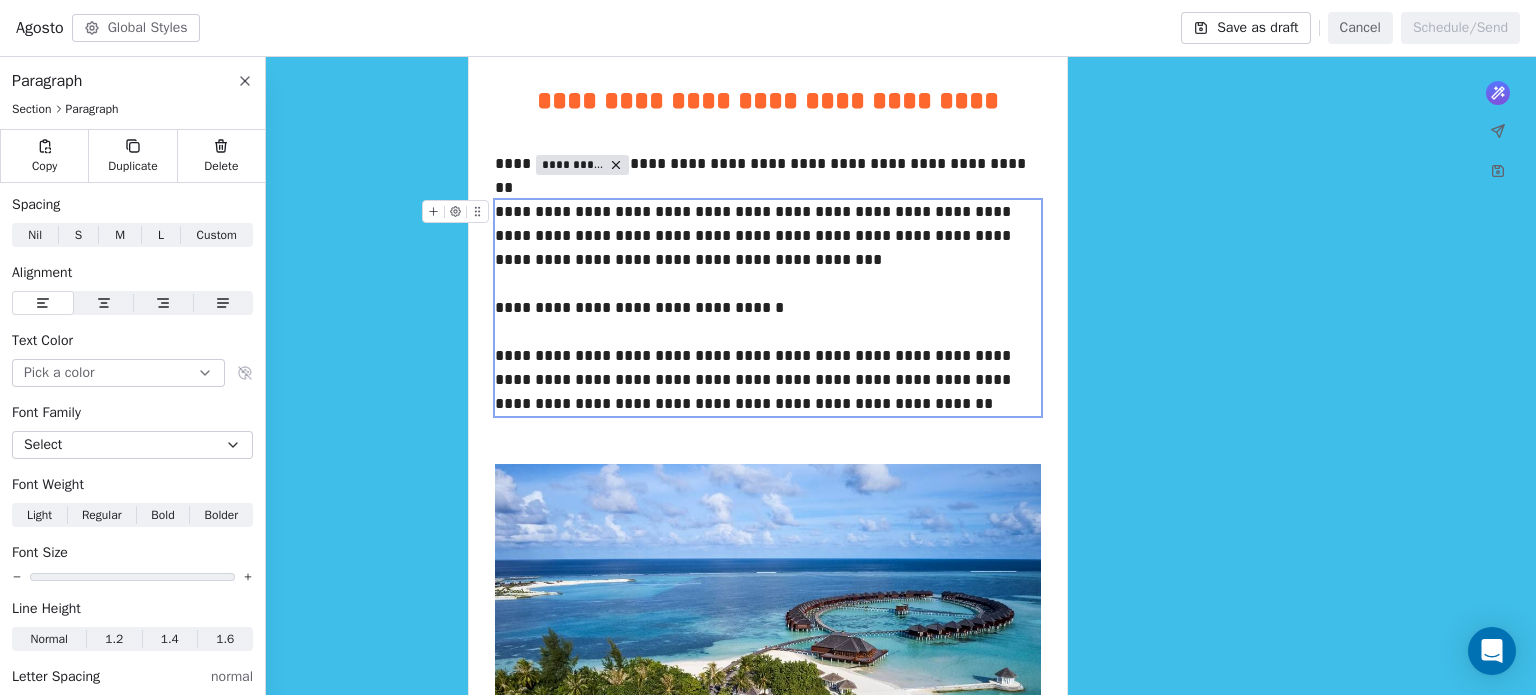 click on "**********" at bounding box center (768, 308) 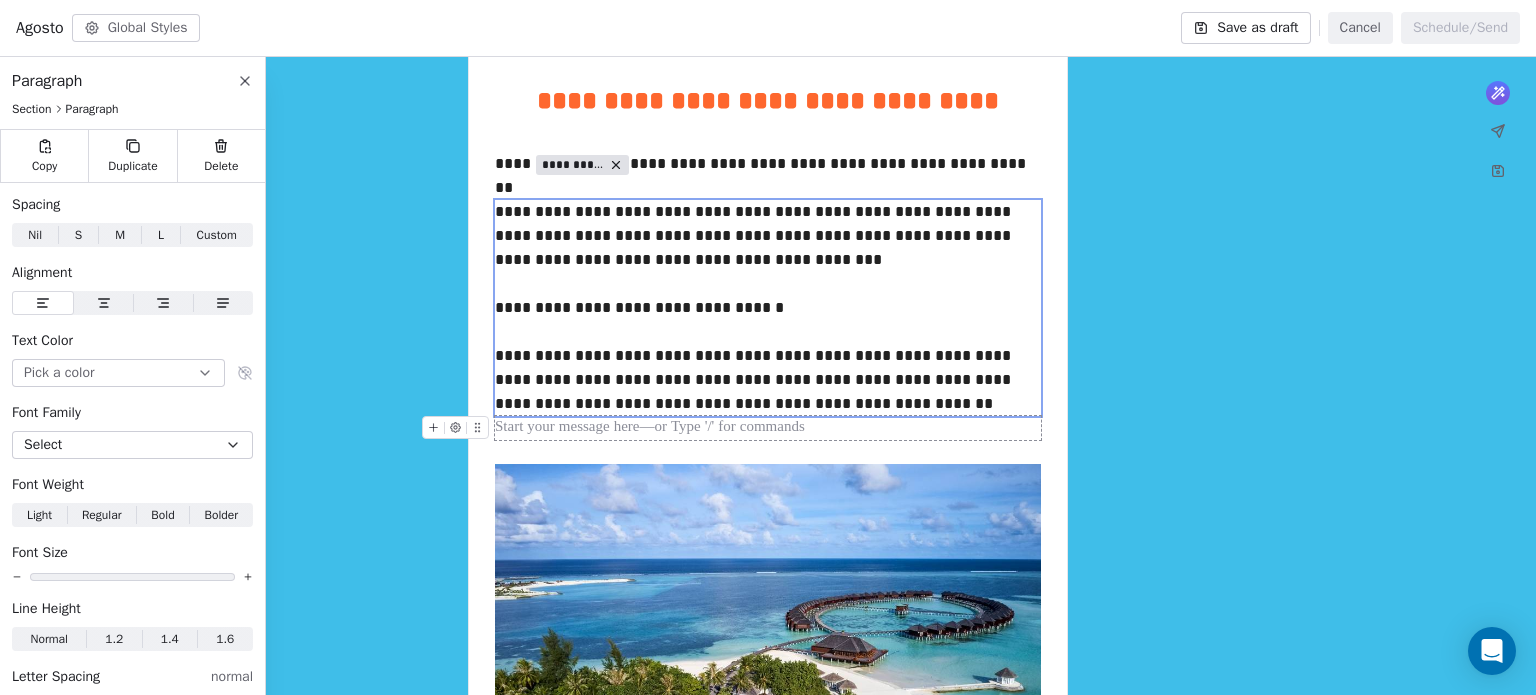 click at bounding box center (768, 428) 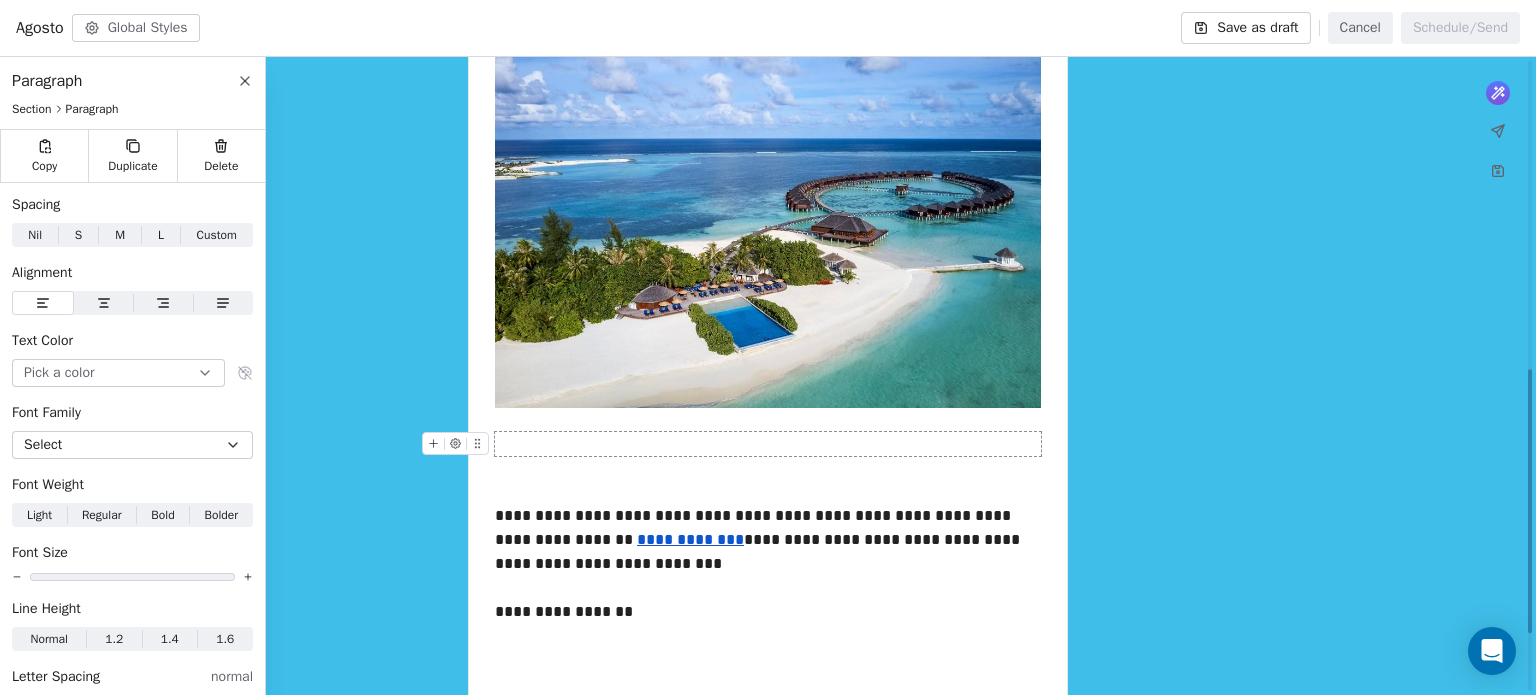 scroll, scrollTop: 745, scrollLeft: 0, axis: vertical 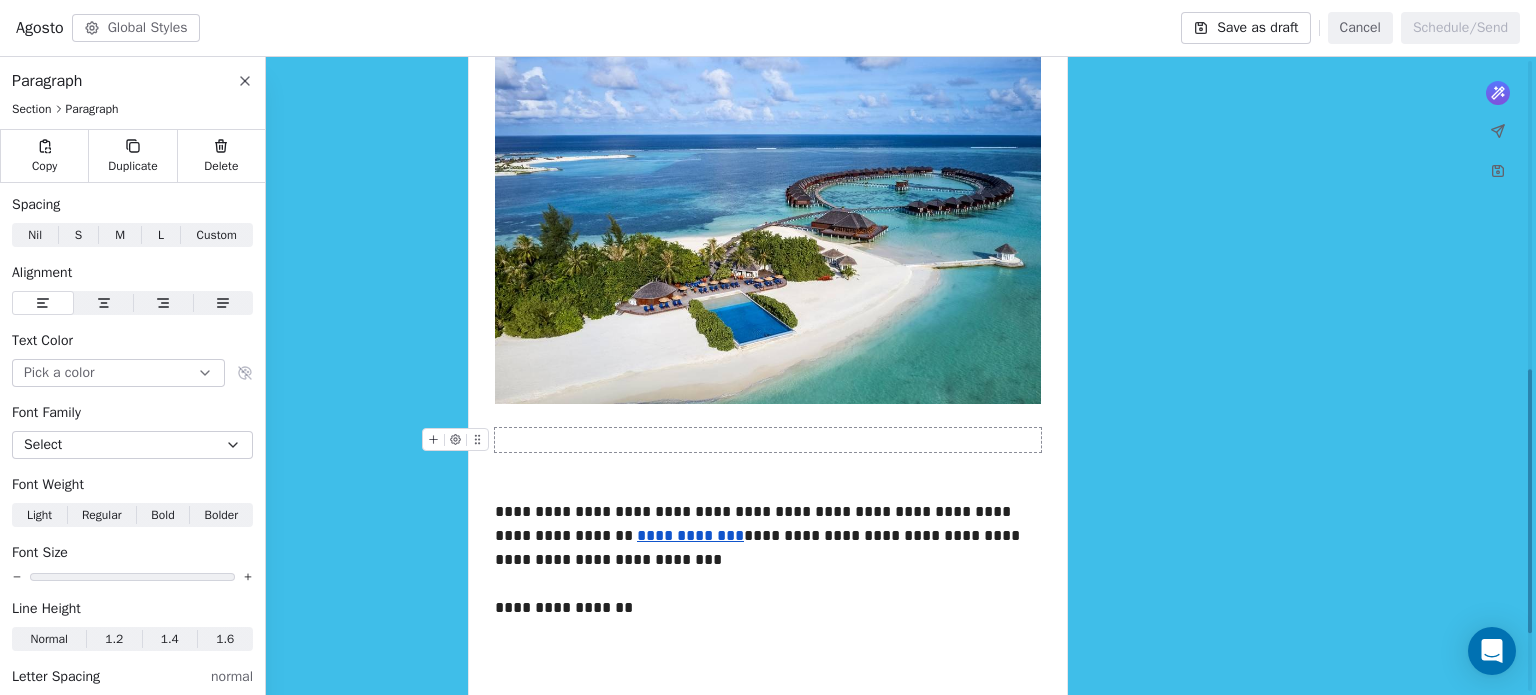 click at bounding box center [768, 440] 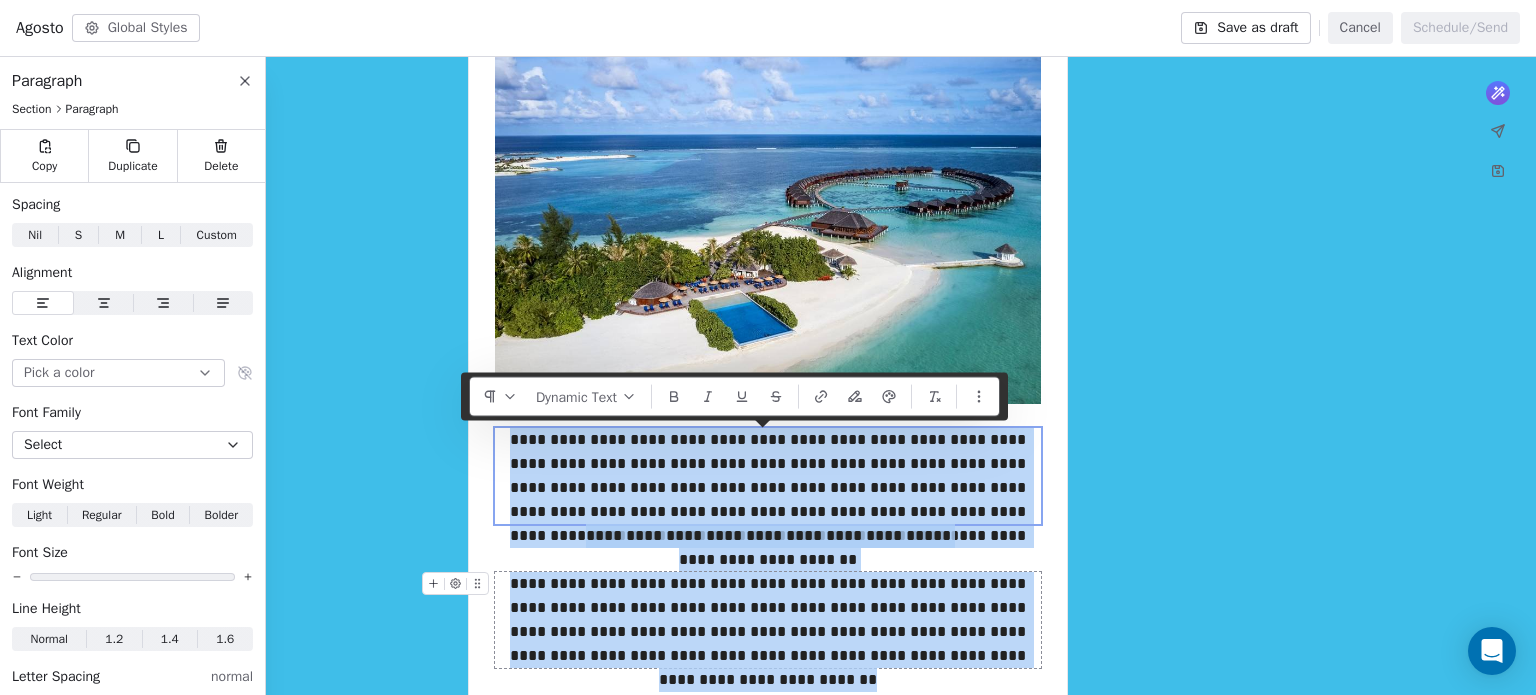 drag, startPoint x: 497, startPoint y: 436, endPoint x: 1009, endPoint y: 659, distance: 558.45593 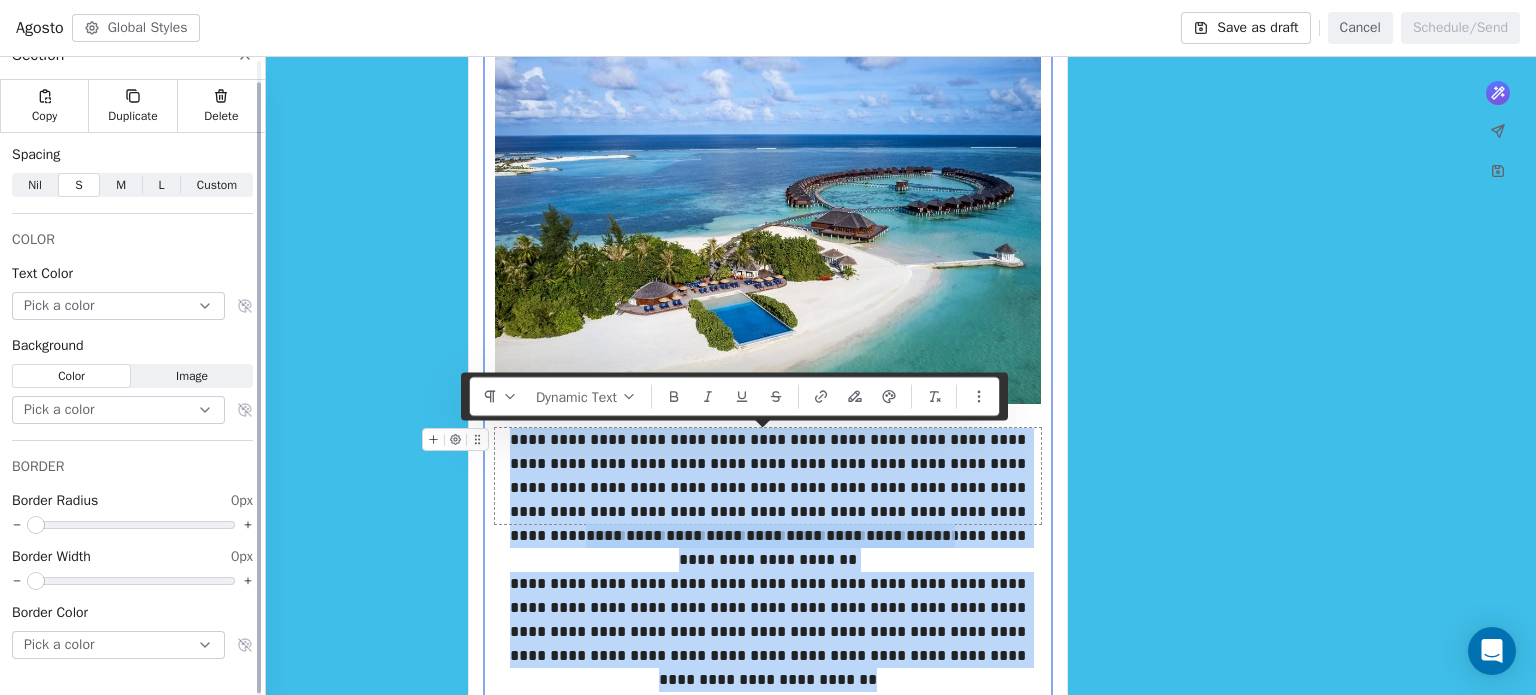 scroll, scrollTop: 0, scrollLeft: 0, axis: both 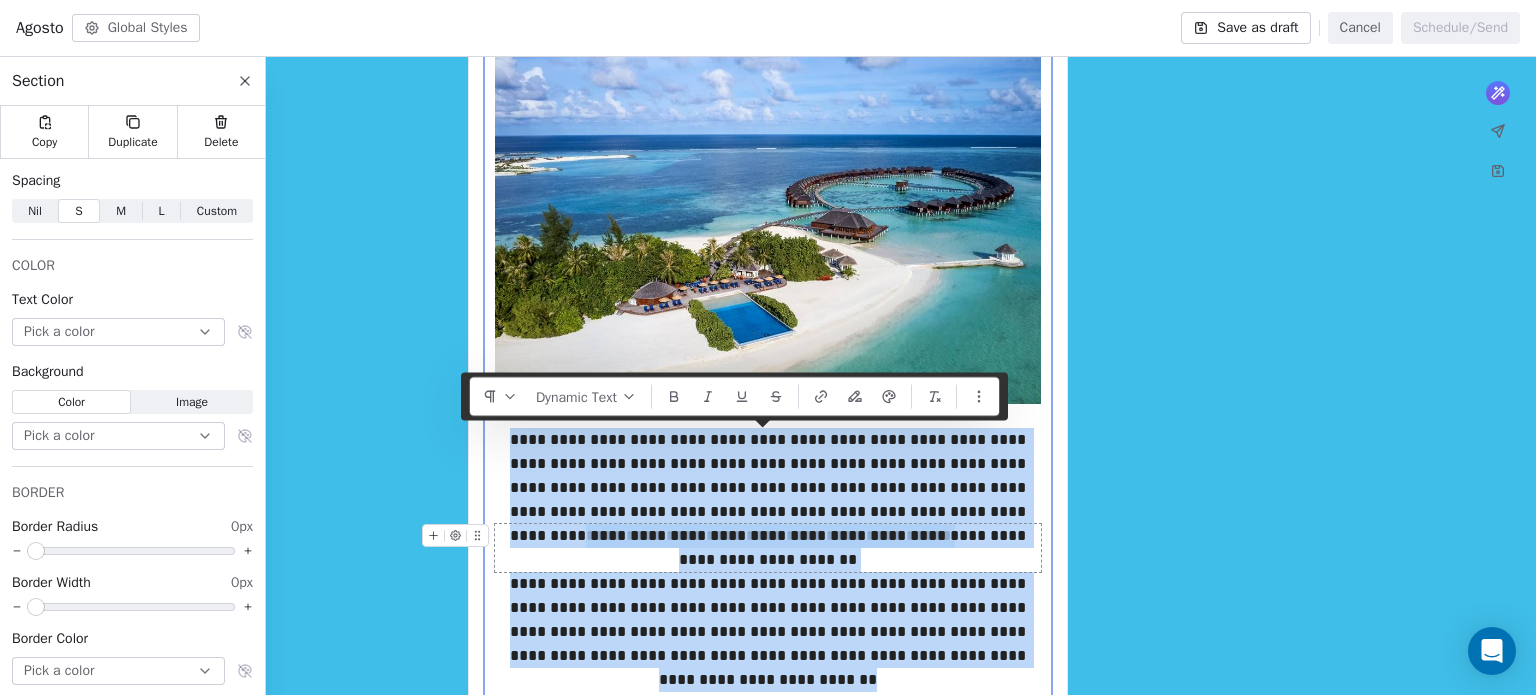 click on "**********" at bounding box center (768, 548) 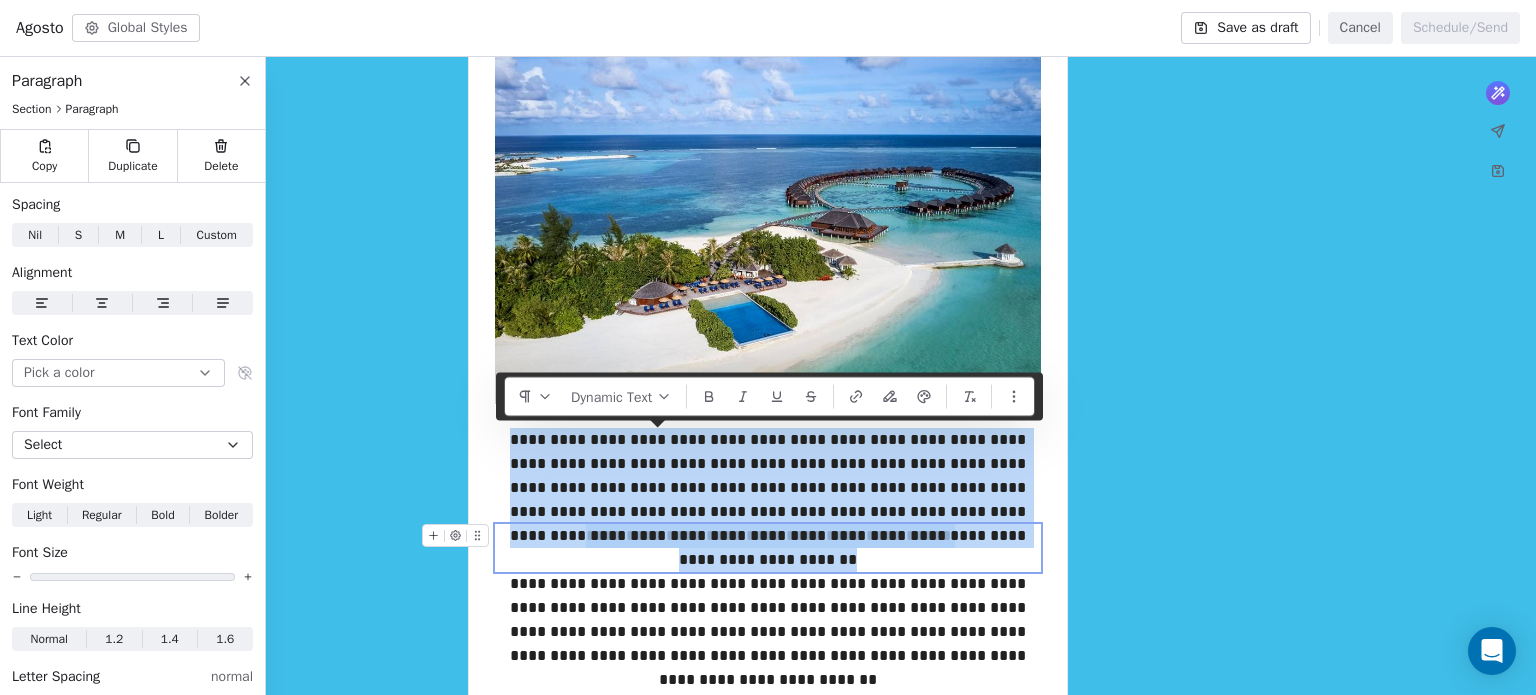drag, startPoint x: 496, startPoint y: 435, endPoint x: 884, endPoint y: 557, distance: 406.72842 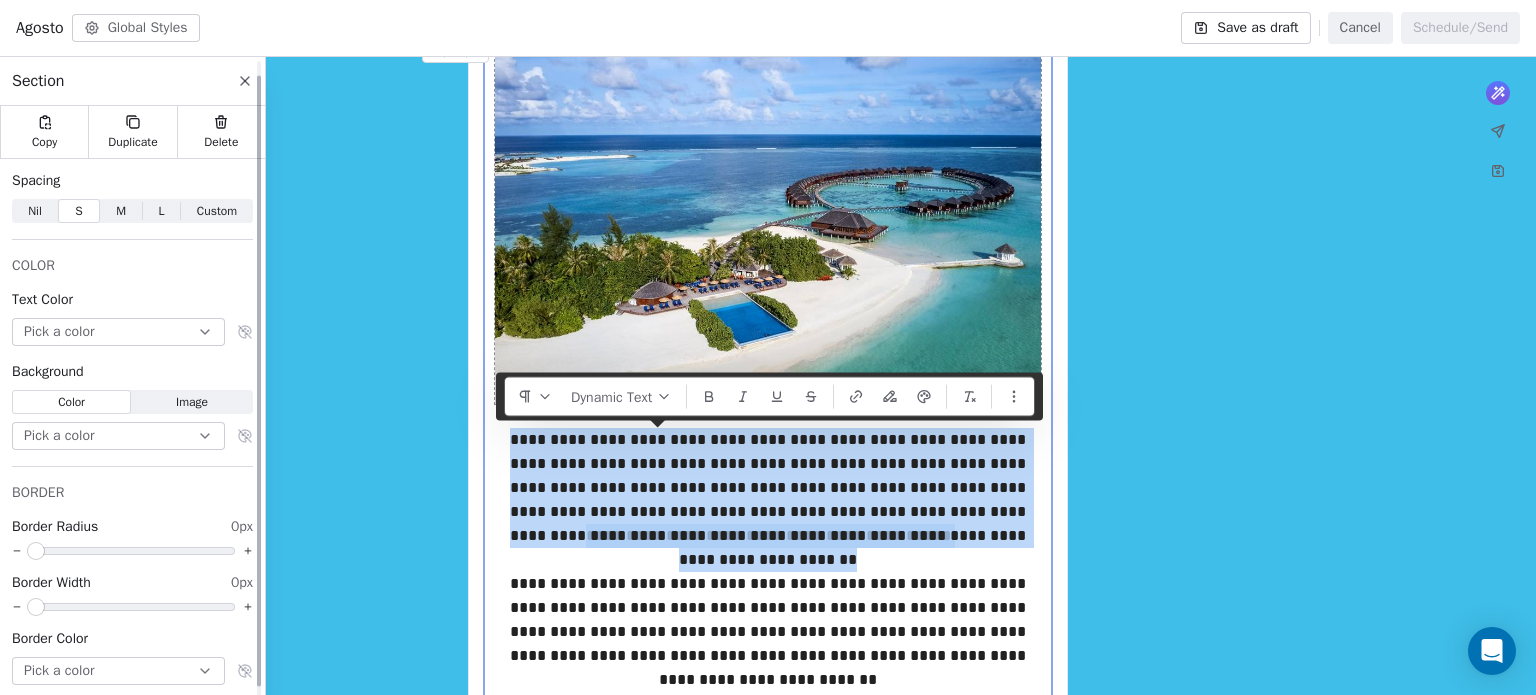 scroll, scrollTop: 26, scrollLeft: 0, axis: vertical 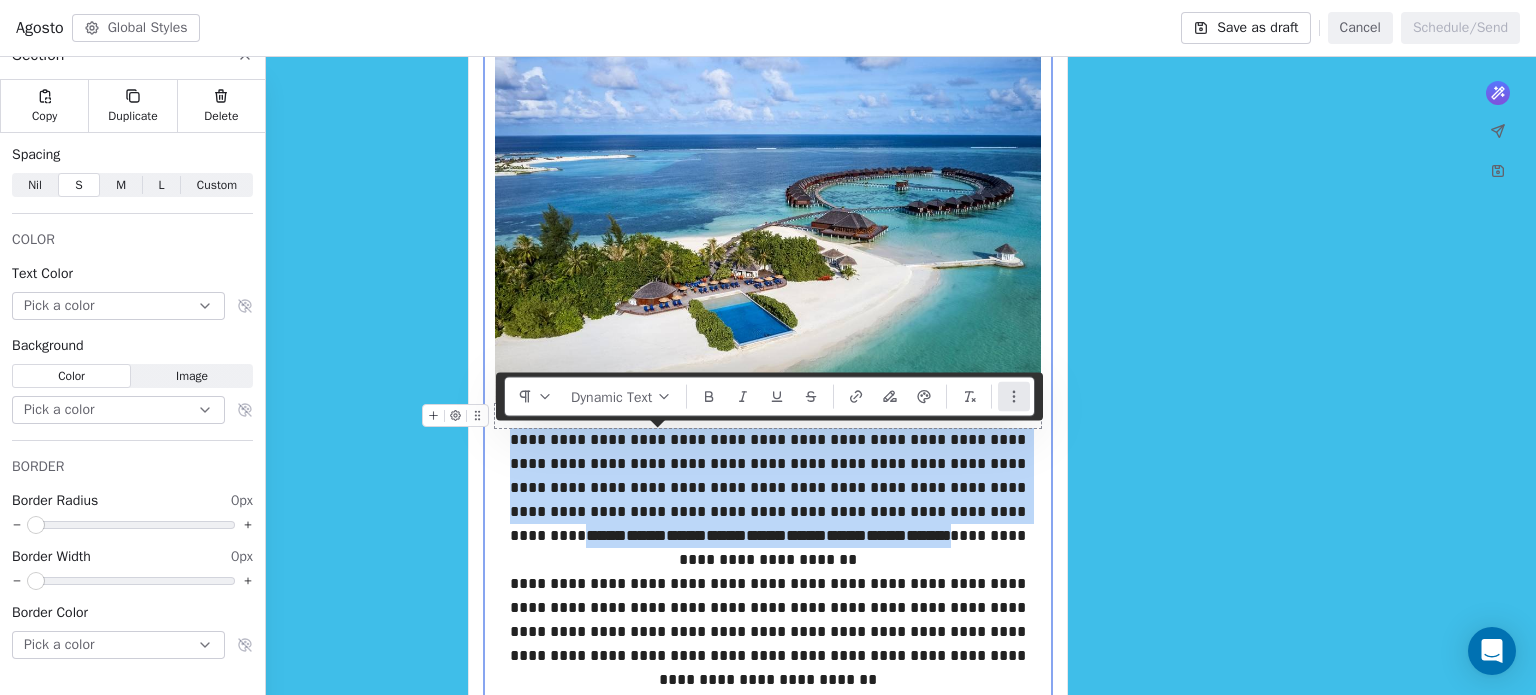 click at bounding box center (1014, 397) 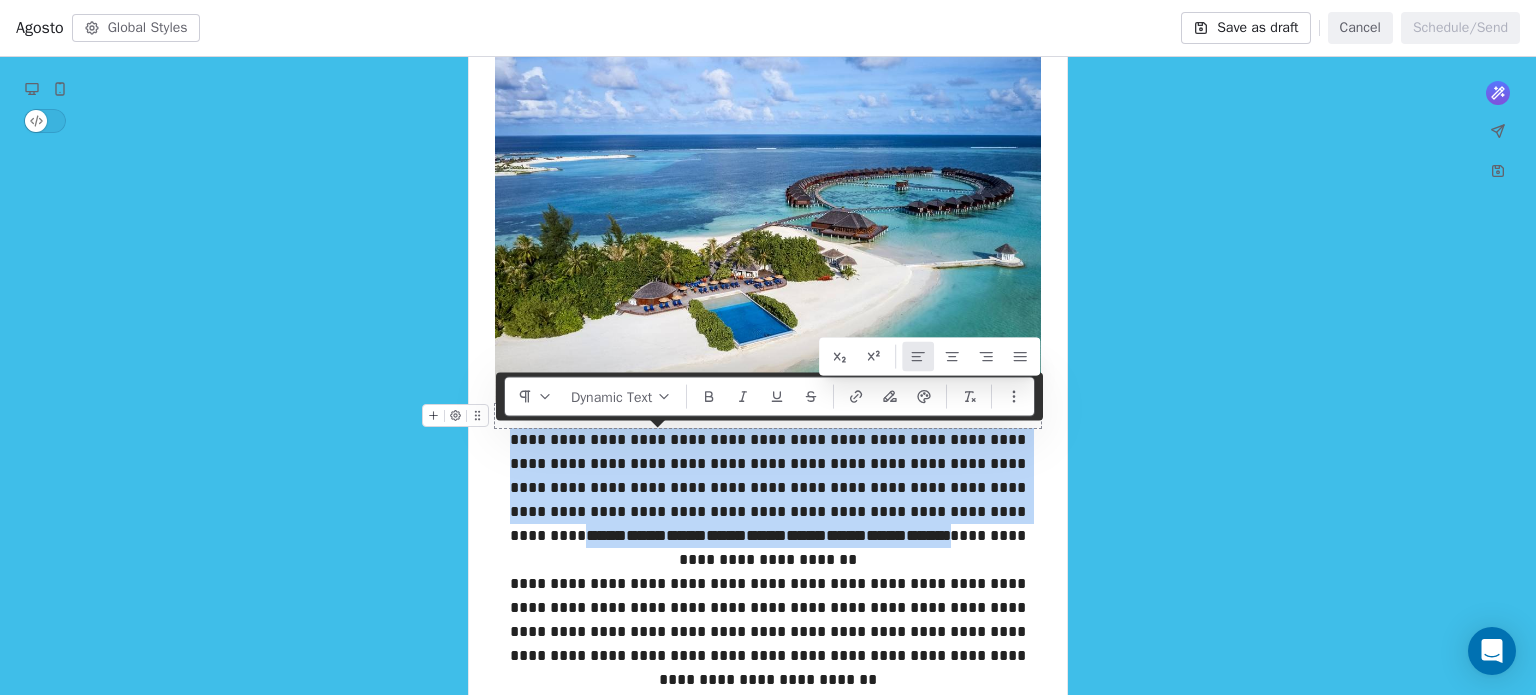 click 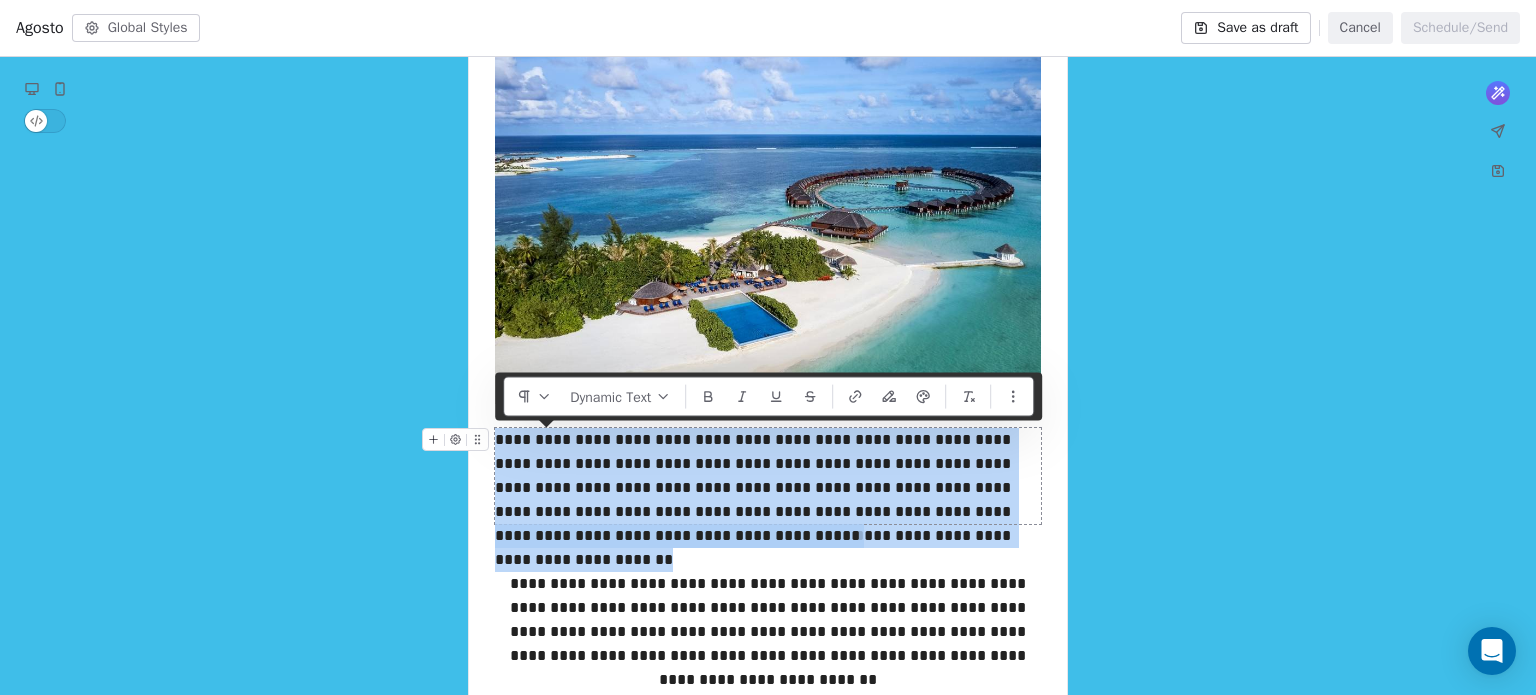 click on "**********" at bounding box center (768, 476) 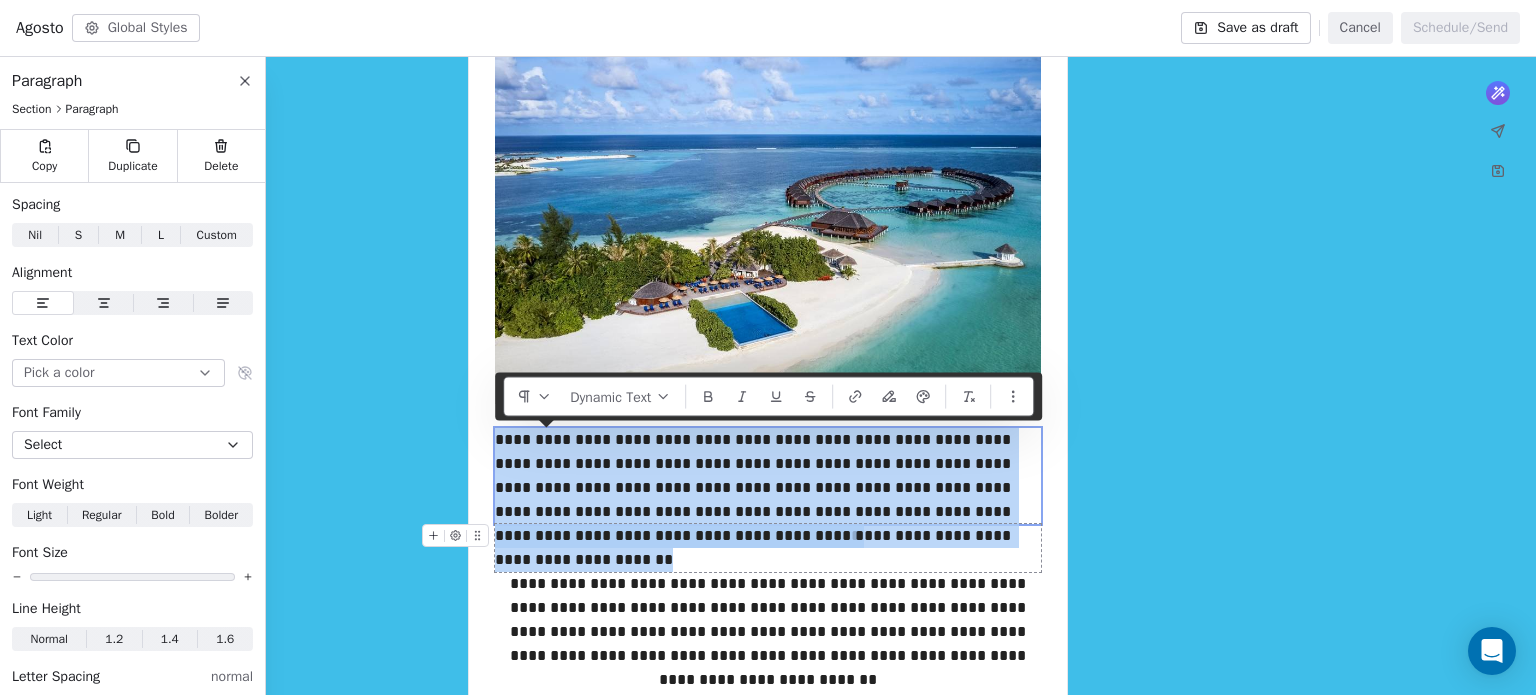 click on "**********" at bounding box center (768, 548) 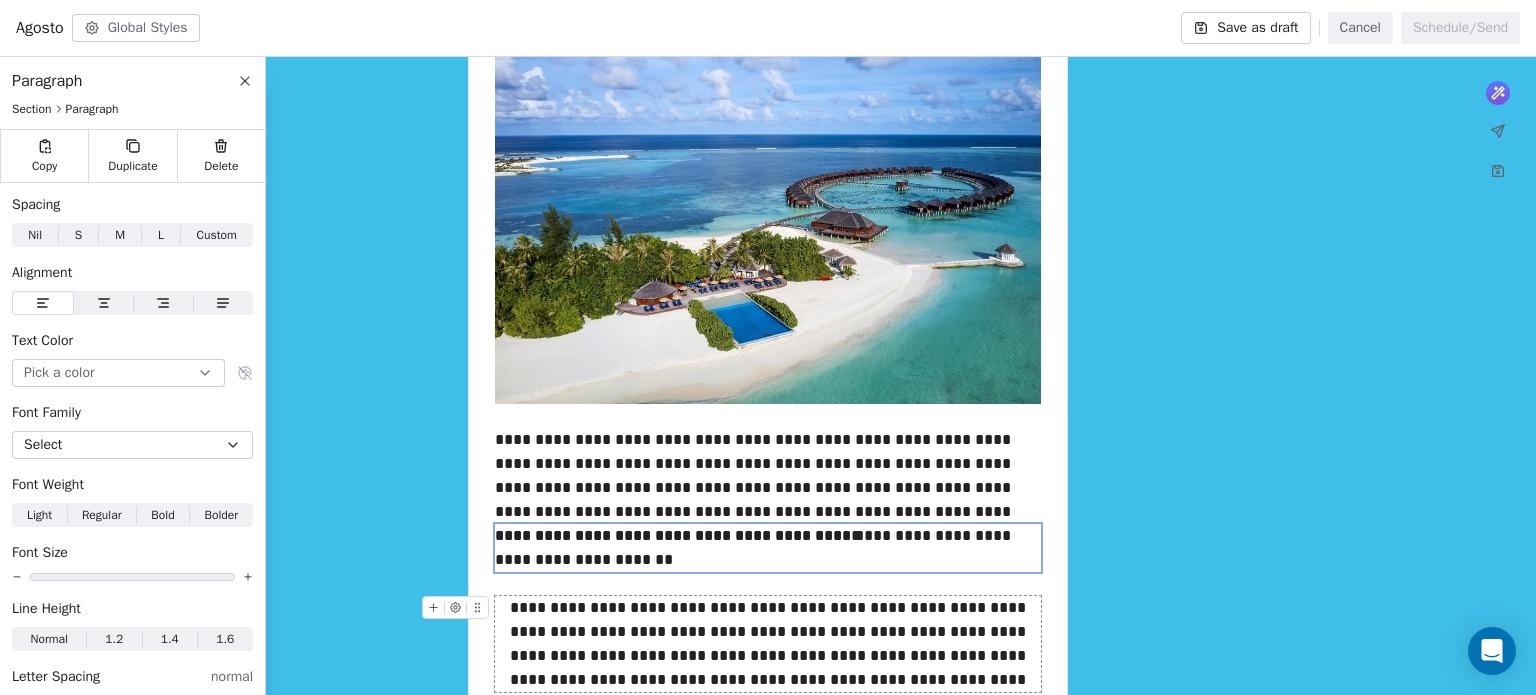 click on "**********" at bounding box center [768, 644] 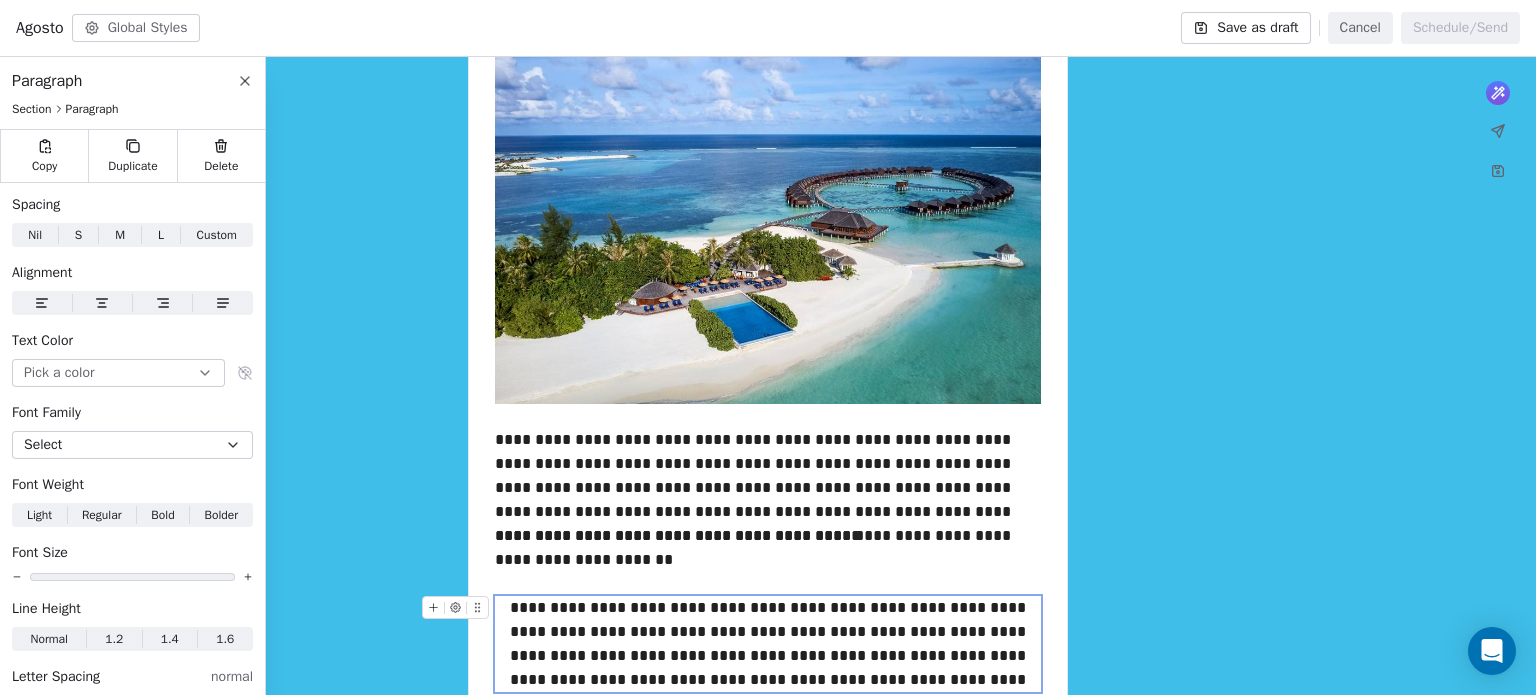 click on "**********" at bounding box center (768, 644) 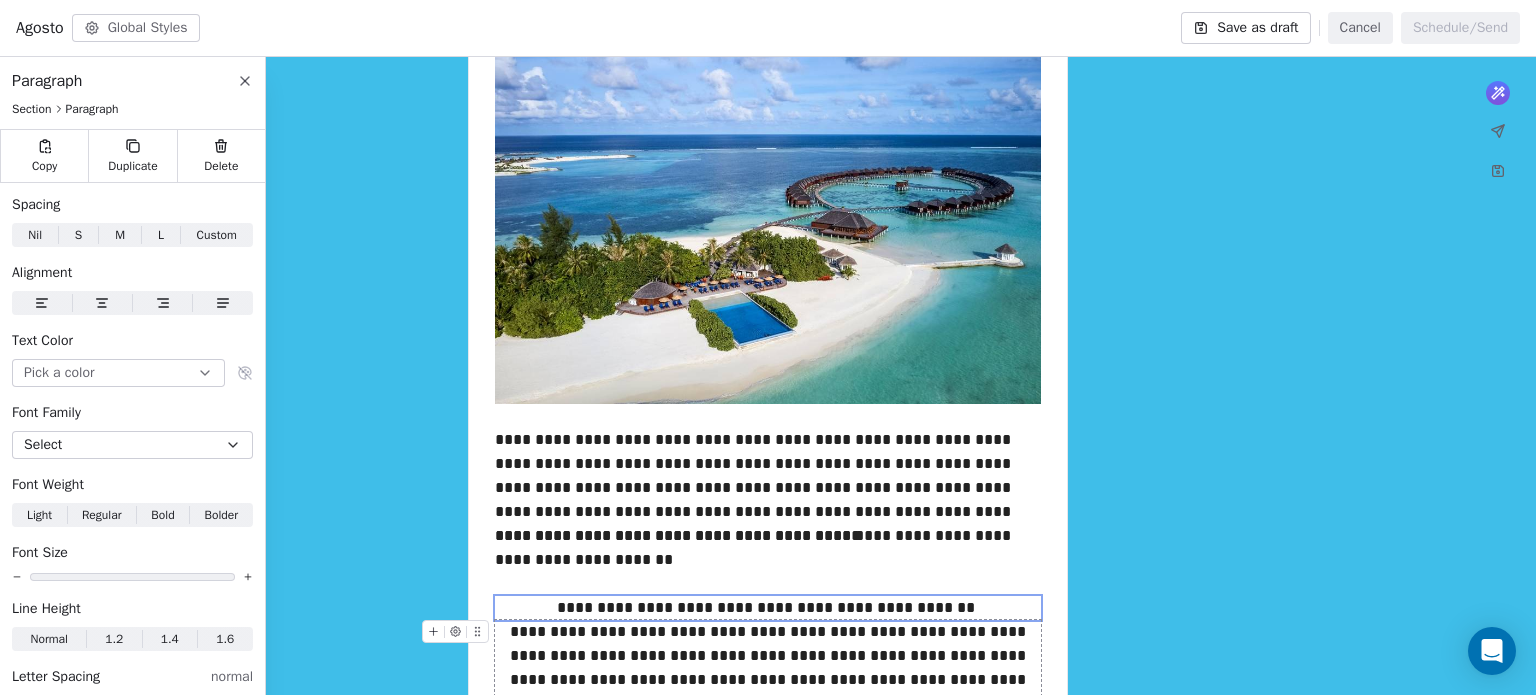 click on "**********" at bounding box center (768, 668) 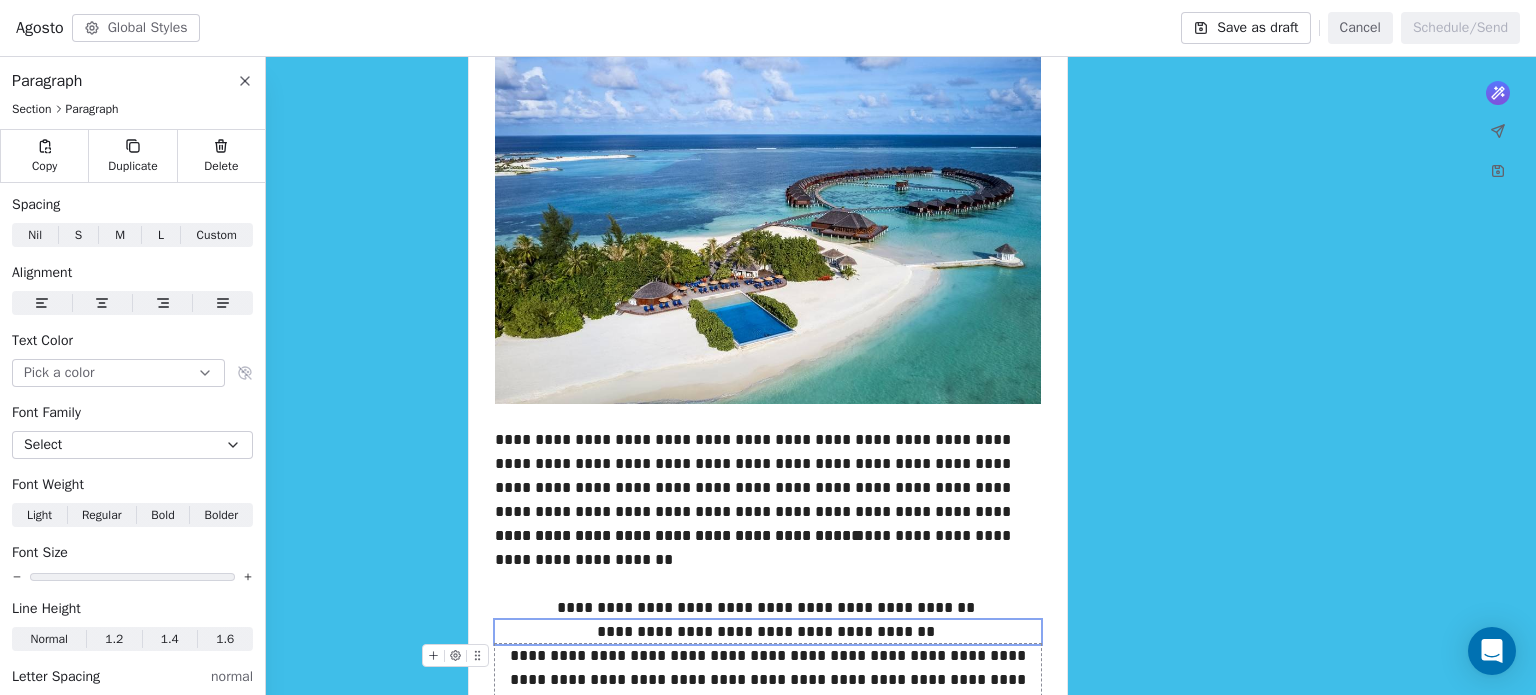 click on "**********" at bounding box center [768, 680] 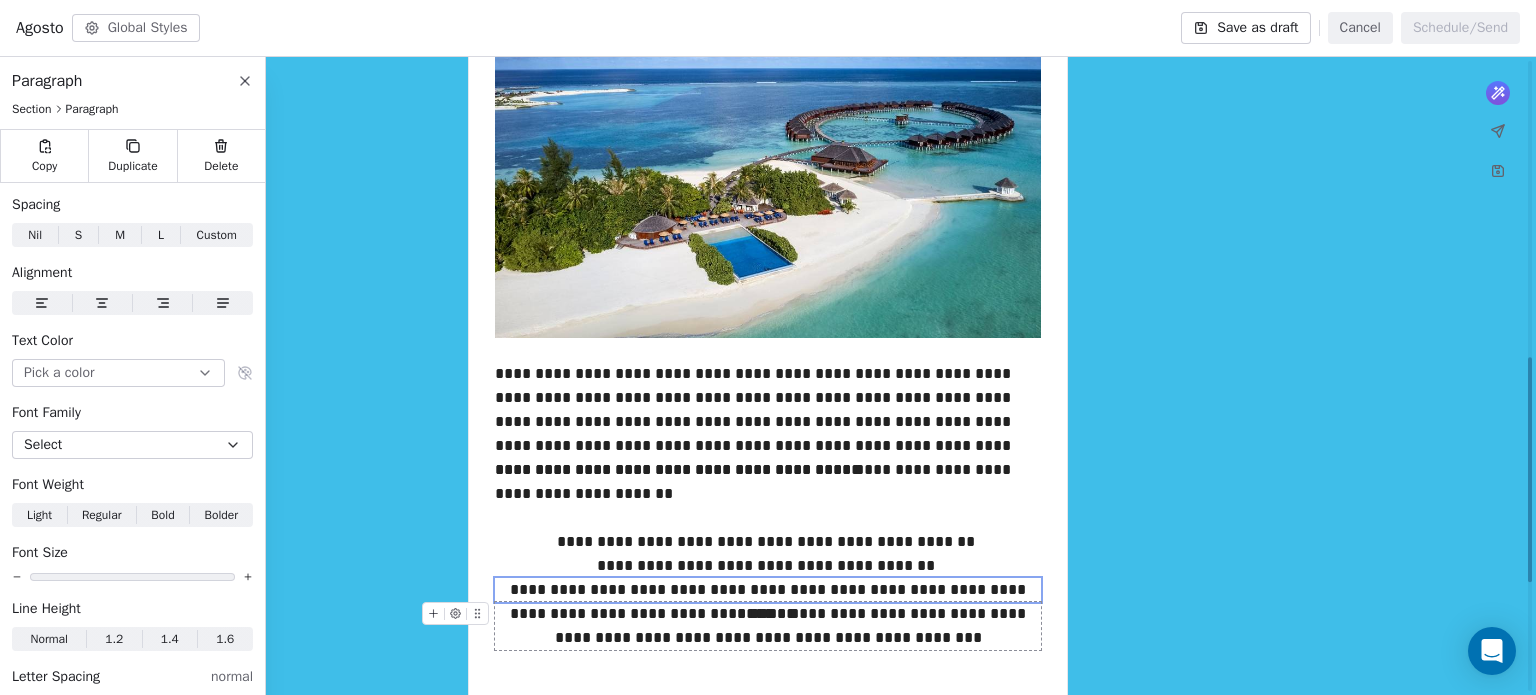 scroll, scrollTop: 845, scrollLeft: 0, axis: vertical 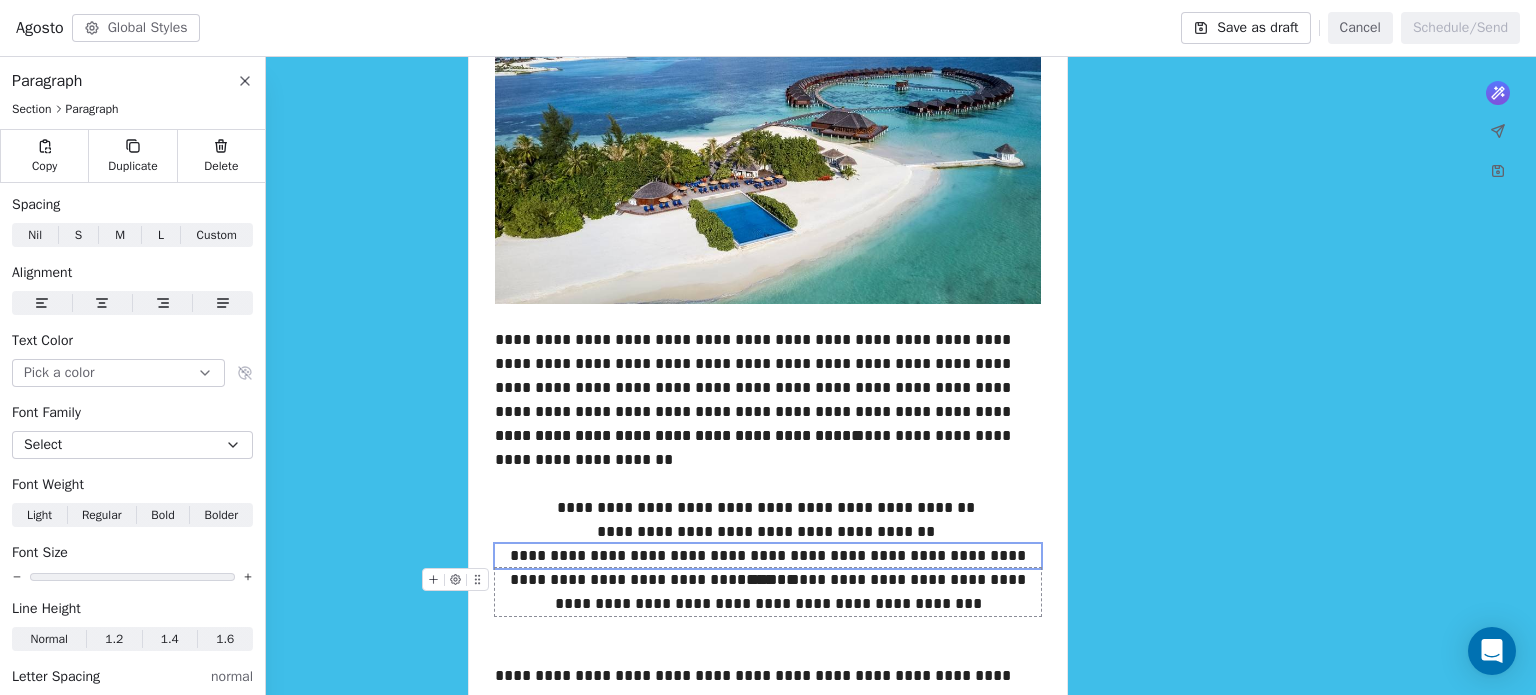 click on "**********" at bounding box center (768, 592) 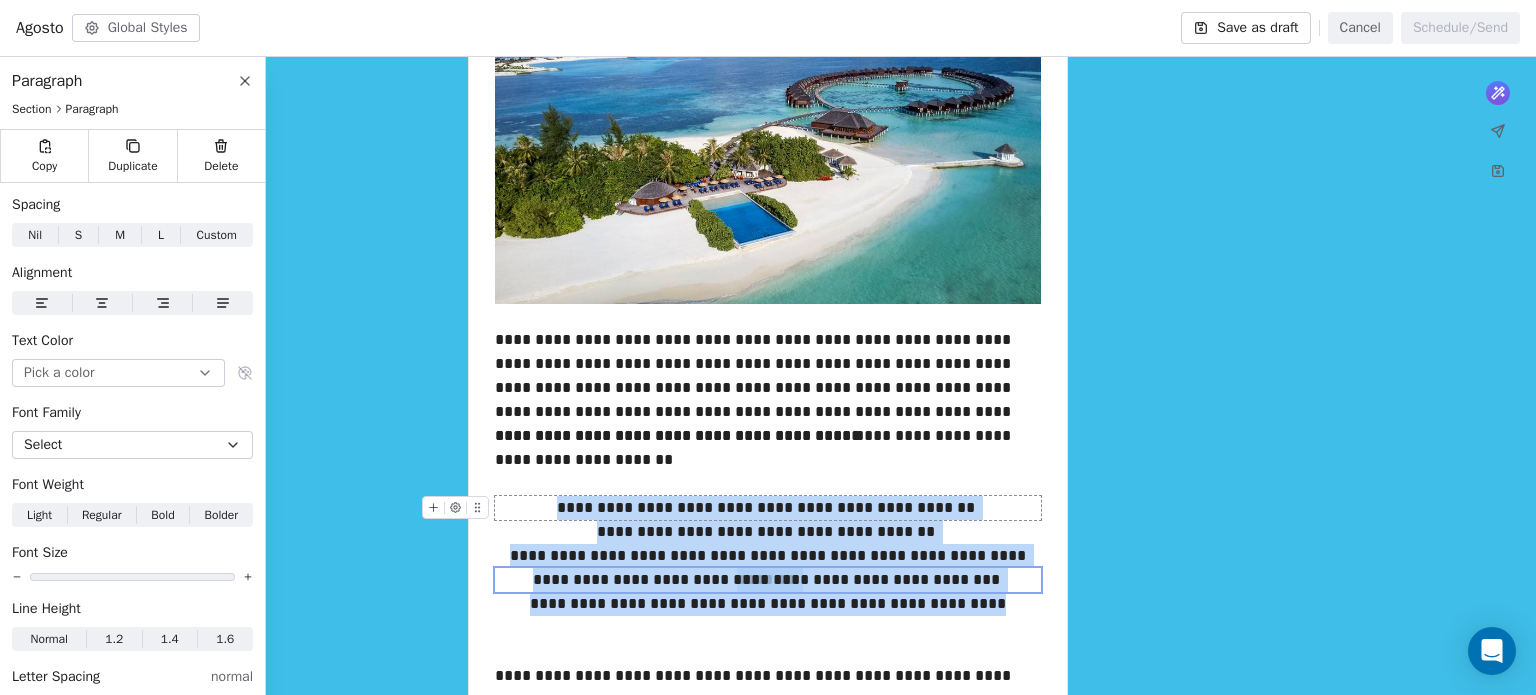 drag, startPoint x: 989, startPoint y: 605, endPoint x: 567, endPoint y: 500, distance: 434.86664 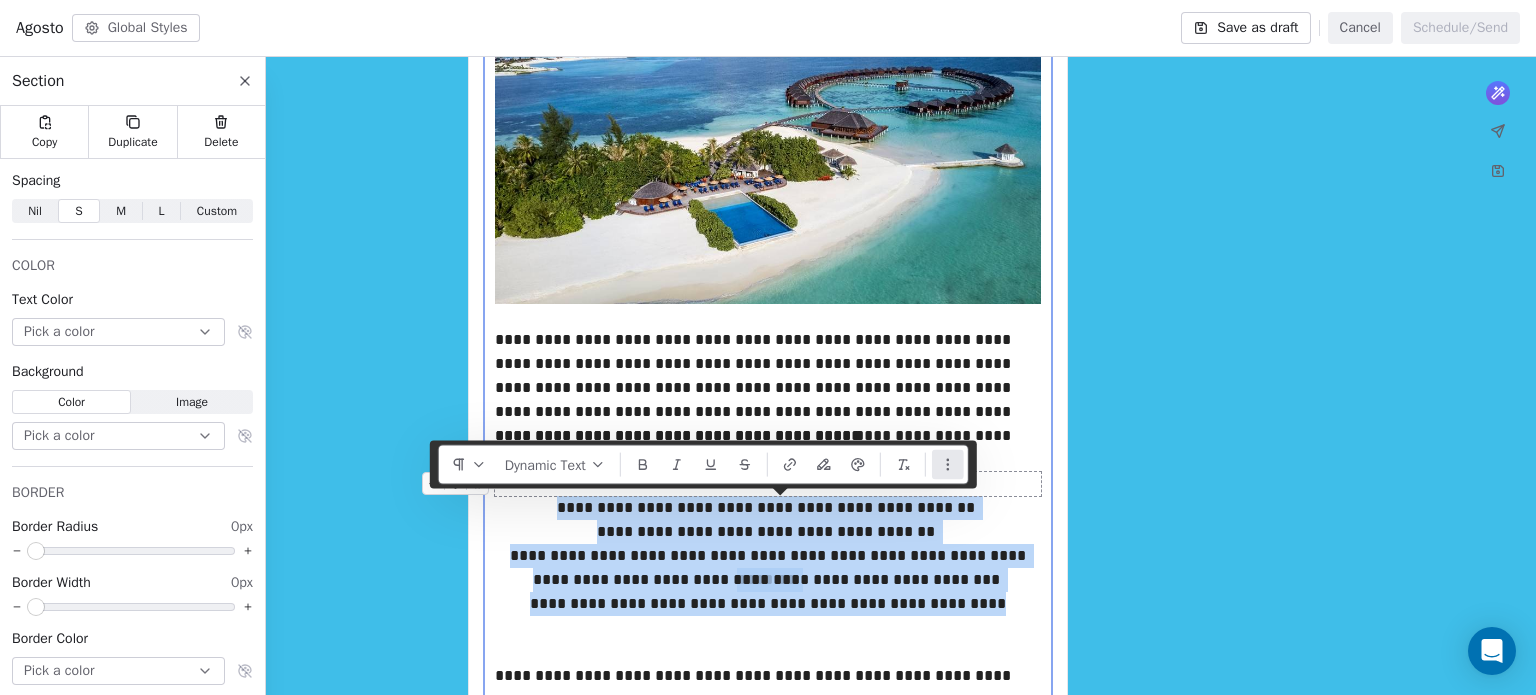 click 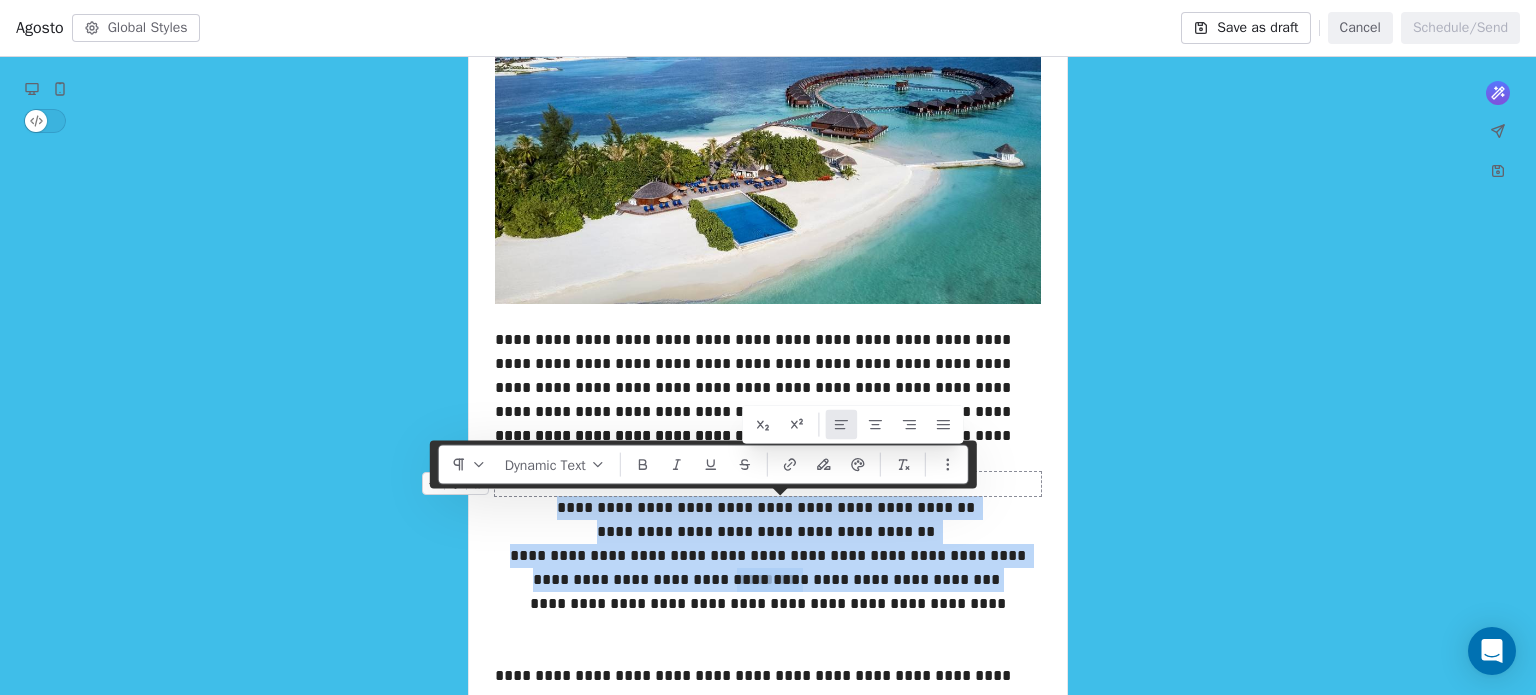 click 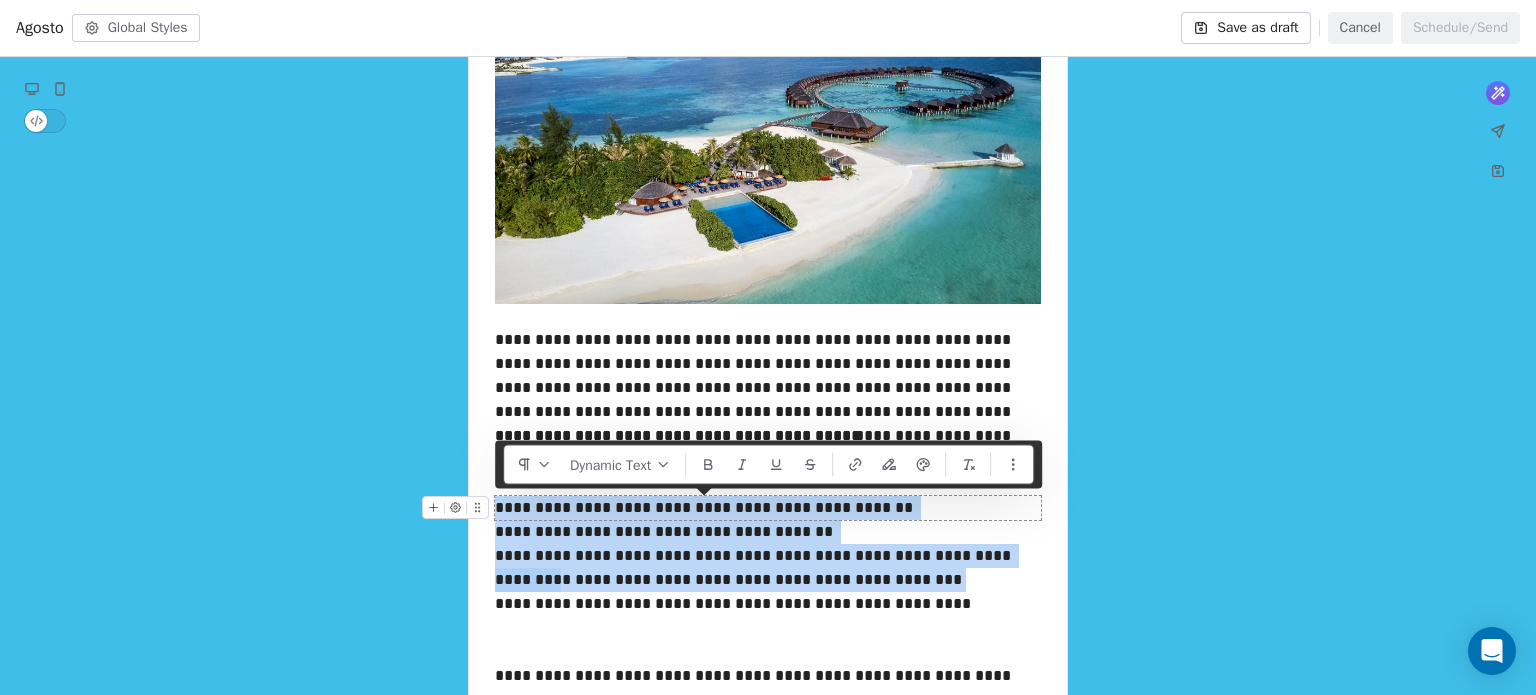 click on "**********" at bounding box center [768, 532] 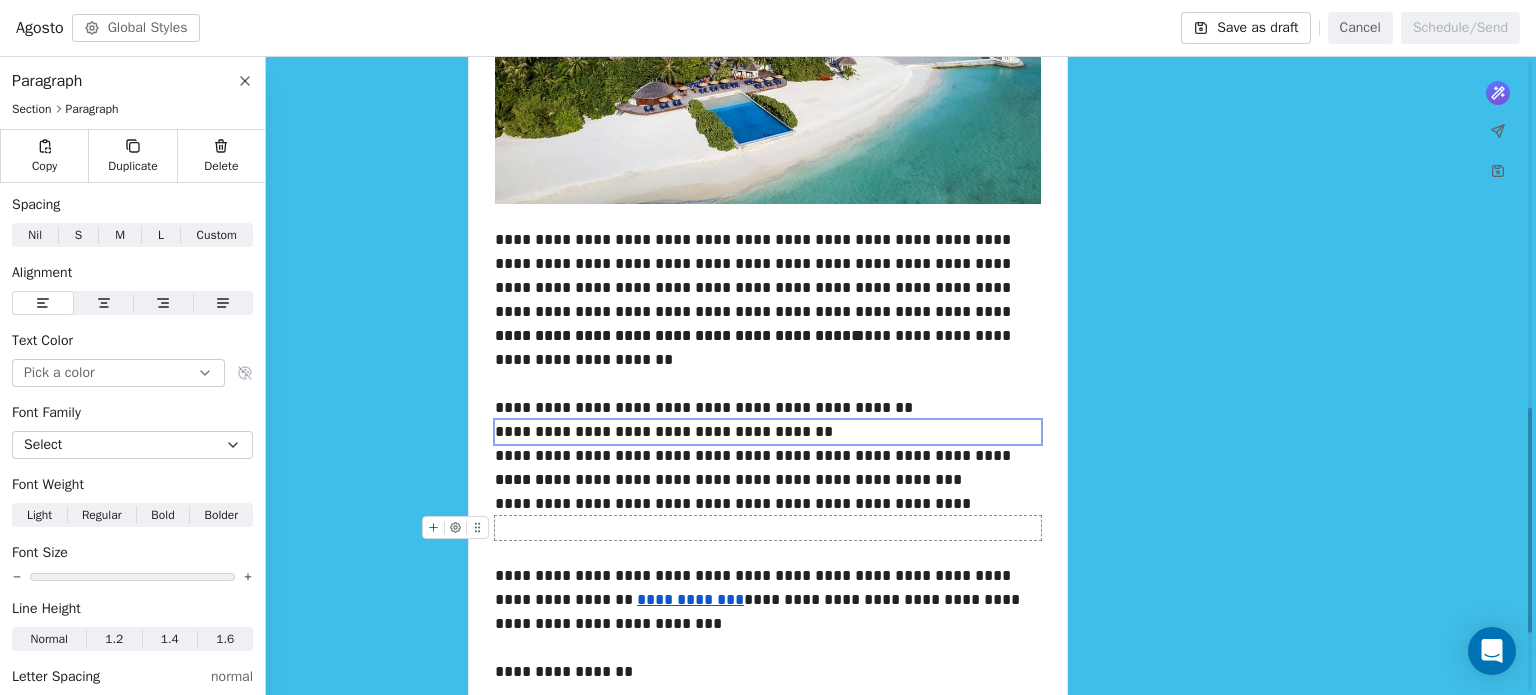 scroll, scrollTop: 1045, scrollLeft: 0, axis: vertical 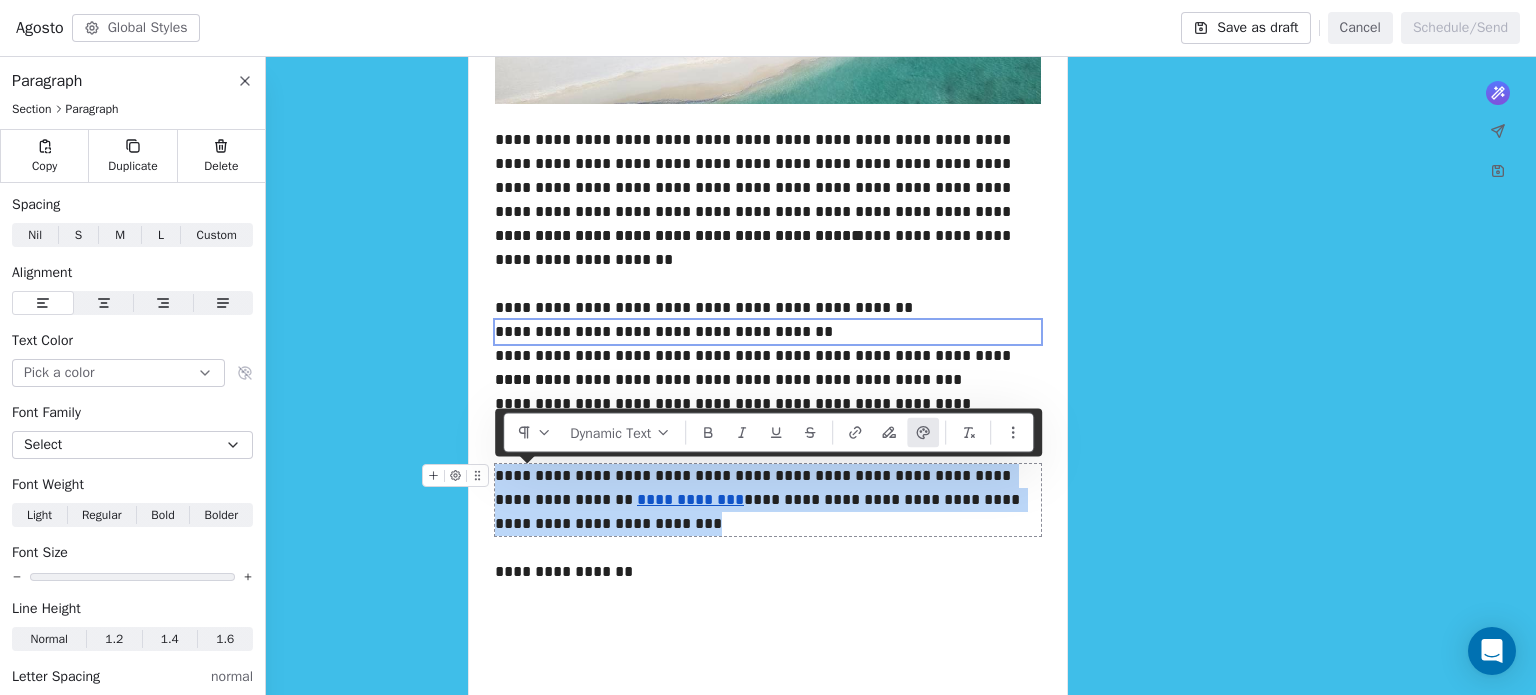 drag, startPoint x: 608, startPoint y: 517, endPoint x: 500, endPoint y: 471, distance: 117.388245 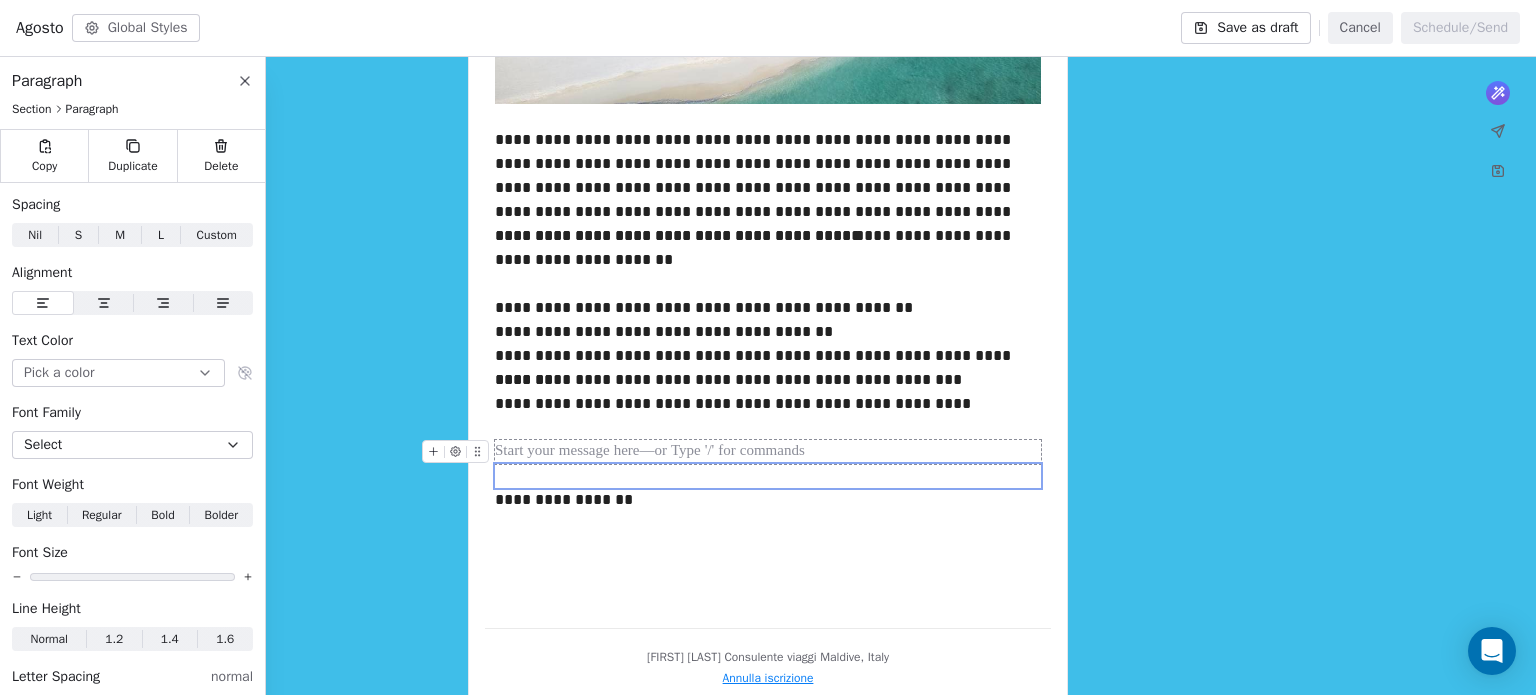 click at bounding box center (768, 452) 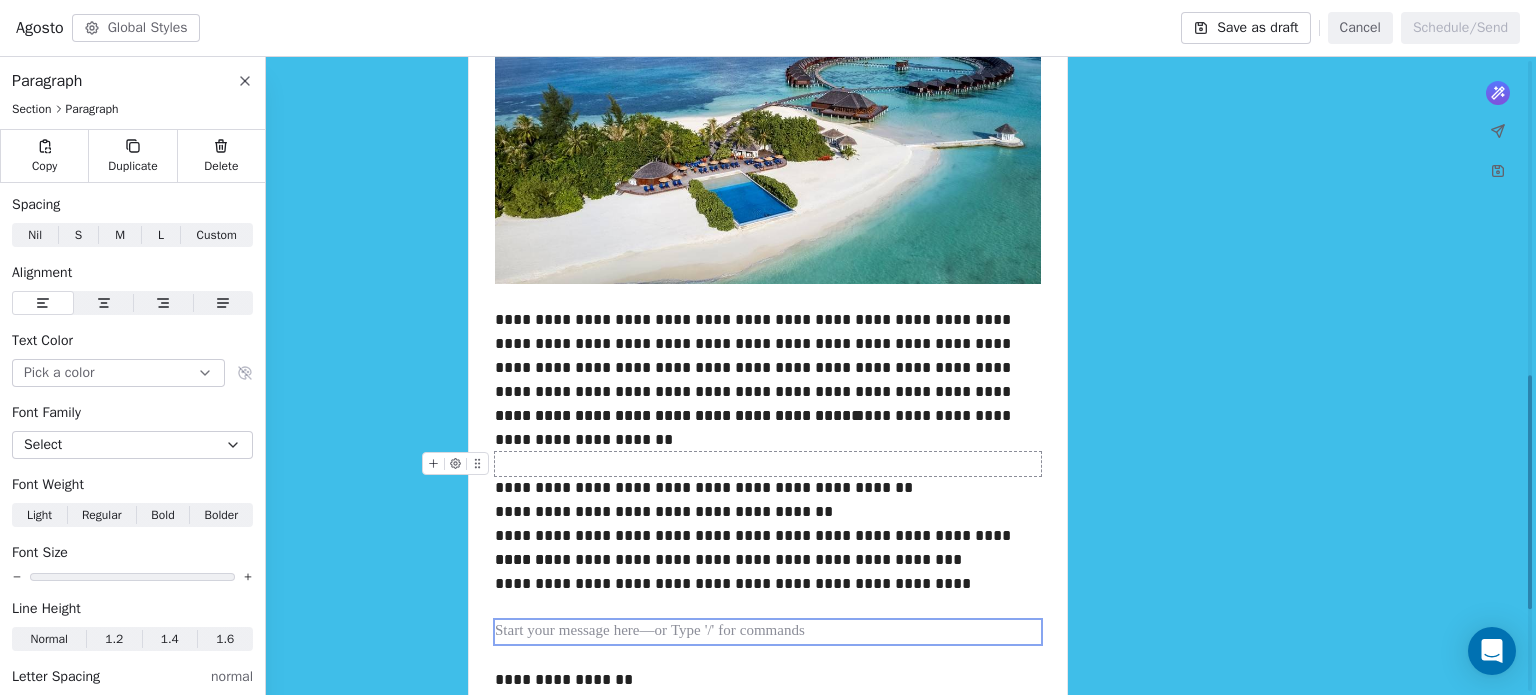 scroll, scrollTop: 845, scrollLeft: 0, axis: vertical 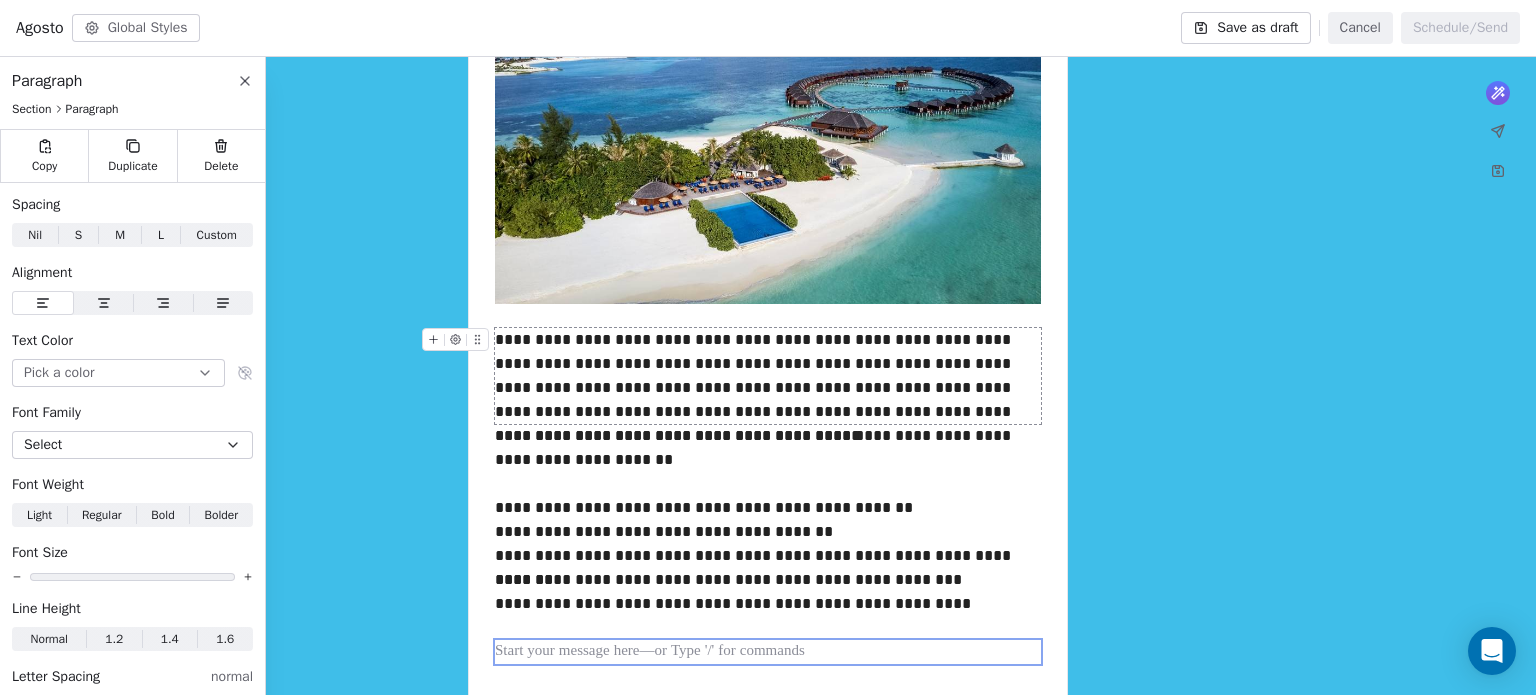 click on "**********" at bounding box center (768, 376) 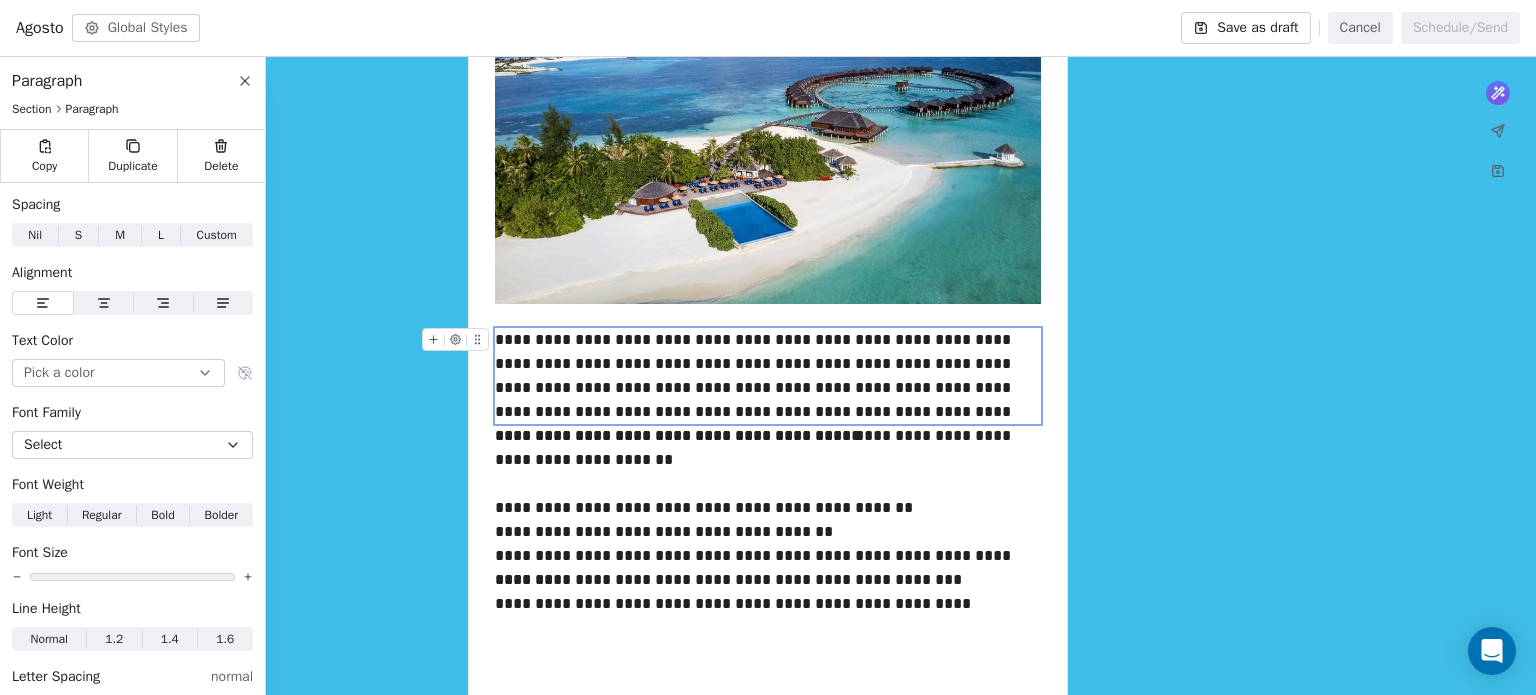click on "**********" at bounding box center [768, 376] 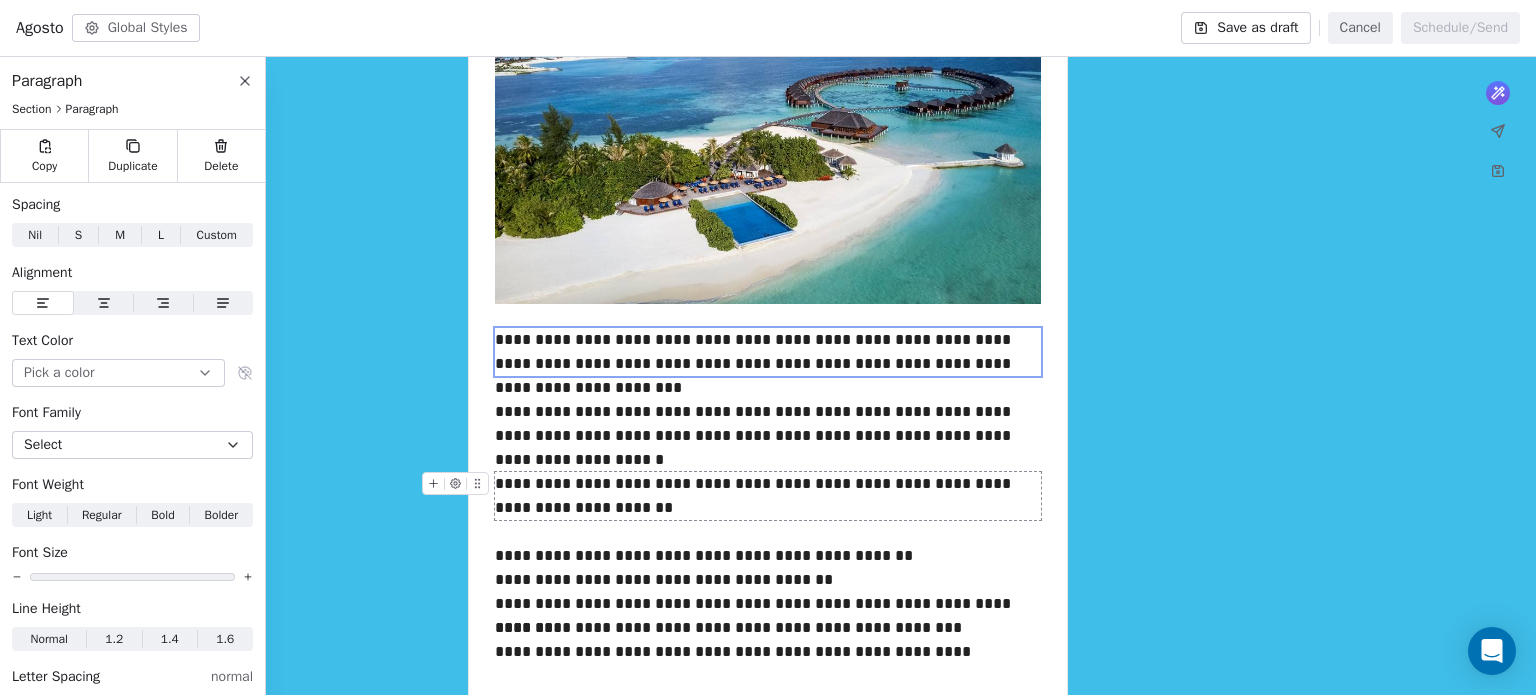 click on "**********" at bounding box center [768, 496] 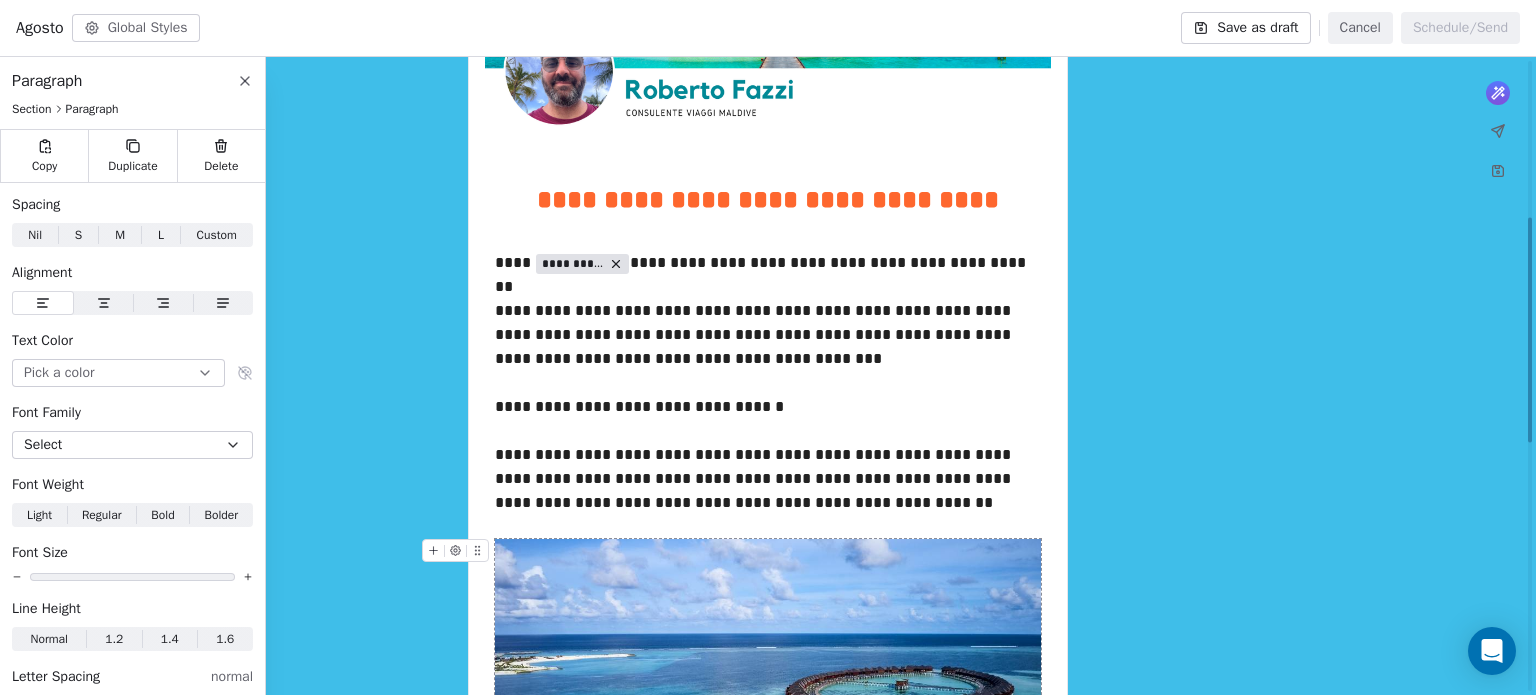 scroll, scrollTop: 245, scrollLeft: 0, axis: vertical 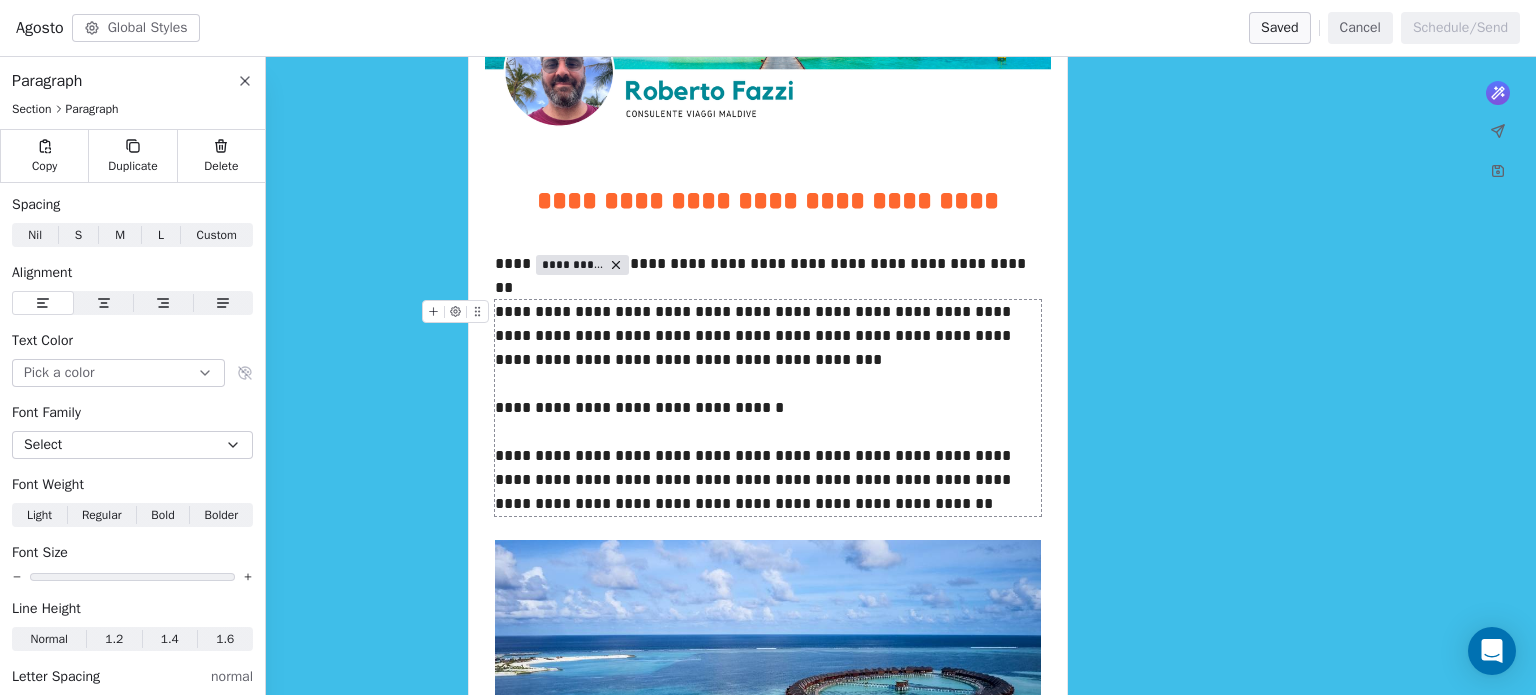 click on "**********" at bounding box center (768, 408) 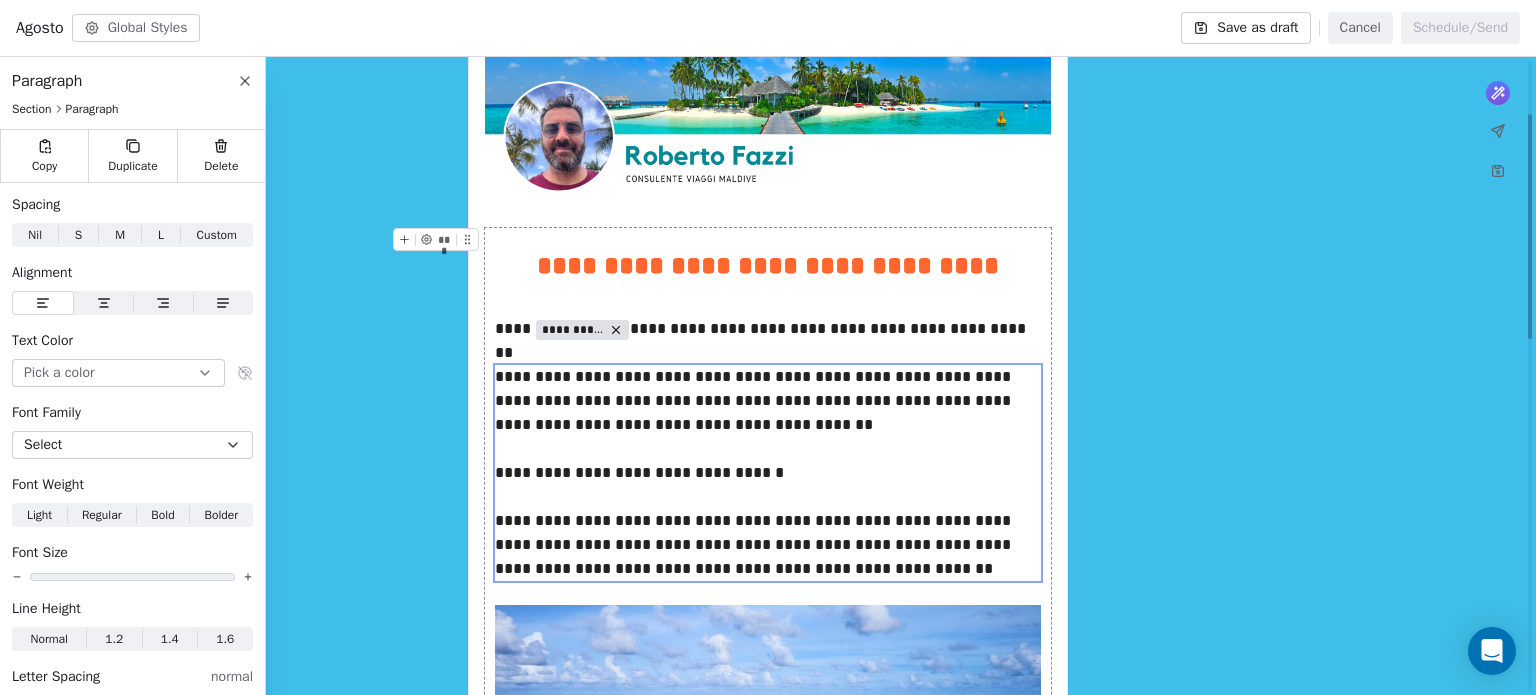 scroll, scrollTop: 145, scrollLeft: 0, axis: vertical 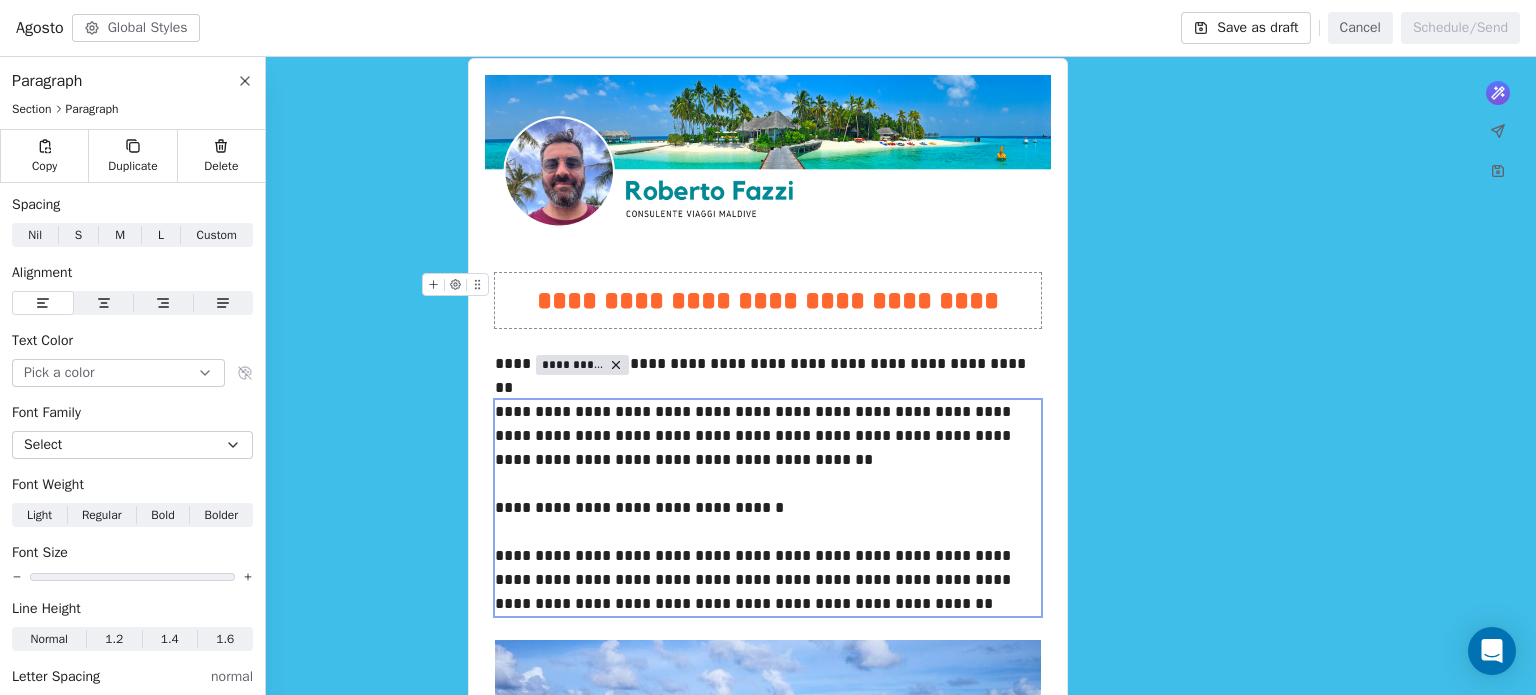 click on "**********" at bounding box center [768, 300] 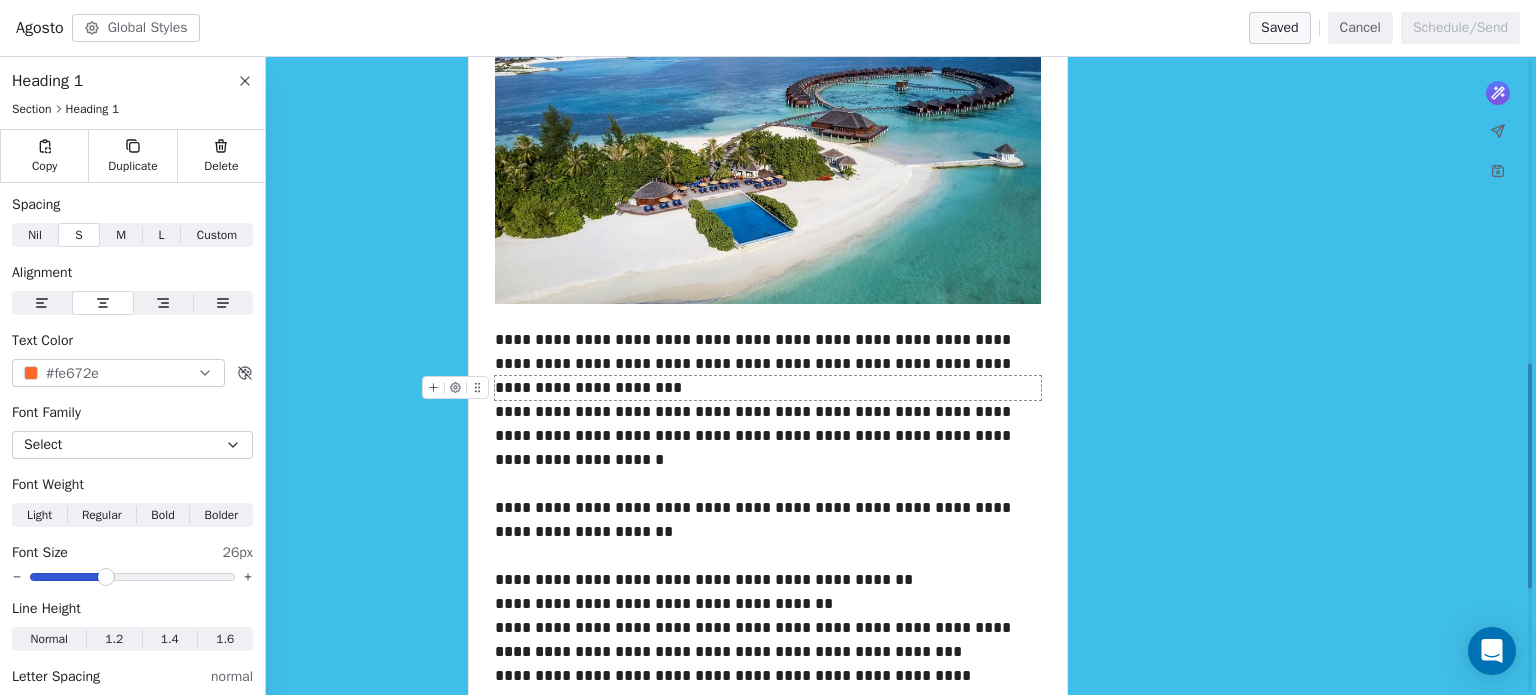 scroll, scrollTop: 945, scrollLeft: 0, axis: vertical 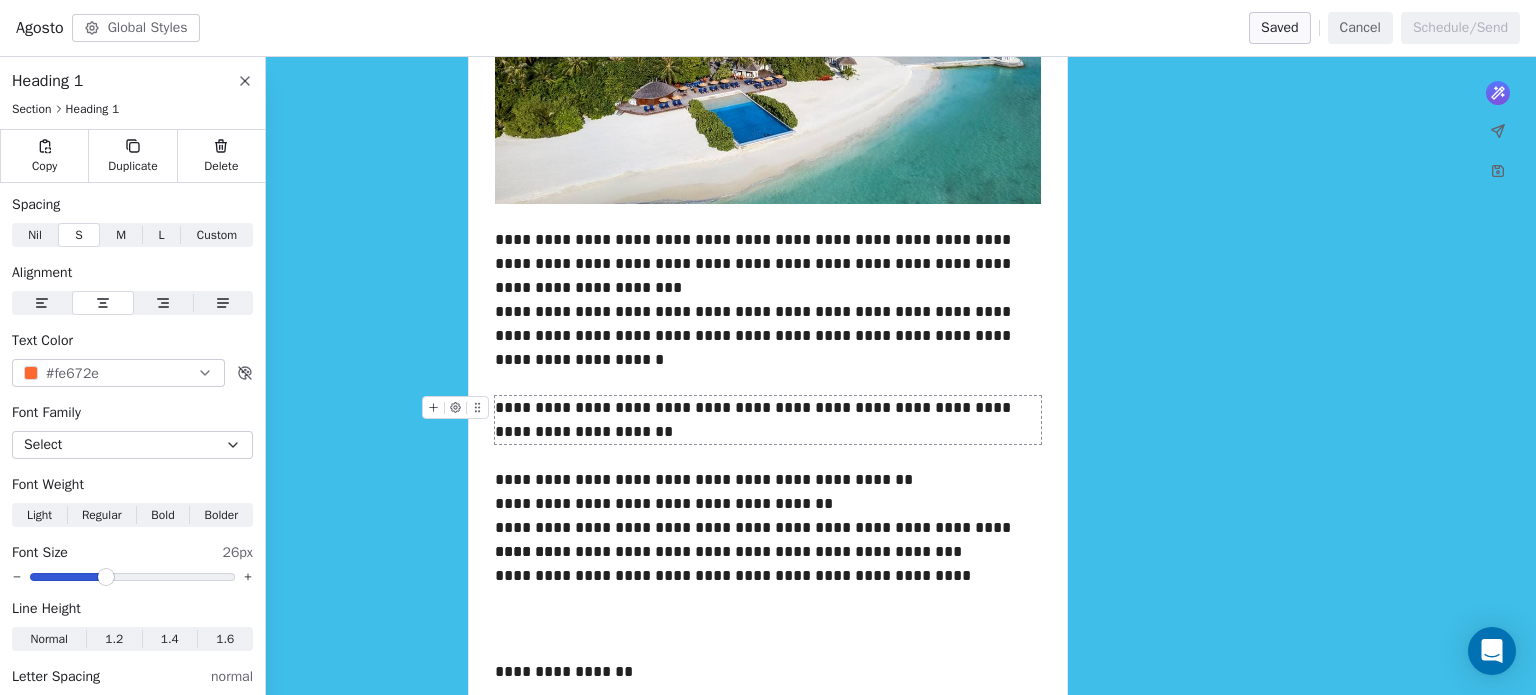 click on "**********" at bounding box center [768, 420] 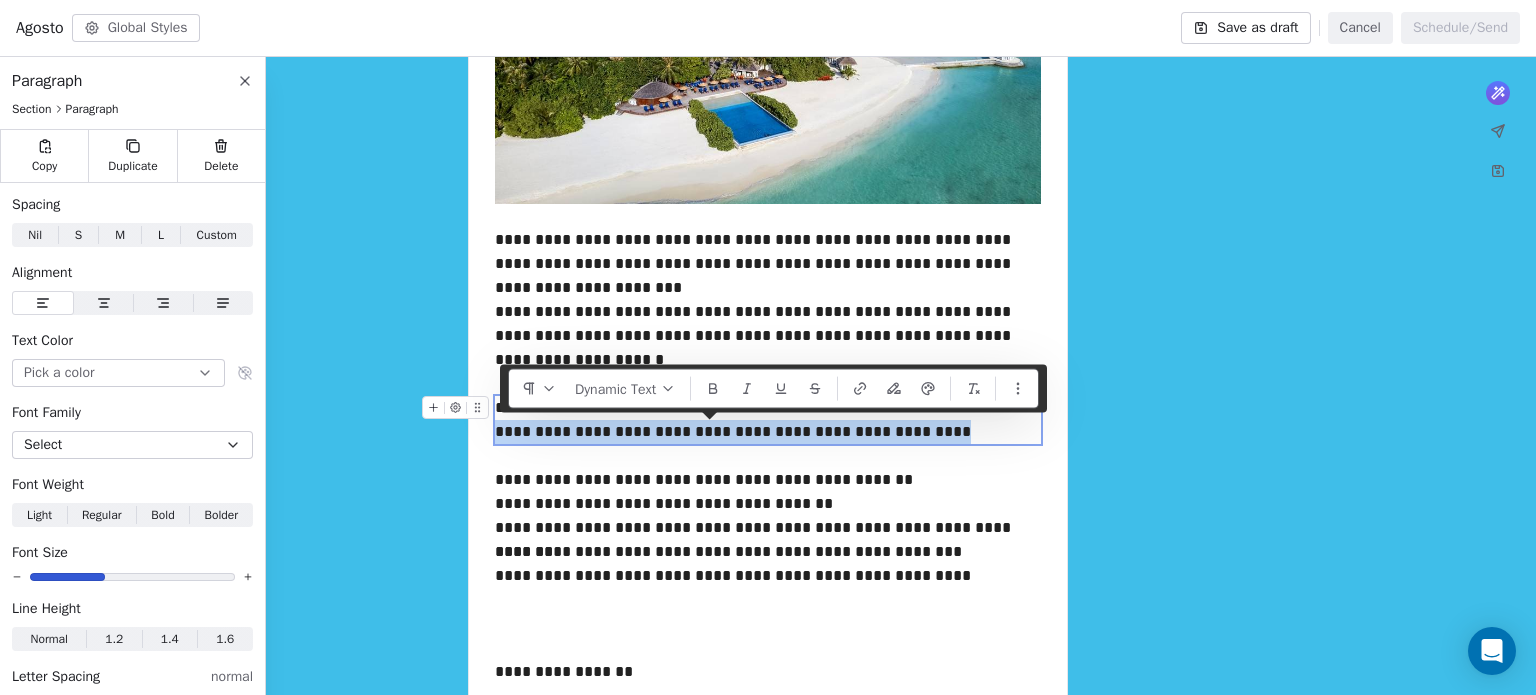 drag, startPoint x: 935, startPoint y: 431, endPoint x: 496, endPoint y: 436, distance: 439.02847 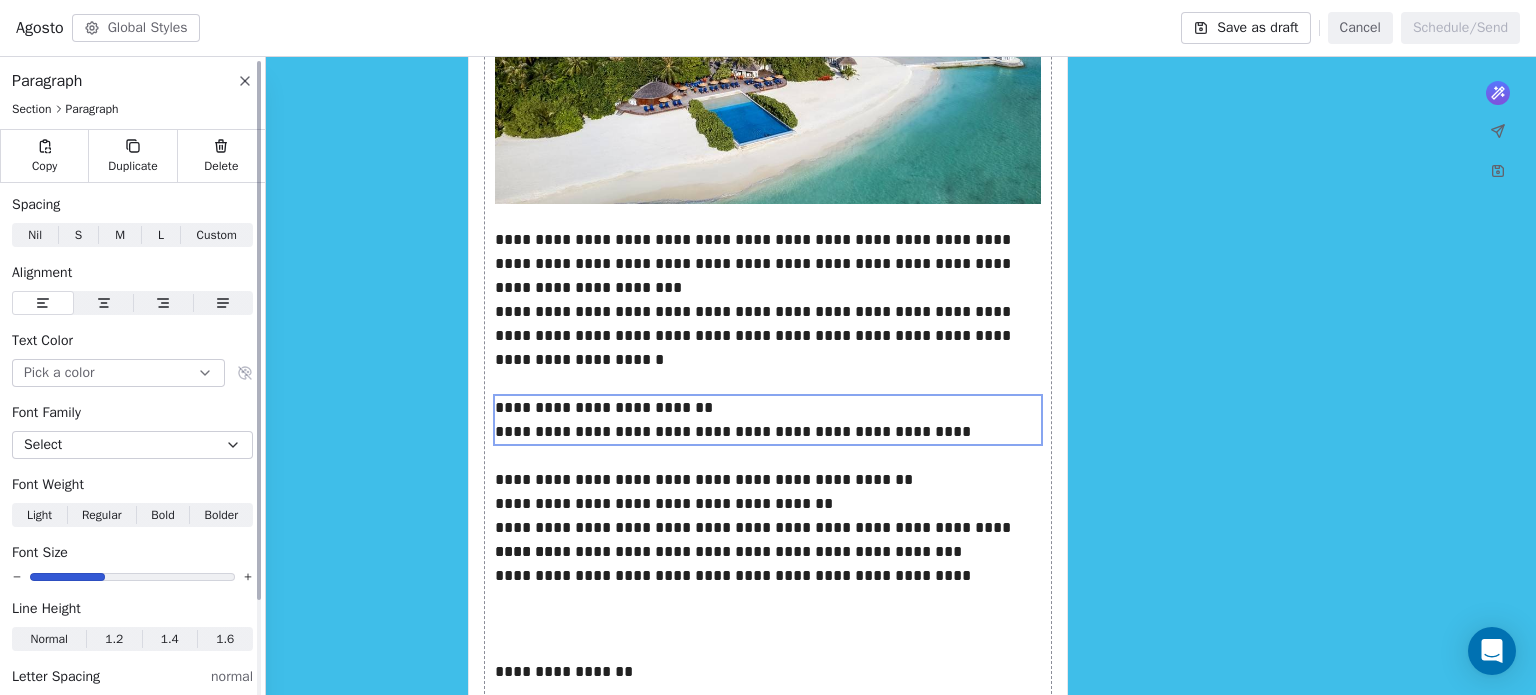 click on "S S" at bounding box center (78, 235) 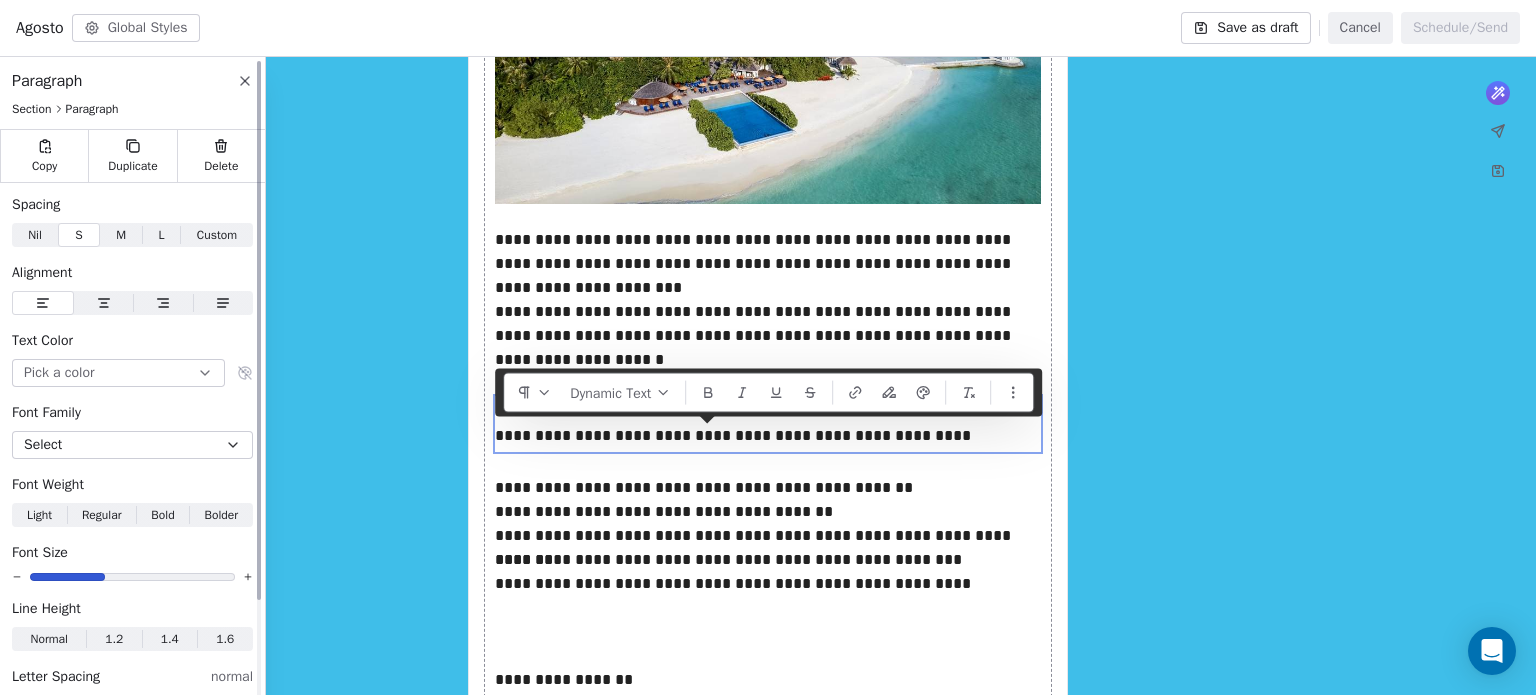 click on "S S" at bounding box center (79, 235) 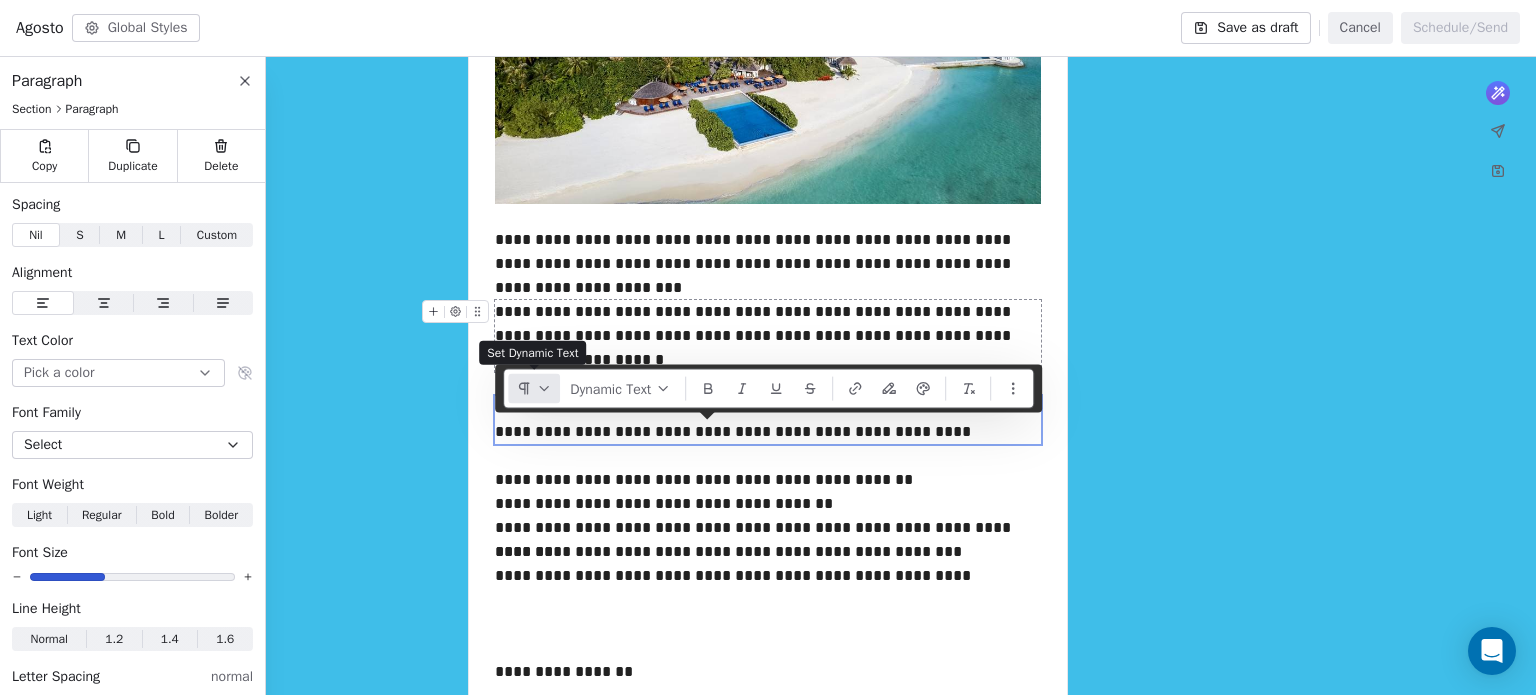 click 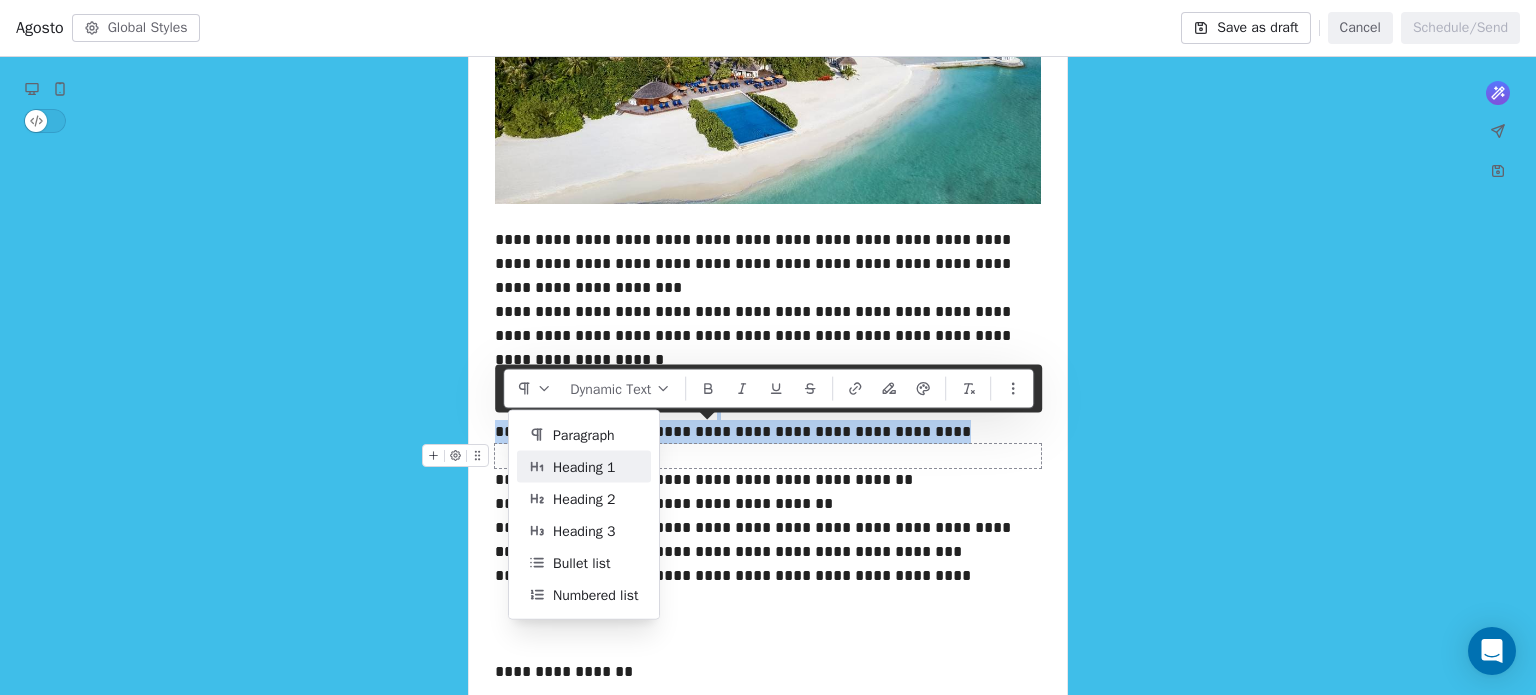 click at bounding box center [768, 456] 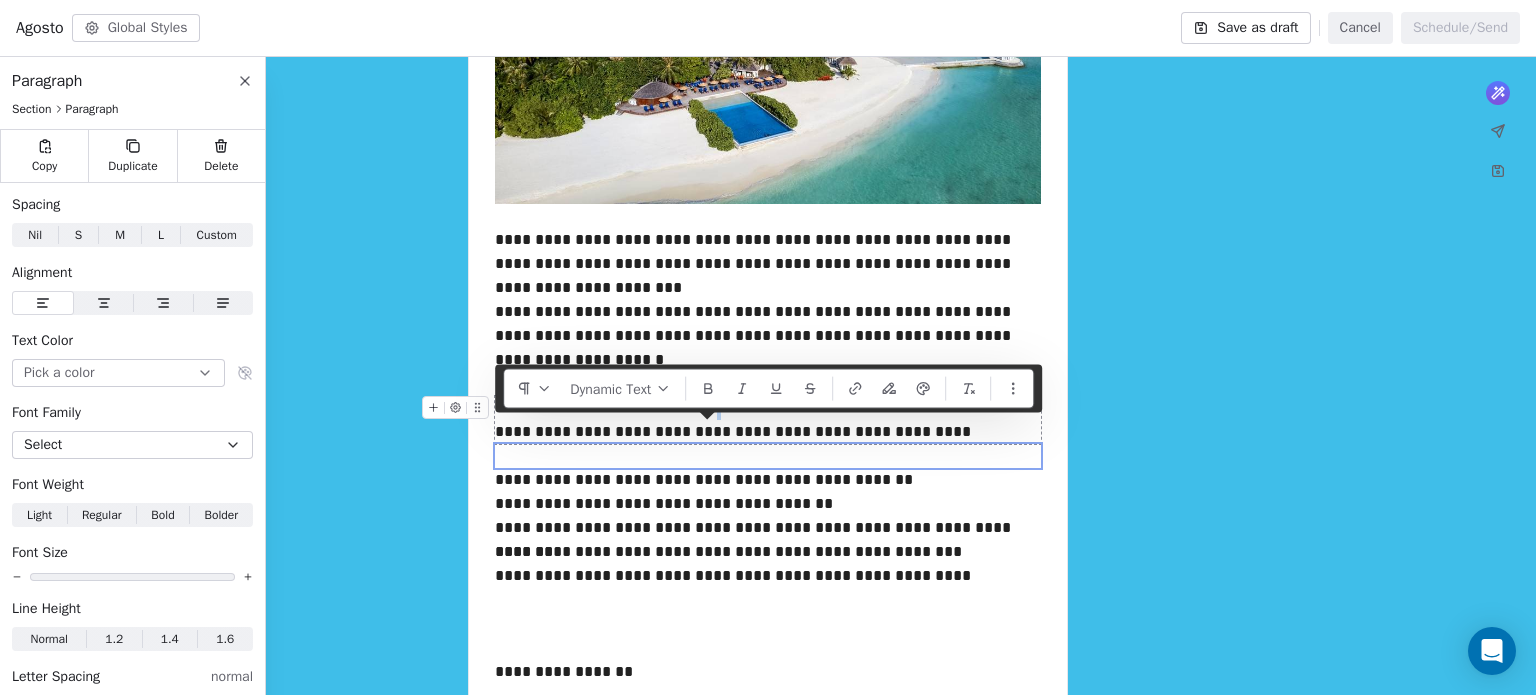 click on "**********" at bounding box center [768, 420] 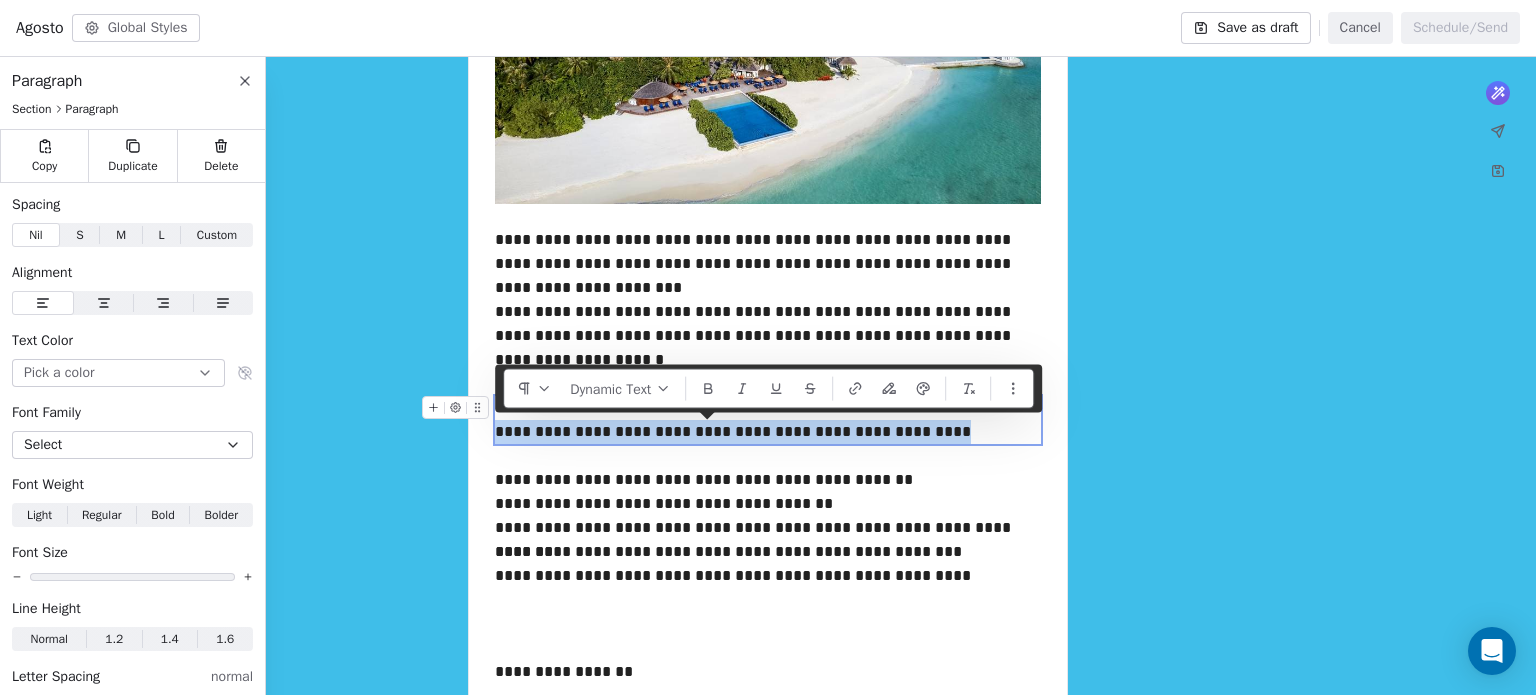 drag, startPoint x: 920, startPoint y: 431, endPoint x: 496, endPoint y: 427, distance: 424.01886 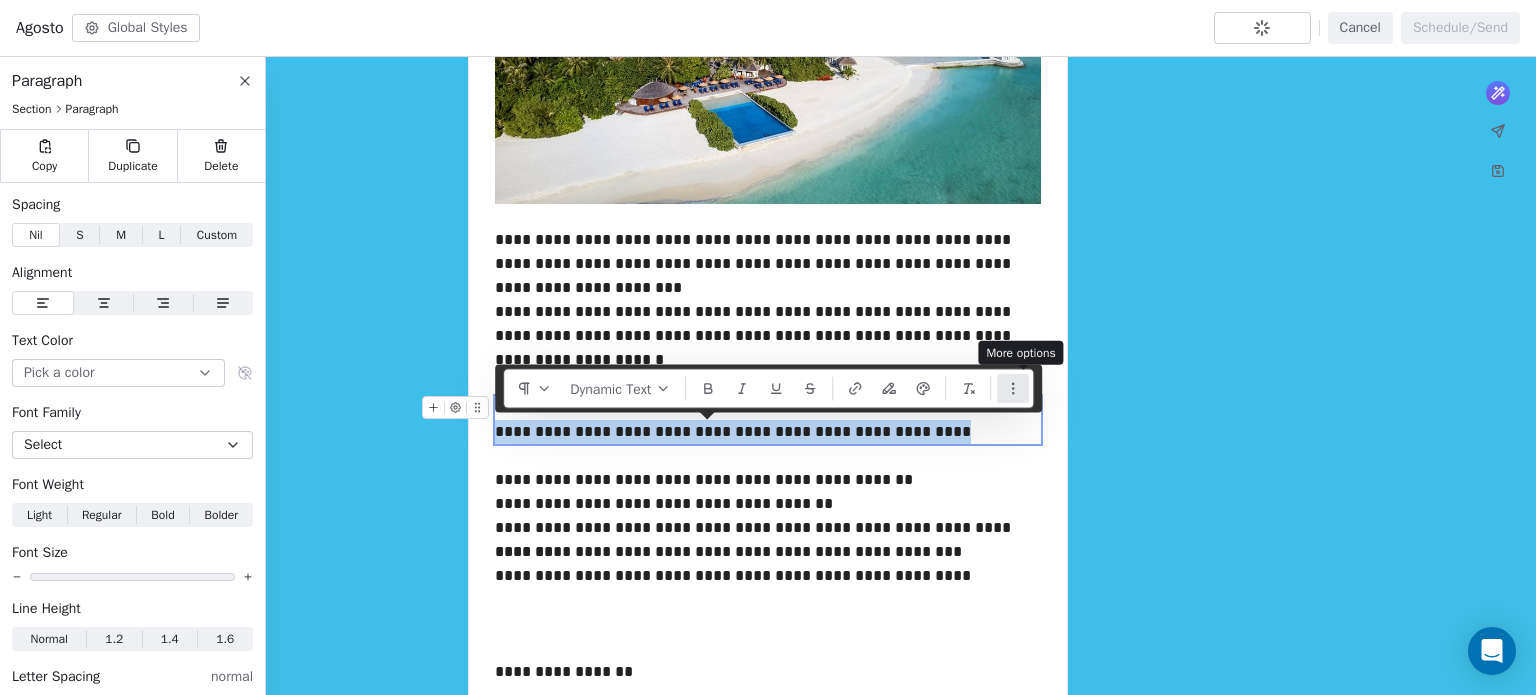 click 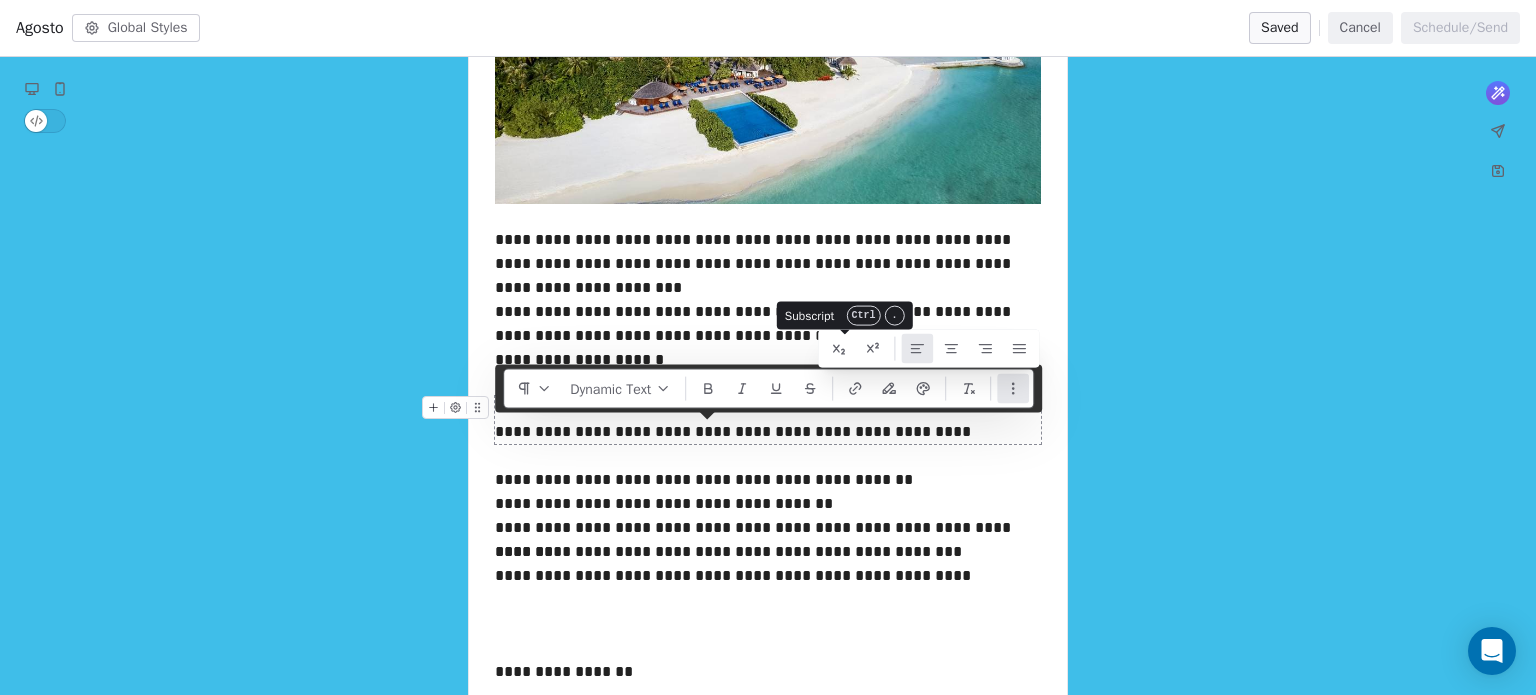 click 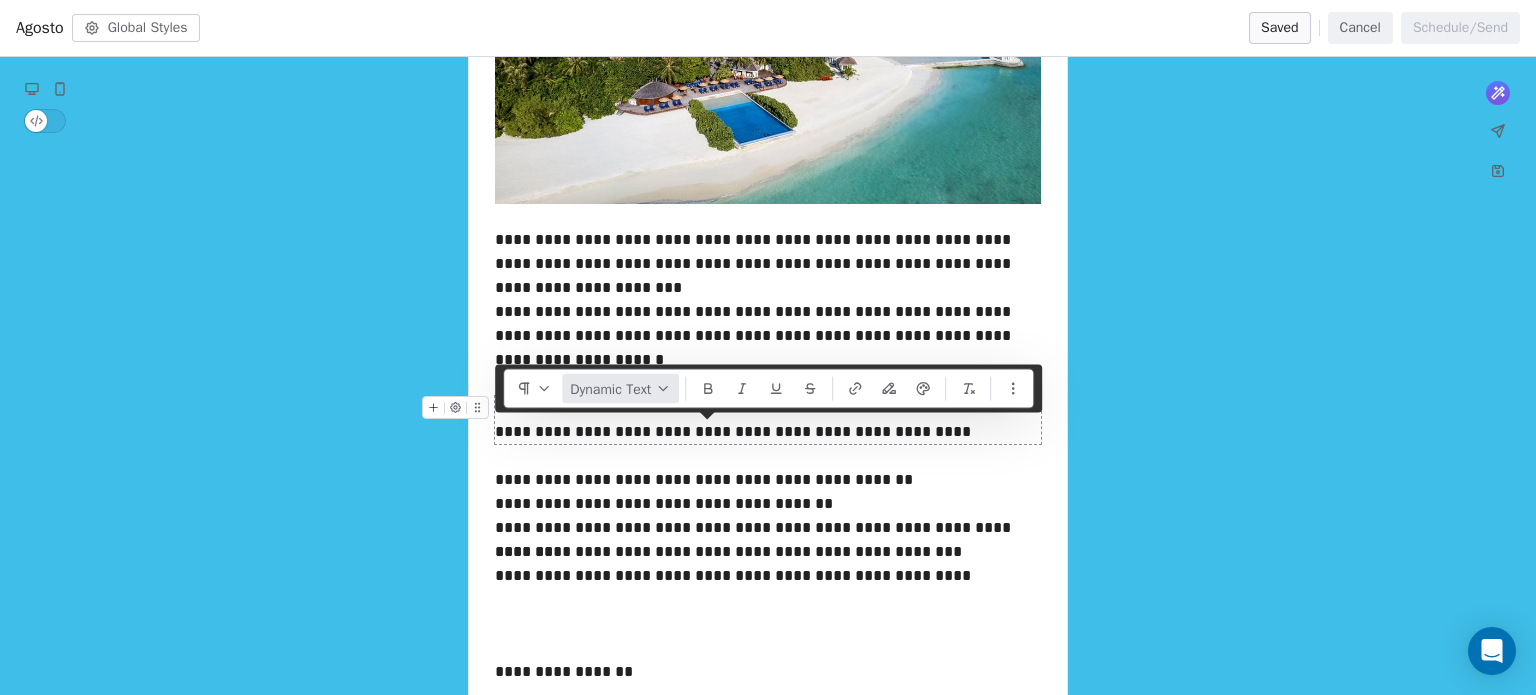 click on "Dynamic Text" at bounding box center [620, 389] 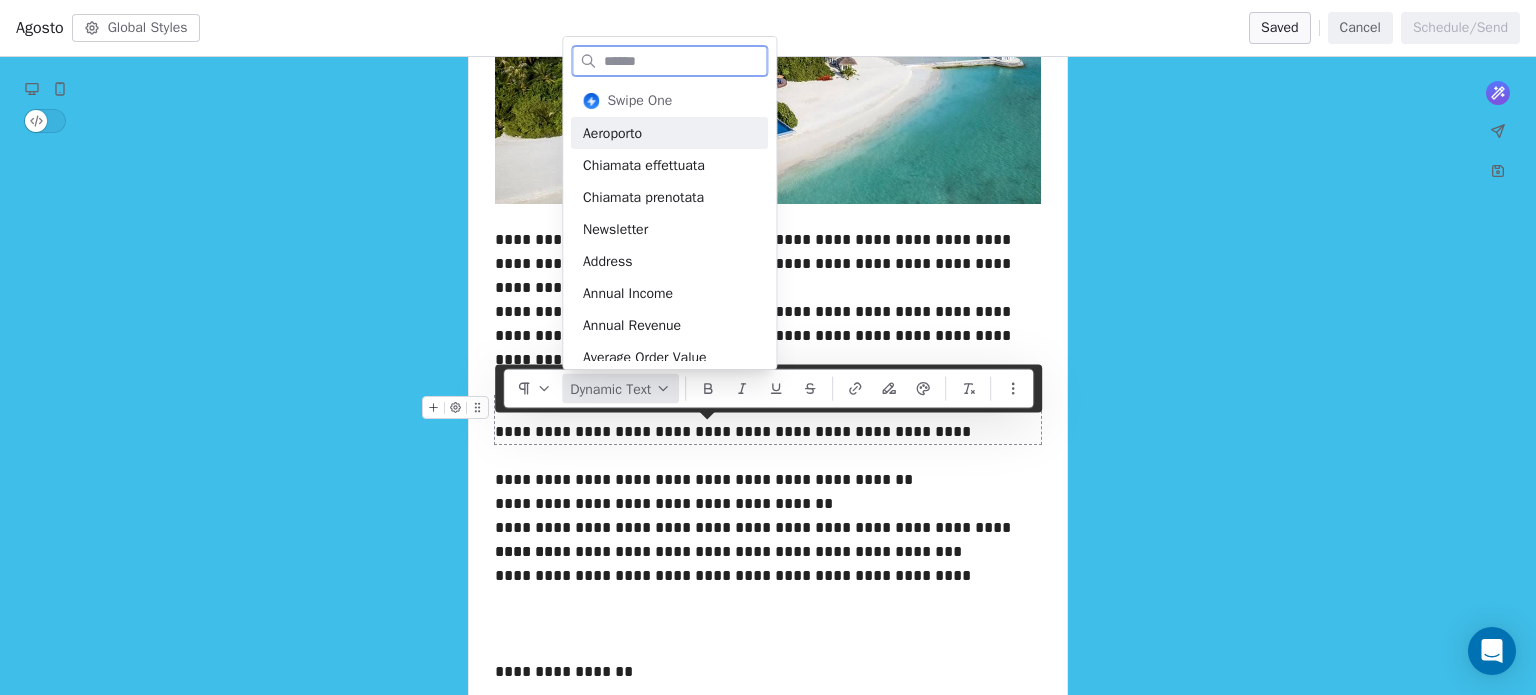 click on "Dynamic Text" at bounding box center [620, 389] 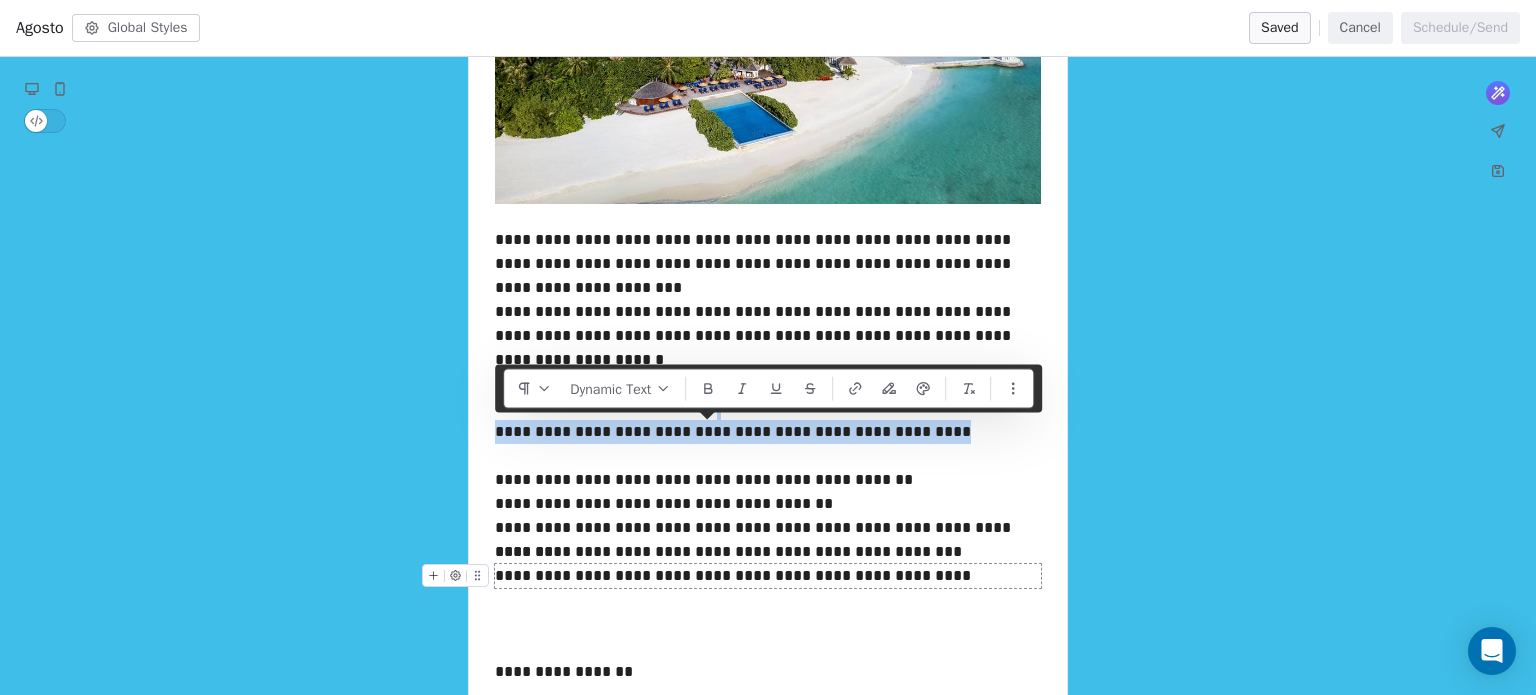 click on "**********" at bounding box center [768, 576] 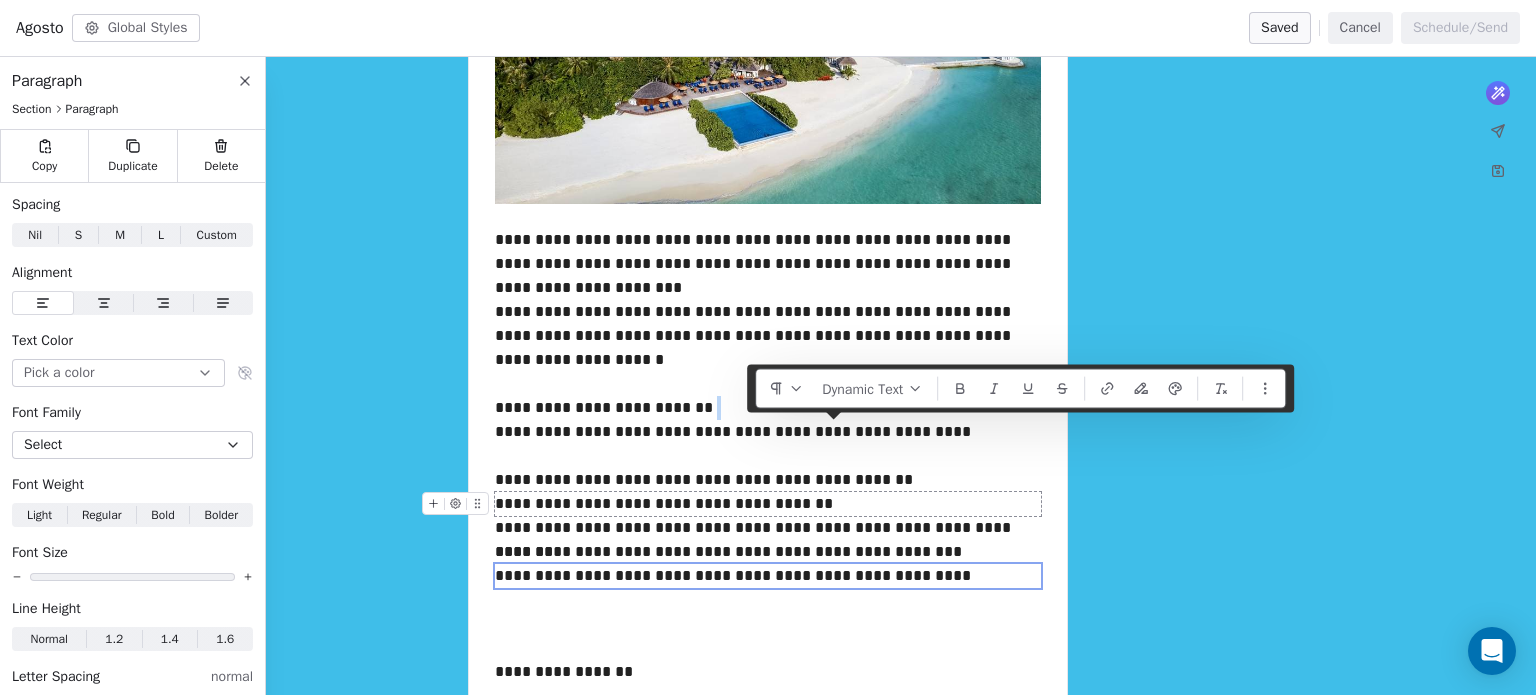 click on "**********" at bounding box center [768, 504] 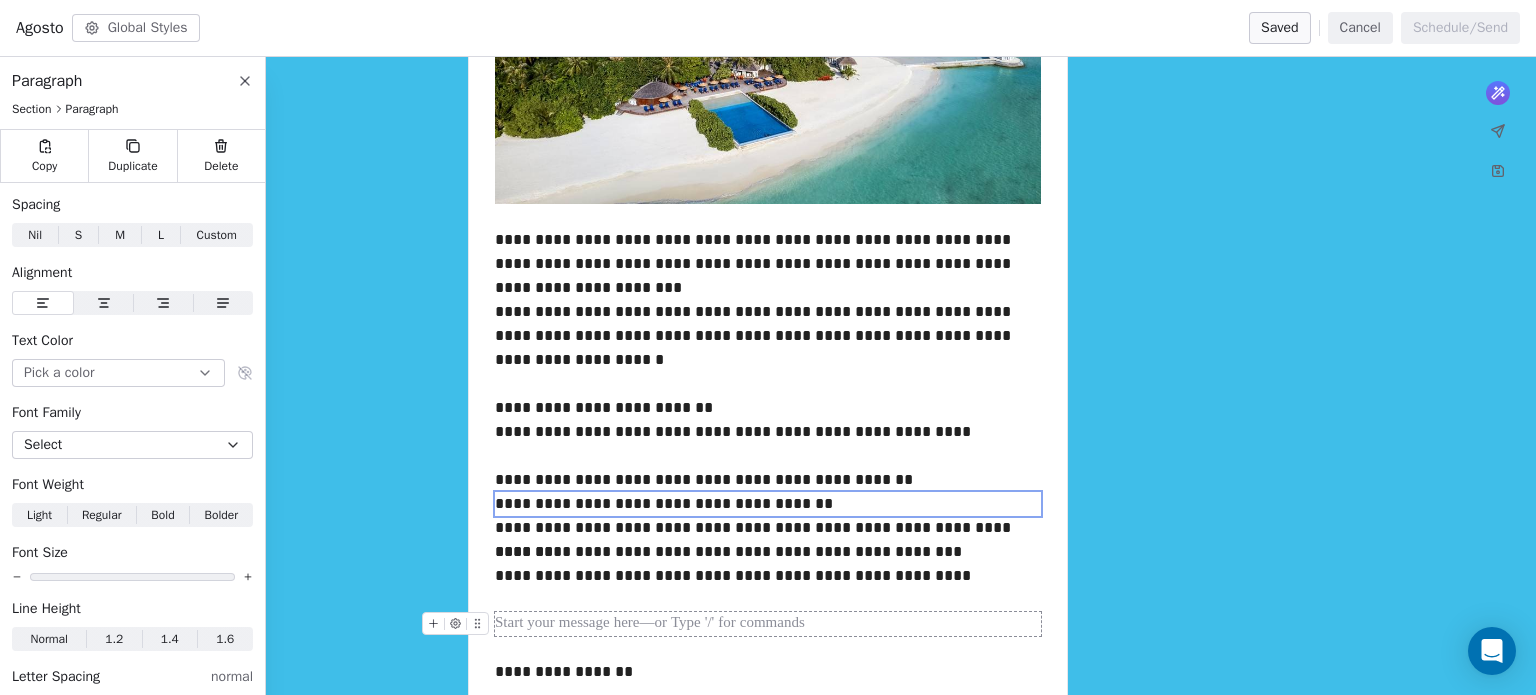 click at bounding box center (768, 624) 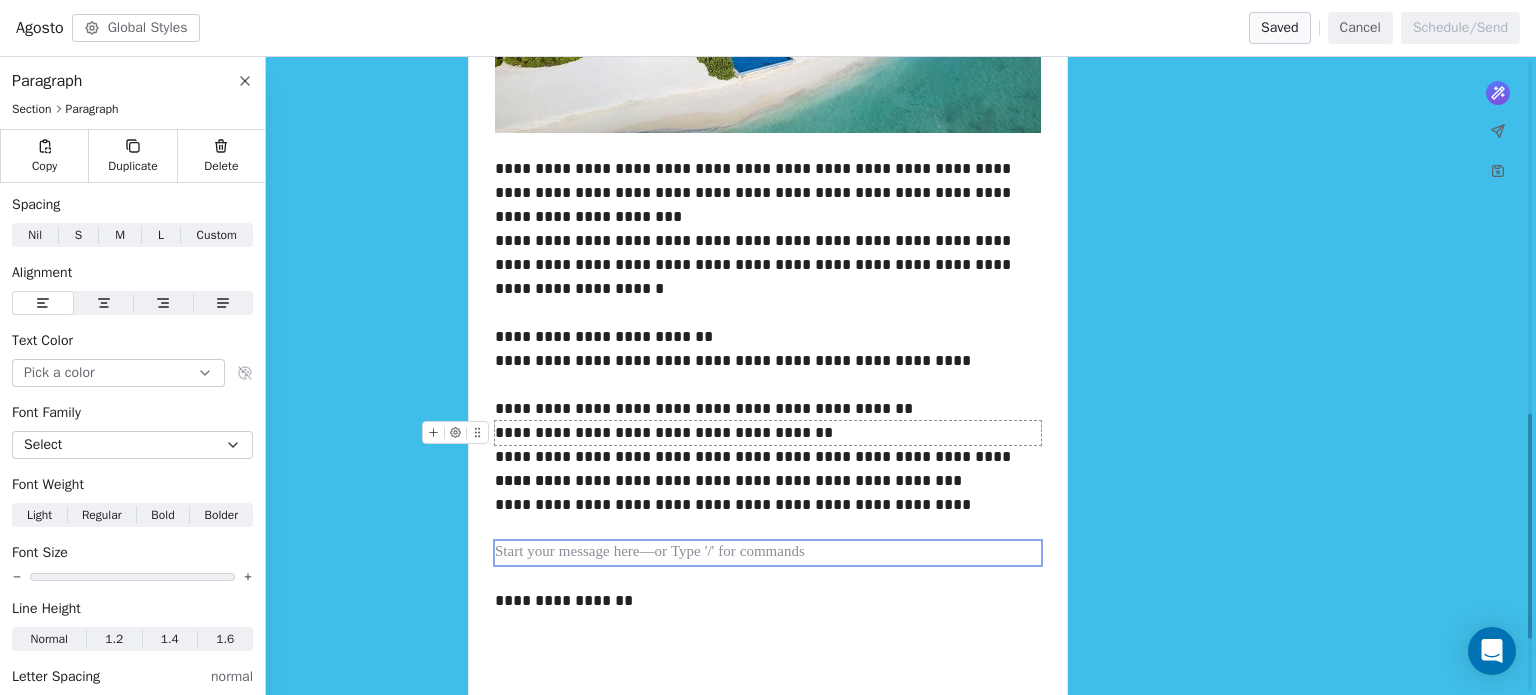 scroll, scrollTop: 1045, scrollLeft: 0, axis: vertical 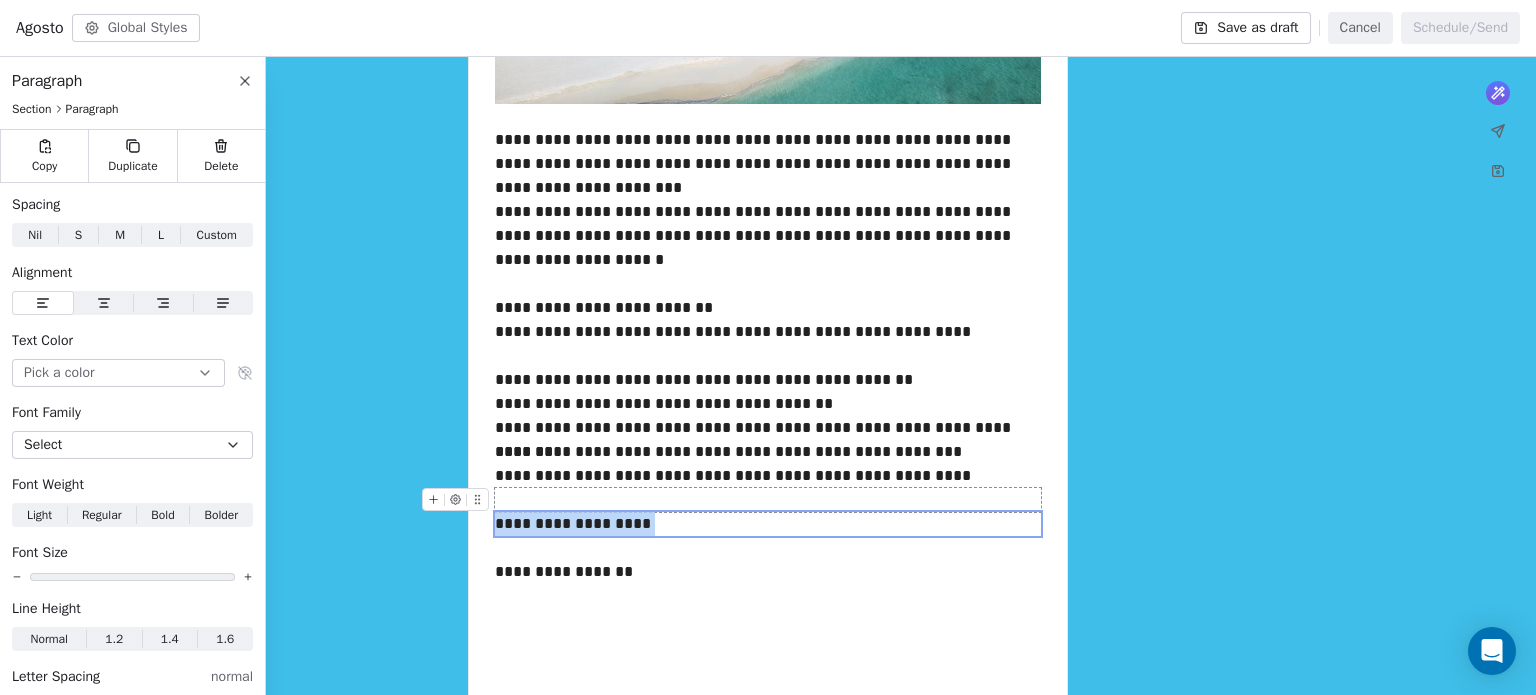 drag, startPoint x: 660, startPoint y: 527, endPoint x: 496, endPoint y: 510, distance: 164.87874 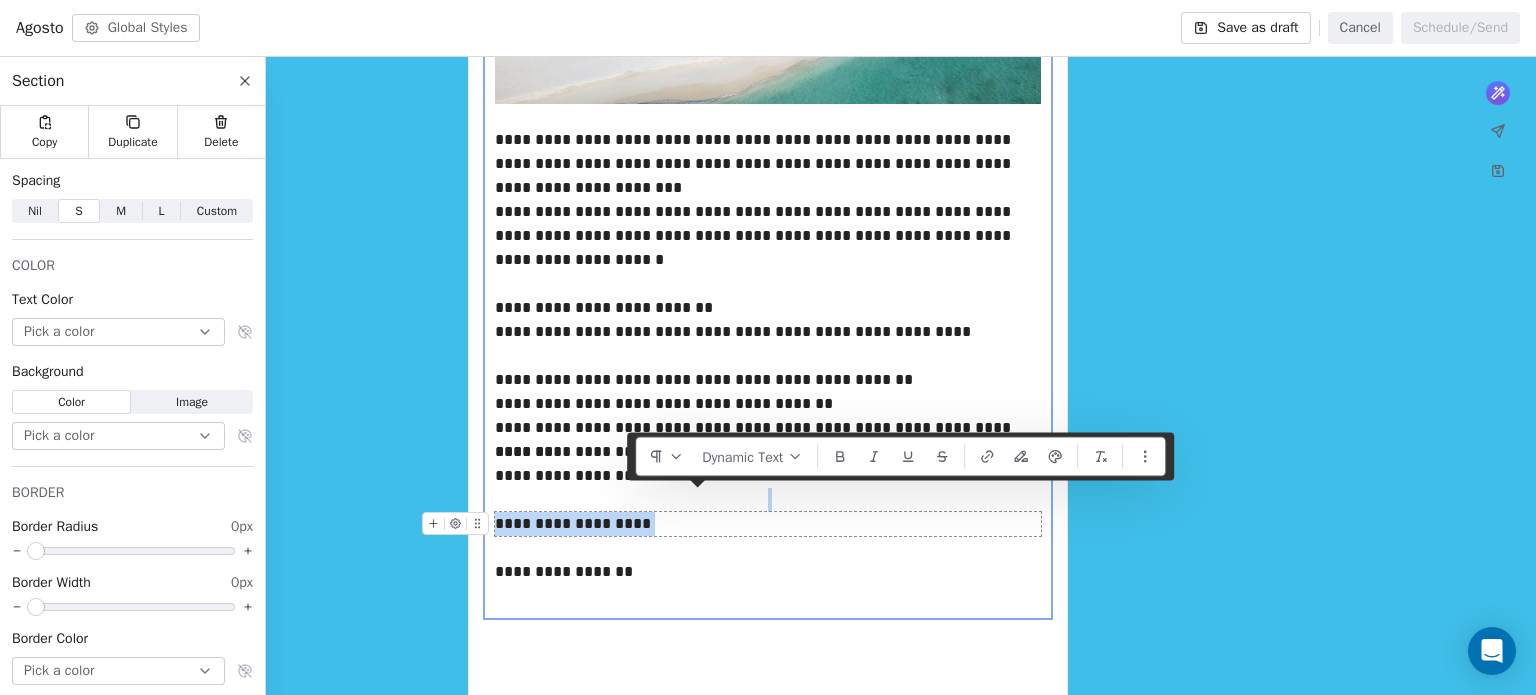 click on "**********" at bounding box center [768, 524] 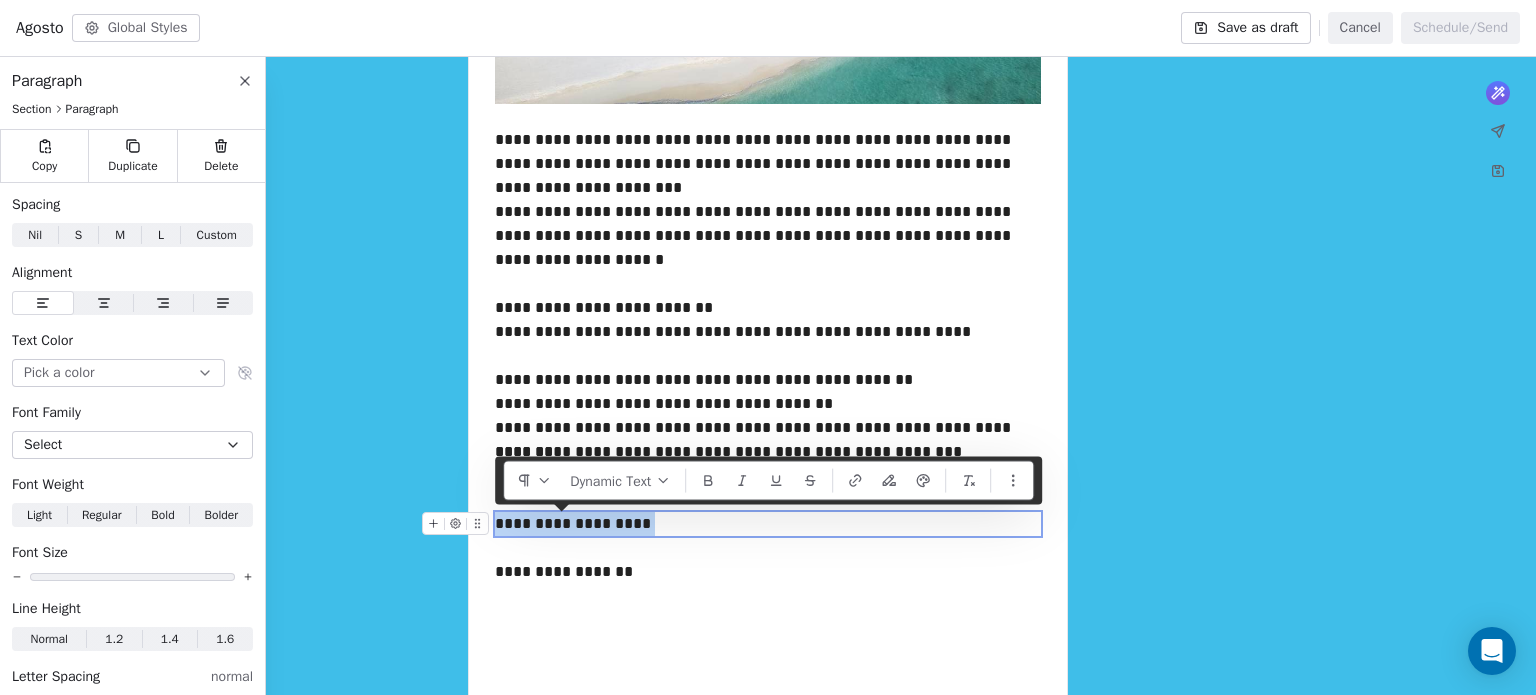 drag, startPoint x: 675, startPoint y: 520, endPoint x: 498, endPoint y: 513, distance: 177.13837 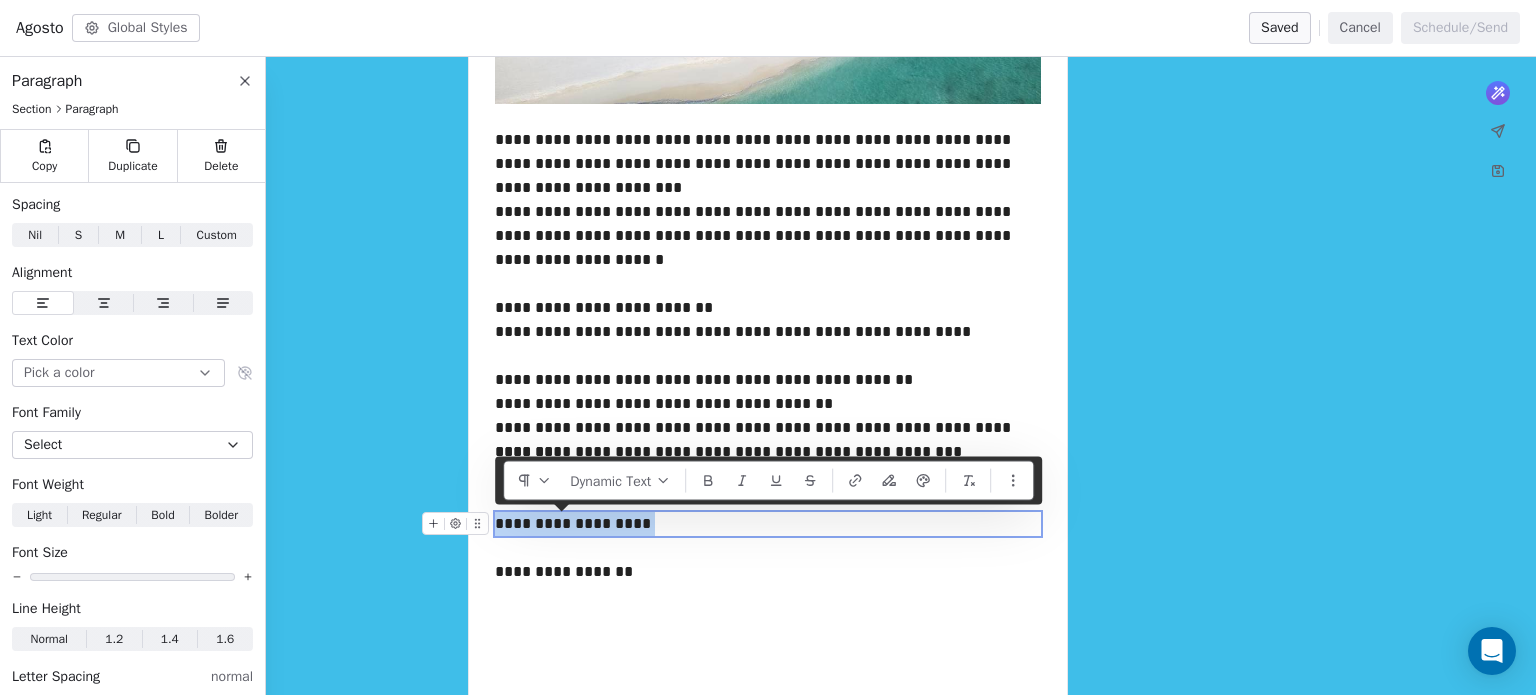 click on "**********" at bounding box center [768, 524] 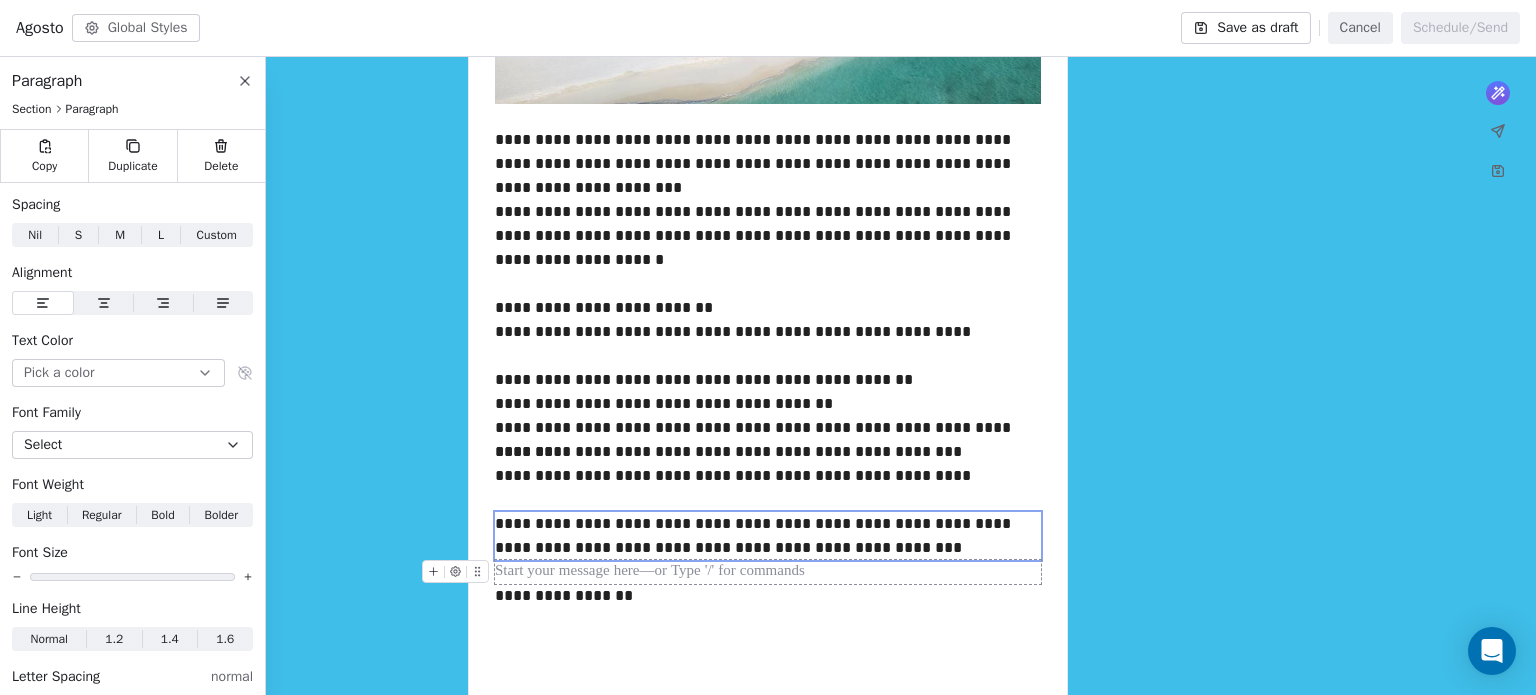 click at bounding box center [768, 572] 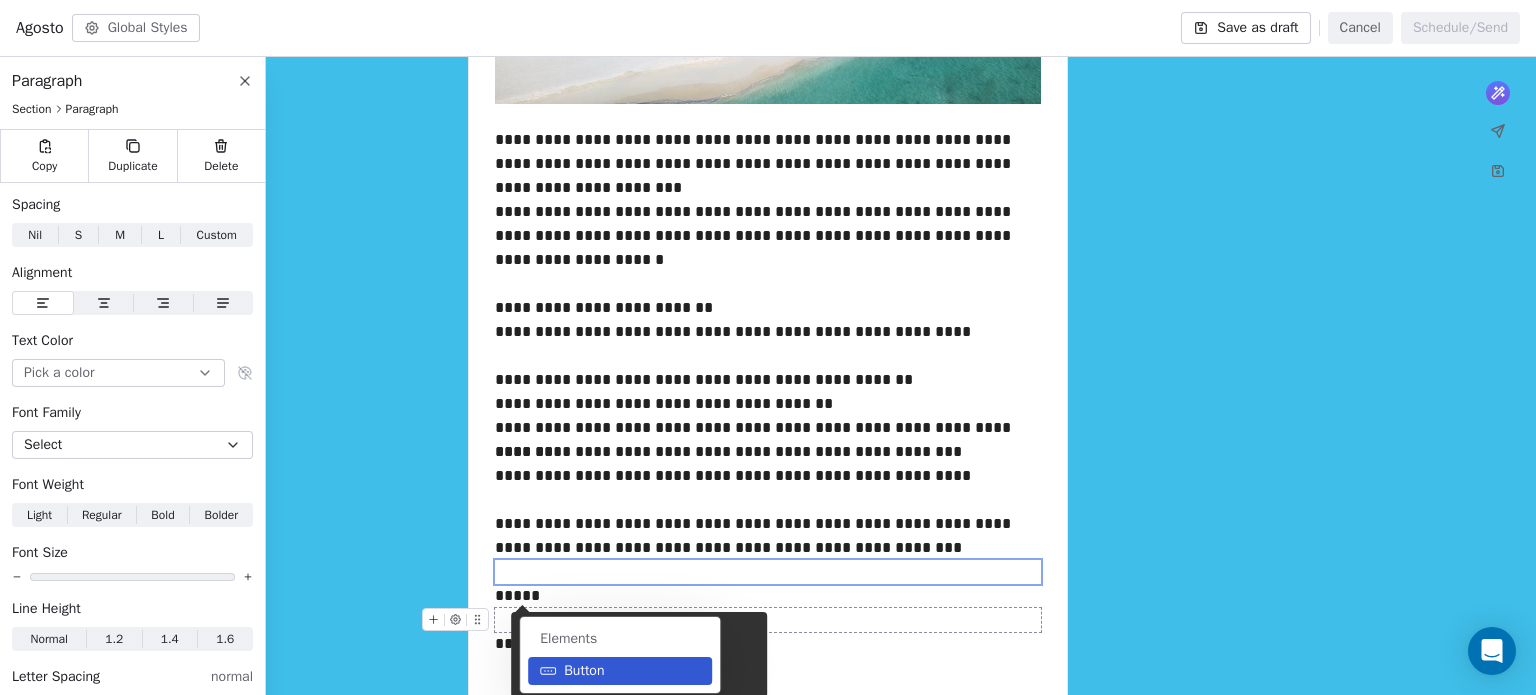 click on "Button" at bounding box center (620, 671) 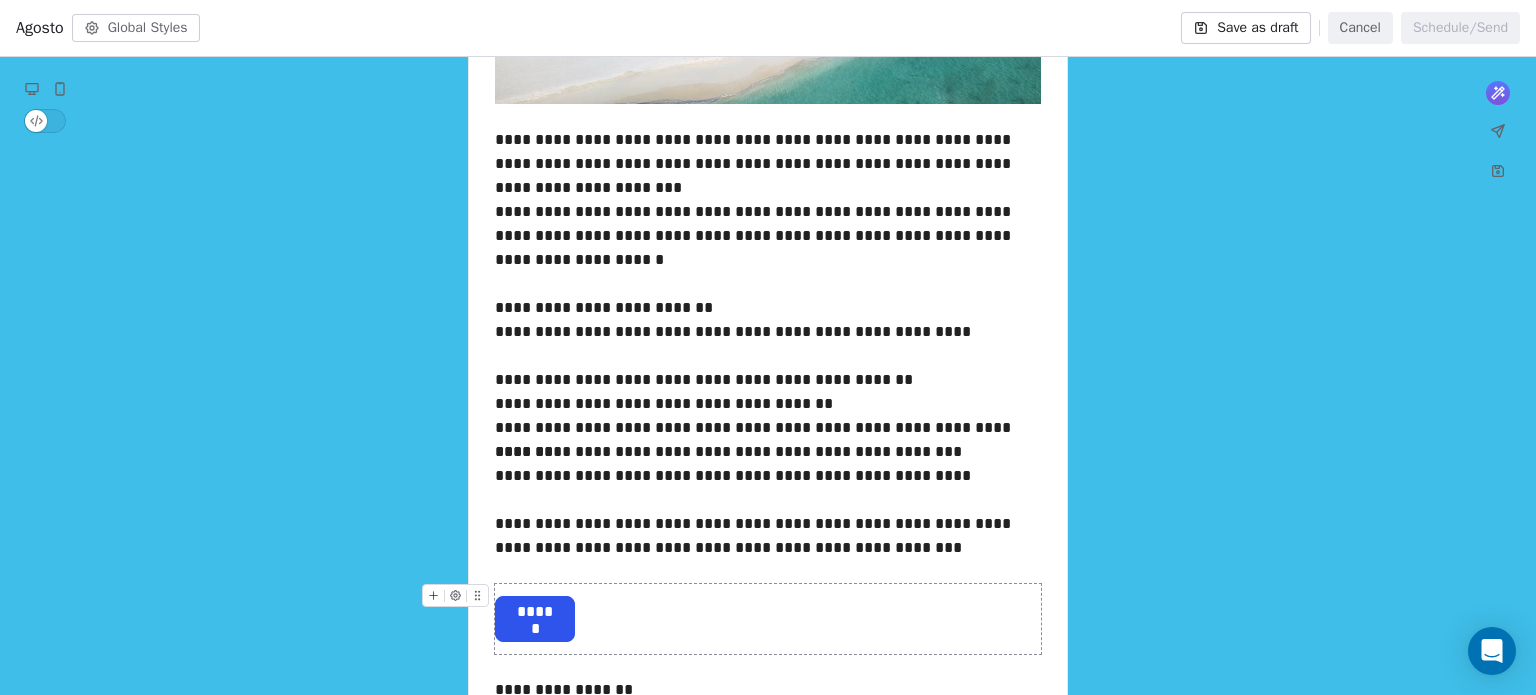 click on "******" at bounding box center [535, 612] 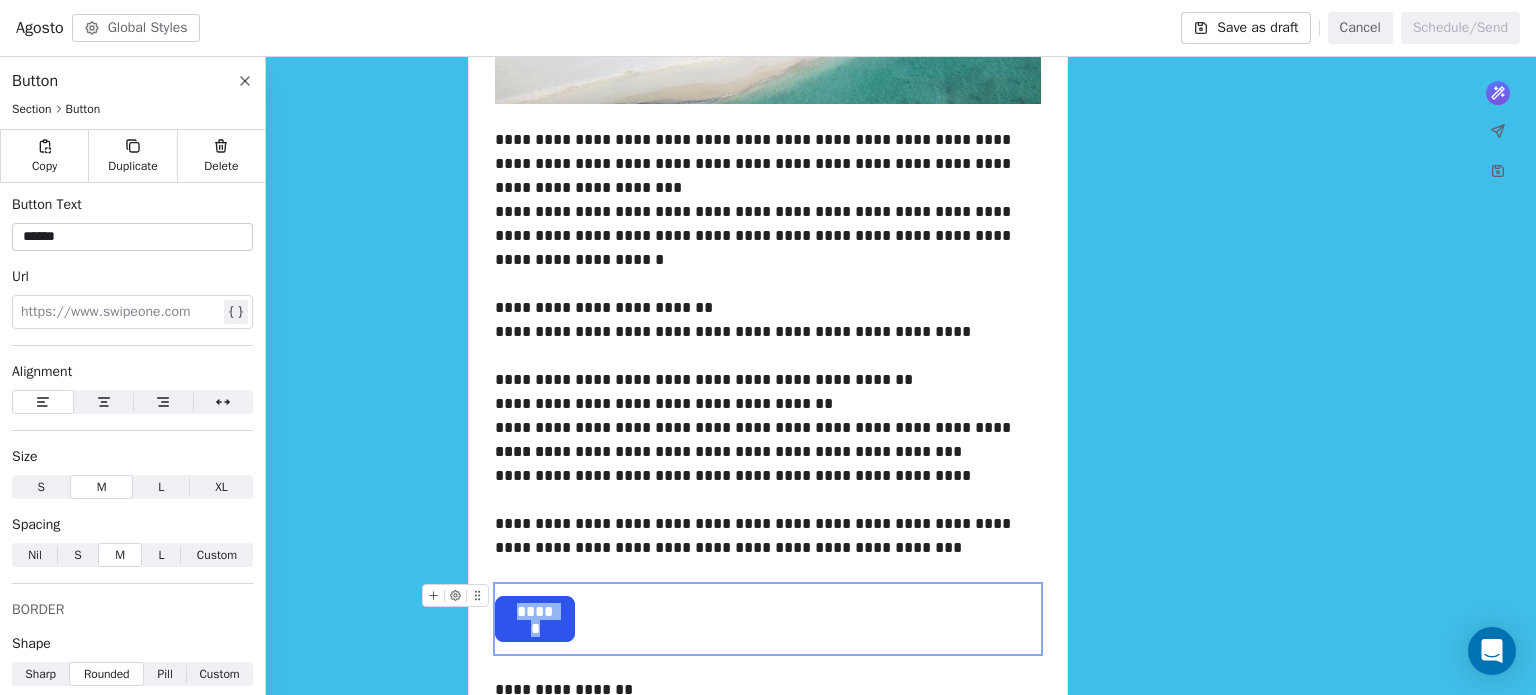 click on "******" at bounding box center (535, 612) 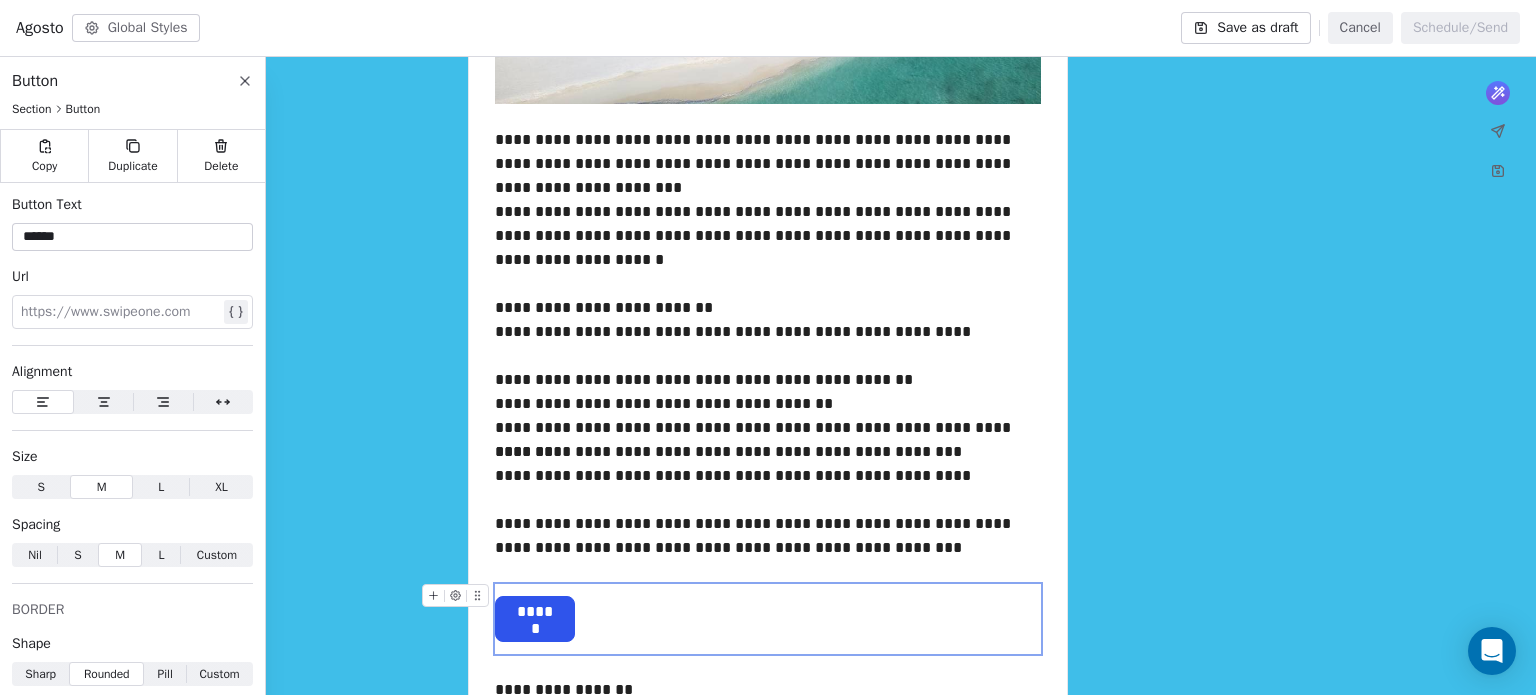 type 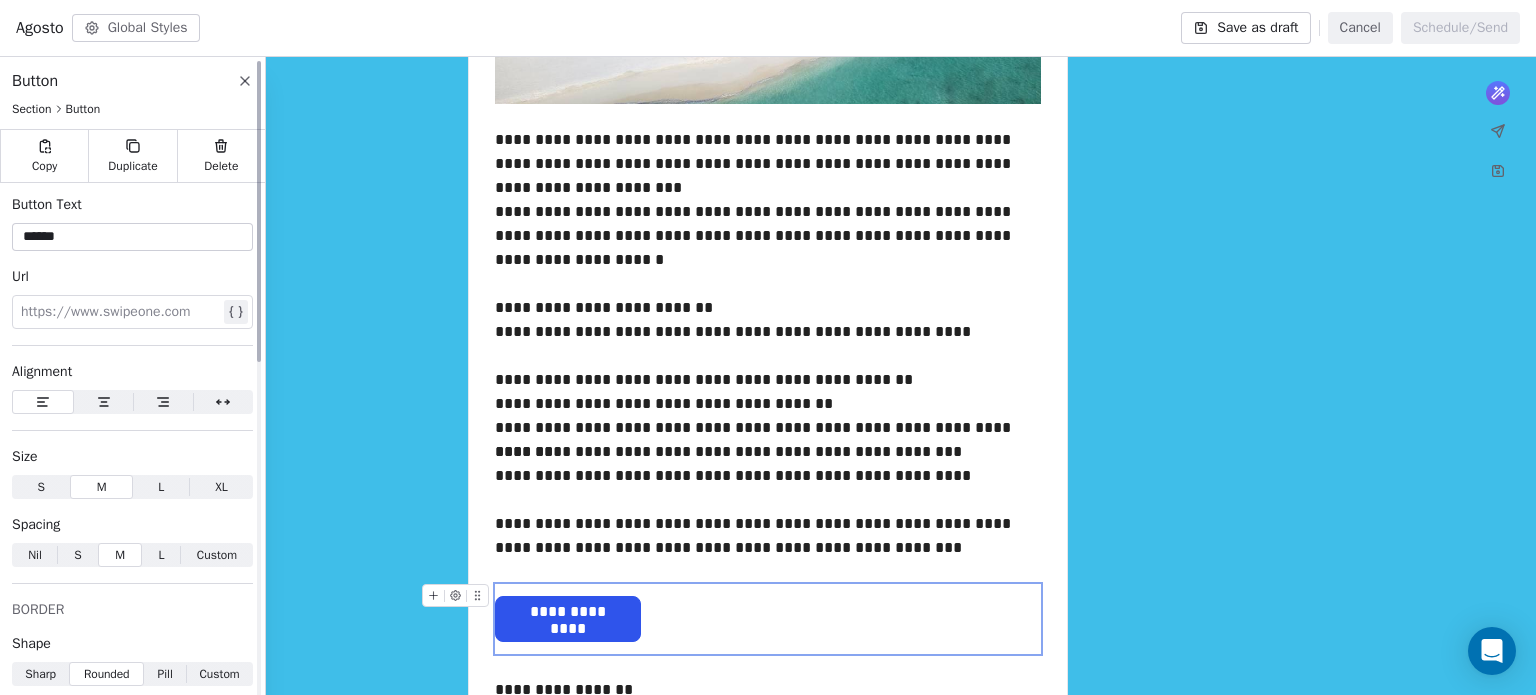 click 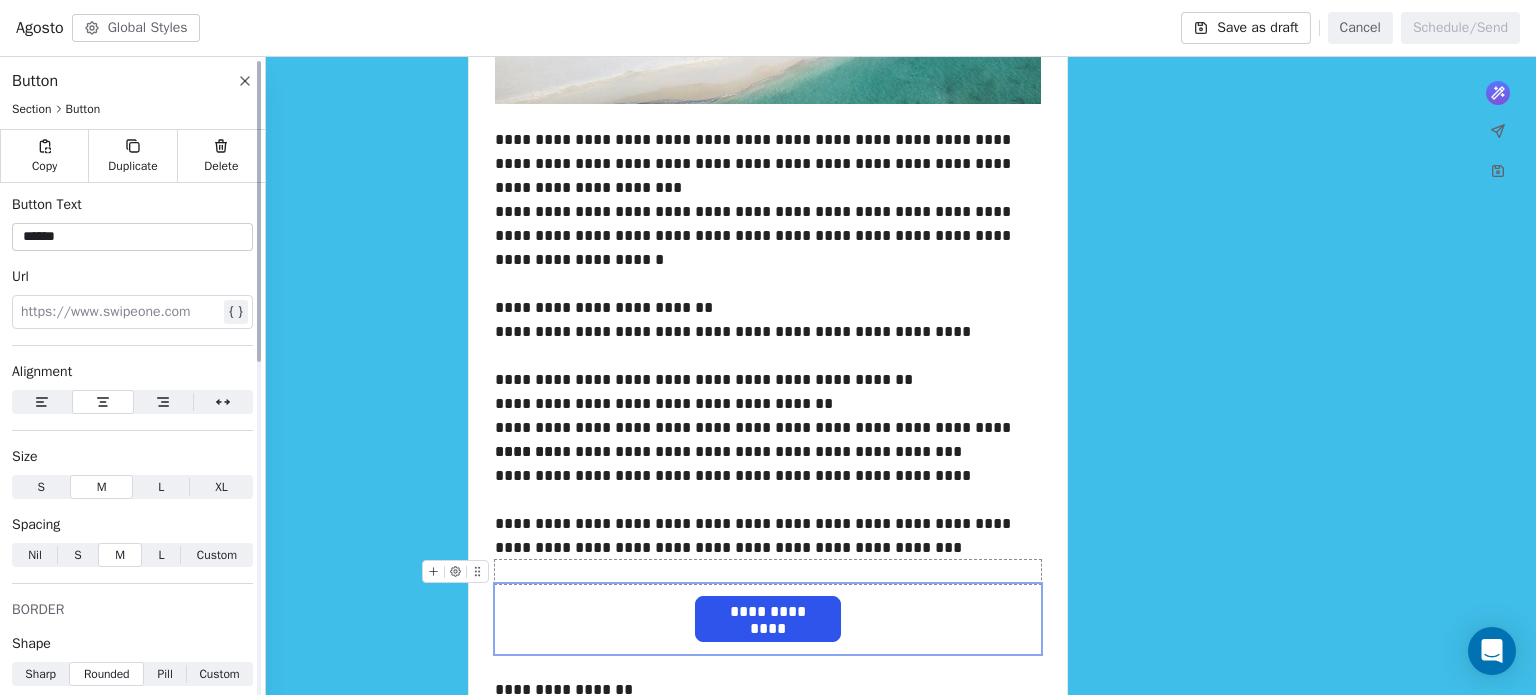 click at bounding box center [120, 312] 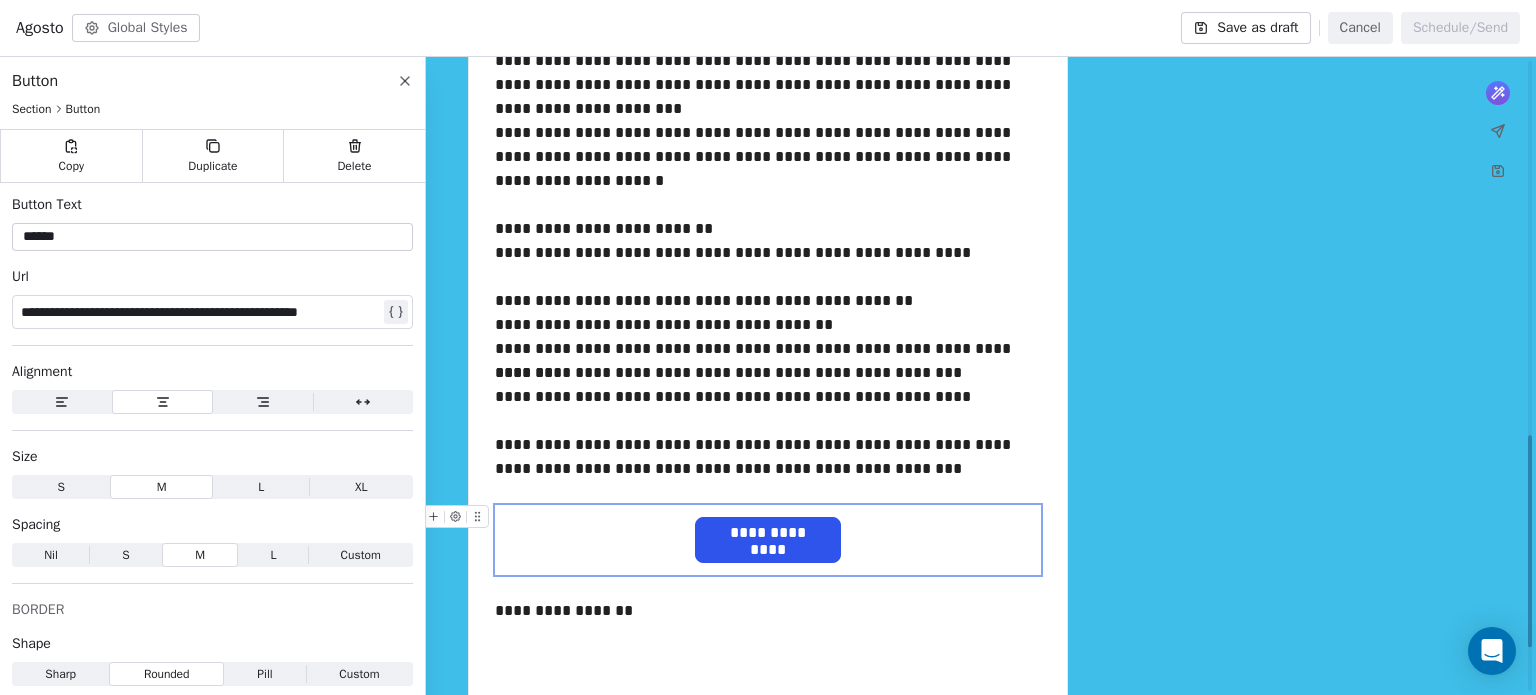 scroll, scrollTop: 1145, scrollLeft: 0, axis: vertical 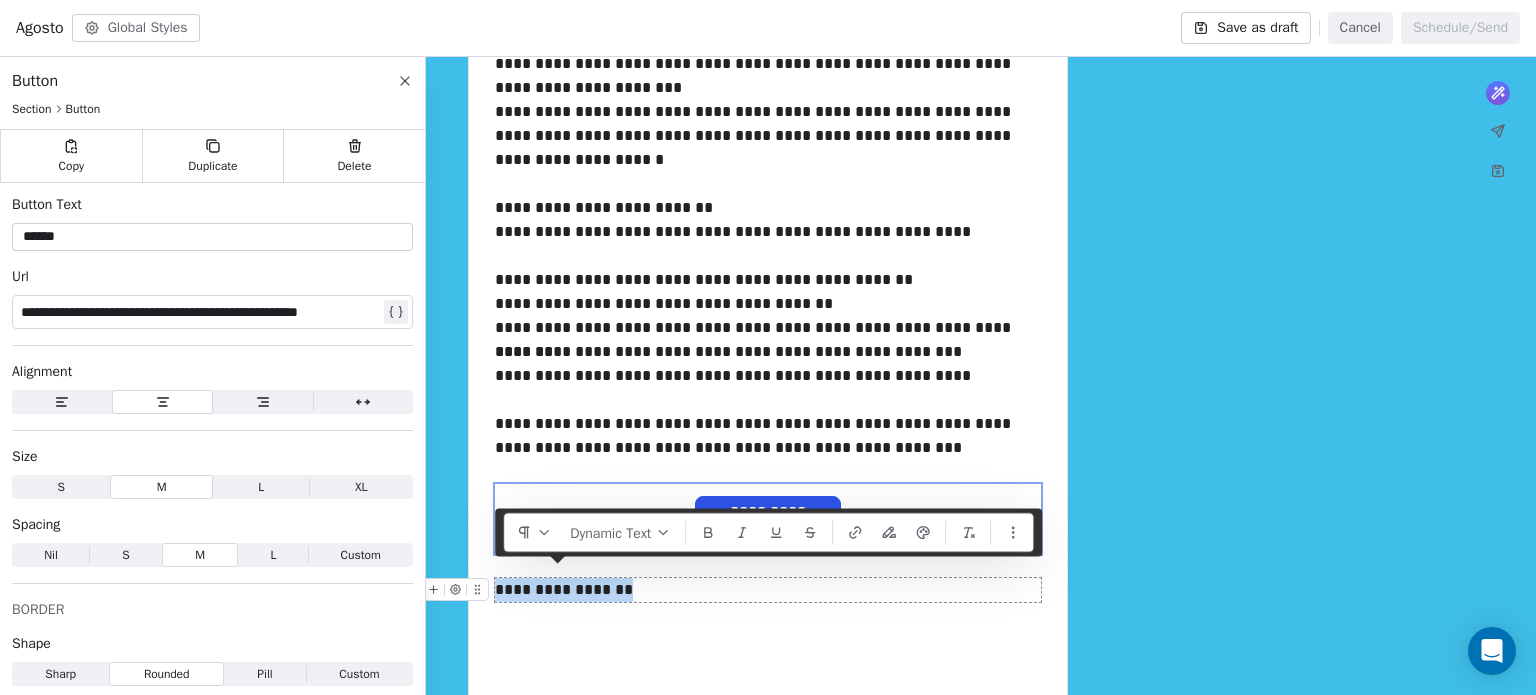 drag, startPoint x: 669, startPoint y: 579, endPoint x: 496, endPoint y: 577, distance: 173.01157 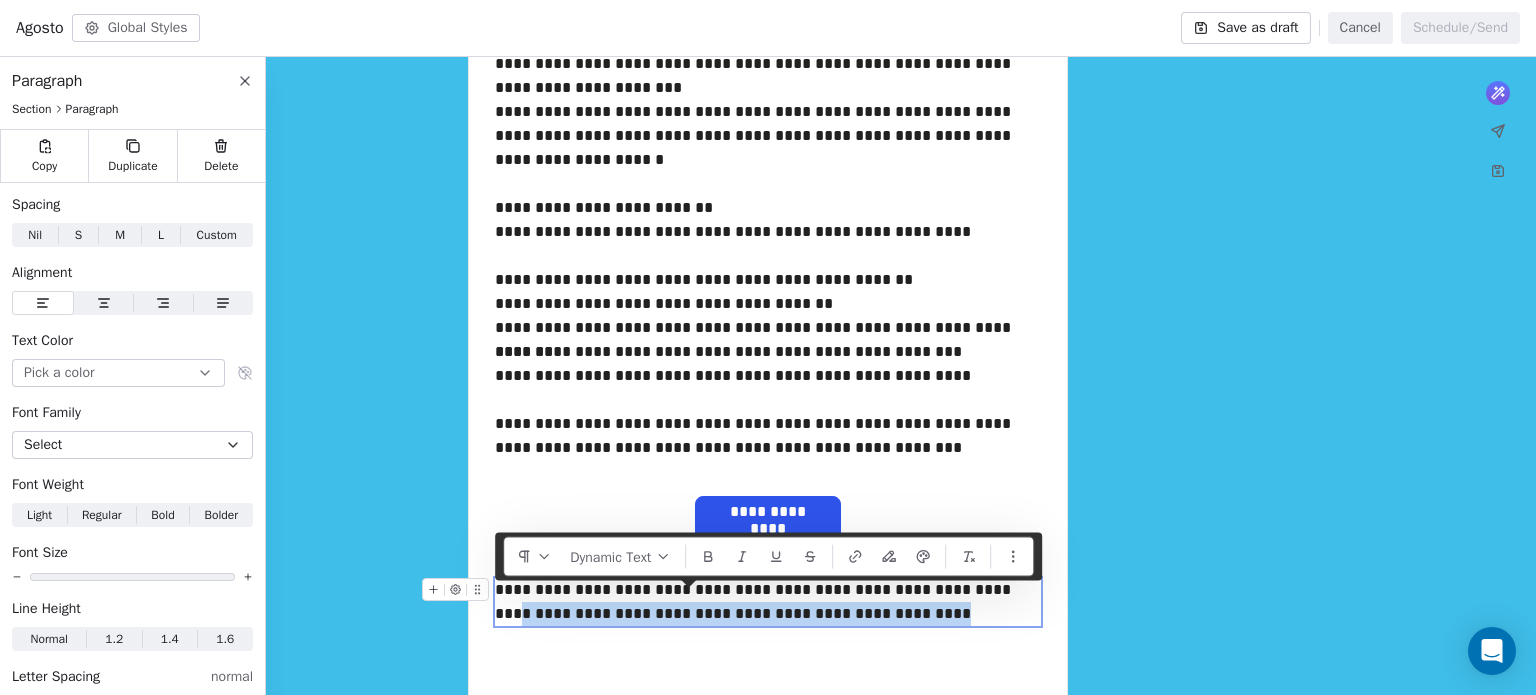 drag, startPoint x: 894, startPoint y: 602, endPoint x: 496, endPoint y: 599, distance: 398.0113 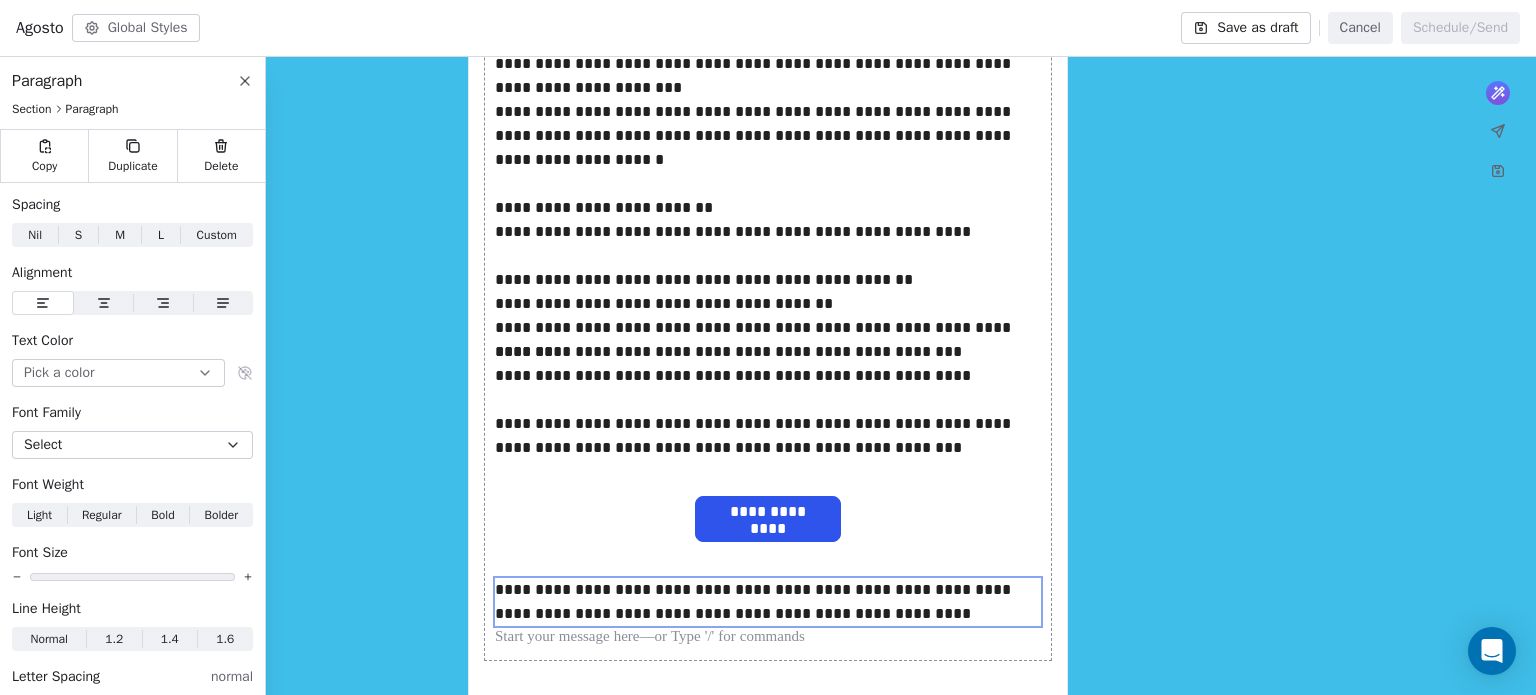 click on "**********" at bounding box center (768, -39) 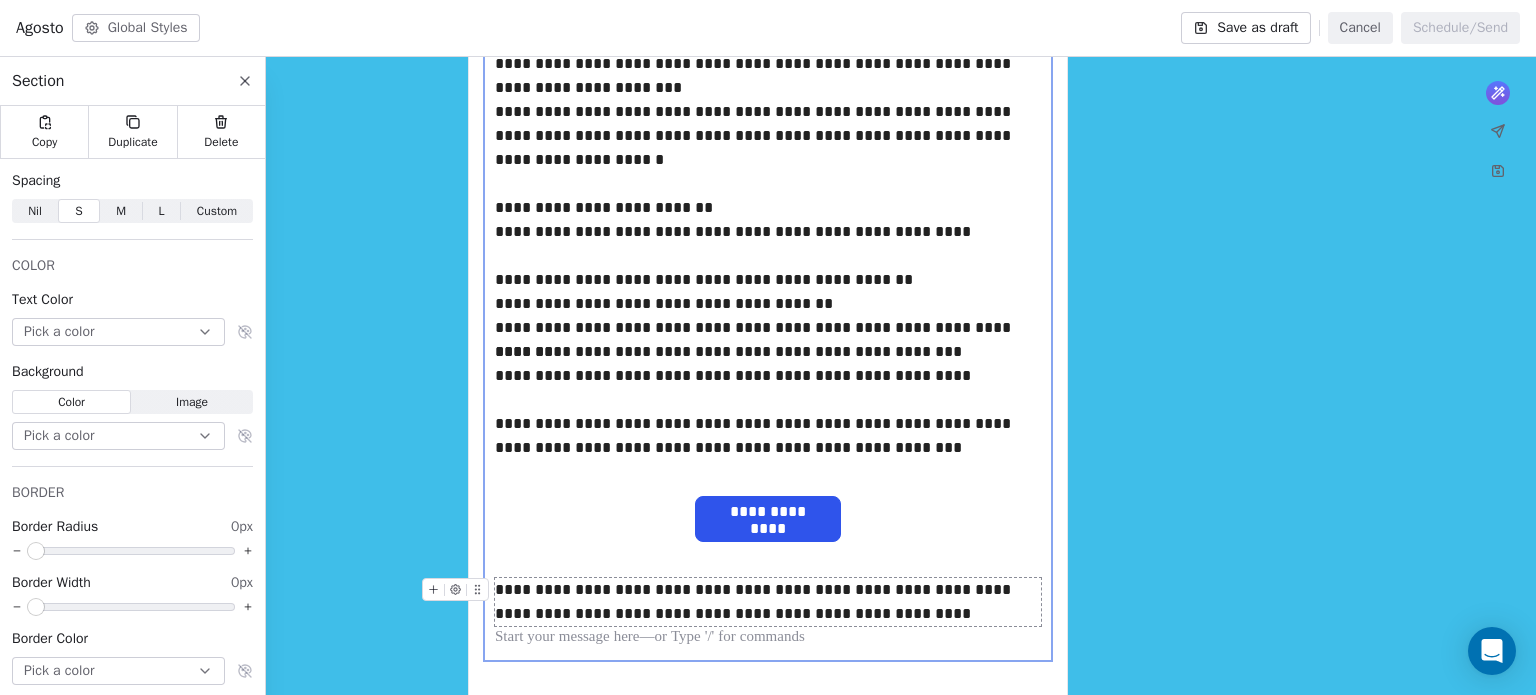 click on "**********" at bounding box center [768, 602] 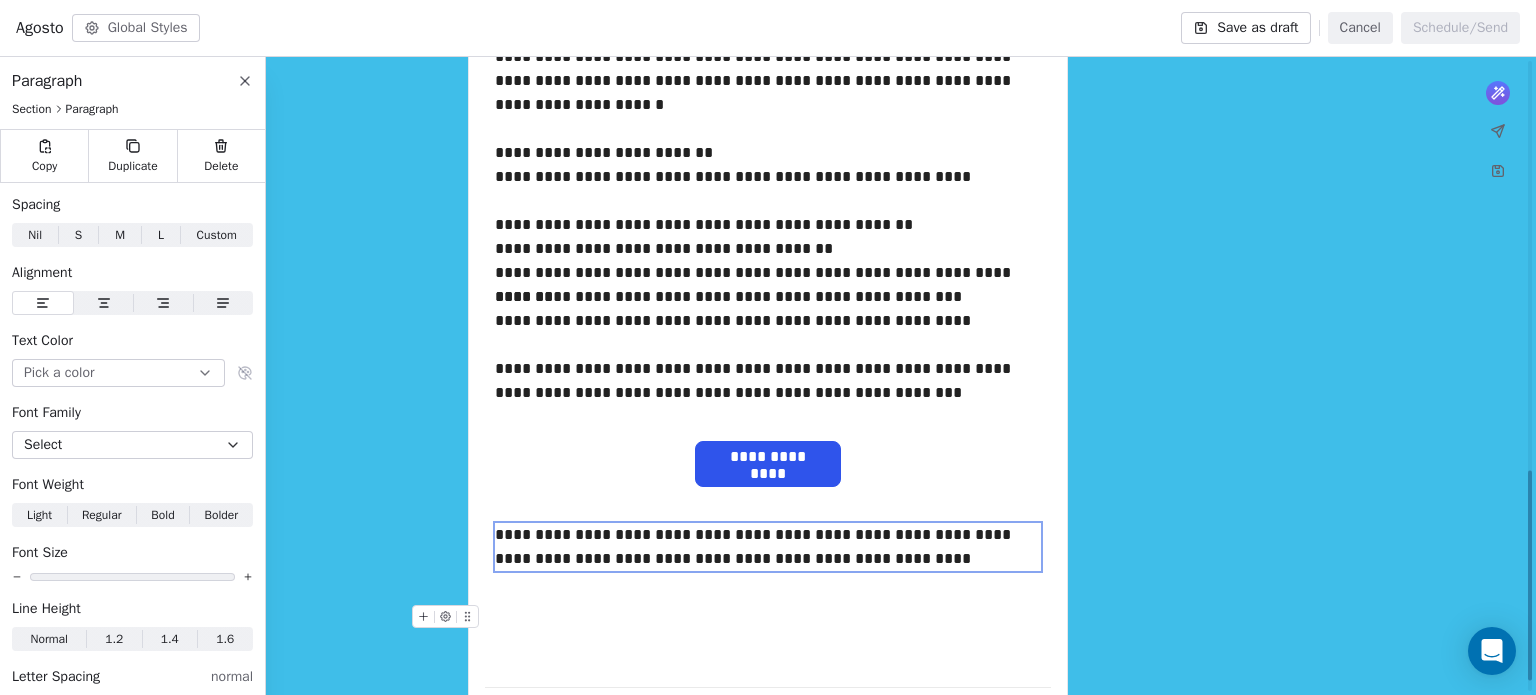 scroll, scrollTop: 1245, scrollLeft: 0, axis: vertical 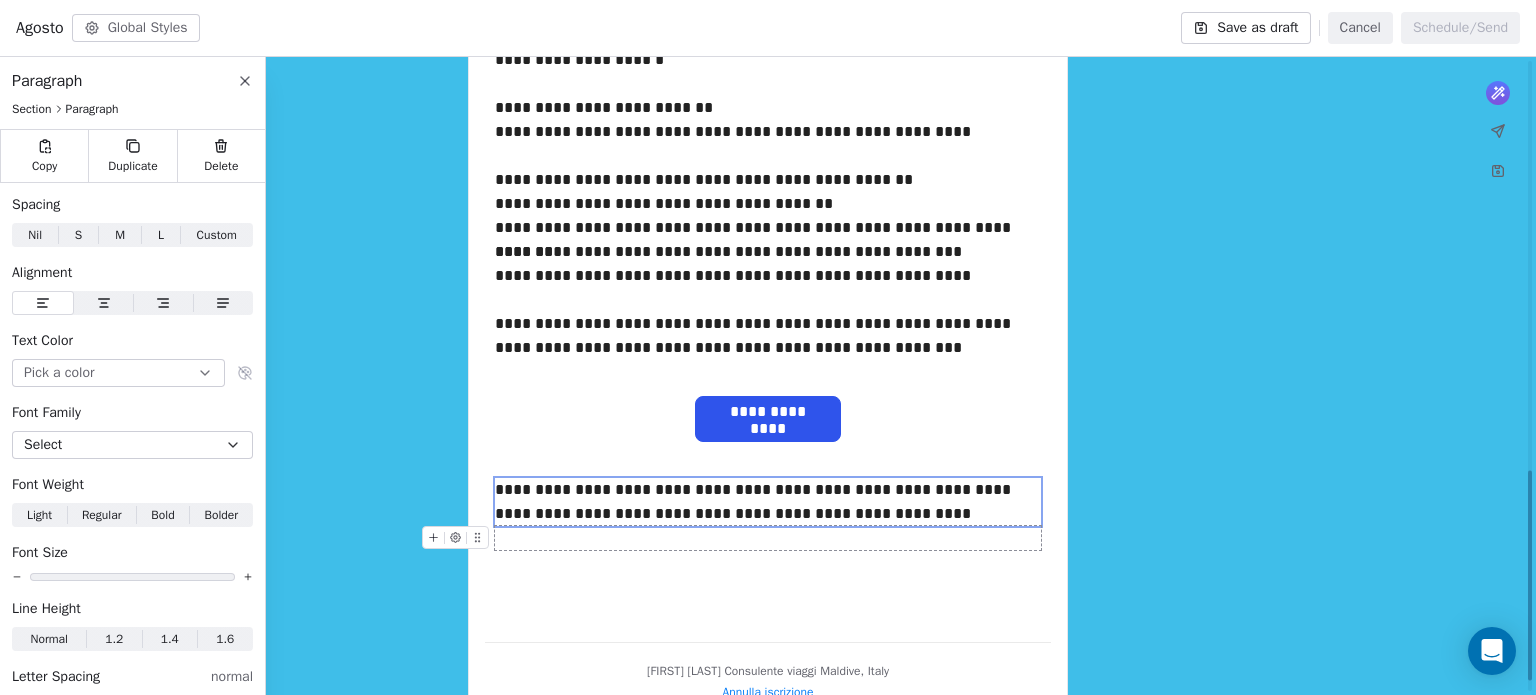 click at bounding box center (768, 538) 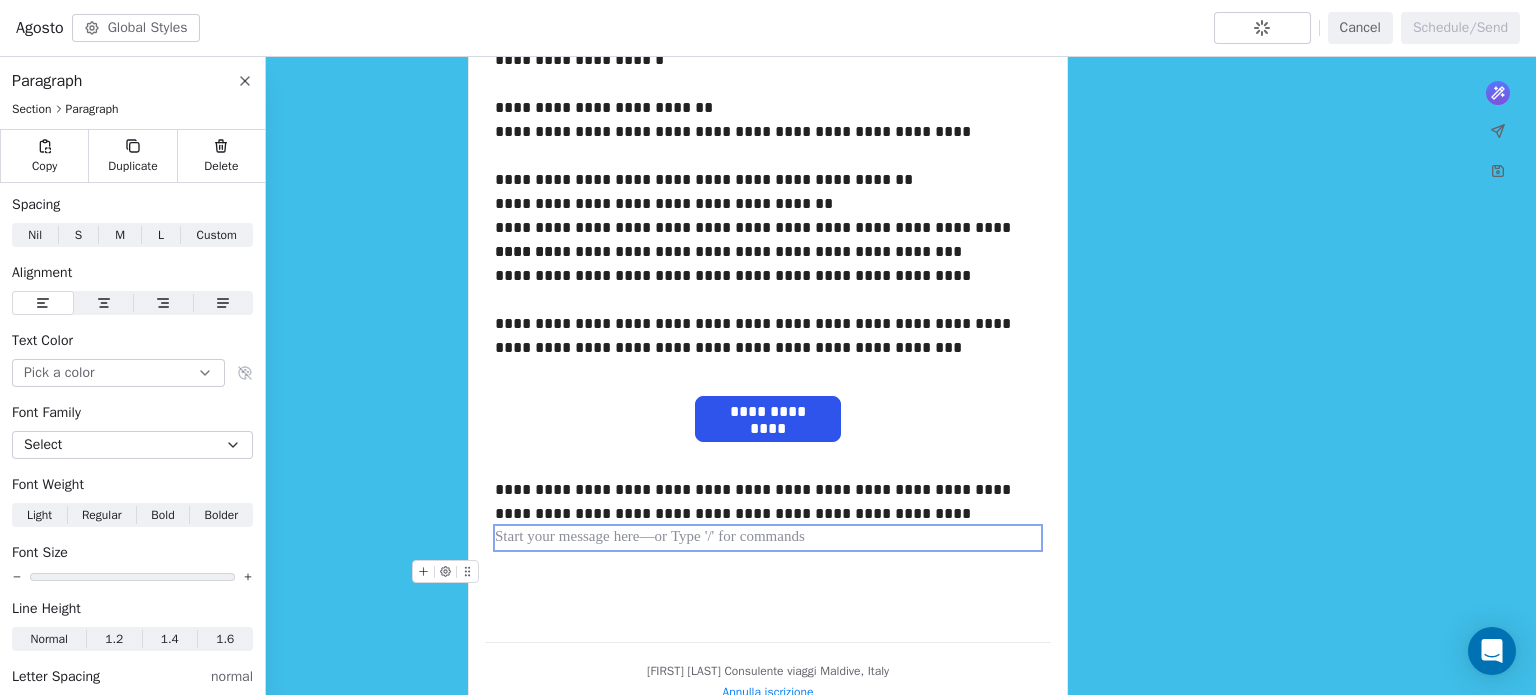 click at bounding box center [768, 572] 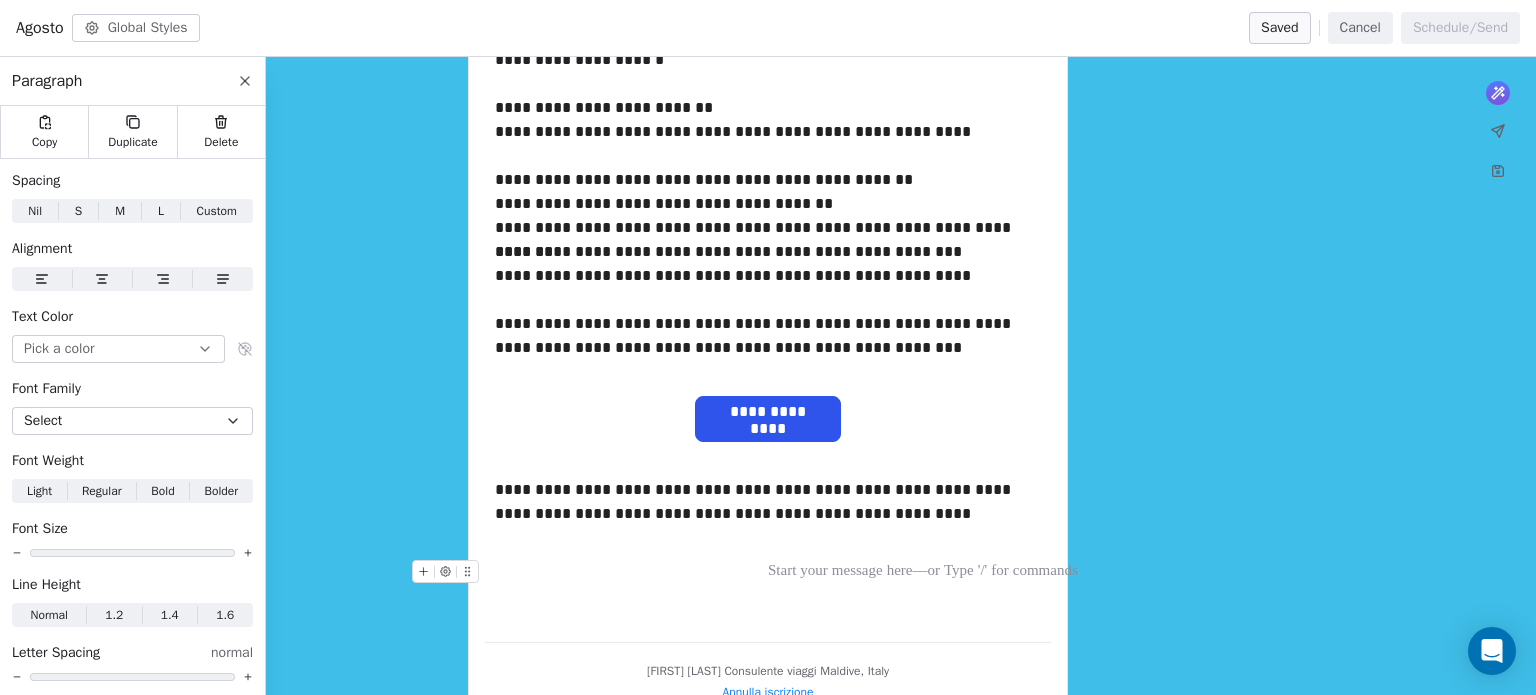 click at bounding box center [768, 572] 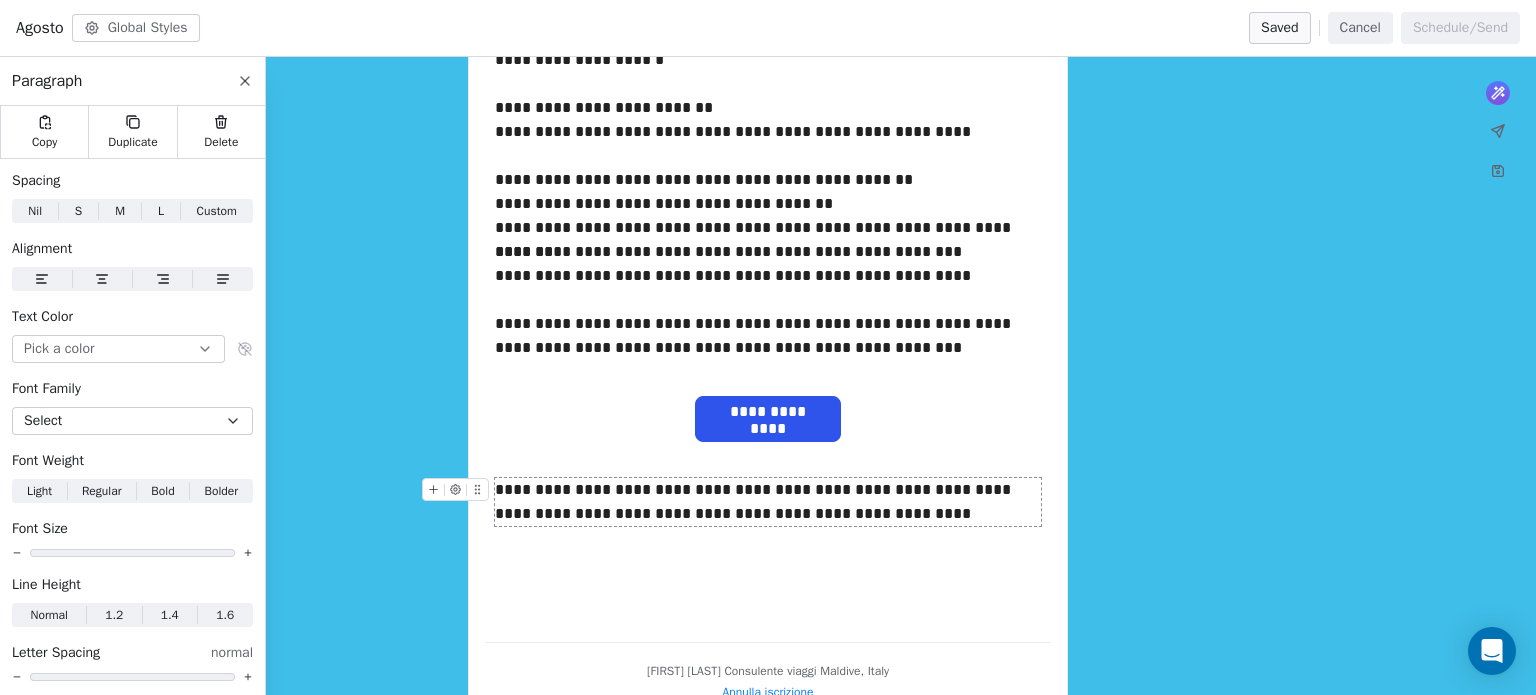 click on "**********" at bounding box center [768, 502] 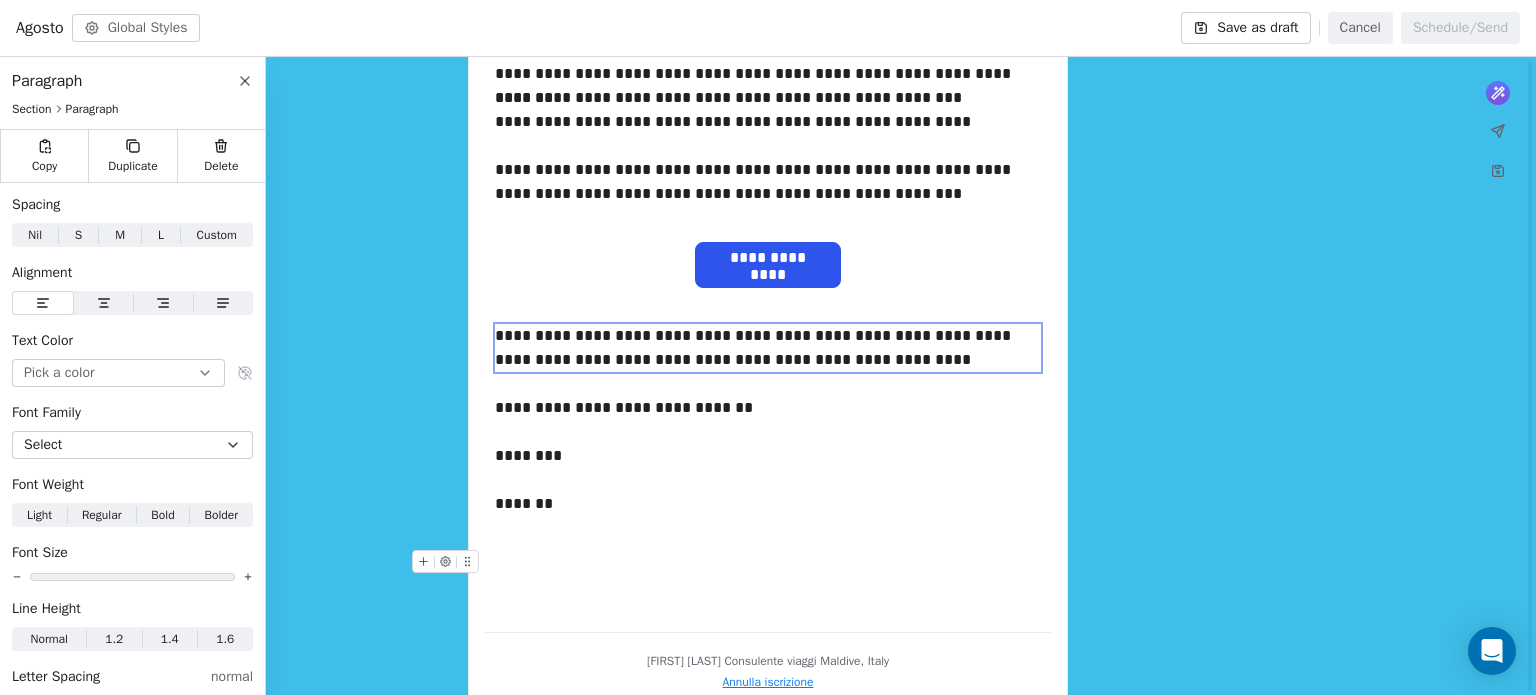 scroll, scrollTop: 1420, scrollLeft: 0, axis: vertical 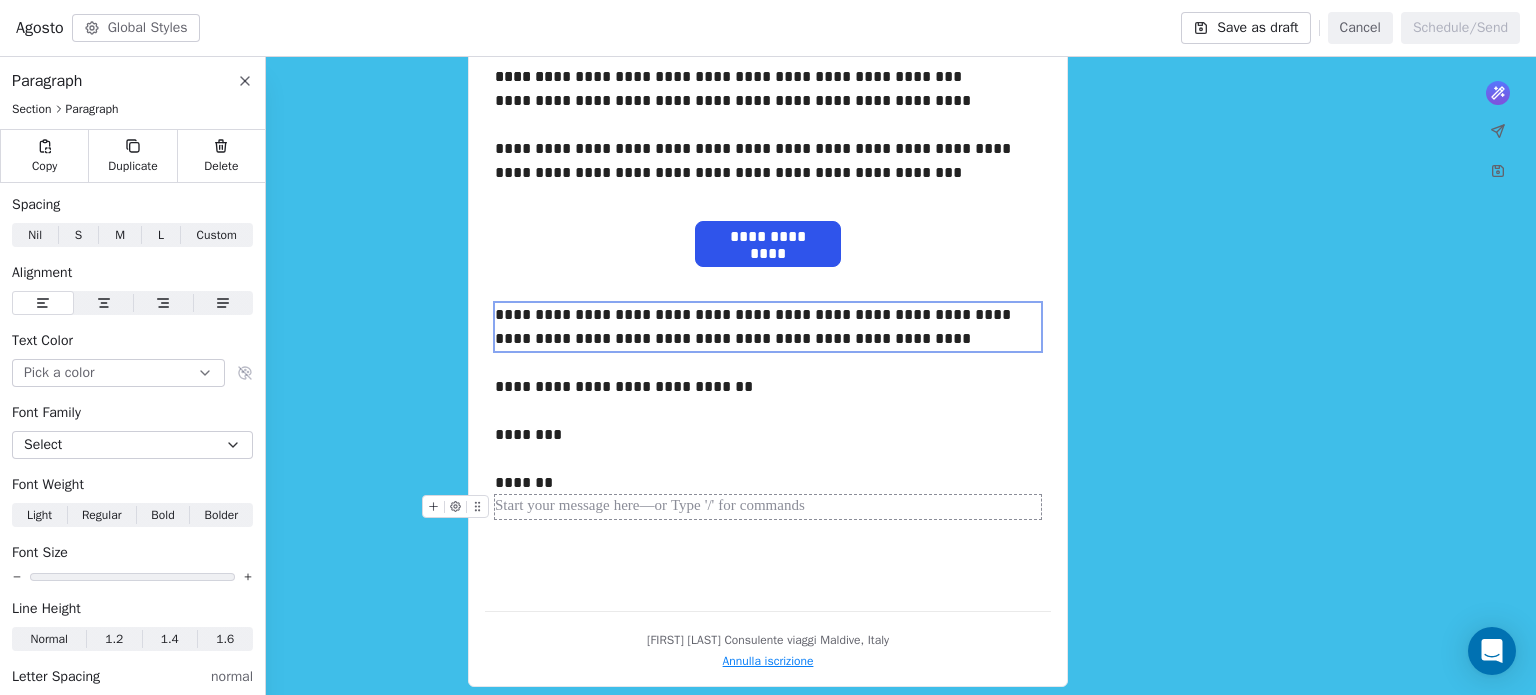 click at bounding box center (768, 507) 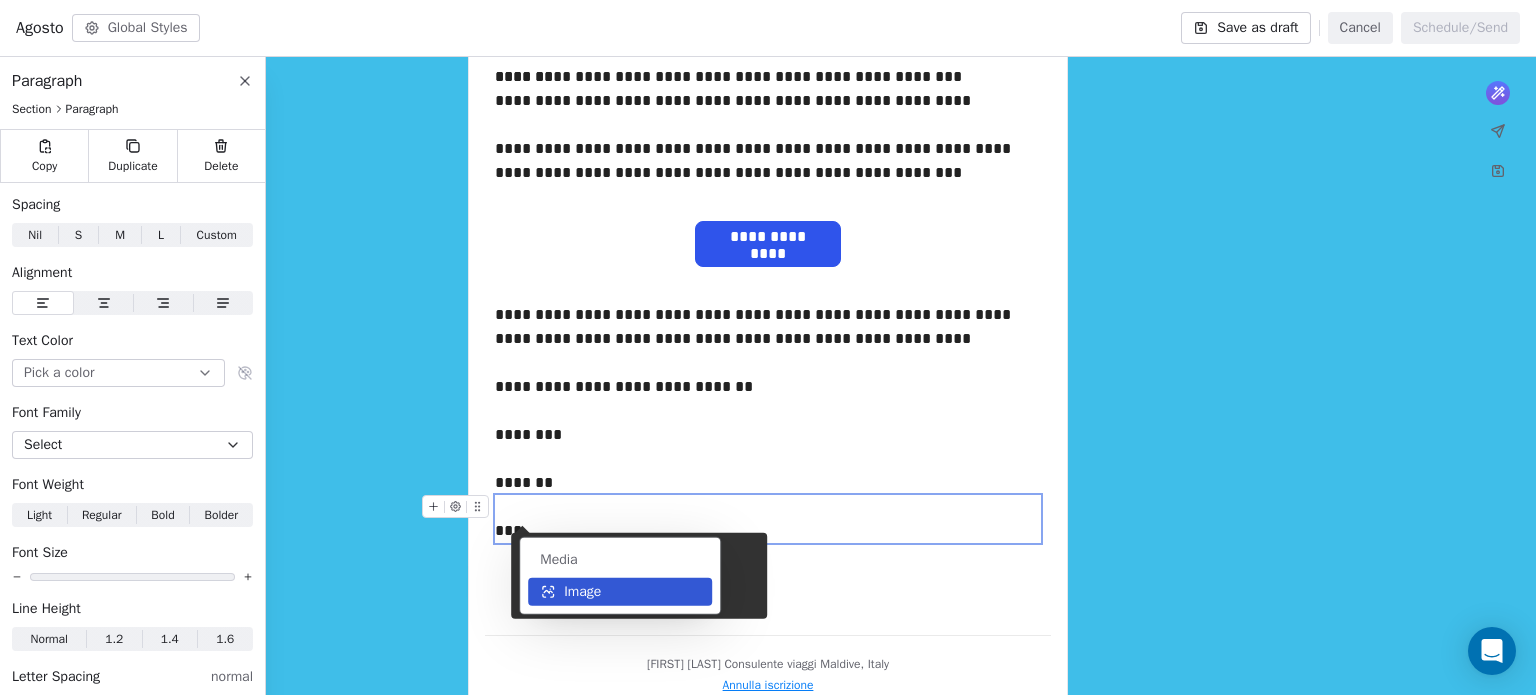 click on "Image" at bounding box center (620, 592) 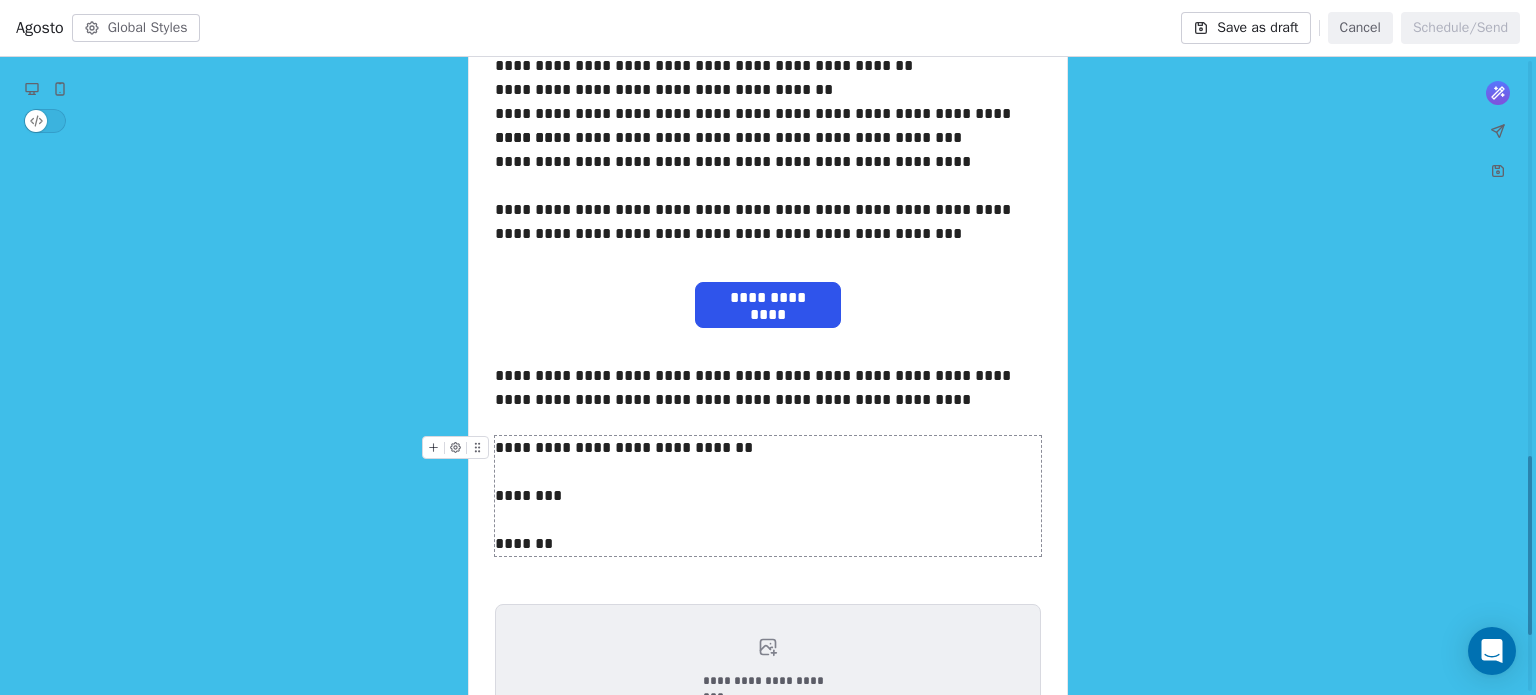 scroll, scrollTop: 1559, scrollLeft: 0, axis: vertical 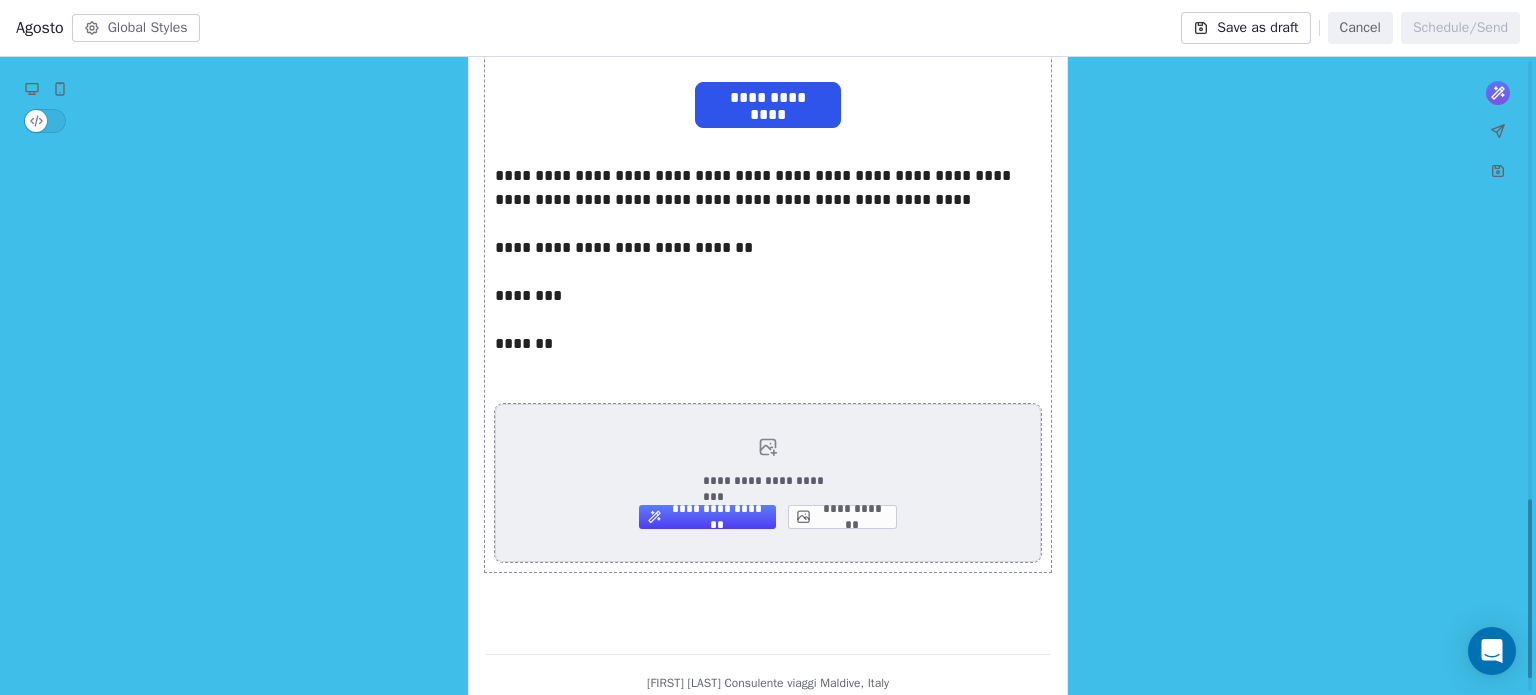 click on "**********" at bounding box center [768, 483] 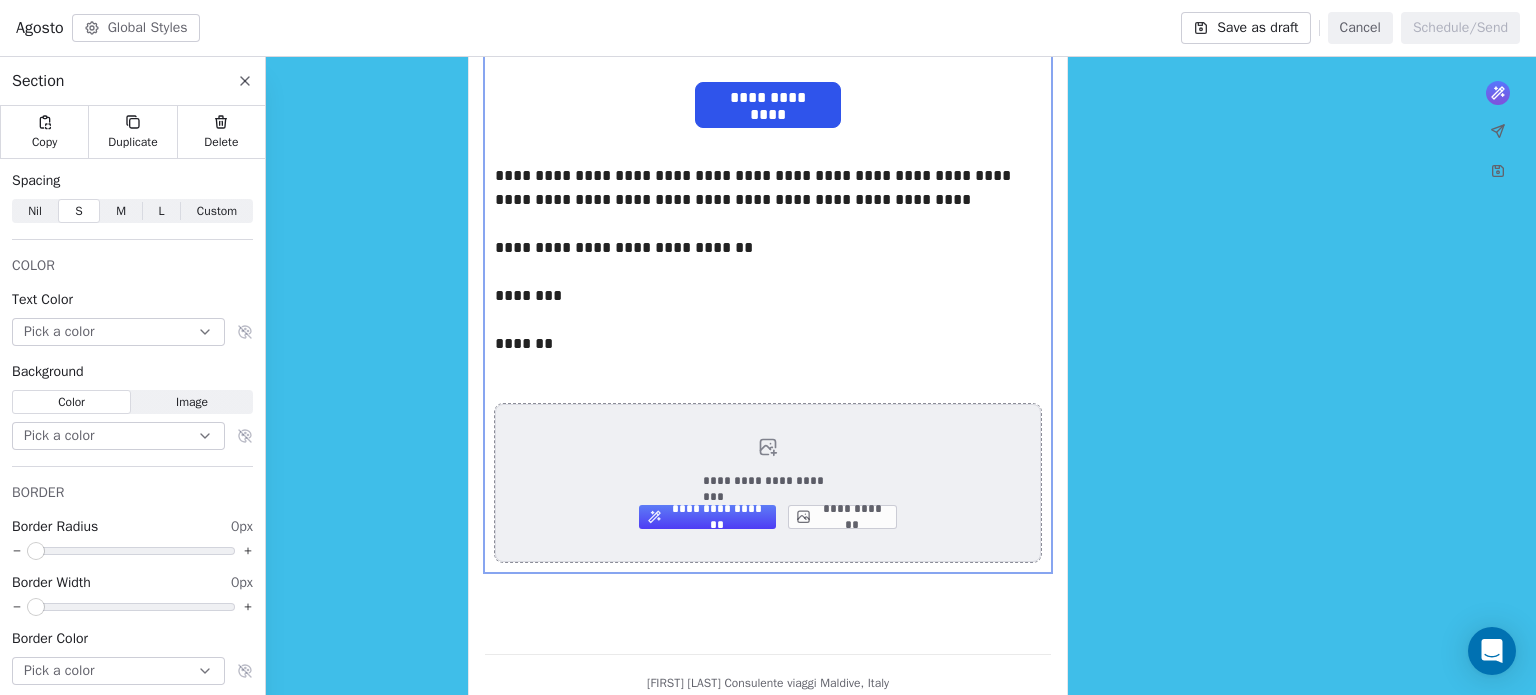 click on "**********" at bounding box center (842, 517) 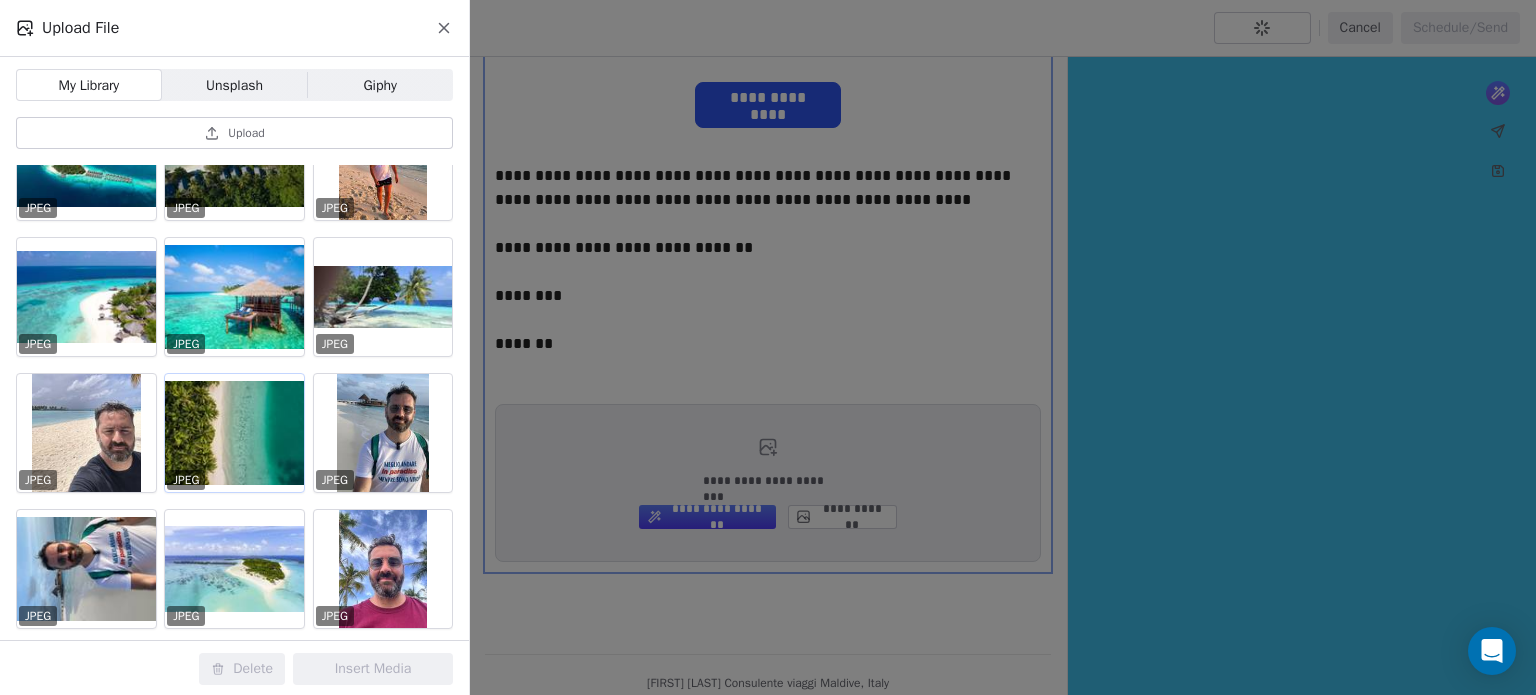 scroll, scrollTop: 300, scrollLeft: 0, axis: vertical 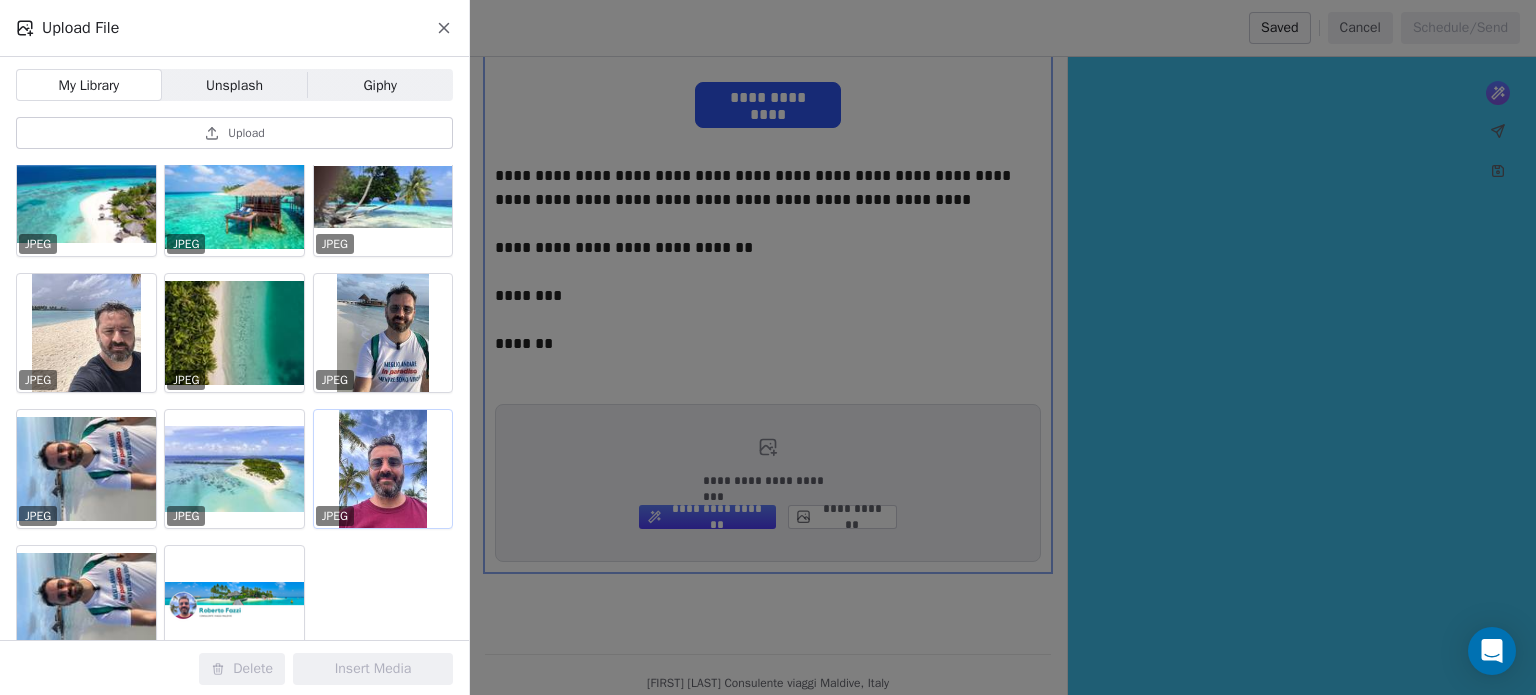 click at bounding box center [383, 469] 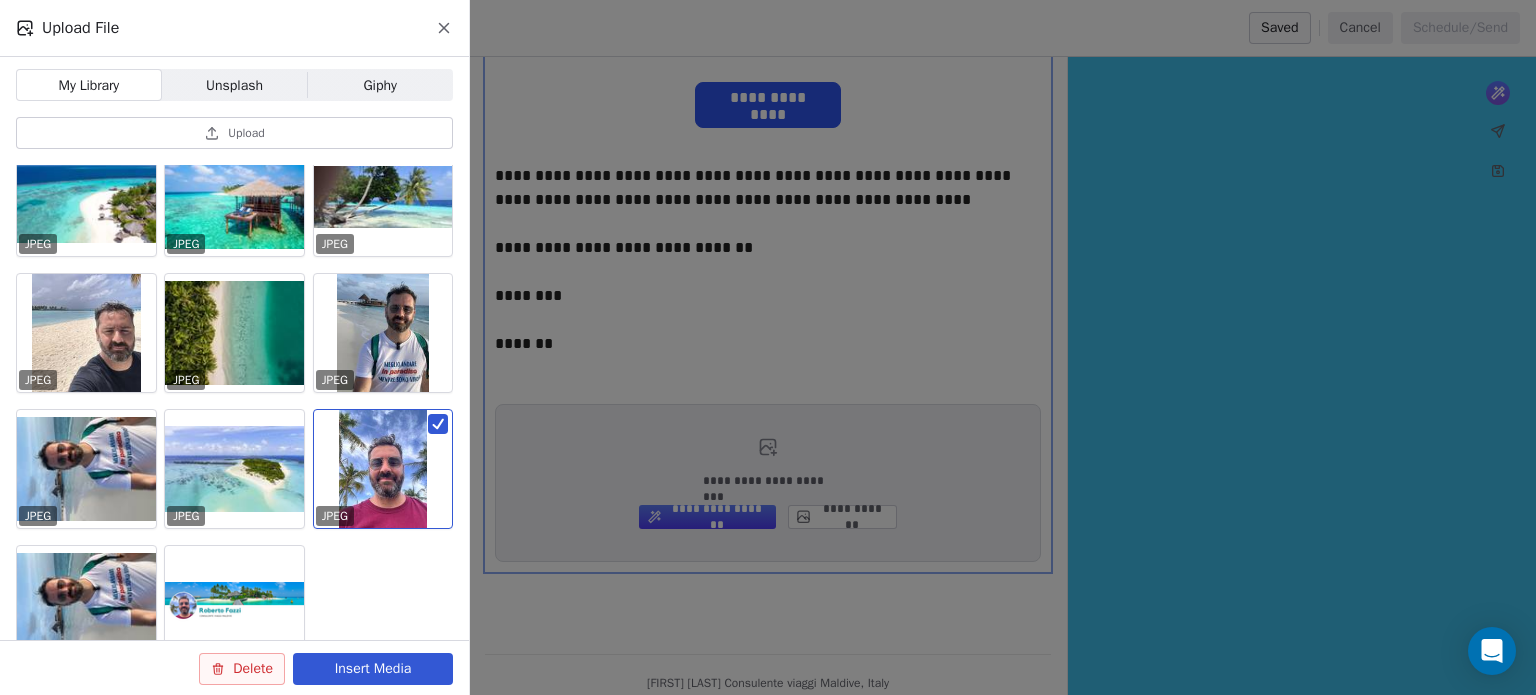 click on "Insert Media" at bounding box center (373, 669) 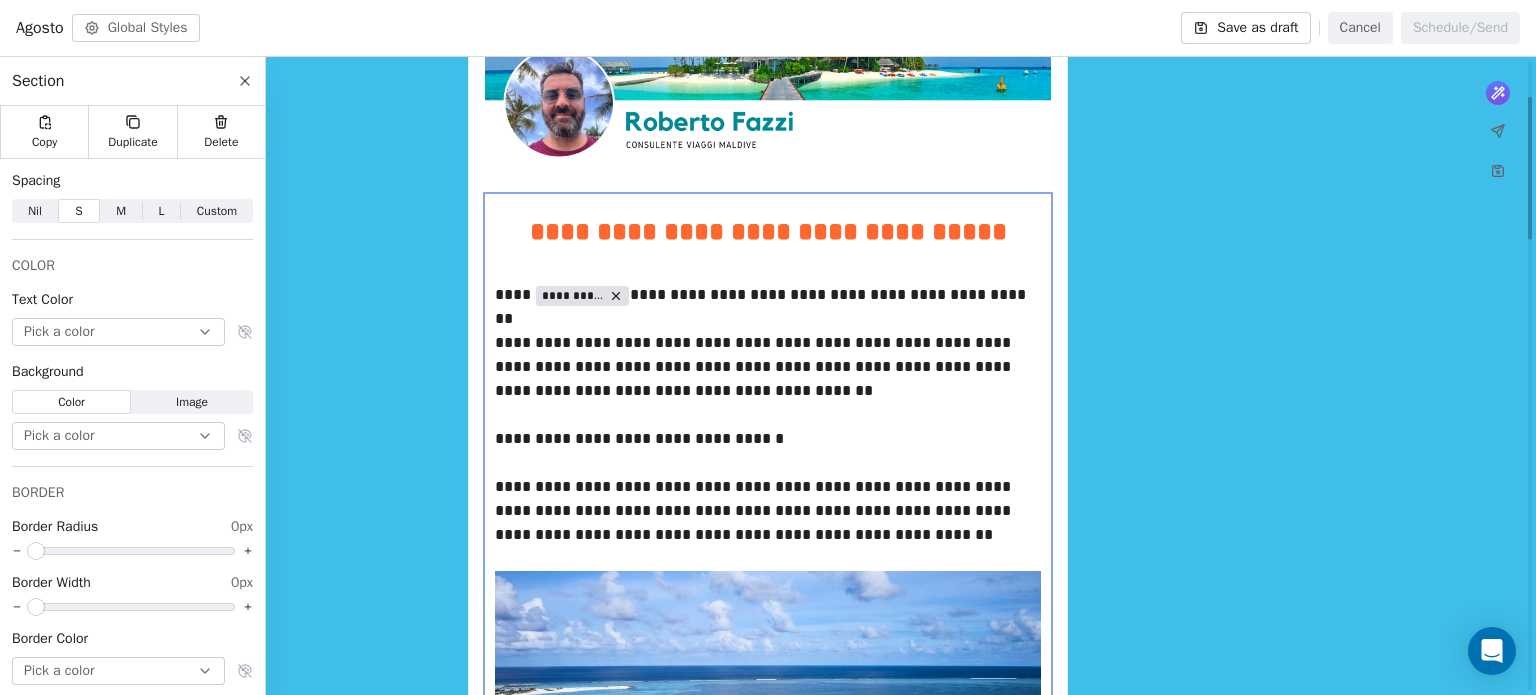 scroll, scrollTop: 159, scrollLeft: 0, axis: vertical 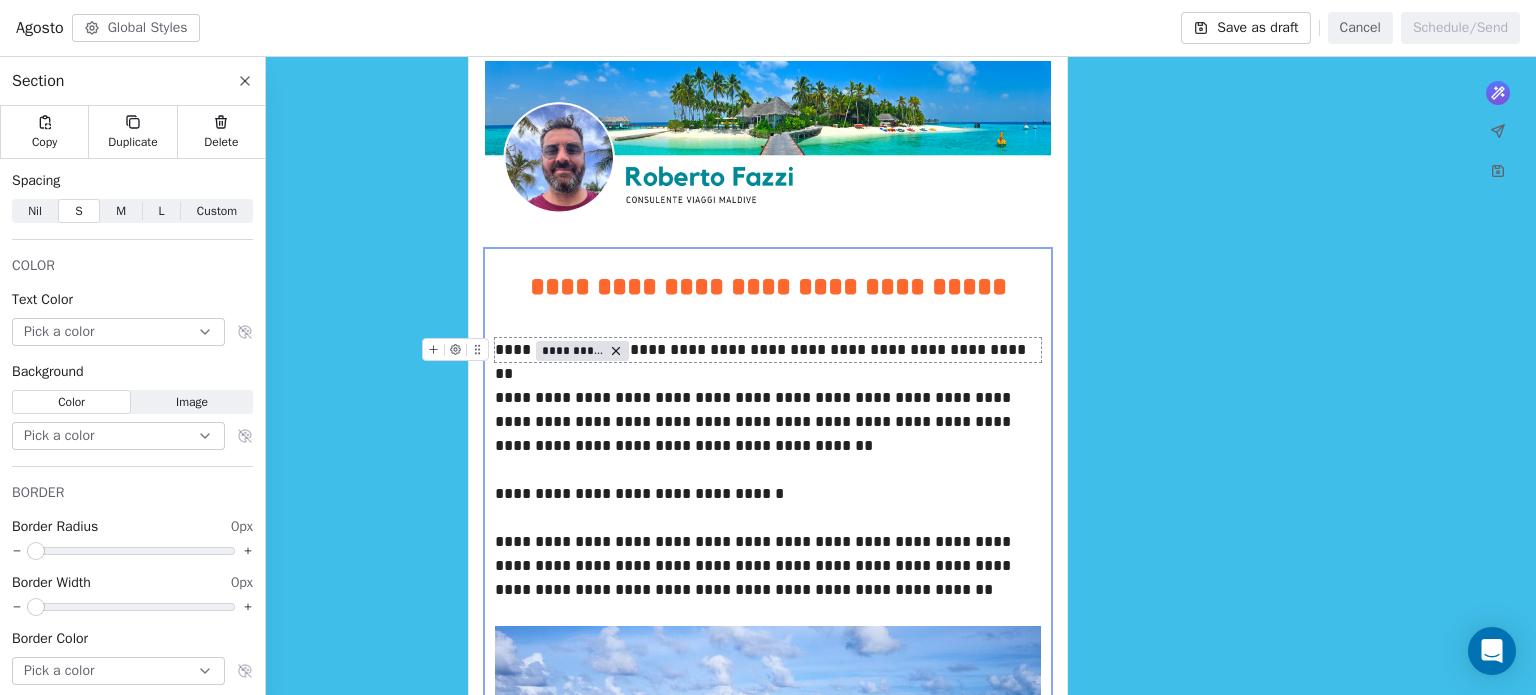 click on "**********" at bounding box center (768, 350) 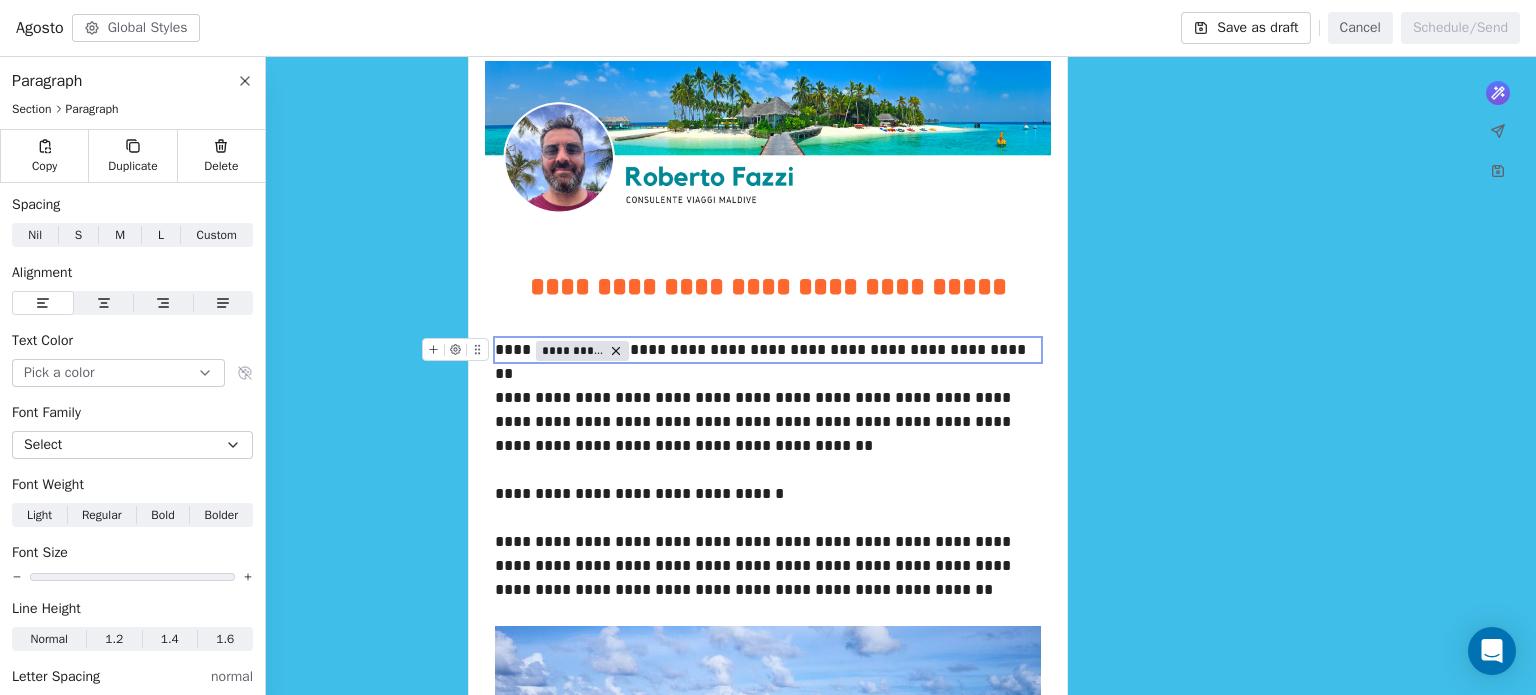 click on "**********" at bounding box center [768, 350] 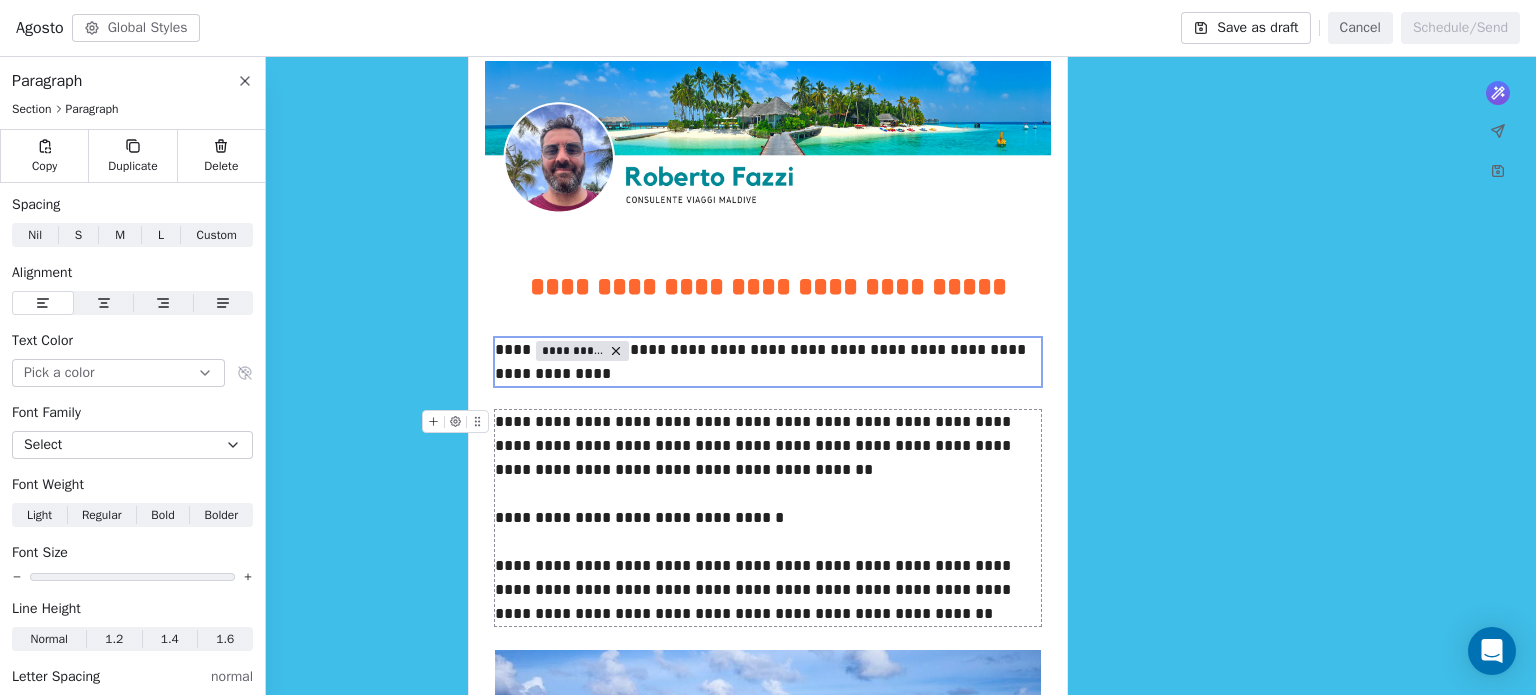 click on "**********" at bounding box center [768, 518] 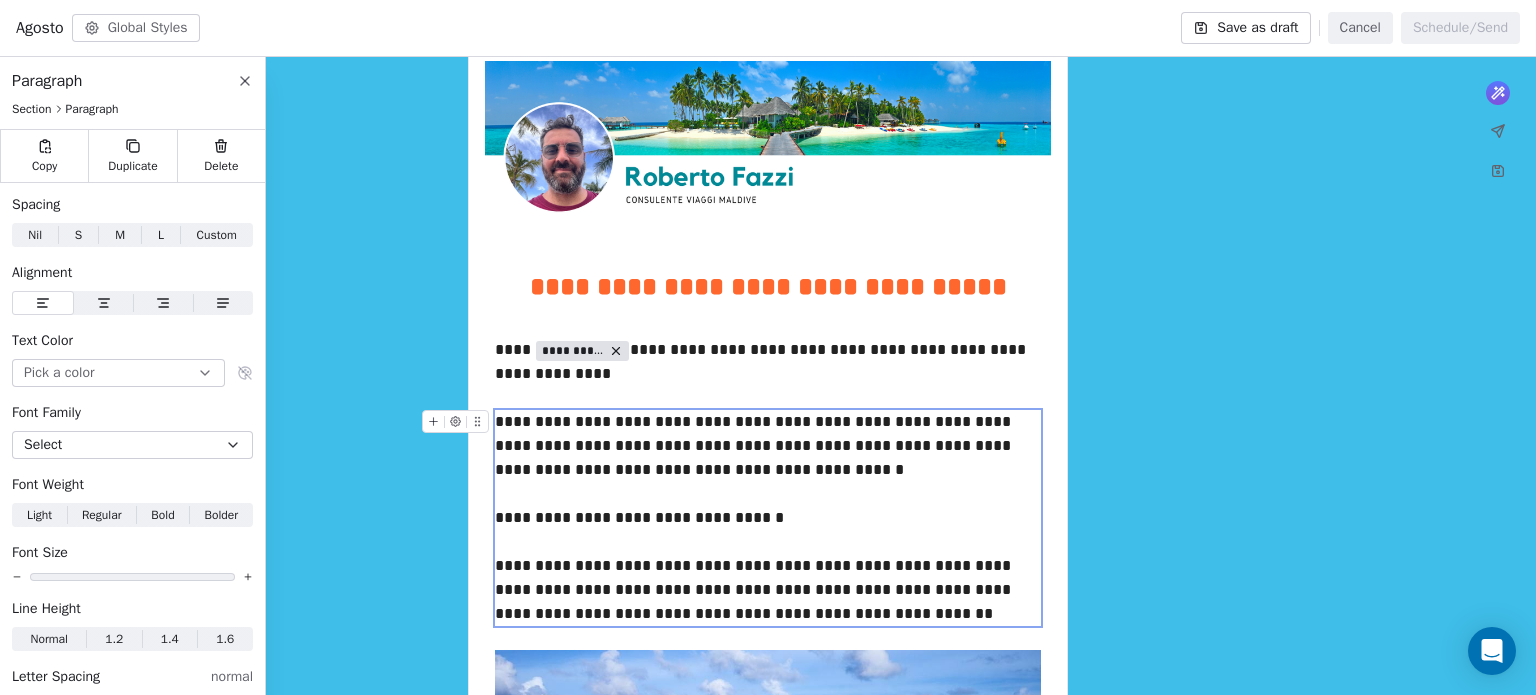click on "**********" at bounding box center (768, 518) 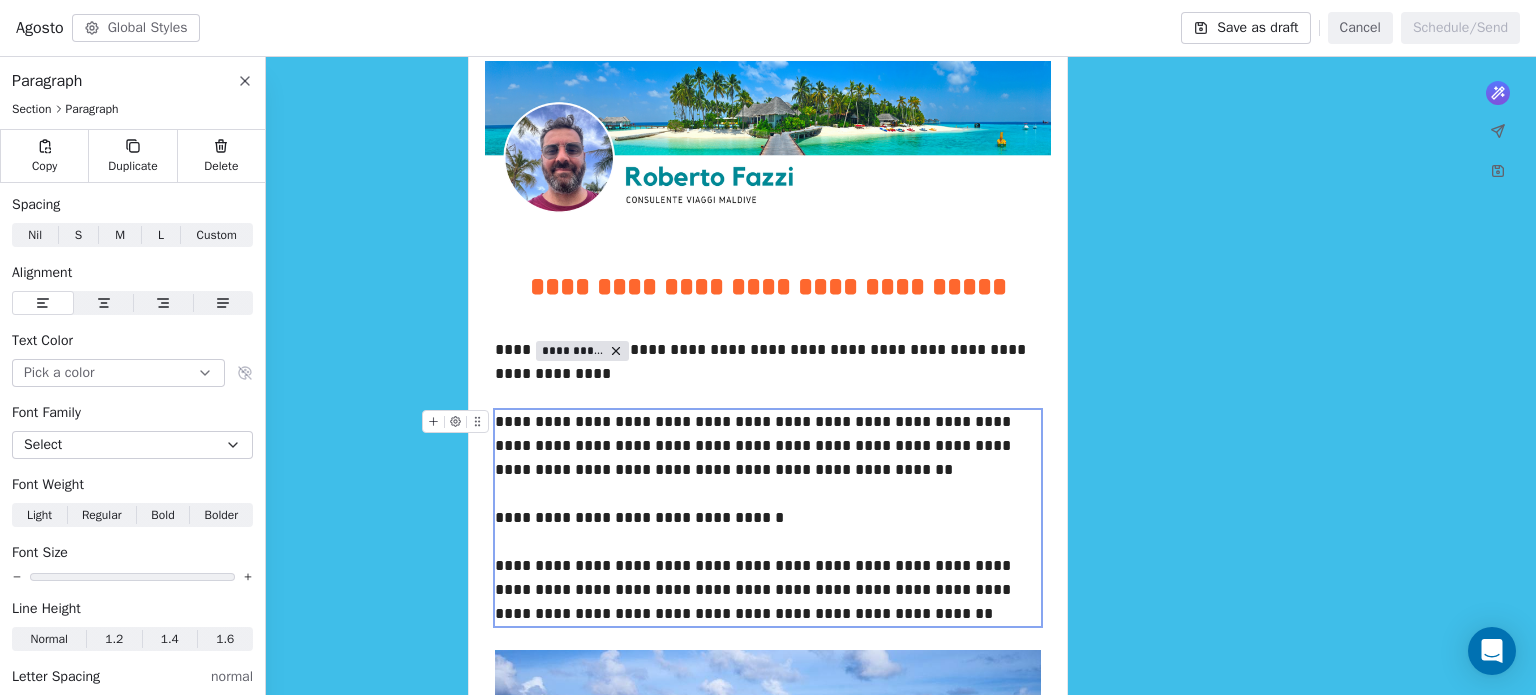 click on "**********" at bounding box center [768, 518] 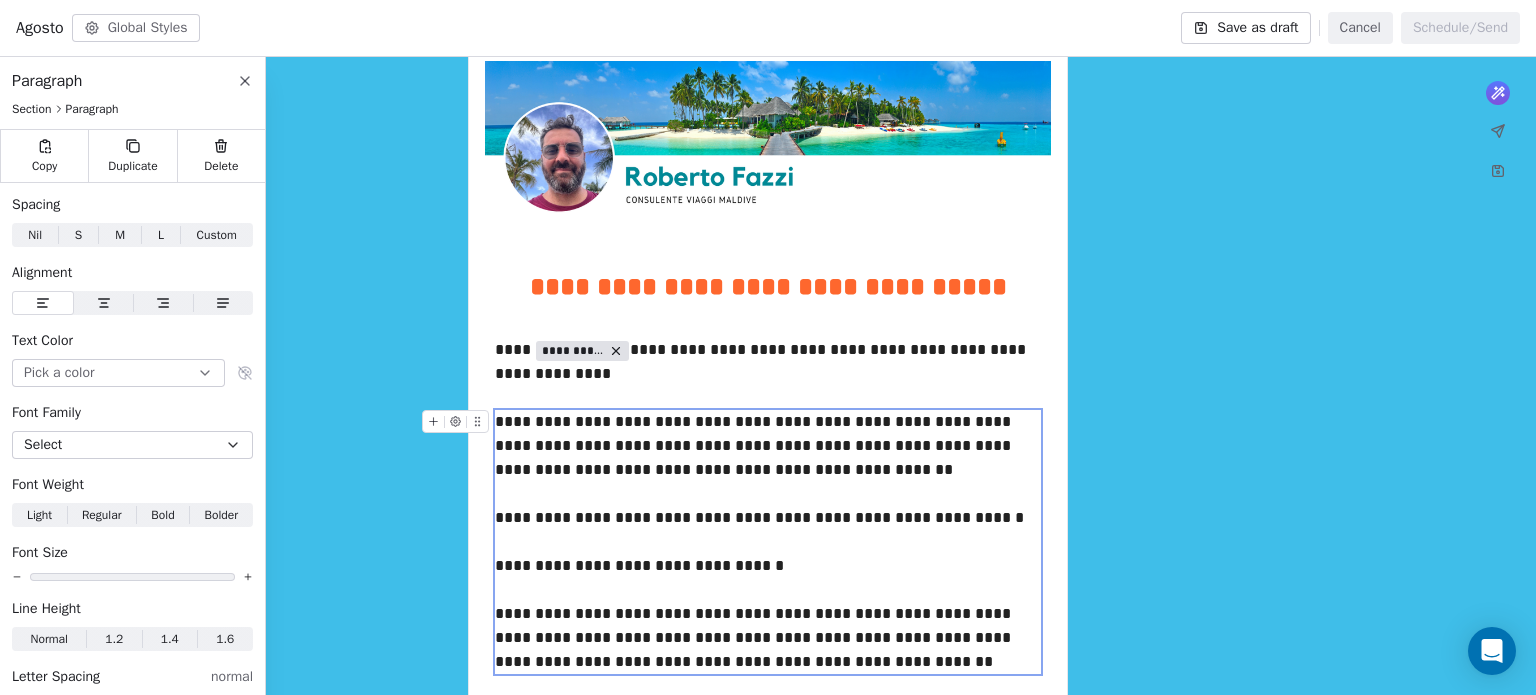 click on "**********" at bounding box center (768, 542) 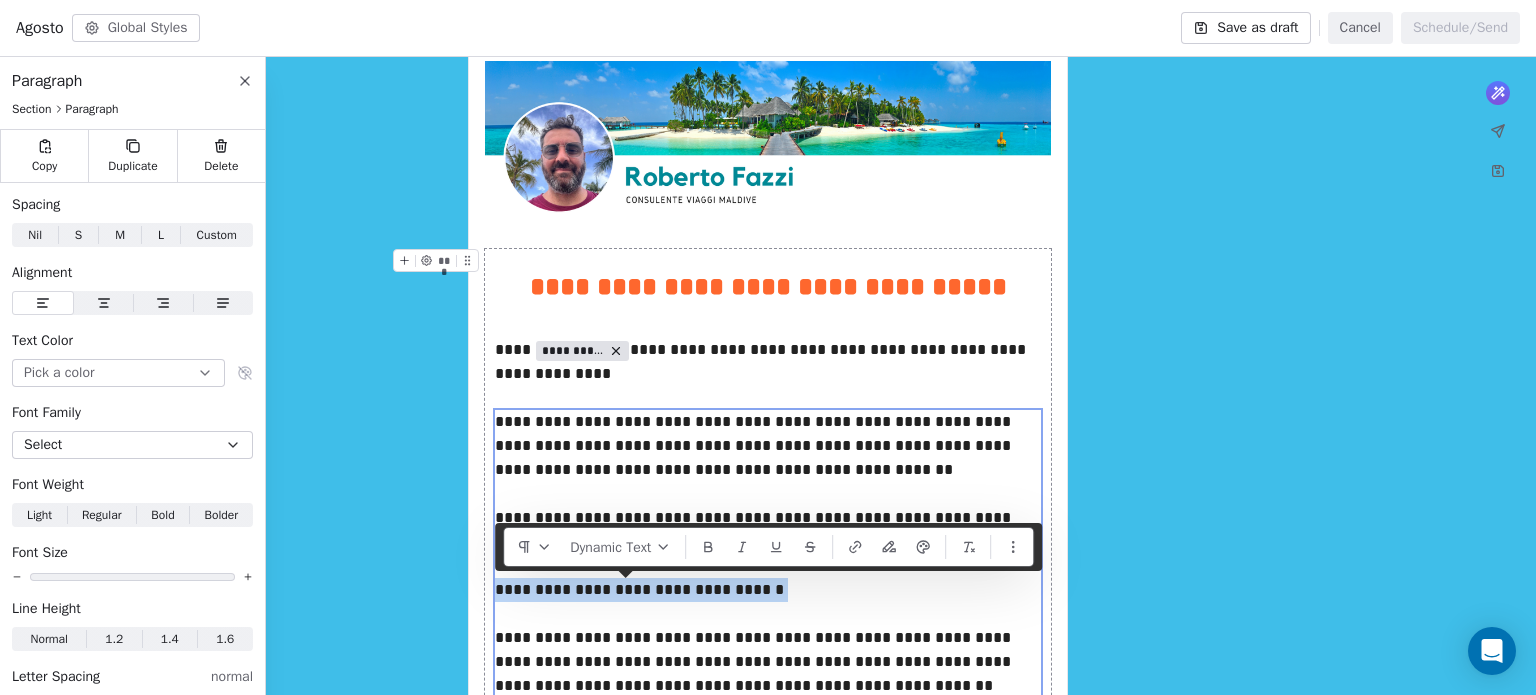 drag, startPoint x: 761, startPoint y: 592, endPoint x: 468, endPoint y: 583, distance: 293.13818 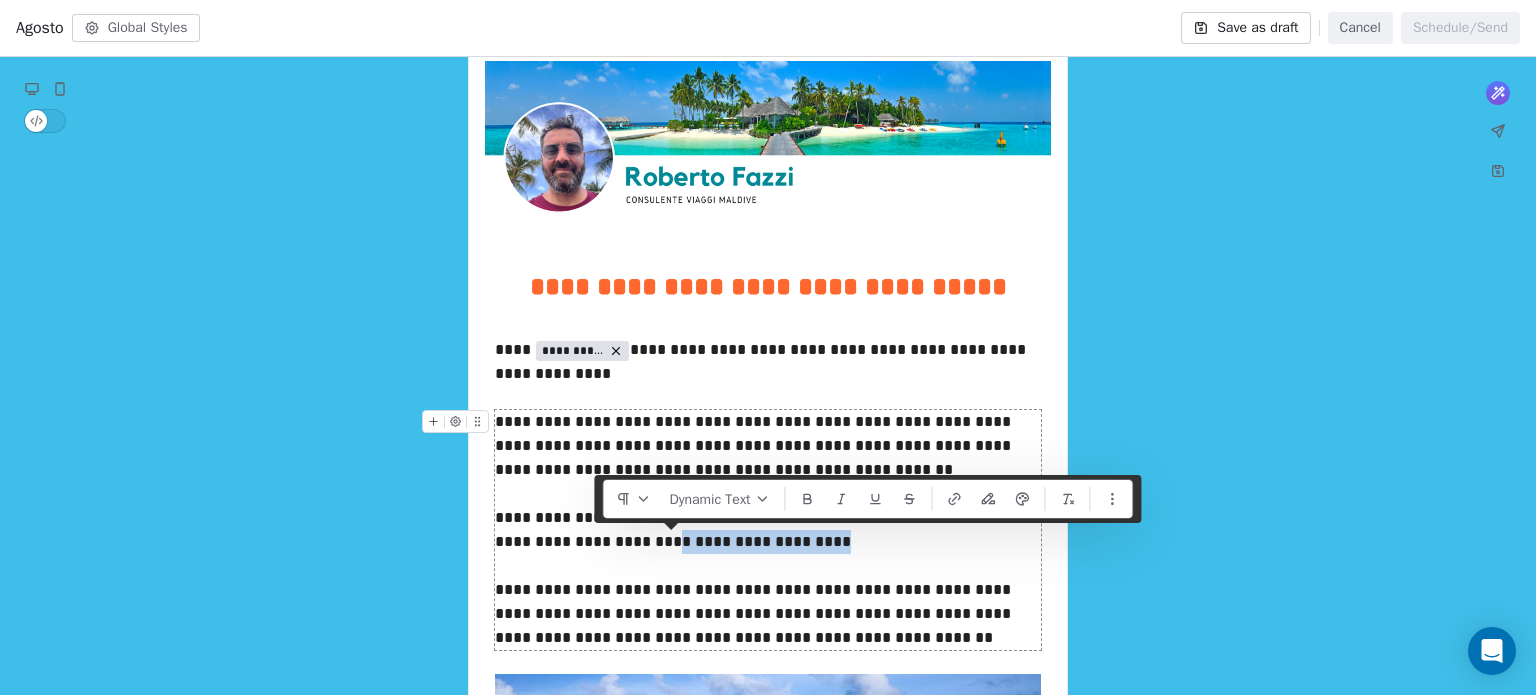drag, startPoint x: 596, startPoint y: 547, endPoint x: 773, endPoint y: 547, distance: 177 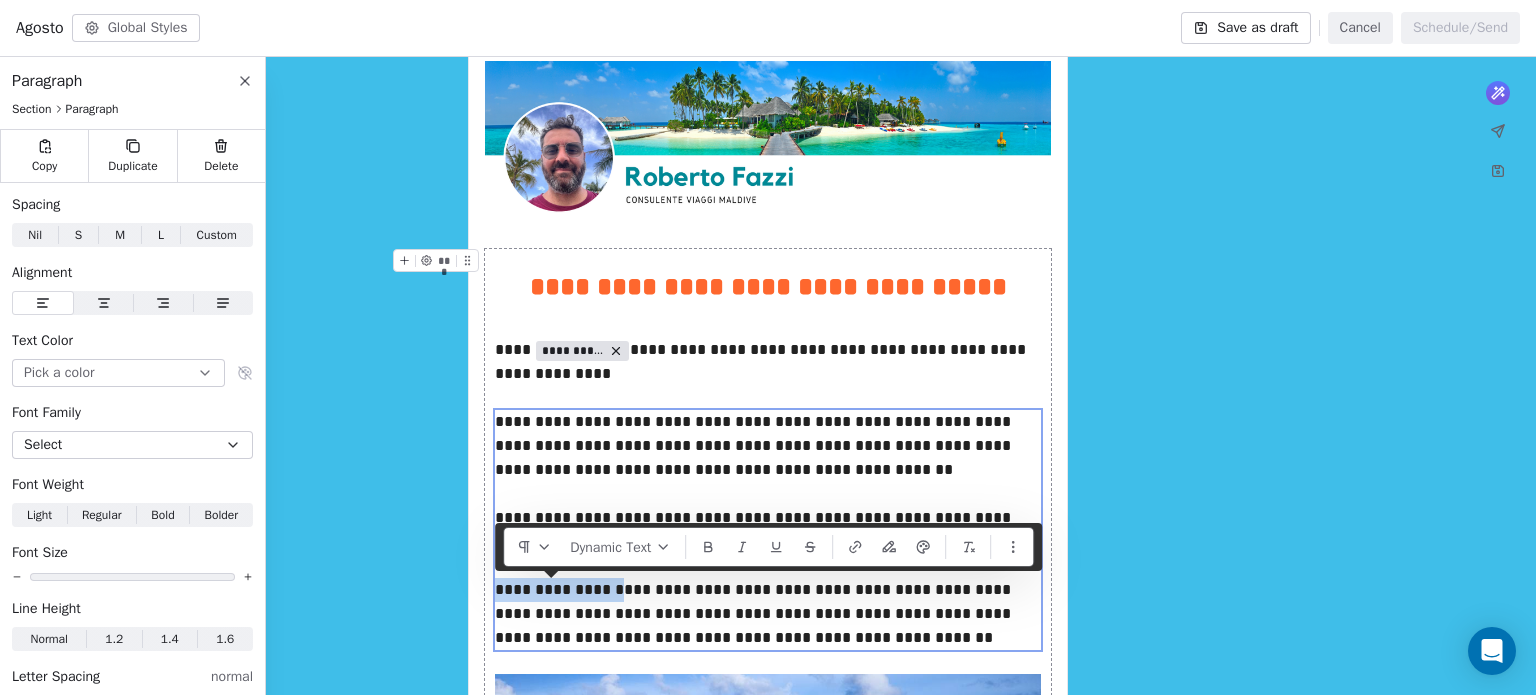 drag, startPoint x: 606, startPoint y: 595, endPoint x: 486, endPoint y: 595, distance: 120 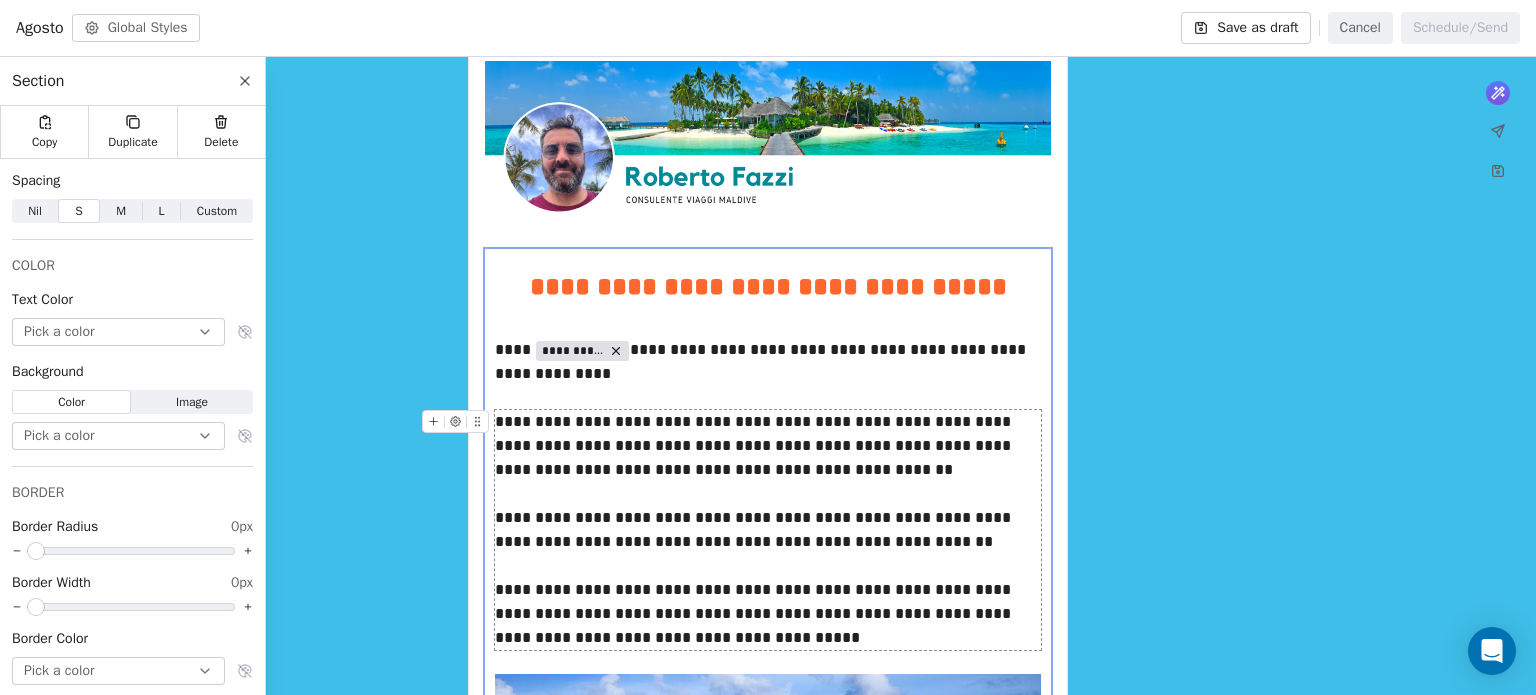 click on "**********" at bounding box center [768, 530] 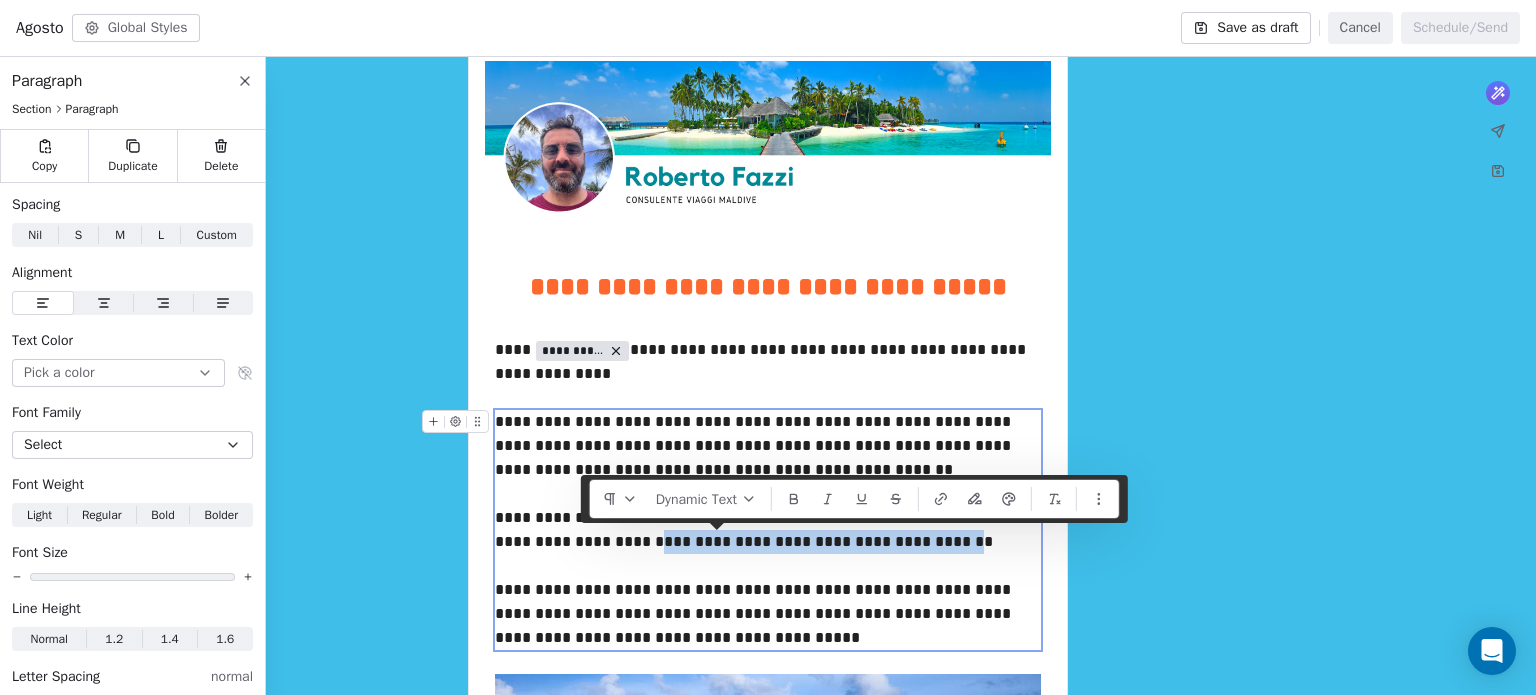 drag, startPoint x: 584, startPoint y: 543, endPoint x: 854, endPoint y: 539, distance: 270.02963 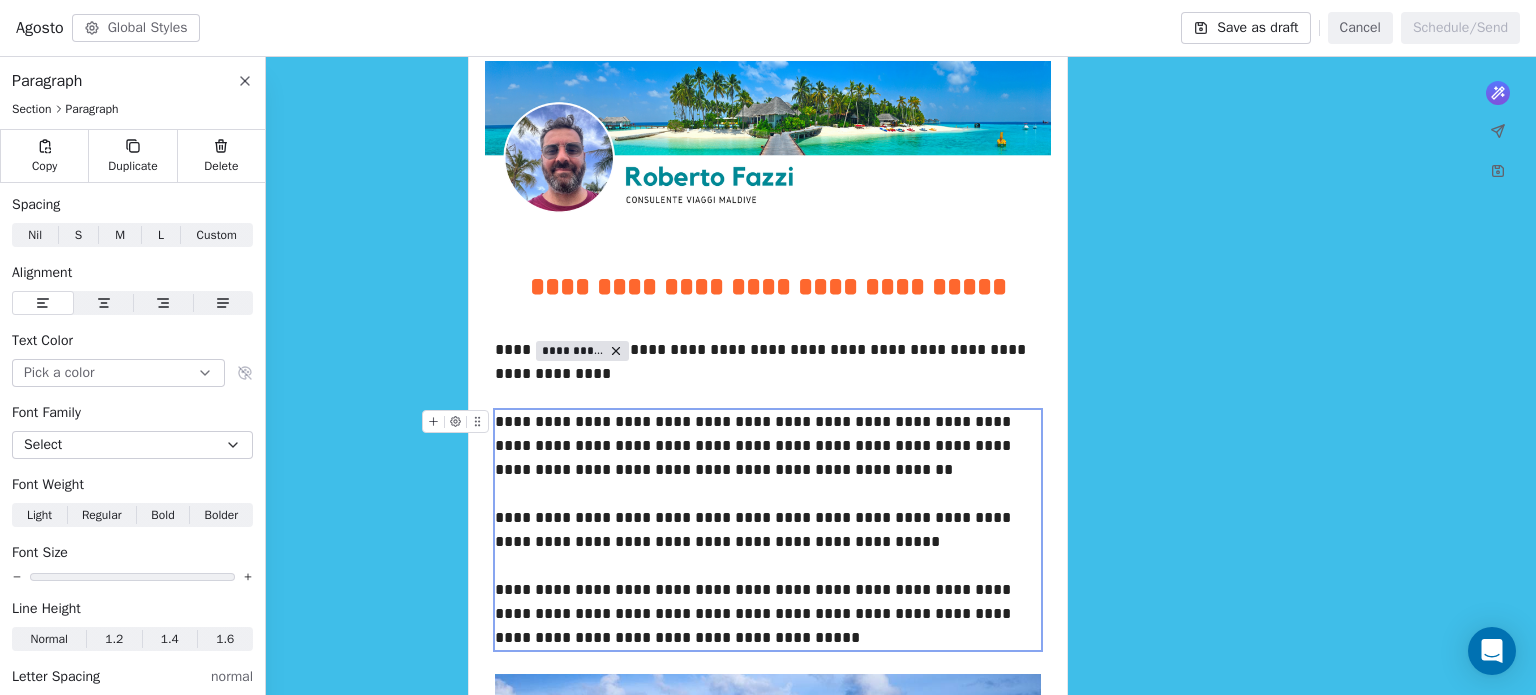 click on "**********" at bounding box center (768, 530) 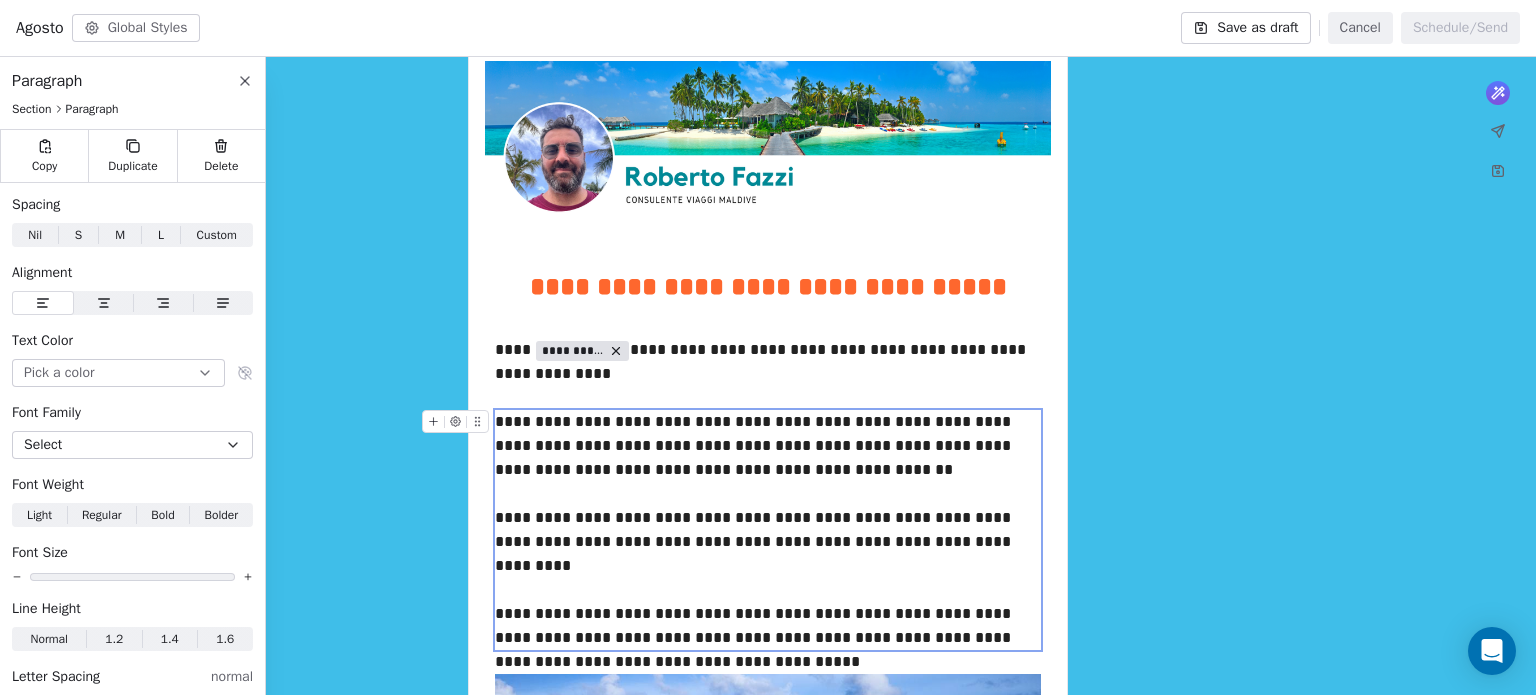 click on "**********" at bounding box center (768, 530) 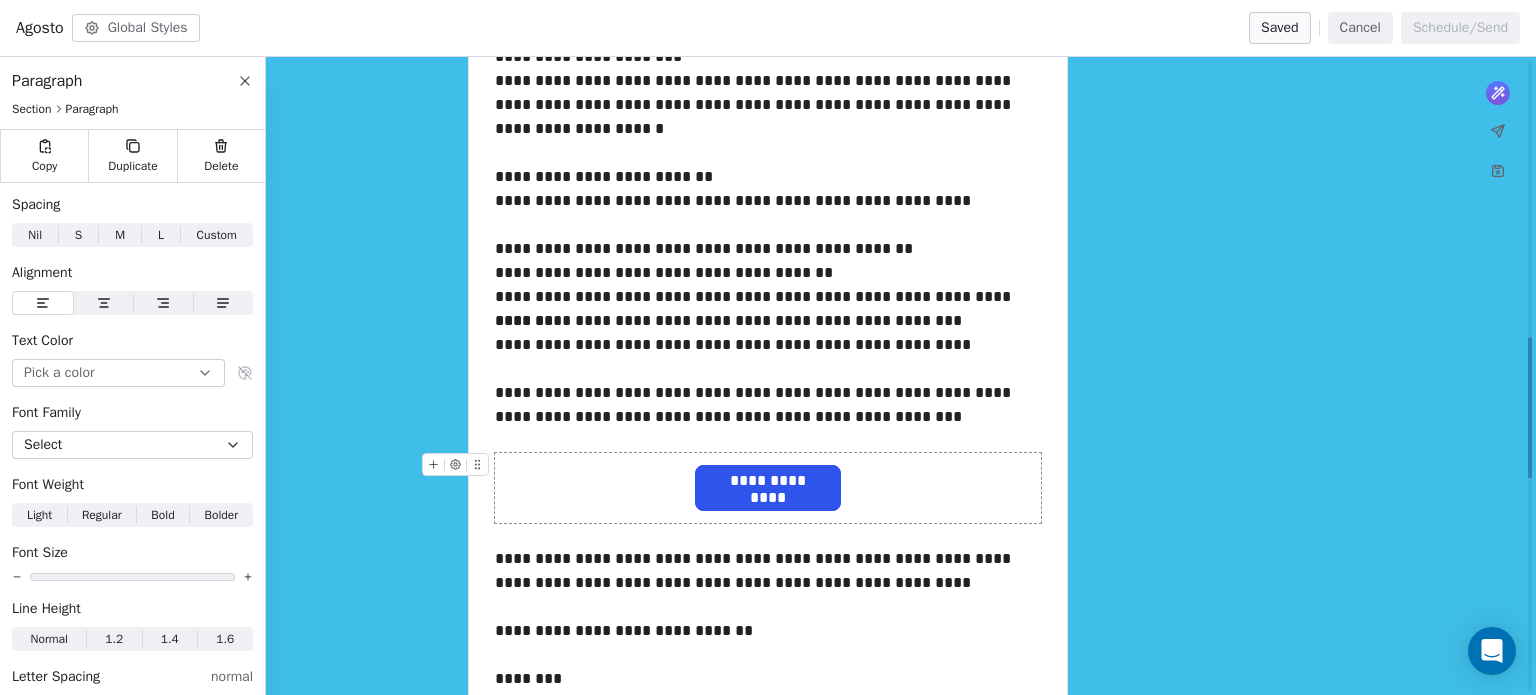 scroll, scrollTop: 1259, scrollLeft: 0, axis: vertical 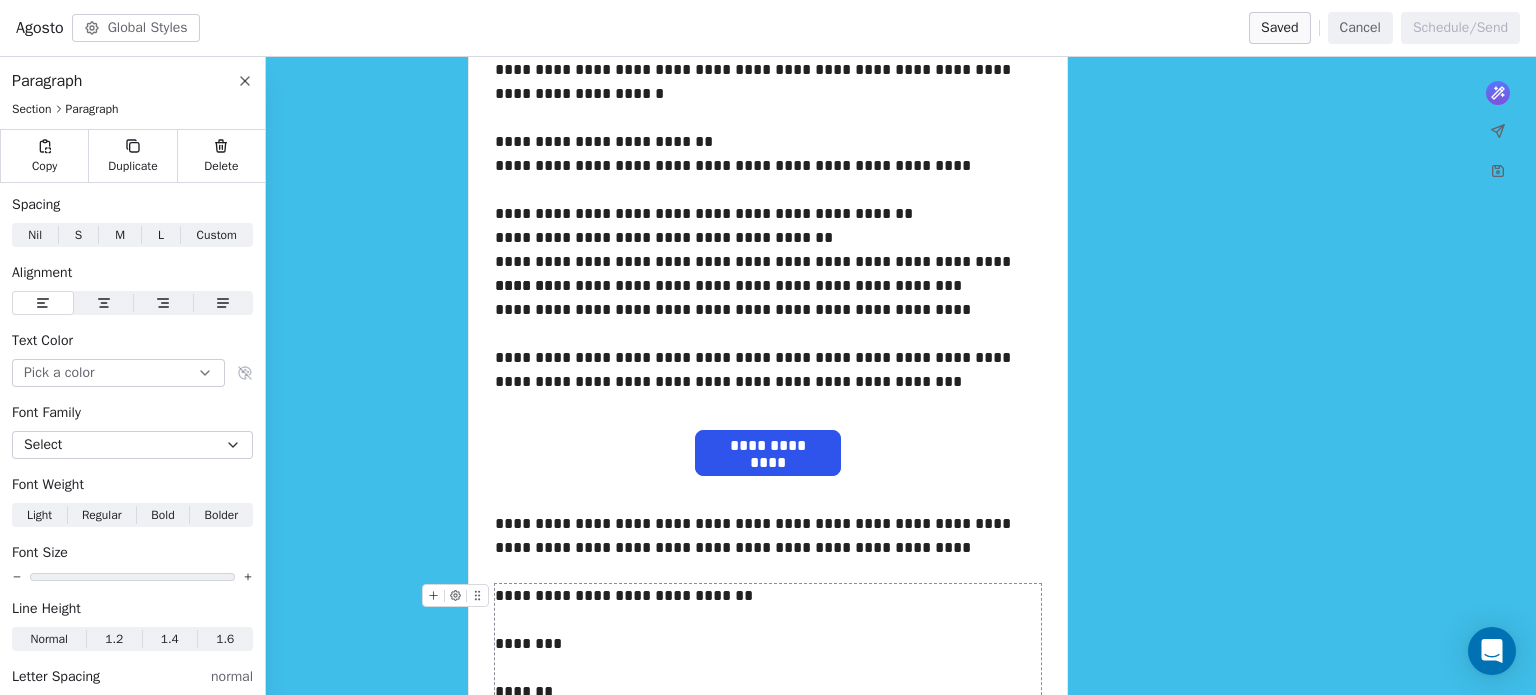 click on "**********" at bounding box center [768, 644] 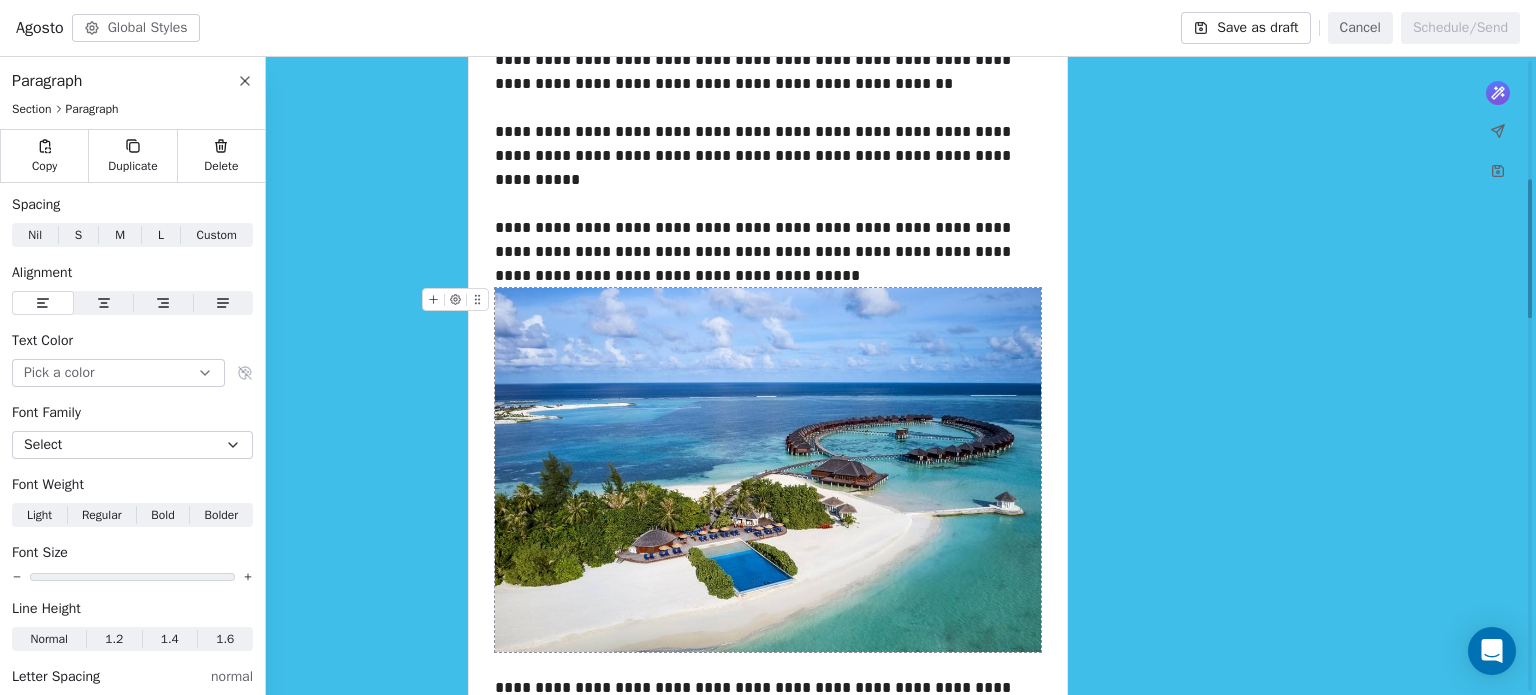 scroll, scrollTop: 0, scrollLeft: 0, axis: both 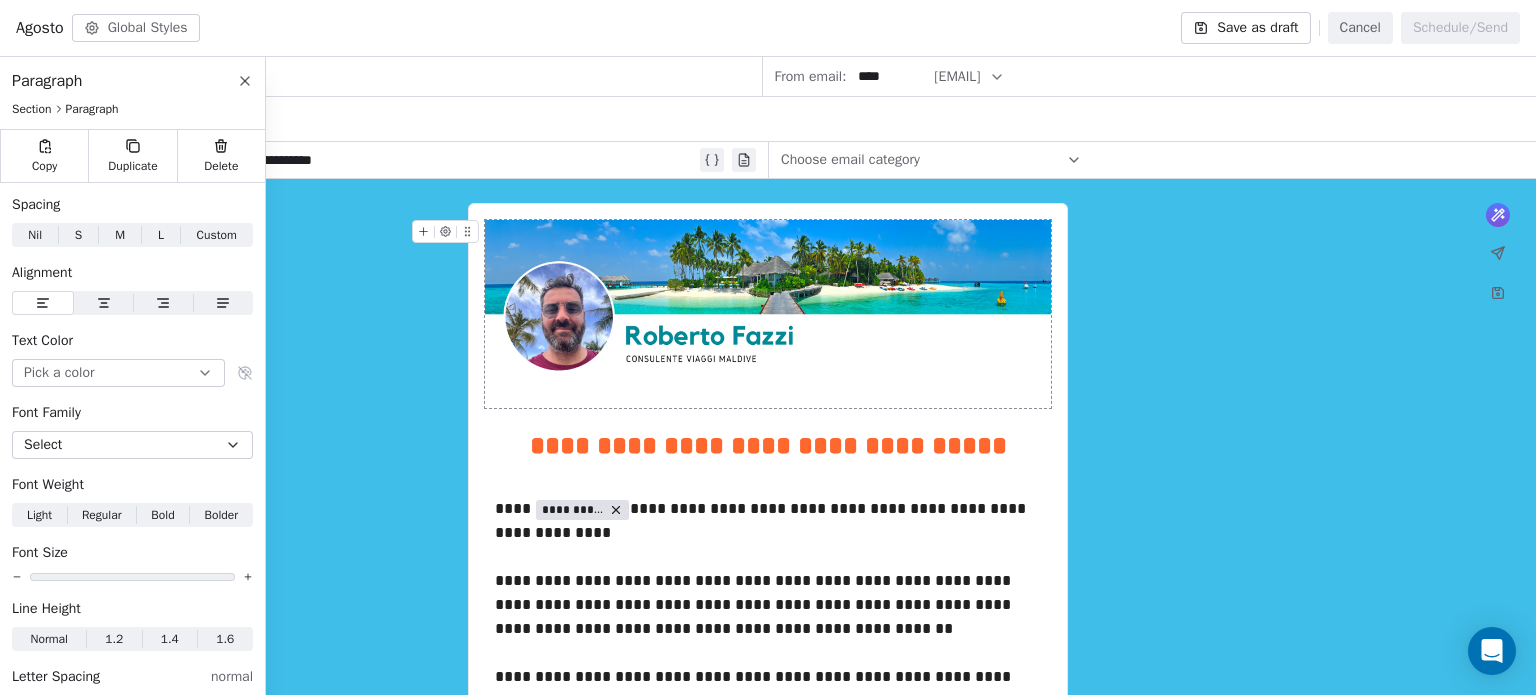 click on "Save as draft" at bounding box center (1245, 28) 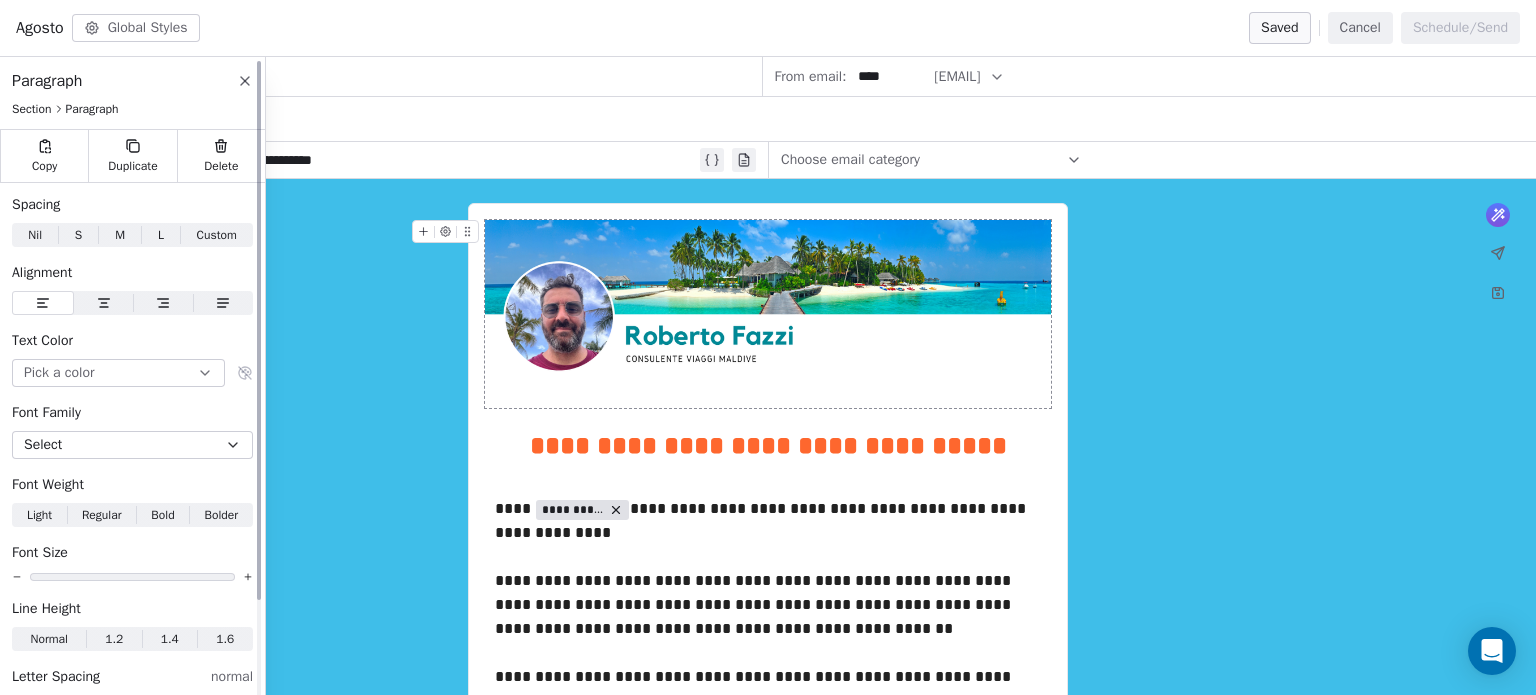 click 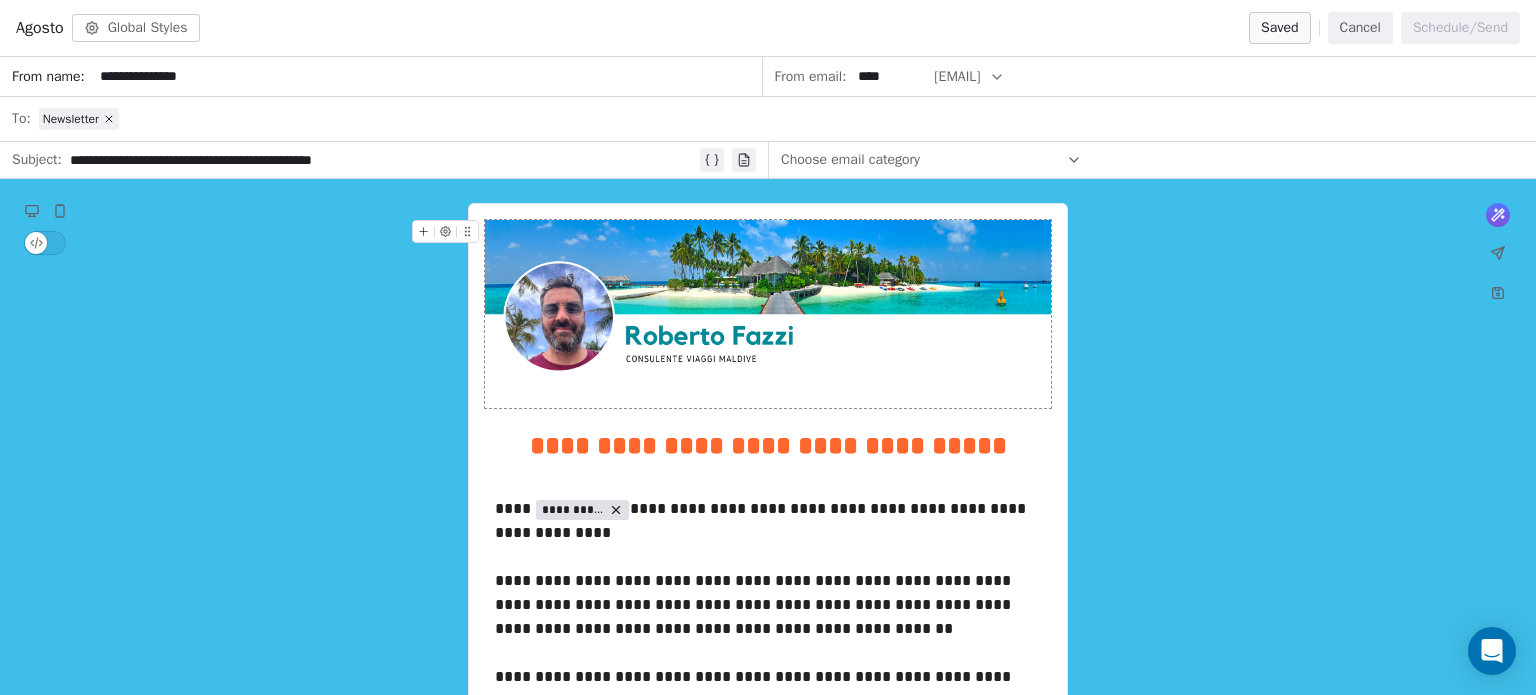 click on "**********" at bounding box center [383, 160] 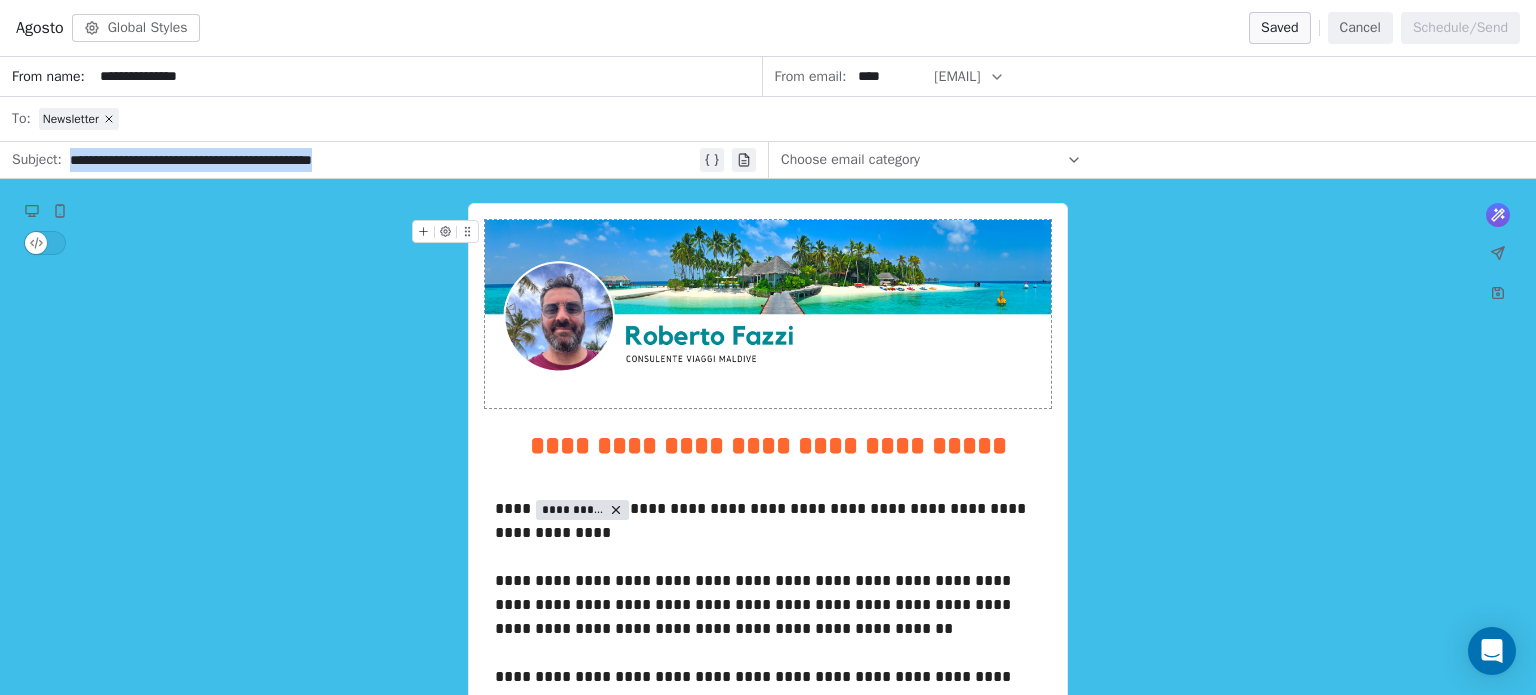 drag, startPoint x: 371, startPoint y: 160, endPoint x: 44, endPoint y: 175, distance: 327.34384 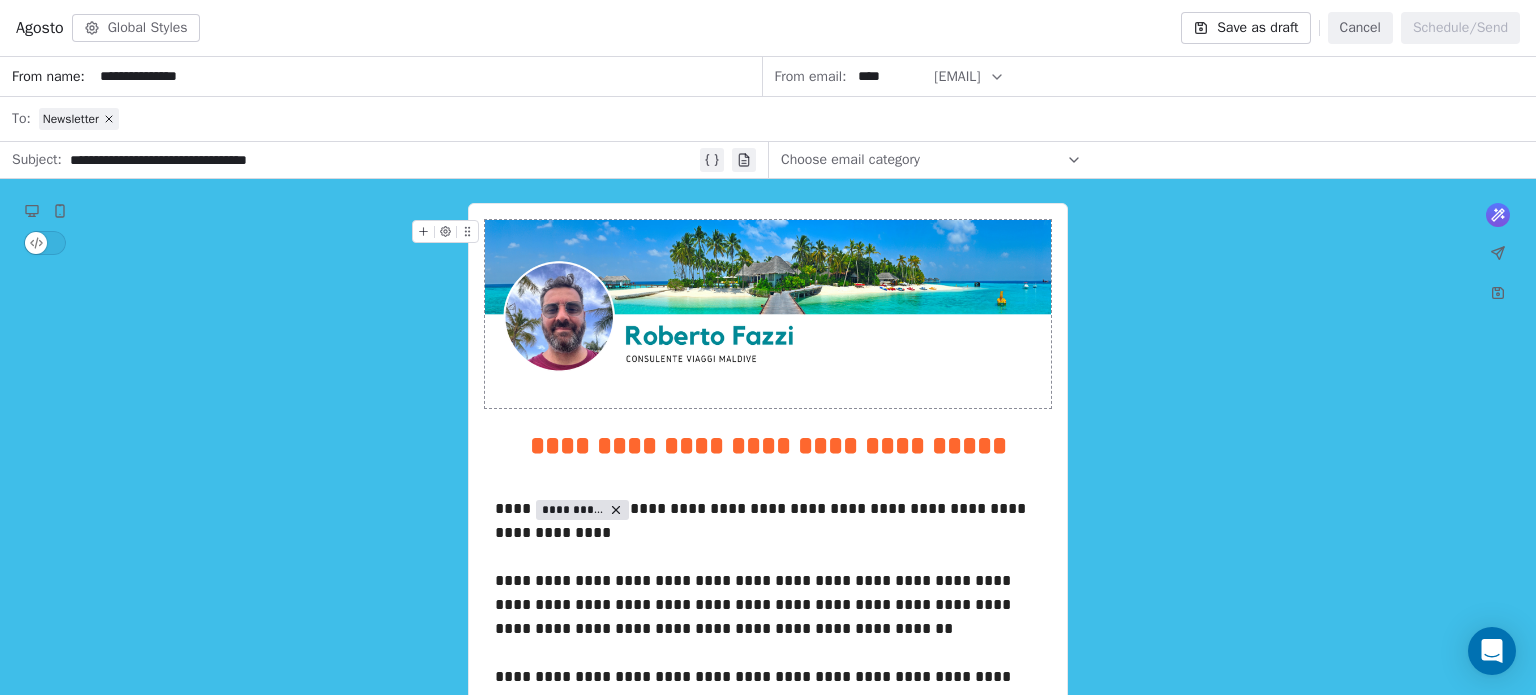 click on "**********" at bounding box center (383, 160) 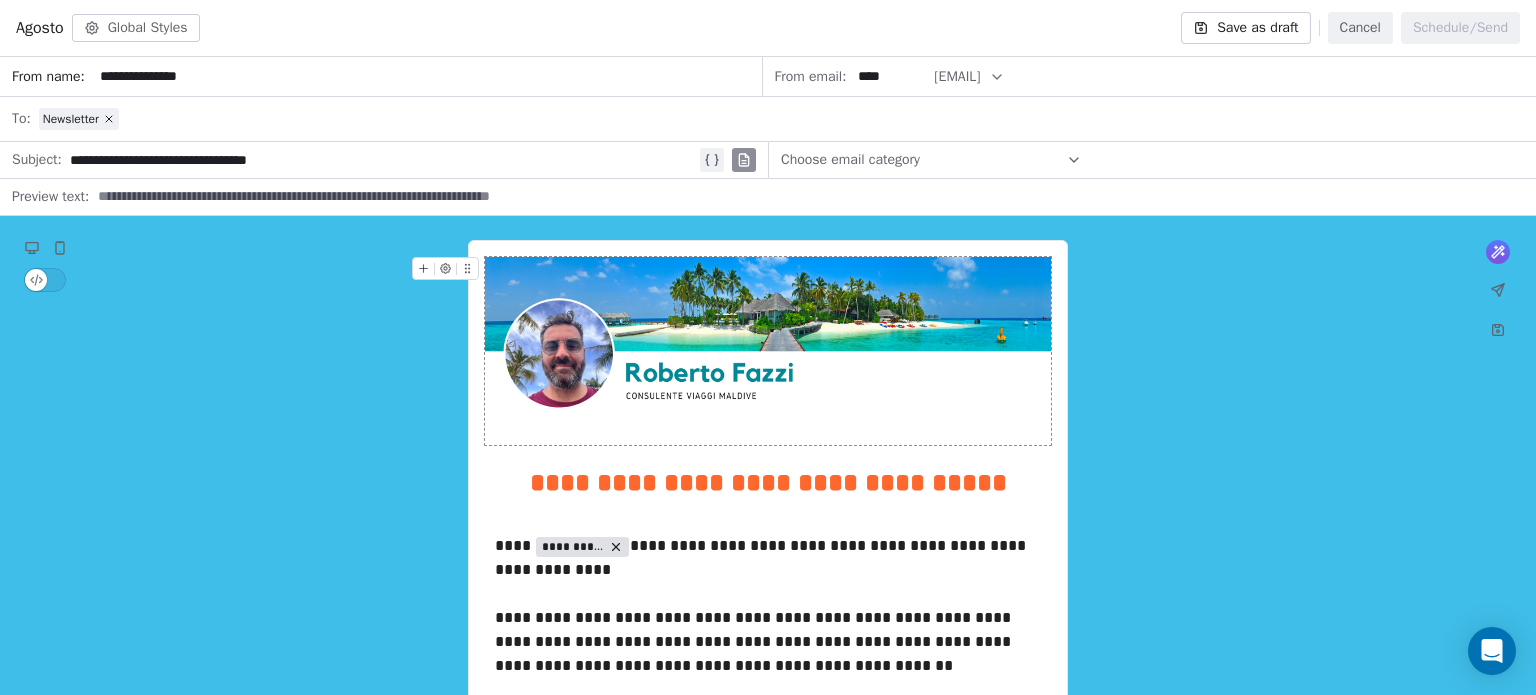 click at bounding box center (805, 197) 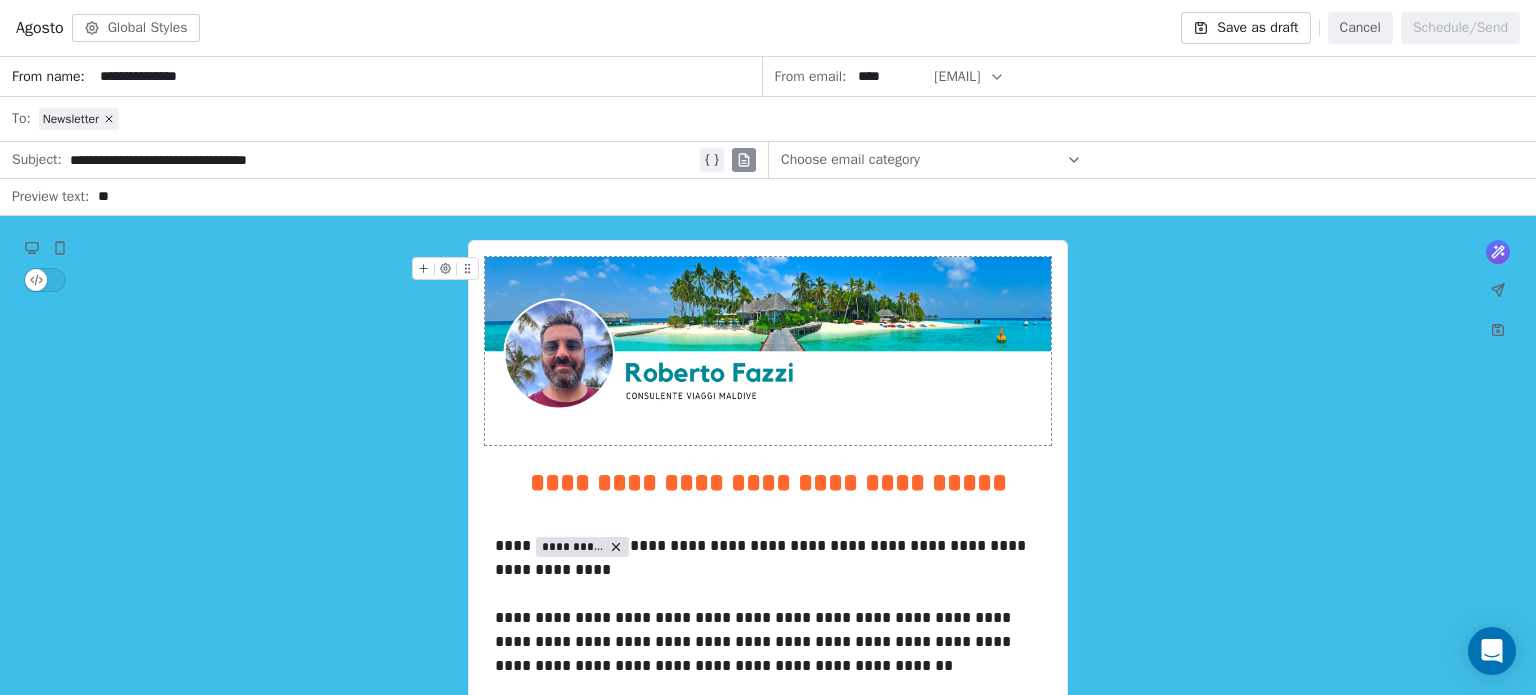 type on "*" 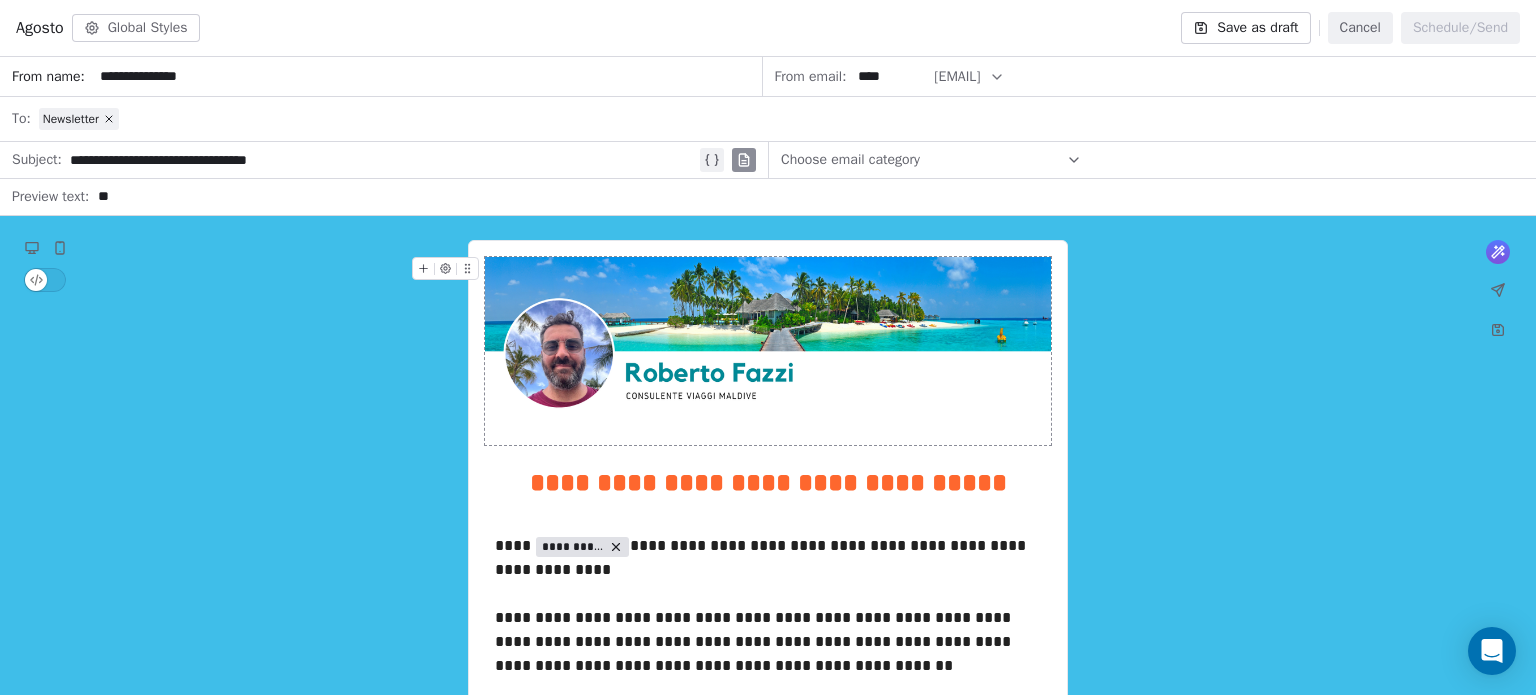 type on "*" 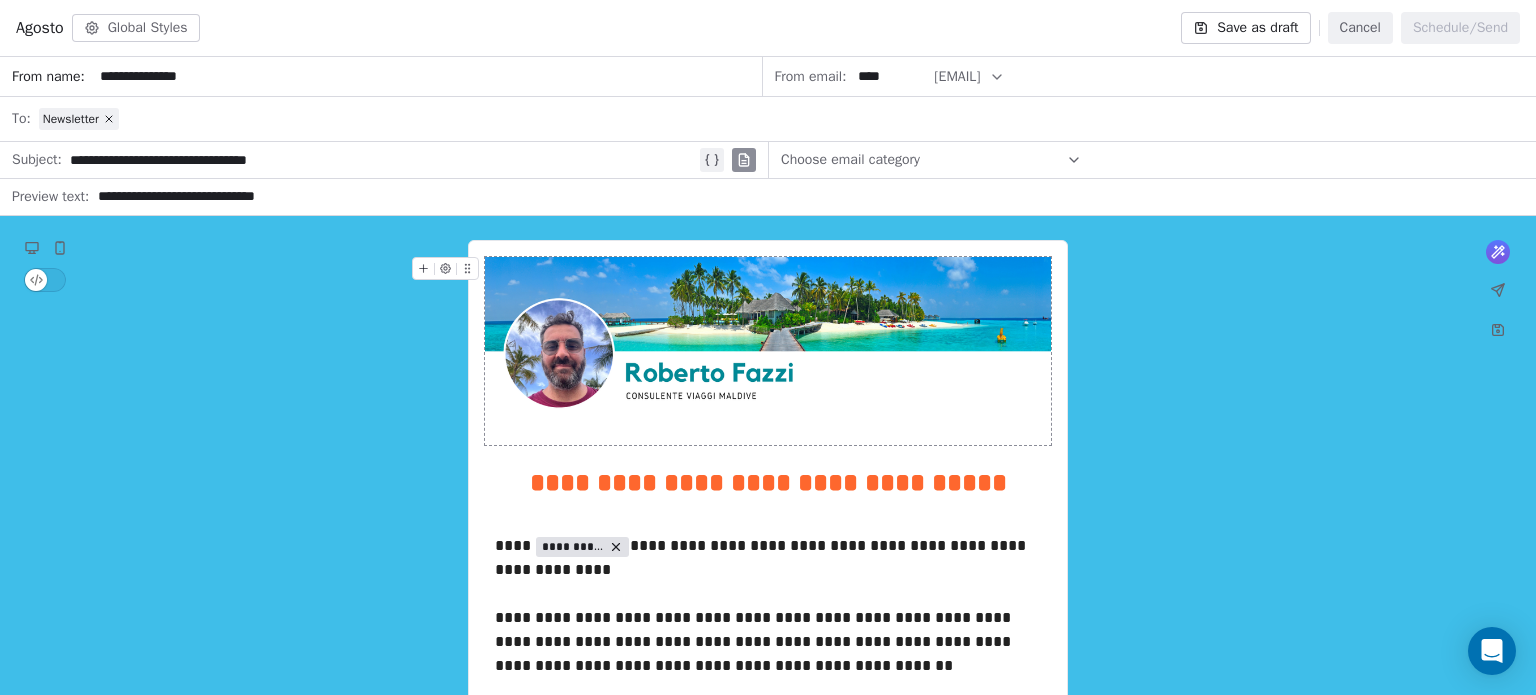 type on "**********" 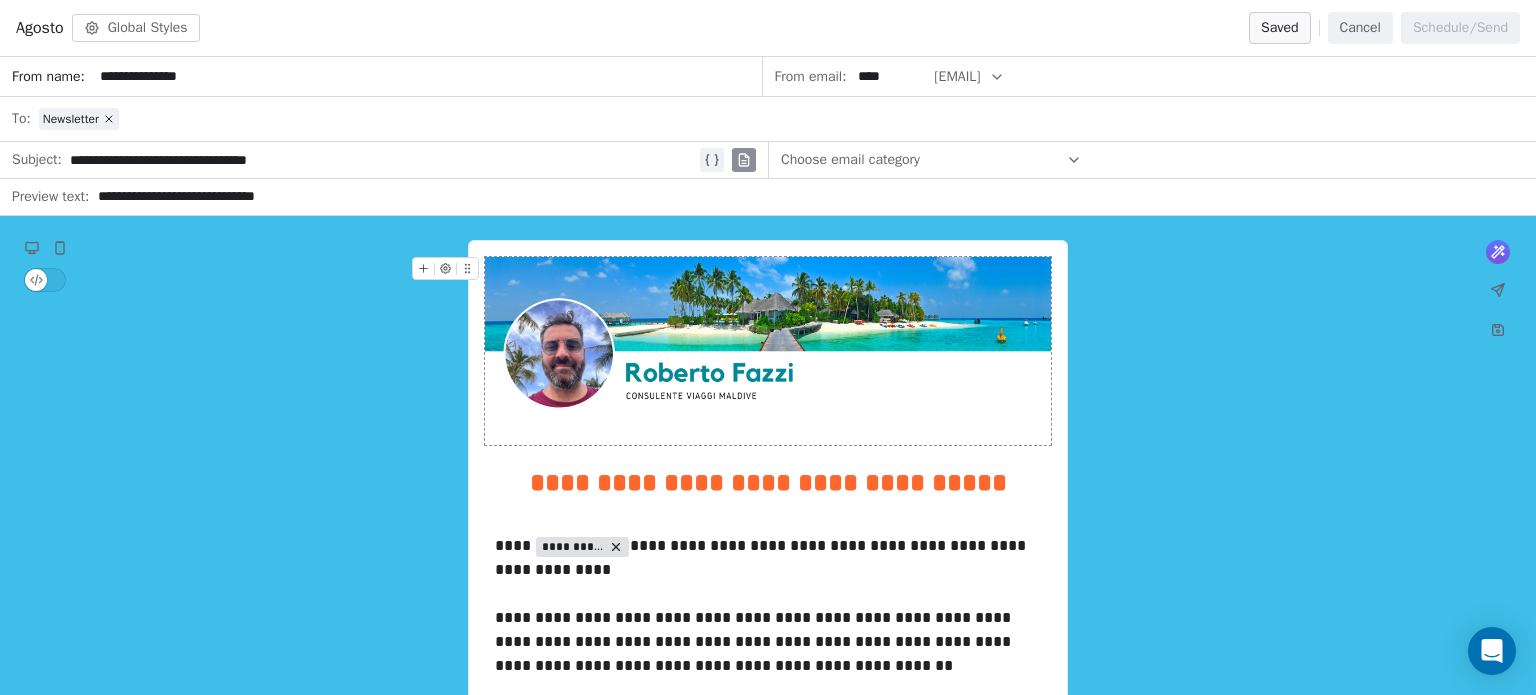 click 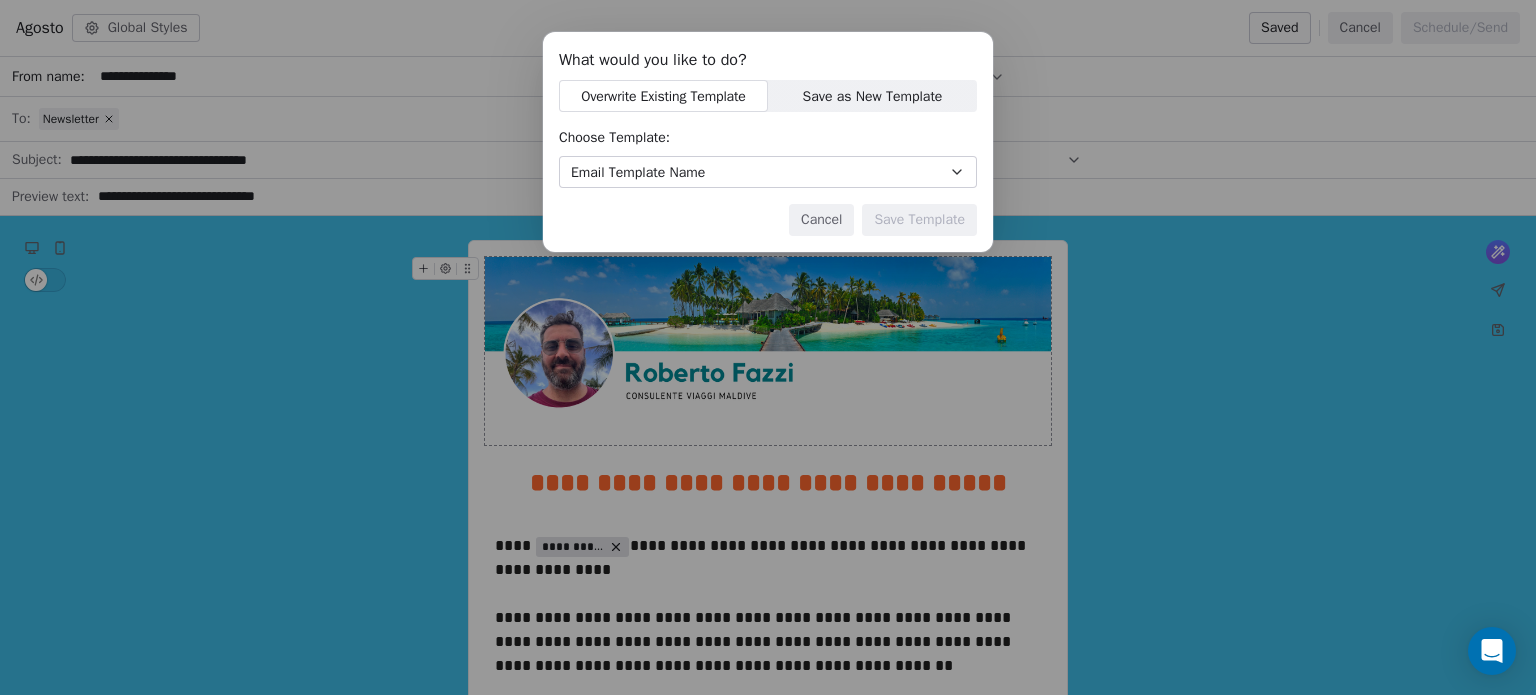 click on "Email Template Name" at bounding box center (768, 172) 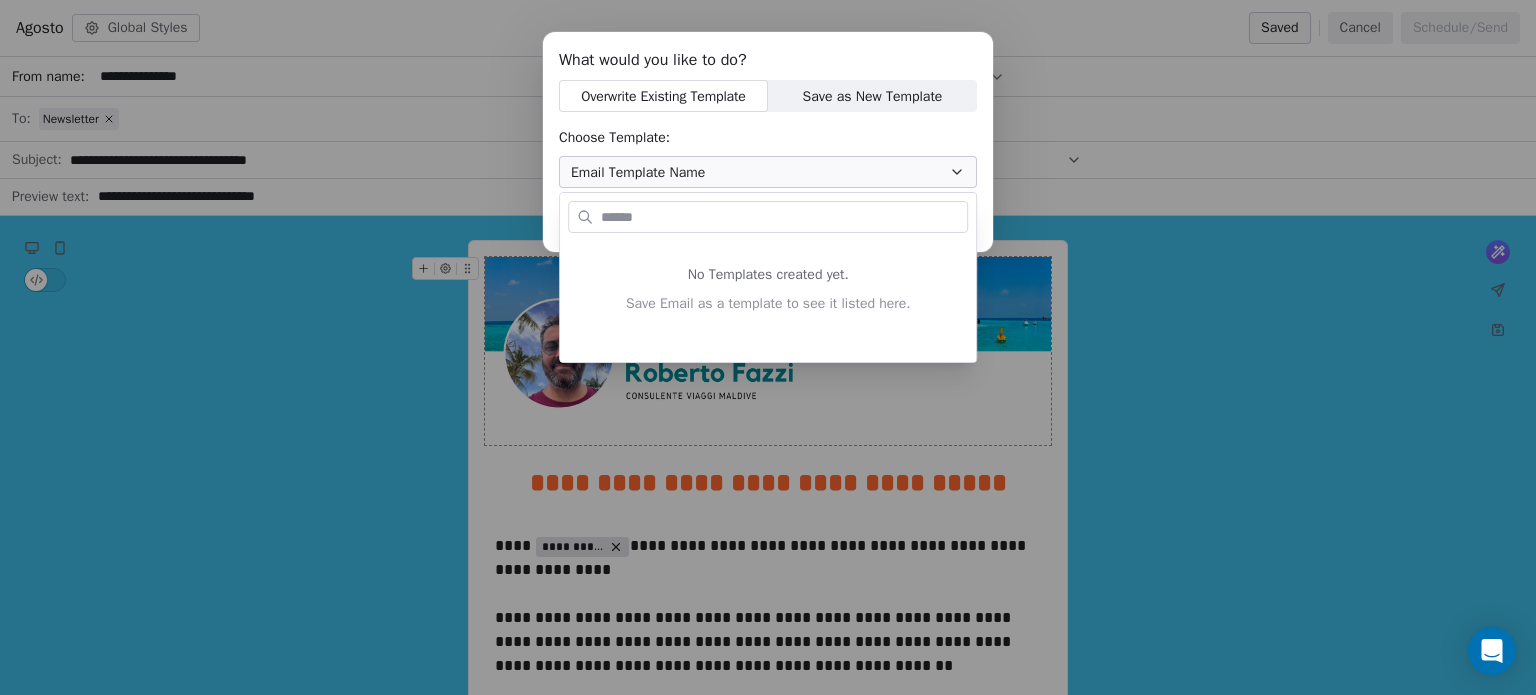 click on "What would you like to do? Overwrite Existing Template Overwrite Existing Template Save as New Template Save as New Template Choose Template: Email Template Name Cancel Save Template" at bounding box center (768, 147) 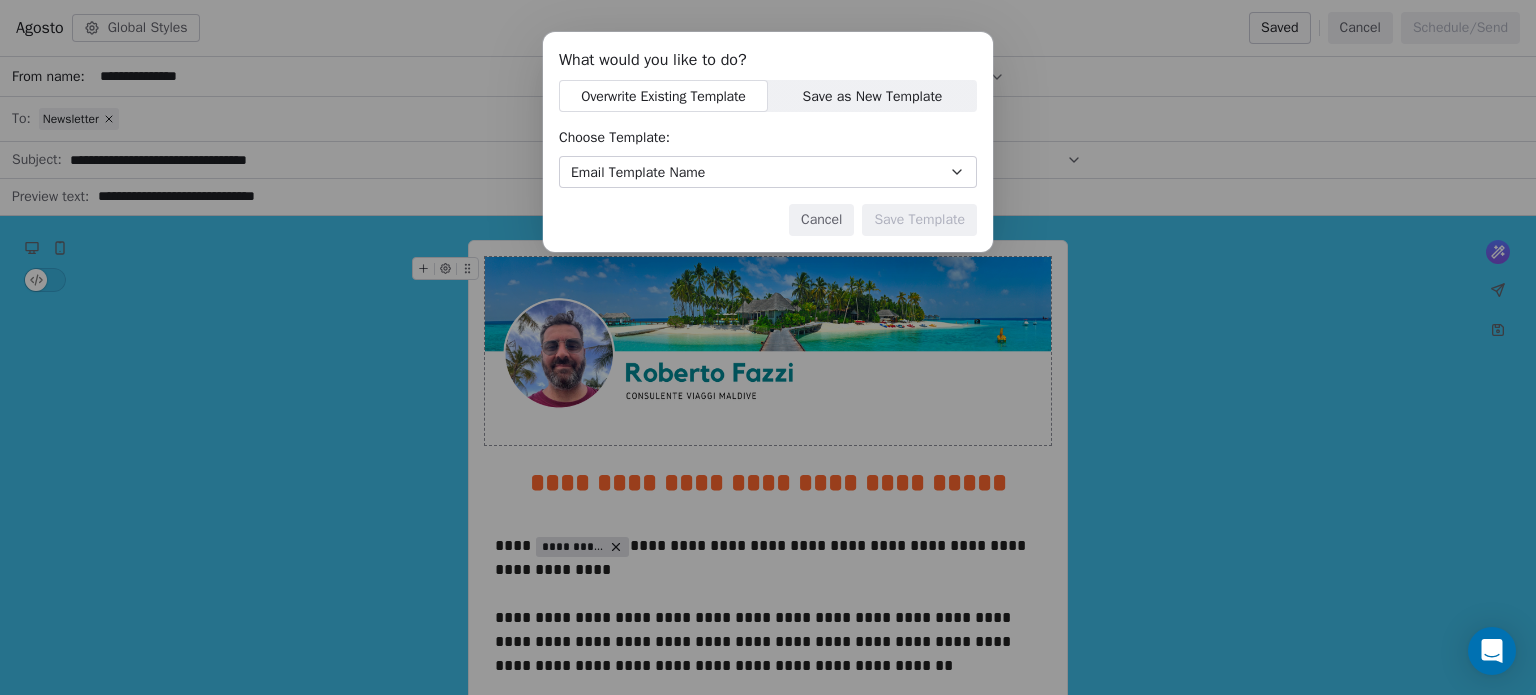 click on "Overwrite Existing Template" at bounding box center [663, 96] 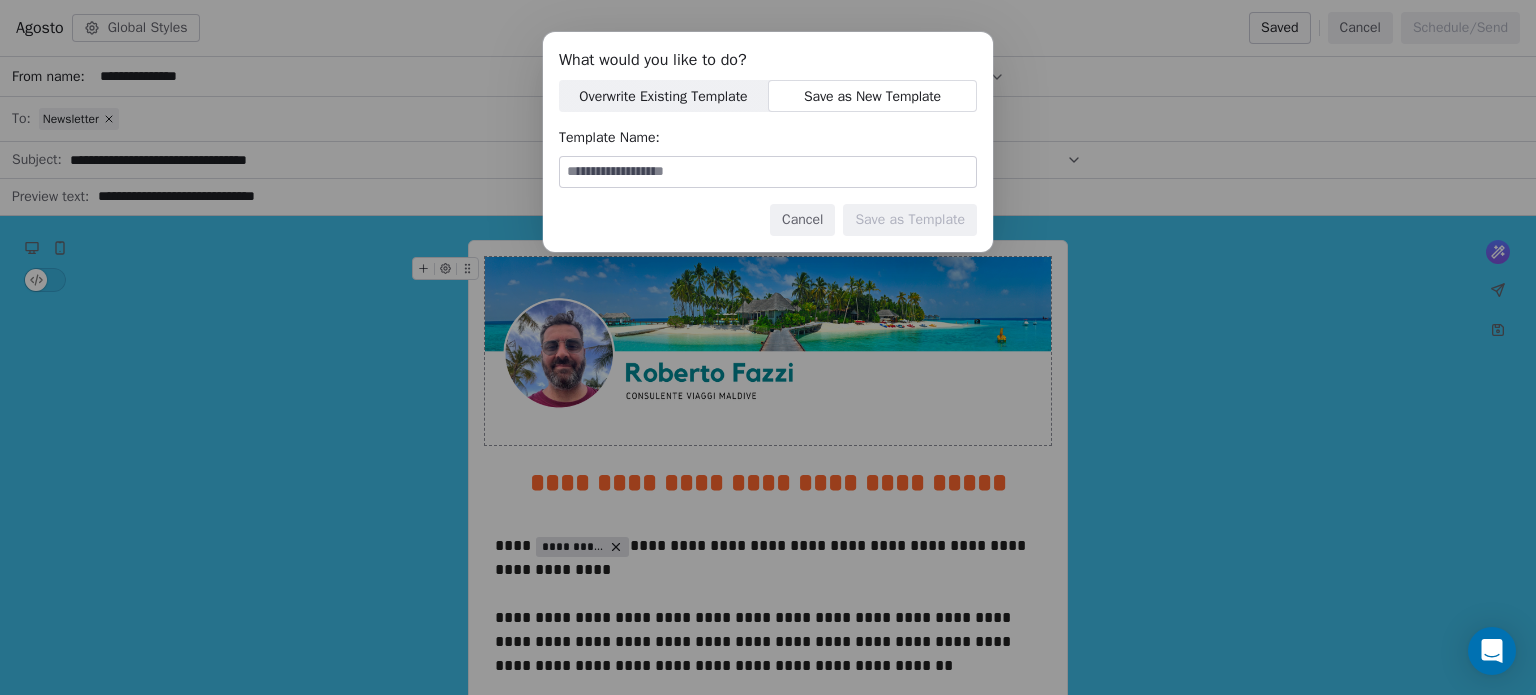 click at bounding box center (768, 172) 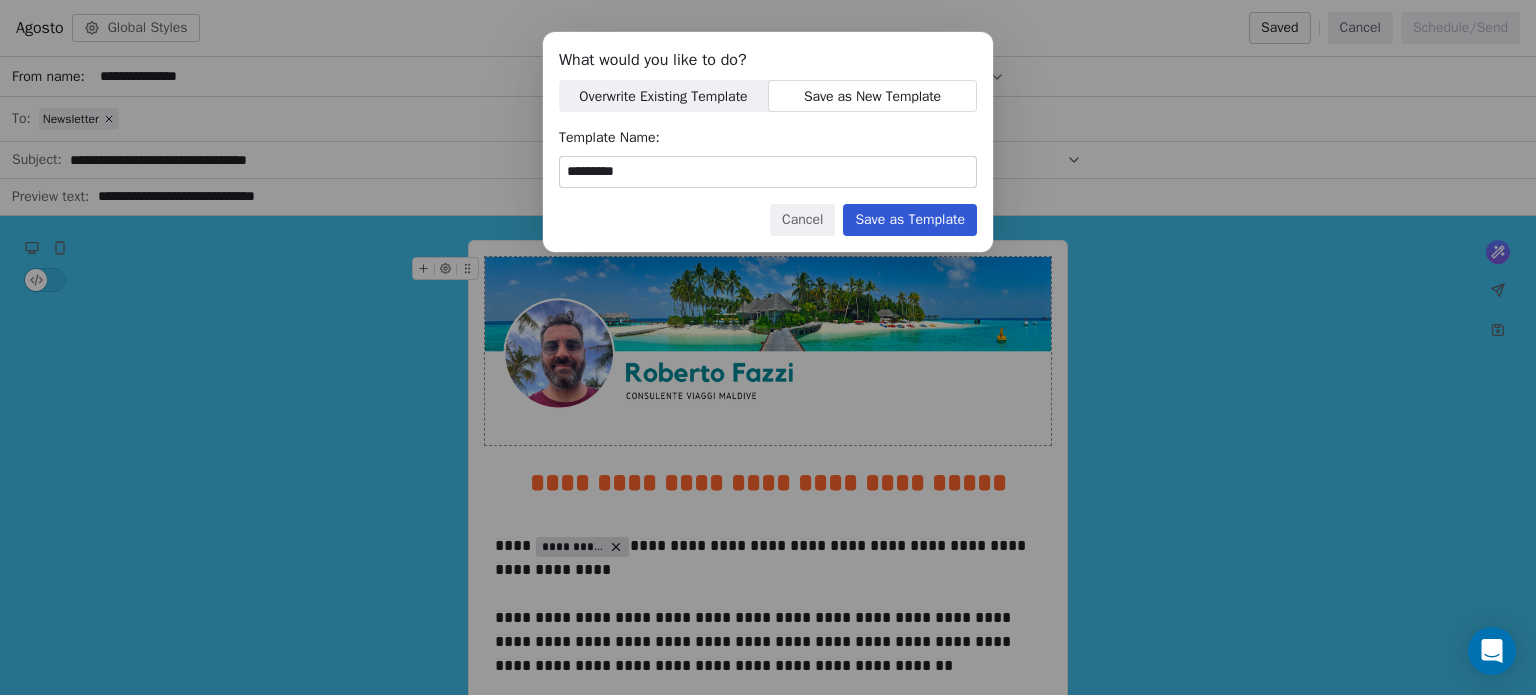 type on "*********" 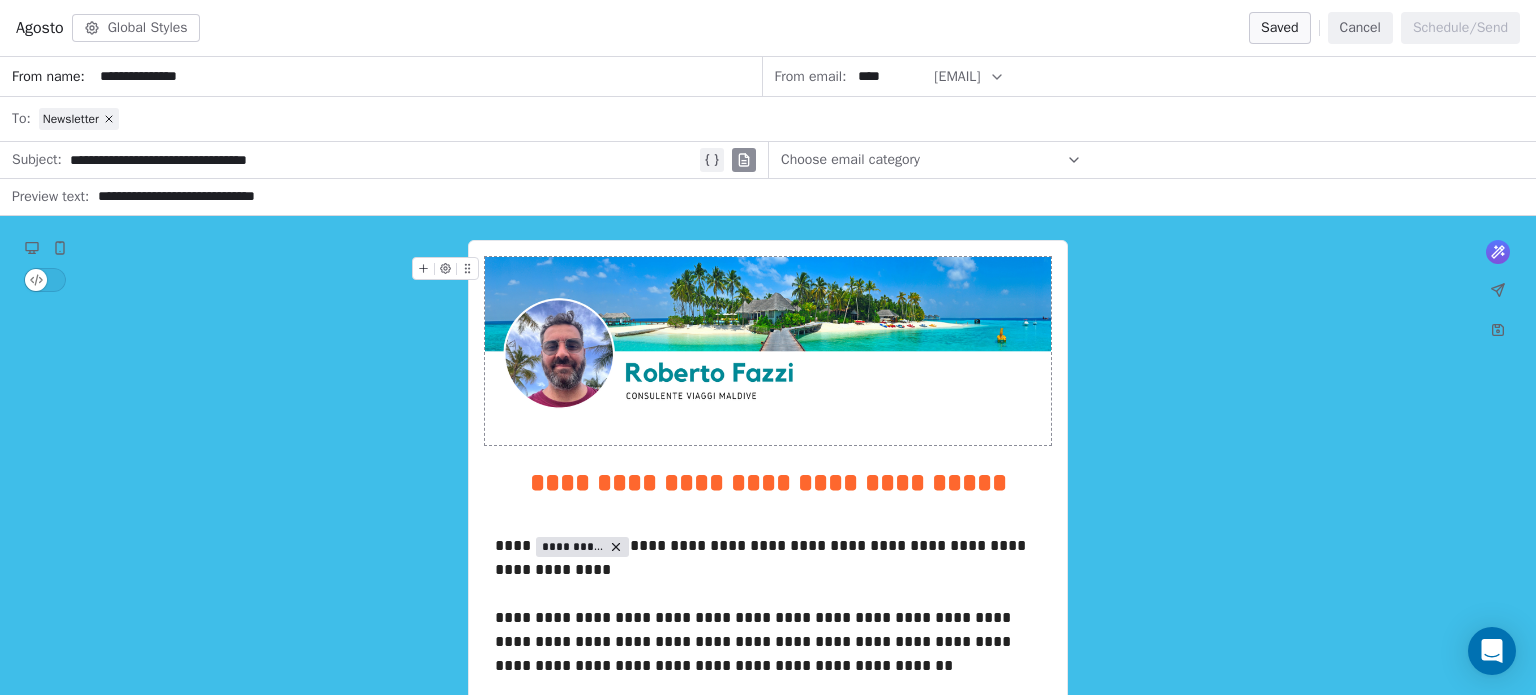 click on "Choose email category" at bounding box center [931, 160] 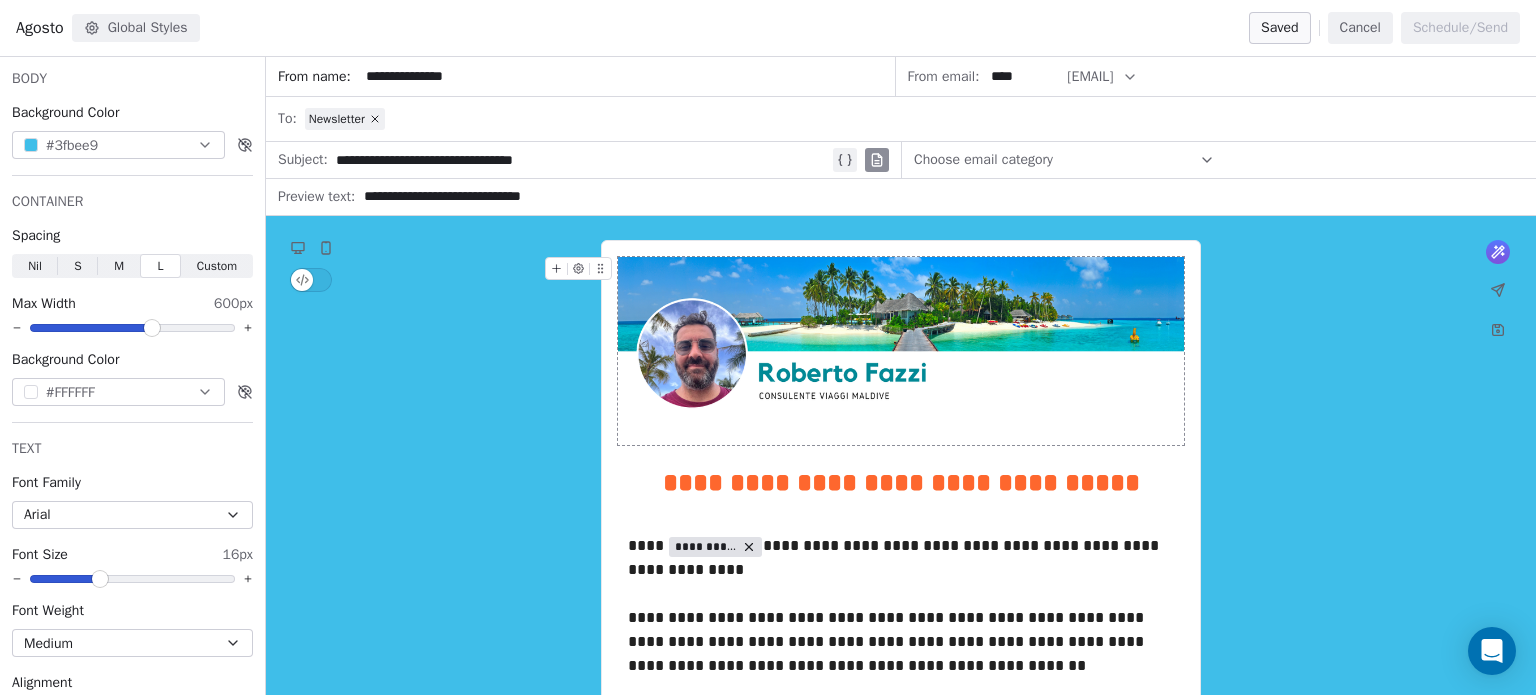 click on "Global Styles" at bounding box center (136, 28) 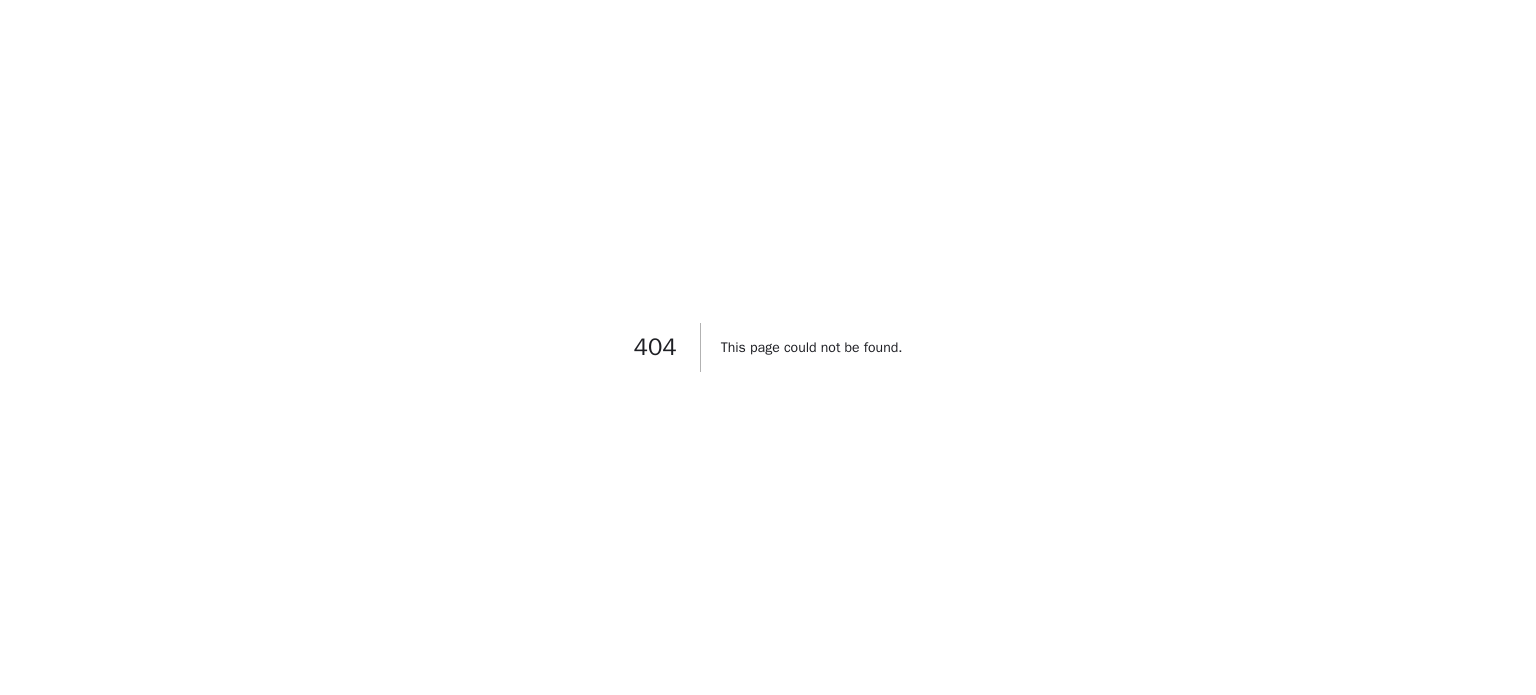 scroll, scrollTop: 0, scrollLeft: 0, axis: both 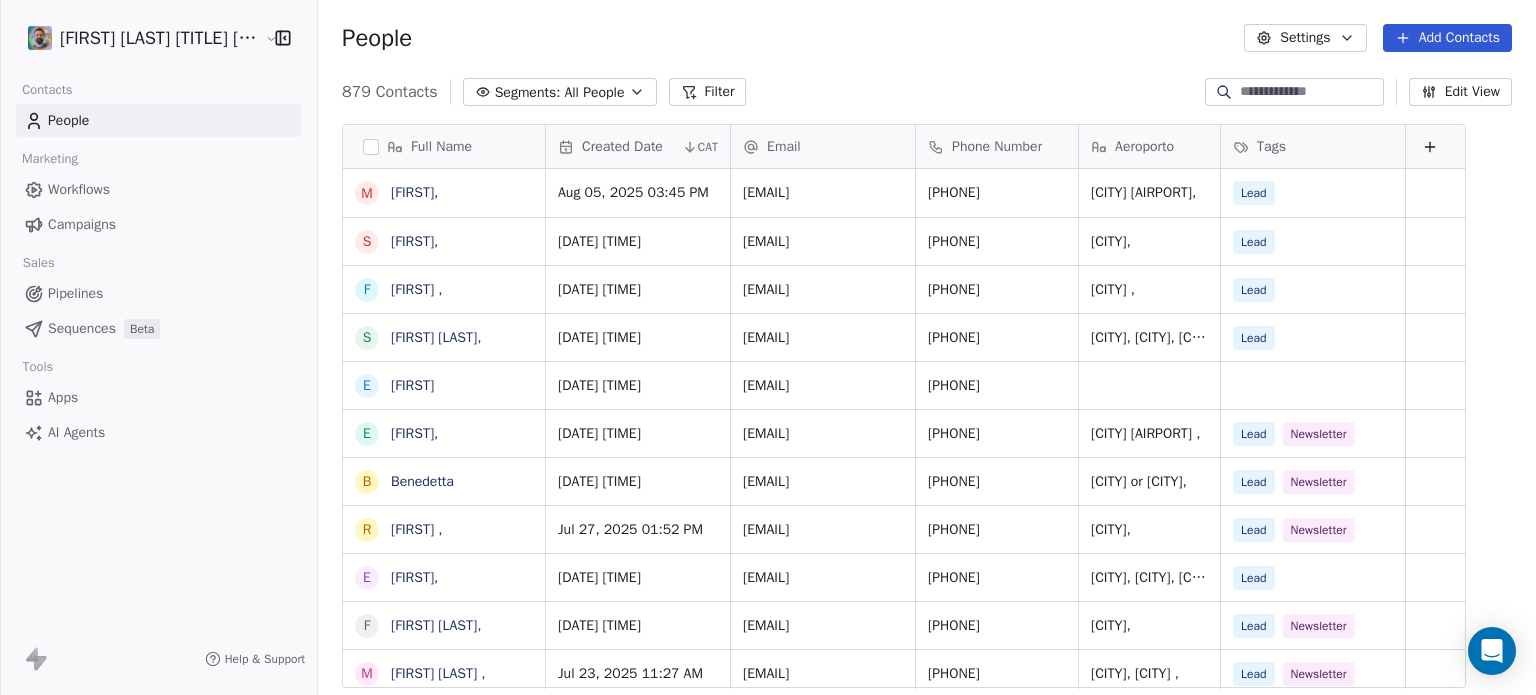 click on "Settings" at bounding box center [1305, 38] 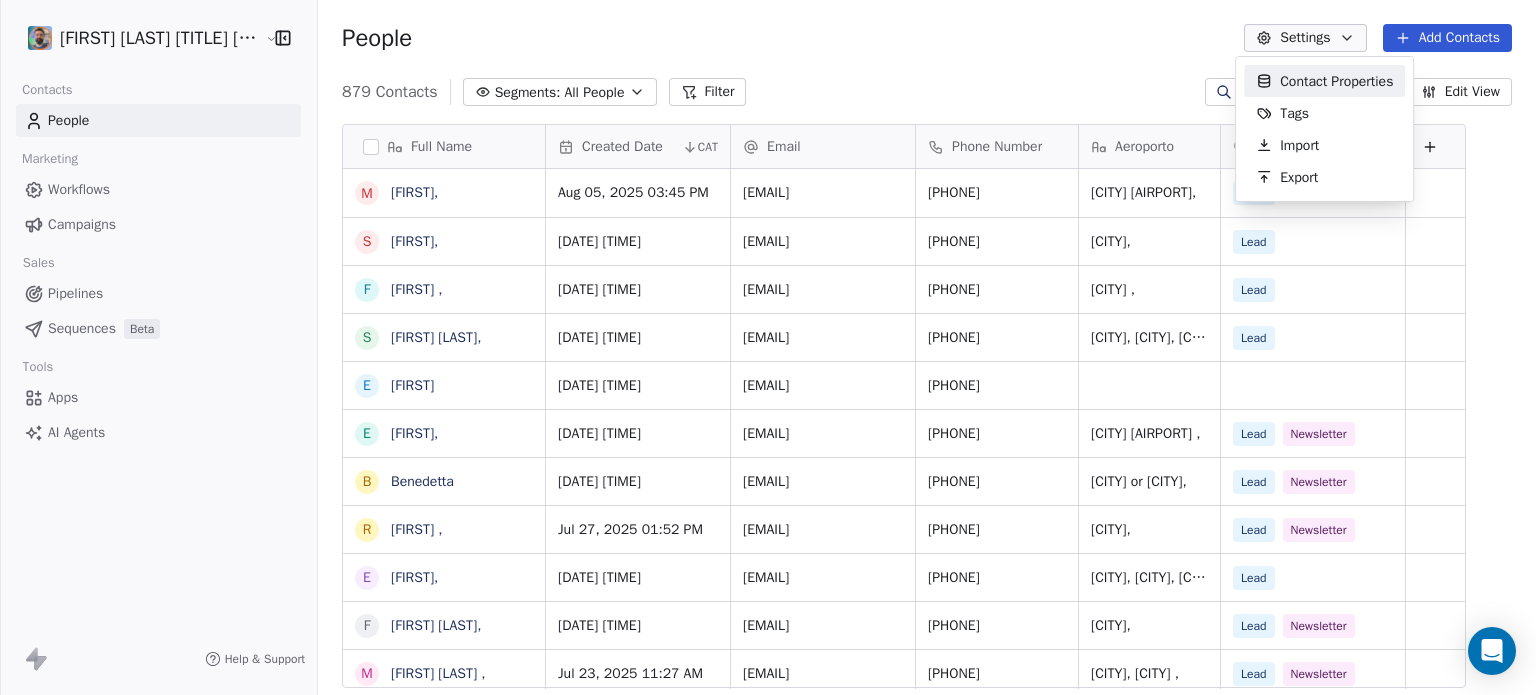 click on "Roberto Fazzi Consulente viaggi Maldive Contacts People Marketing Workflows Campaigns Sales Pipelines Sequences Beta Tools Apps AI Agents Help & Support People Settings  Add Contacts 879 Contacts Segments: All People Filter  Edit View Tag Add to Sequence Export Full Name m milena, S Sara, F Francesco , S Simone Borsari, E Emanuele E Emanuele, B Benedetta R Roberto , E Elisa, F Fabrizio D'Ambrosio, M Maria Teresa , M Martina, C Chiara, C Caterina L Laura A Antonio , N Nadia fuligni , D Domenico G Gabriela Palaciod M Michaela Malpassi , C Chiara, S Sara, V Valentina Passone , A Adriano, T Tommaso, A Aron Chiesa, A Andrea Valenti , S Simona M Mauro, S Simone De Gasperis , A Alessandro, Created Date CAT Email Phone Number Aeroporto Tags Aug 05, 2025 03:45 PM rizzomile90@gmail.com 3491289418  milano malpensa, Lead Aug 05, 2025 01:54 PM saradelbenejobs@outlook.it 3480353660  Bari, Lead Aug 05, 2025 10:10 AM rotolo-francesco@libero.it 3204930027  Napoli , Lead Aug 04, 2025 07:33 AM simoglo@yahoo.it 3463221306" at bounding box center (768, 422) 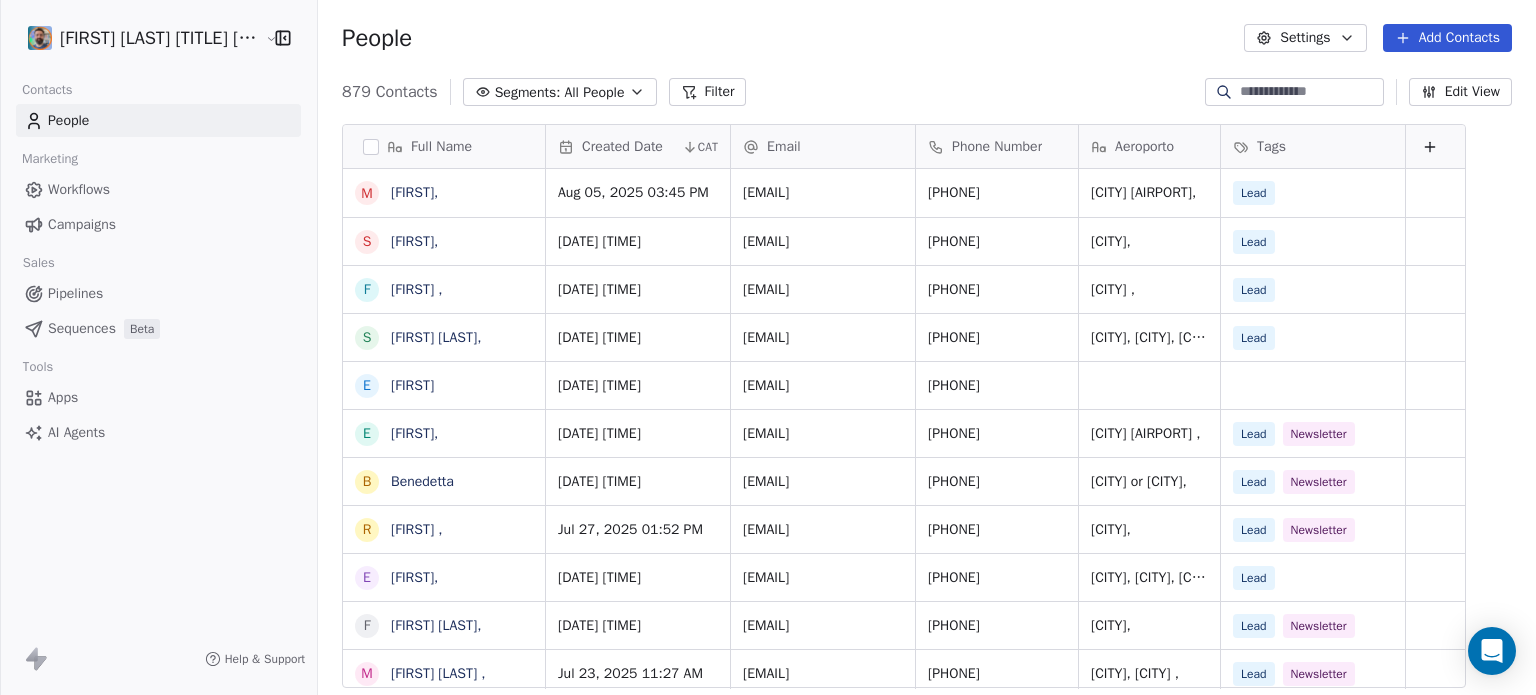 click on "Roberto Fazzi Consulente viaggi Maldive Contacts People Marketing Workflows Campaigns Sales Pipelines Sequences Beta Tools Apps AI Agents Help & Support People Settings  Add Contacts 879 Contacts Segments: All People Filter  Edit View Tag Add to Sequence Export Full Name m milena, S Sara, F Francesco , S Simone Borsari, E Emanuele E Emanuele, B Benedetta R Roberto , E Elisa, F Fabrizio D'Ambrosio, M Maria Teresa , M Martina, C Chiara, C Caterina L Laura A Antonio , N Nadia fuligni , D Domenico G Gabriela Palaciod M Michaela Malpassi , C Chiara, S Sara, V Valentina Passone , A Adriano, T Tommaso, A Aron Chiesa, A Andrea Valenti , S Simona M Mauro, S Simone De Gasperis , A Alessandro, Created Date CAT Email Phone Number Aeroporto Tags Aug 05, 2025 03:45 PM rizzomile90@gmail.com 3491289418  milano malpensa, Lead Aug 05, 2025 01:54 PM saradelbenejobs@outlook.it 3480353660  Bari, Lead Aug 05, 2025 10:10 AM rotolo-francesco@libero.it 3204930027  Napoli , Lead Aug 04, 2025 07:33 AM simoglo@yahoo.it 3463221306" at bounding box center [768, 422] 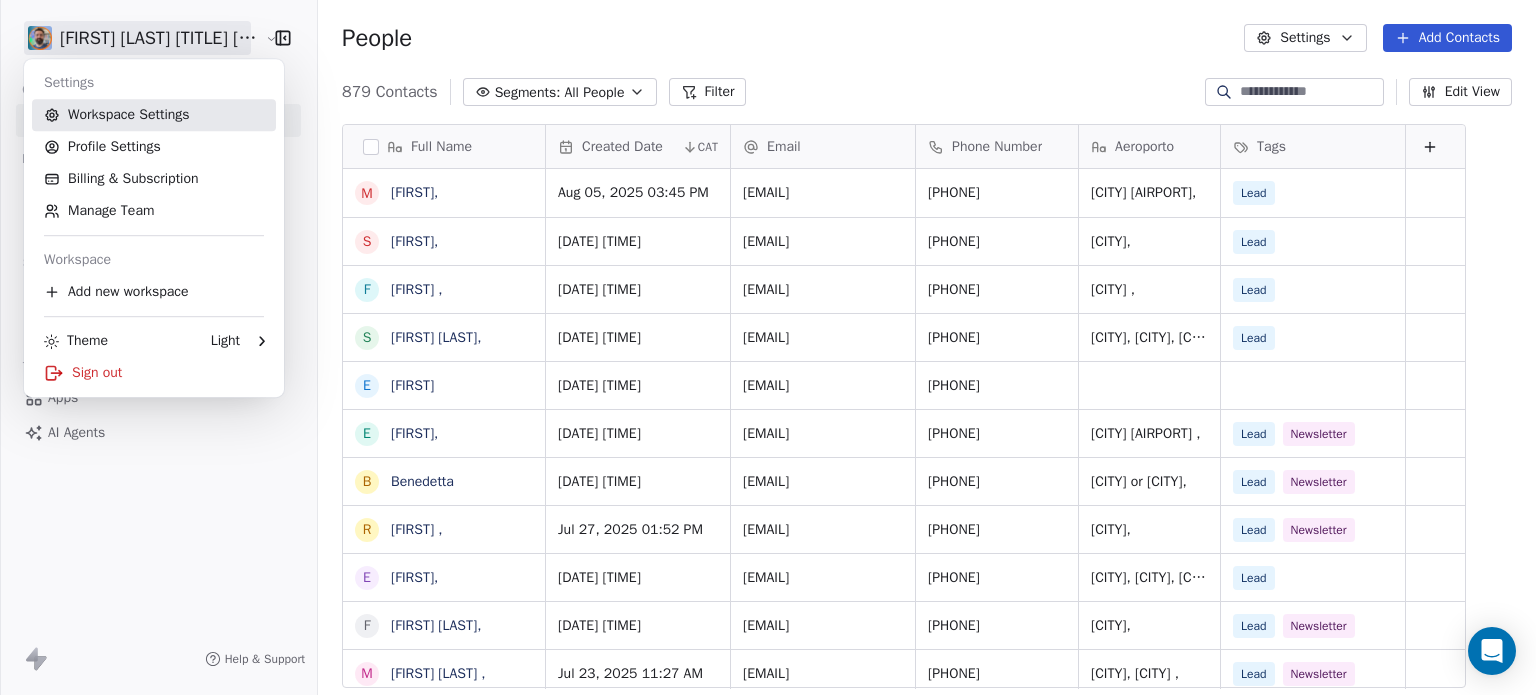 click on "Workspace Settings" at bounding box center [154, 115] 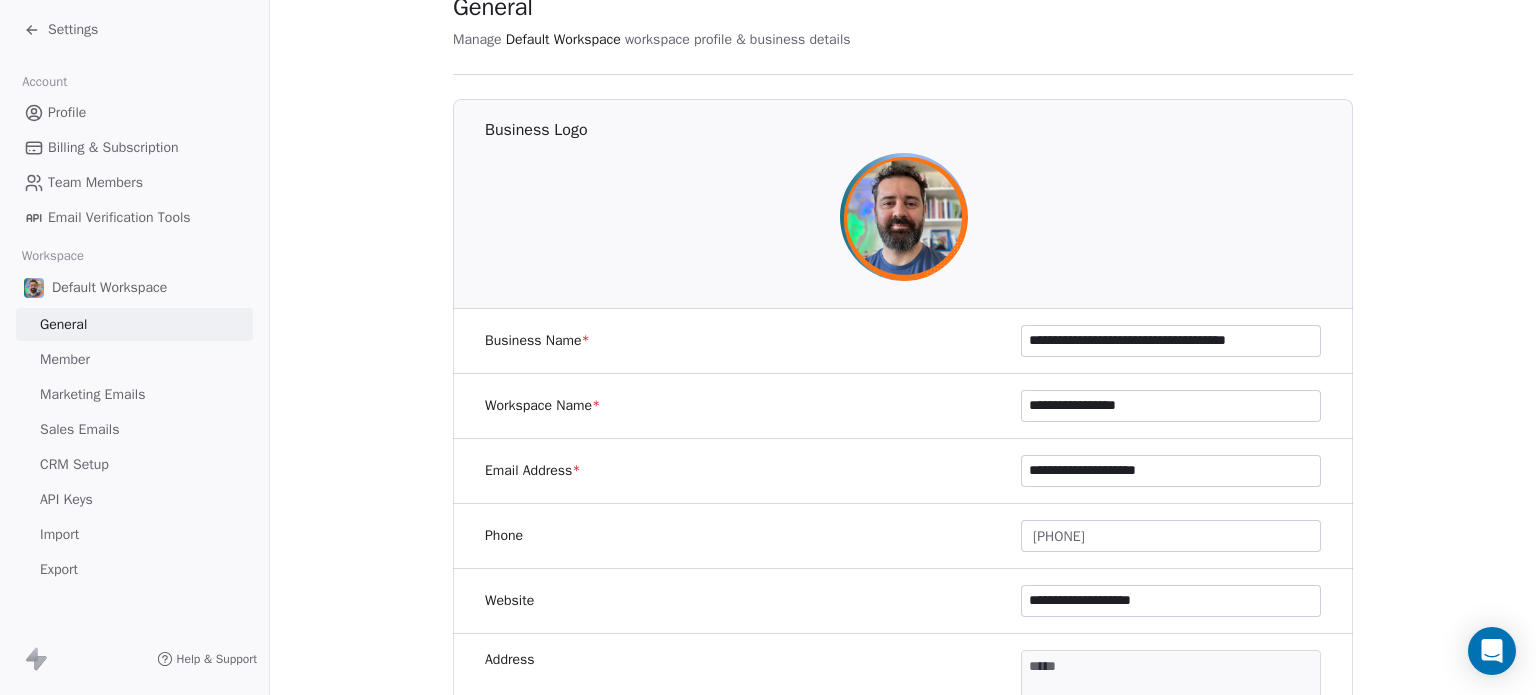 scroll, scrollTop: 0, scrollLeft: 0, axis: both 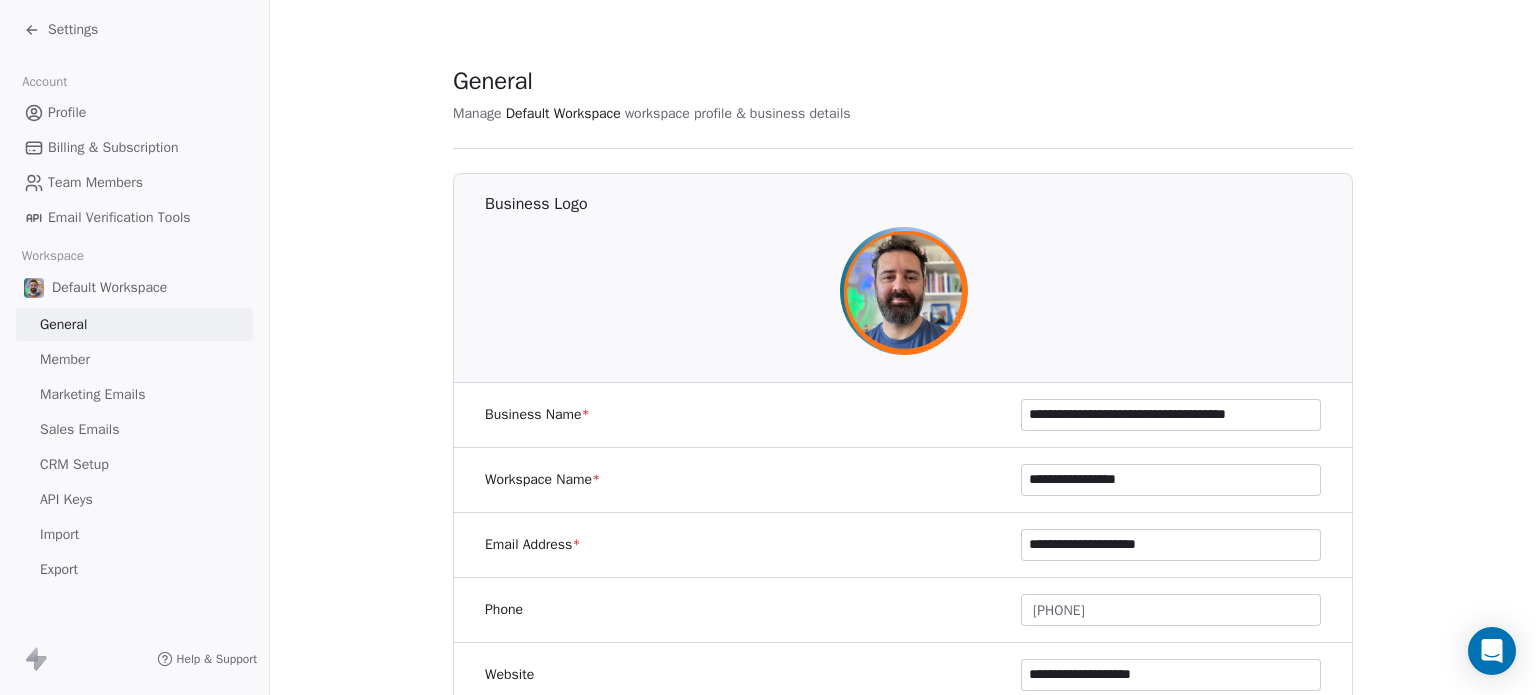 click on "Member" at bounding box center [65, 359] 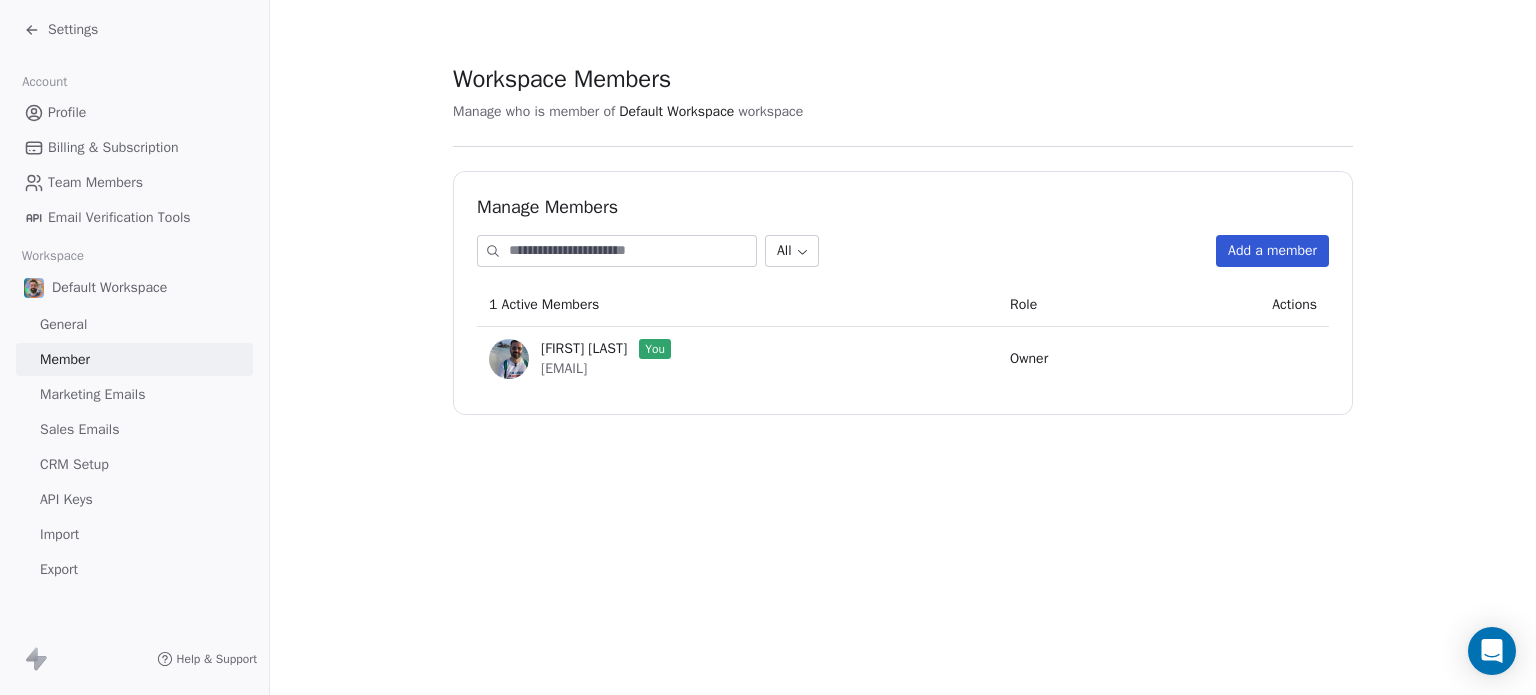 click on "Marketing Emails" at bounding box center [134, 394] 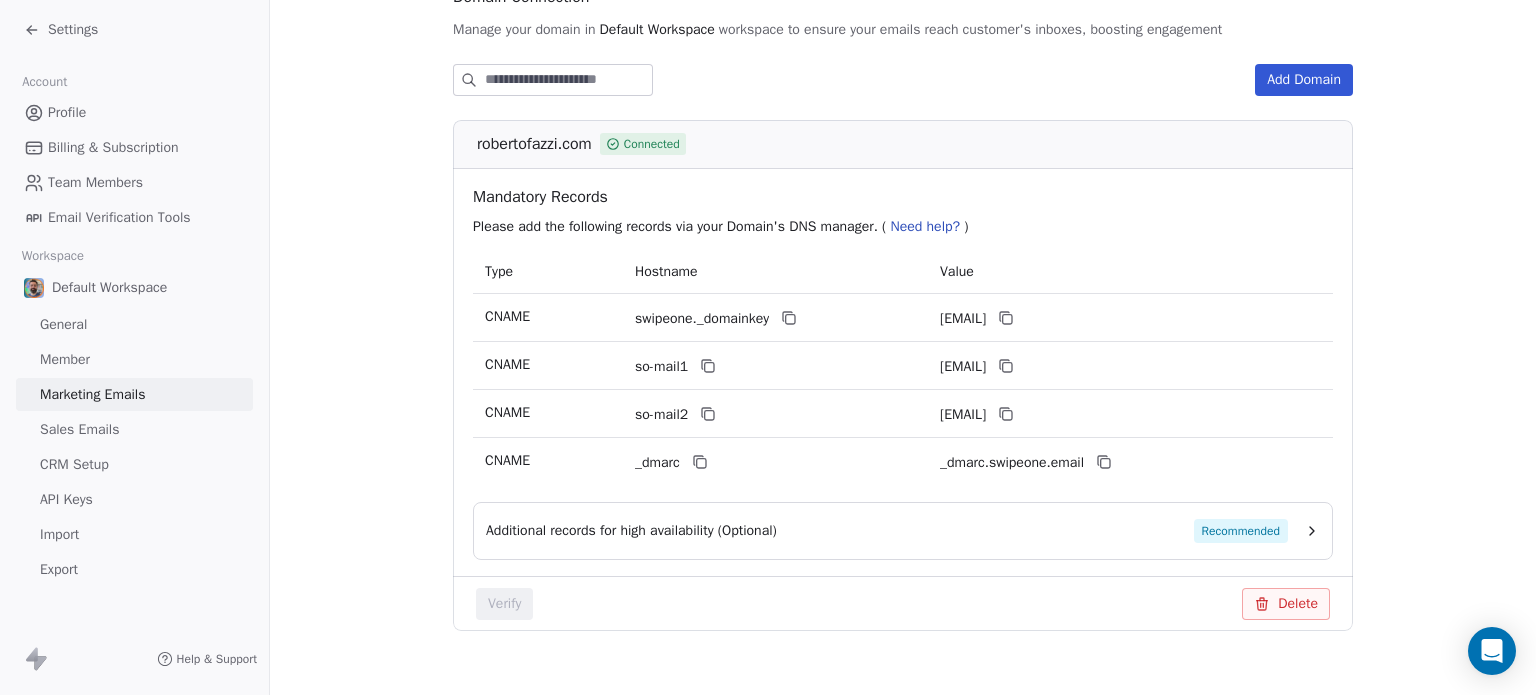 scroll, scrollTop: 284, scrollLeft: 0, axis: vertical 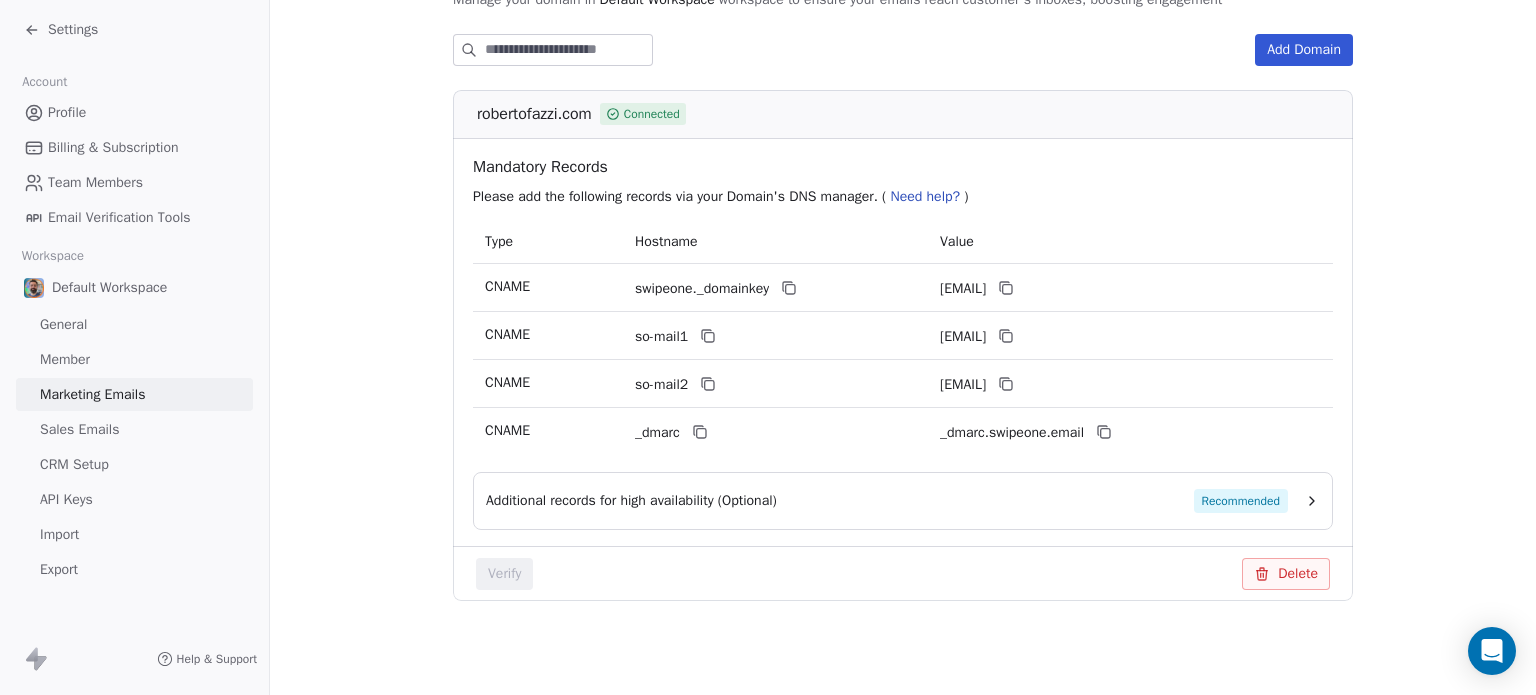 click on "Sales Emails" at bounding box center [134, 429] 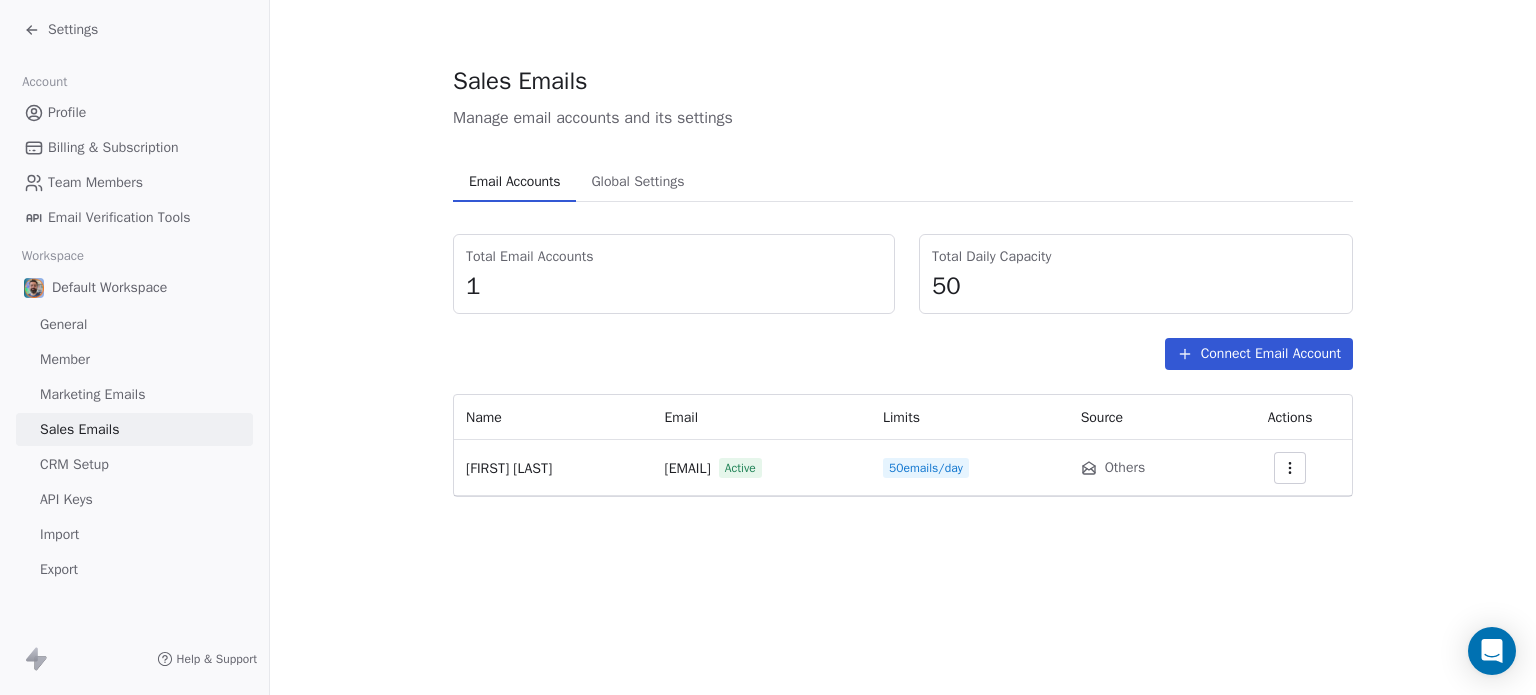 click on "CRM Setup" at bounding box center [134, 464] 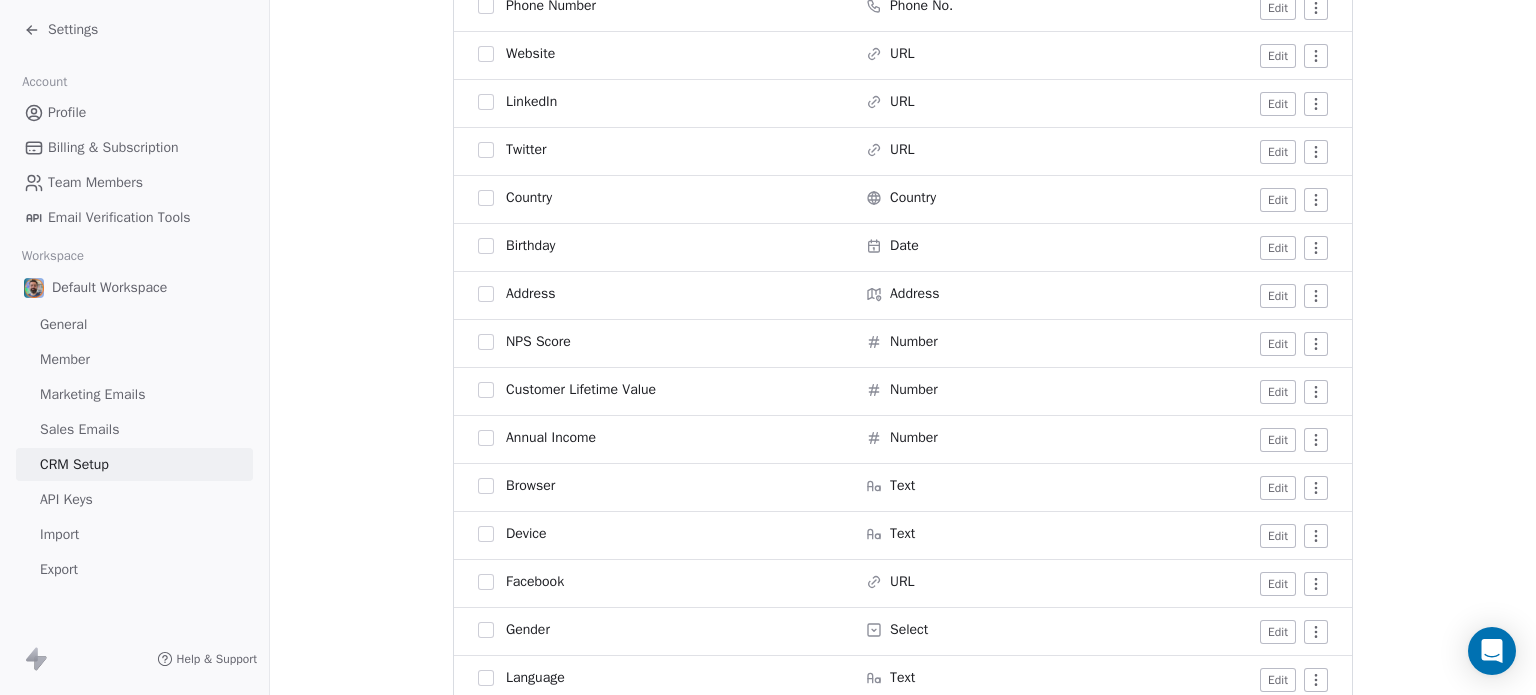 scroll, scrollTop: 500, scrollLeft: 0, axis: vertical 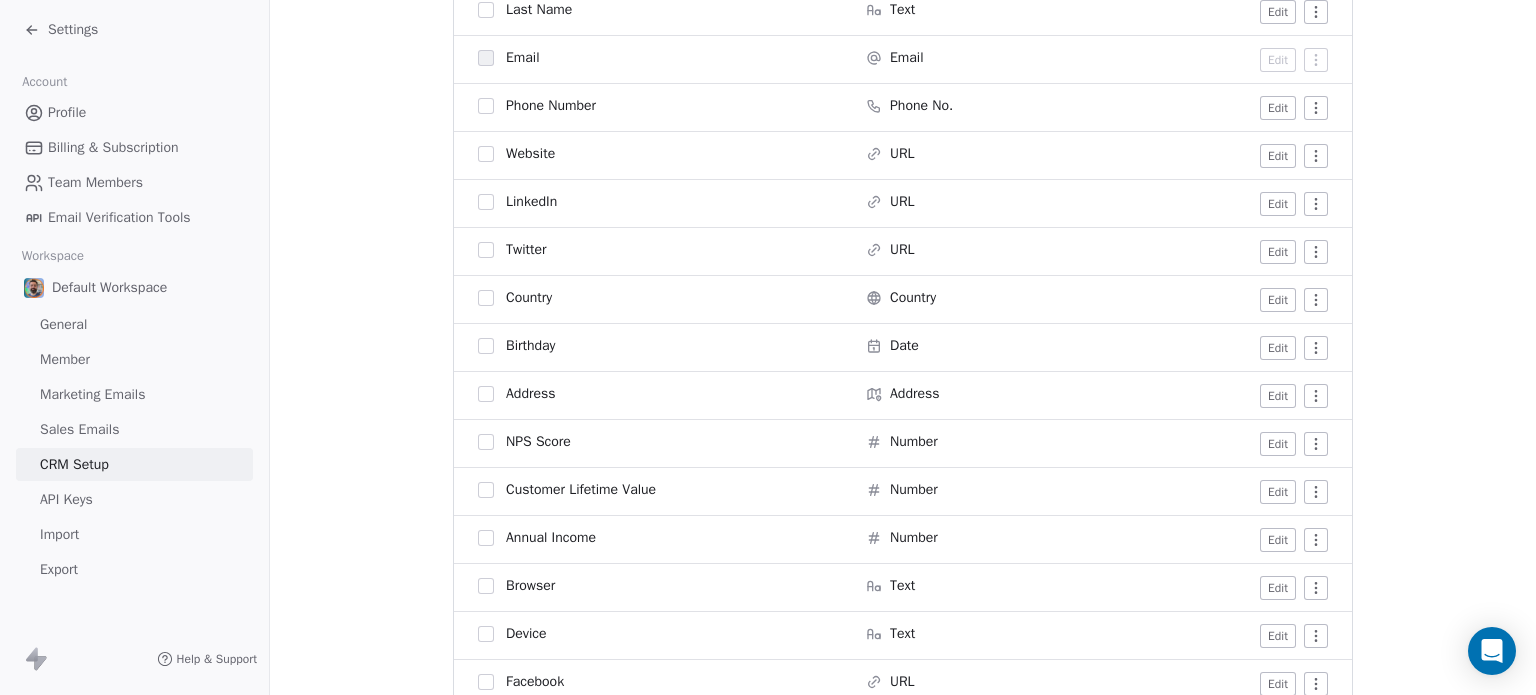 click on "API Keys" at bounding box center [66, 499] 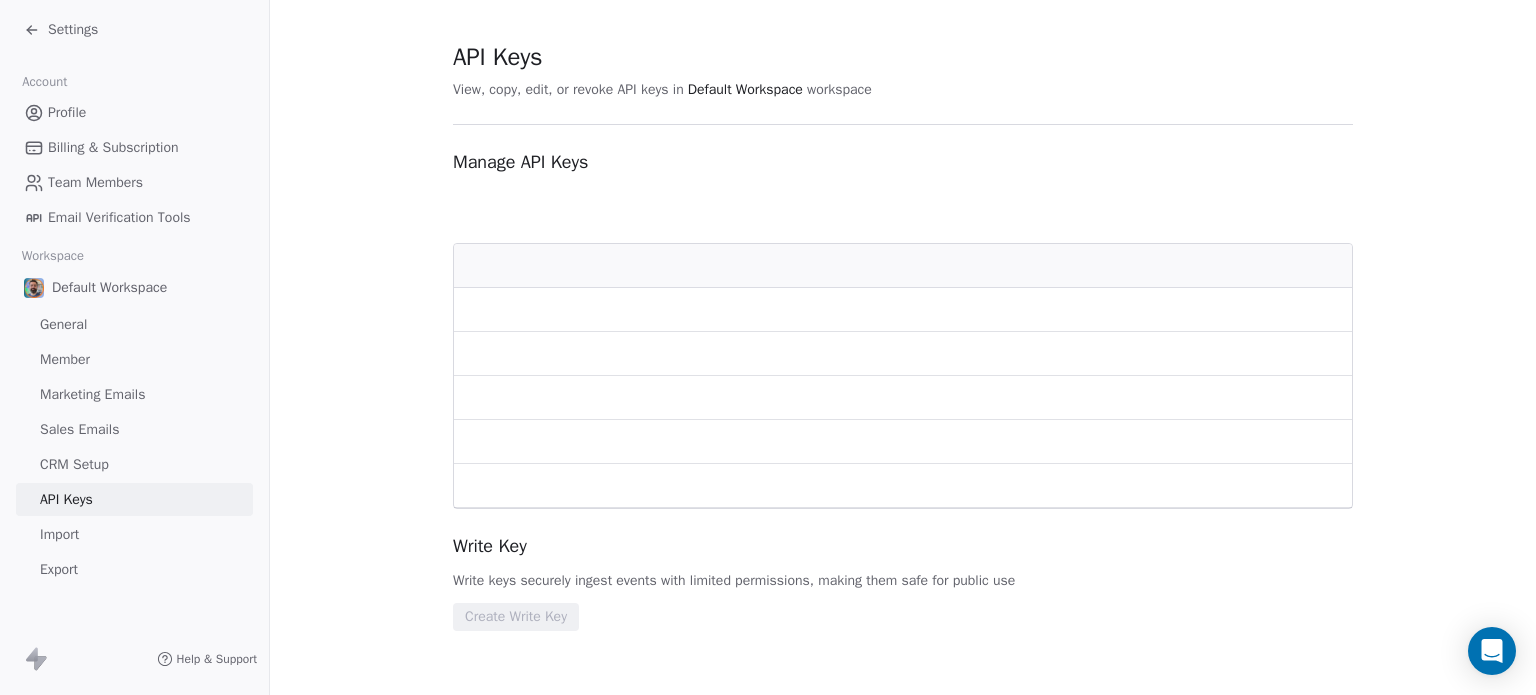 scroll, scrollTop: 0, scrollLeft: 0, axis: both 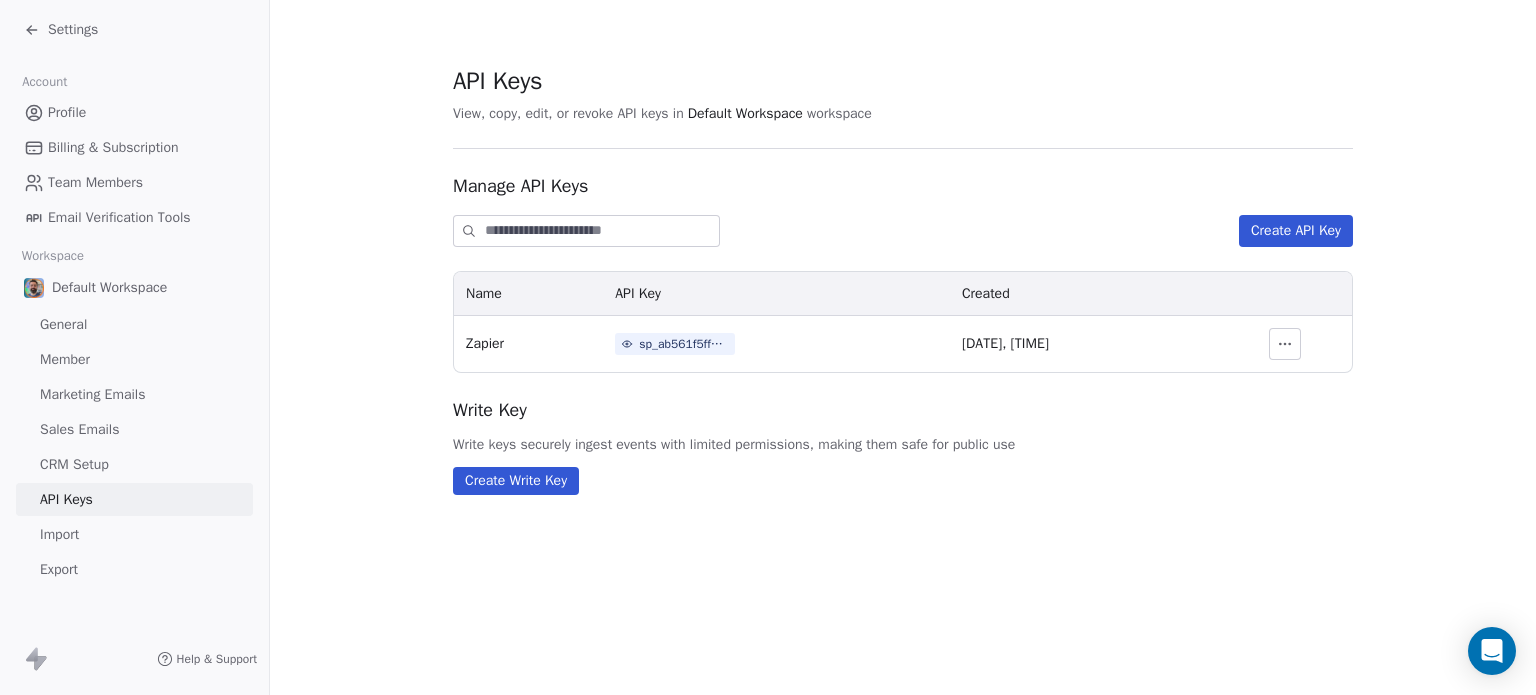 click on "Import" at bounding box center [59, 534] 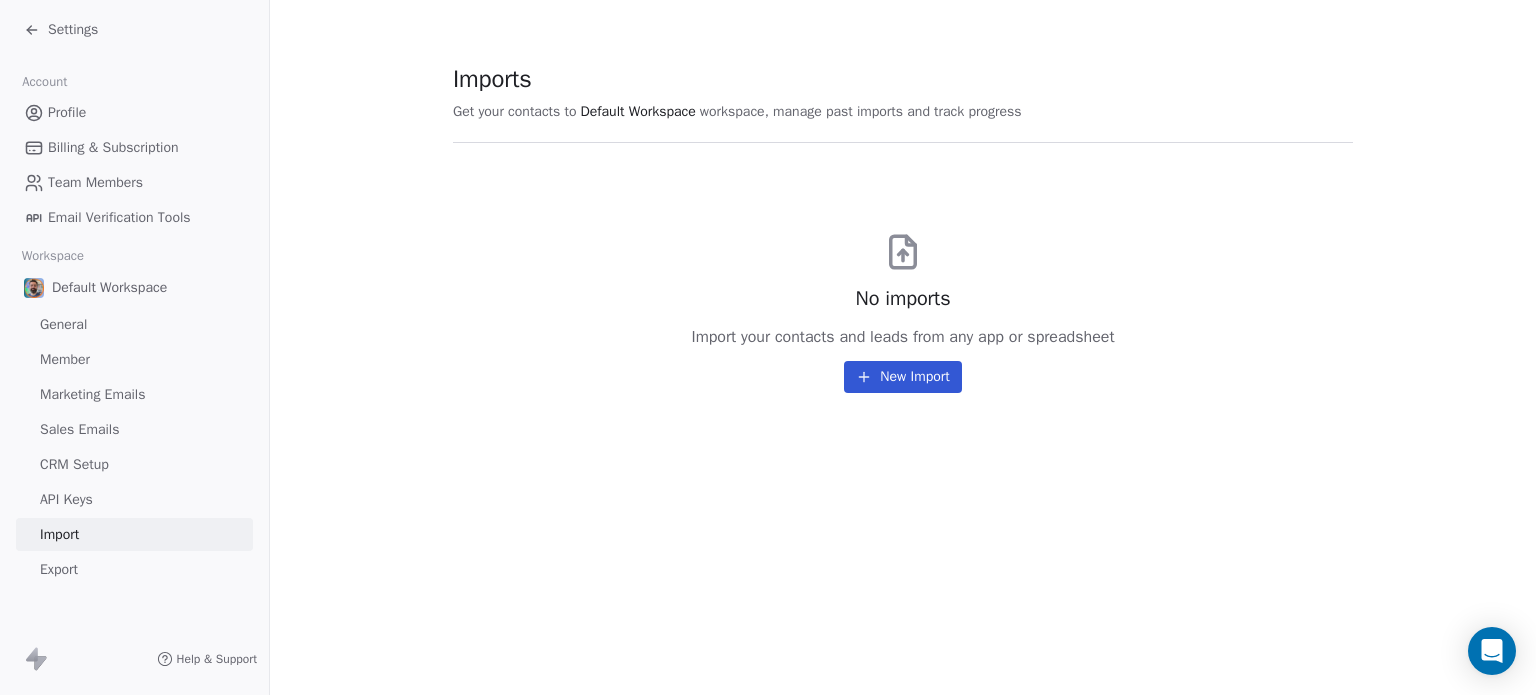 click on "Settings" at bounding box center (73, 30) 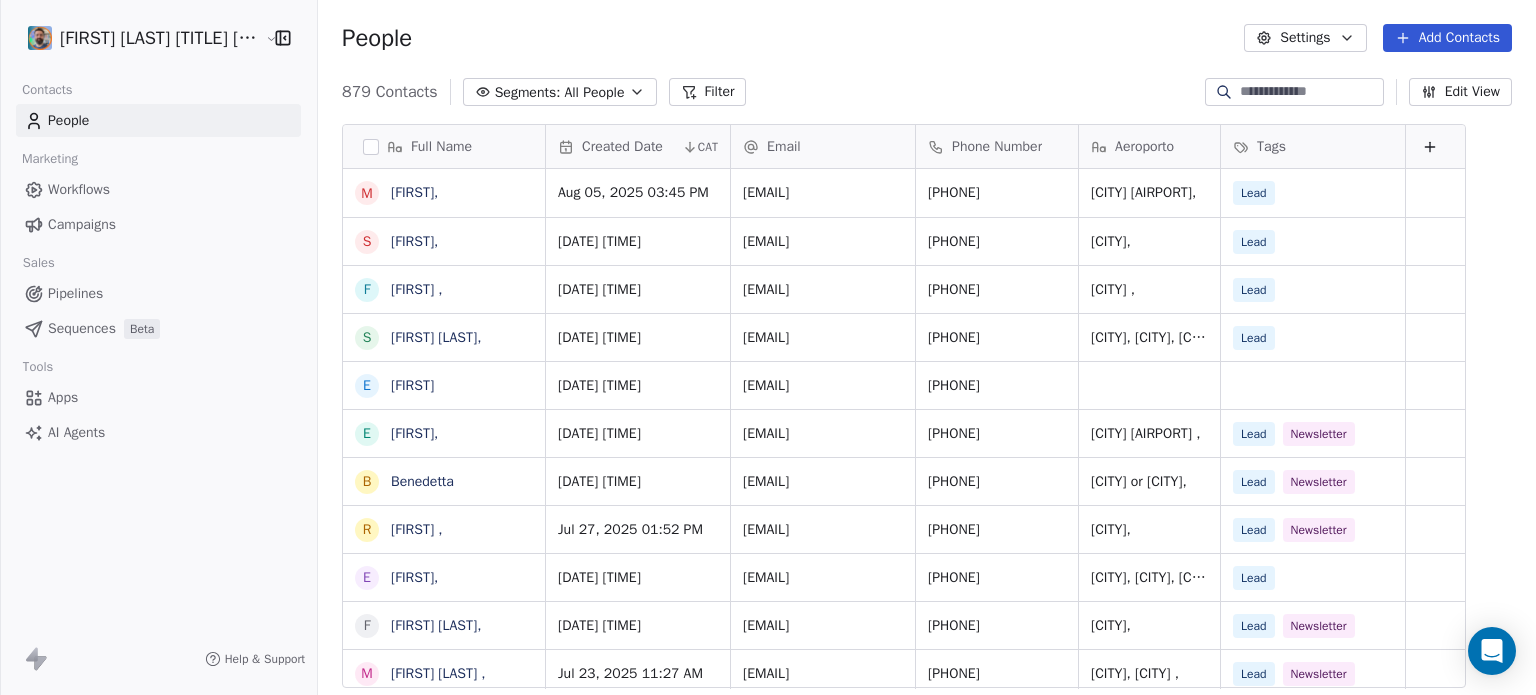 scroll, scrollTop: 16, scrollLeft: 16, axis: both 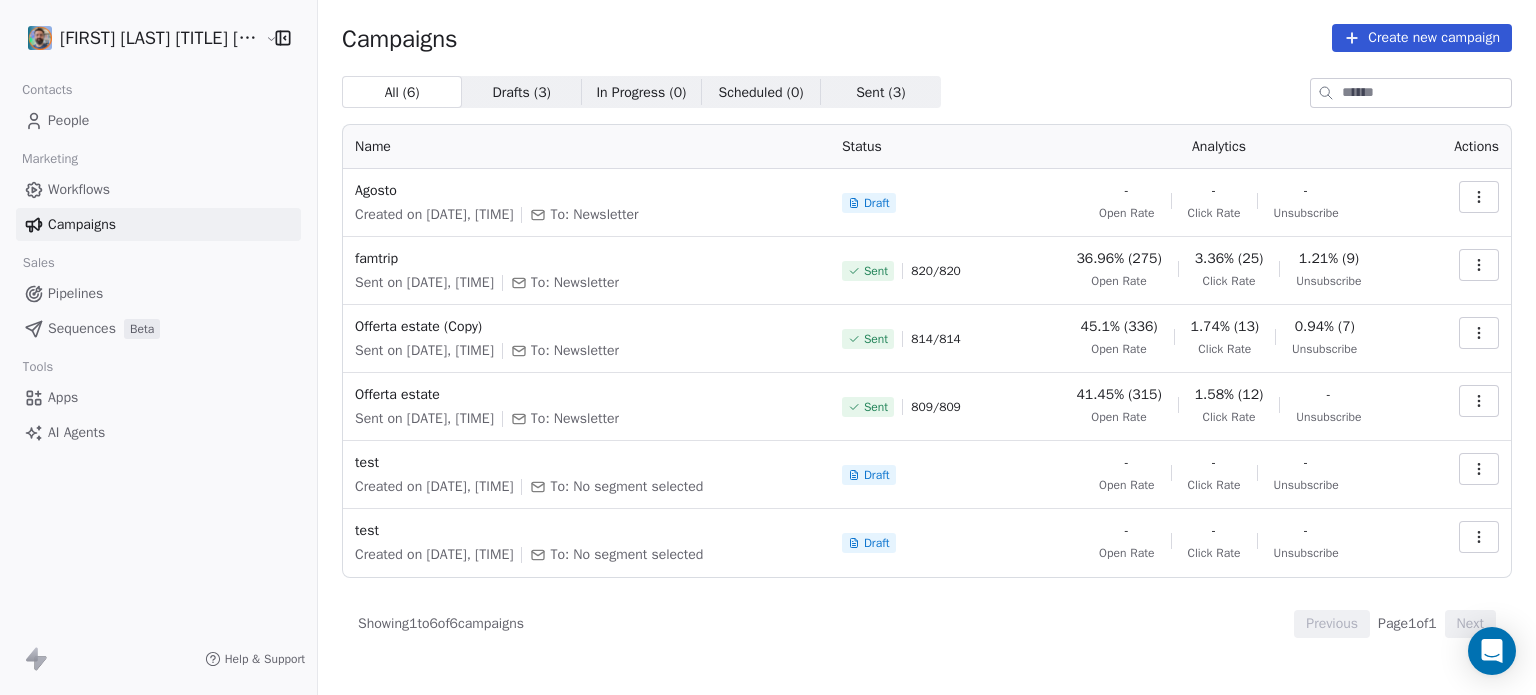 click 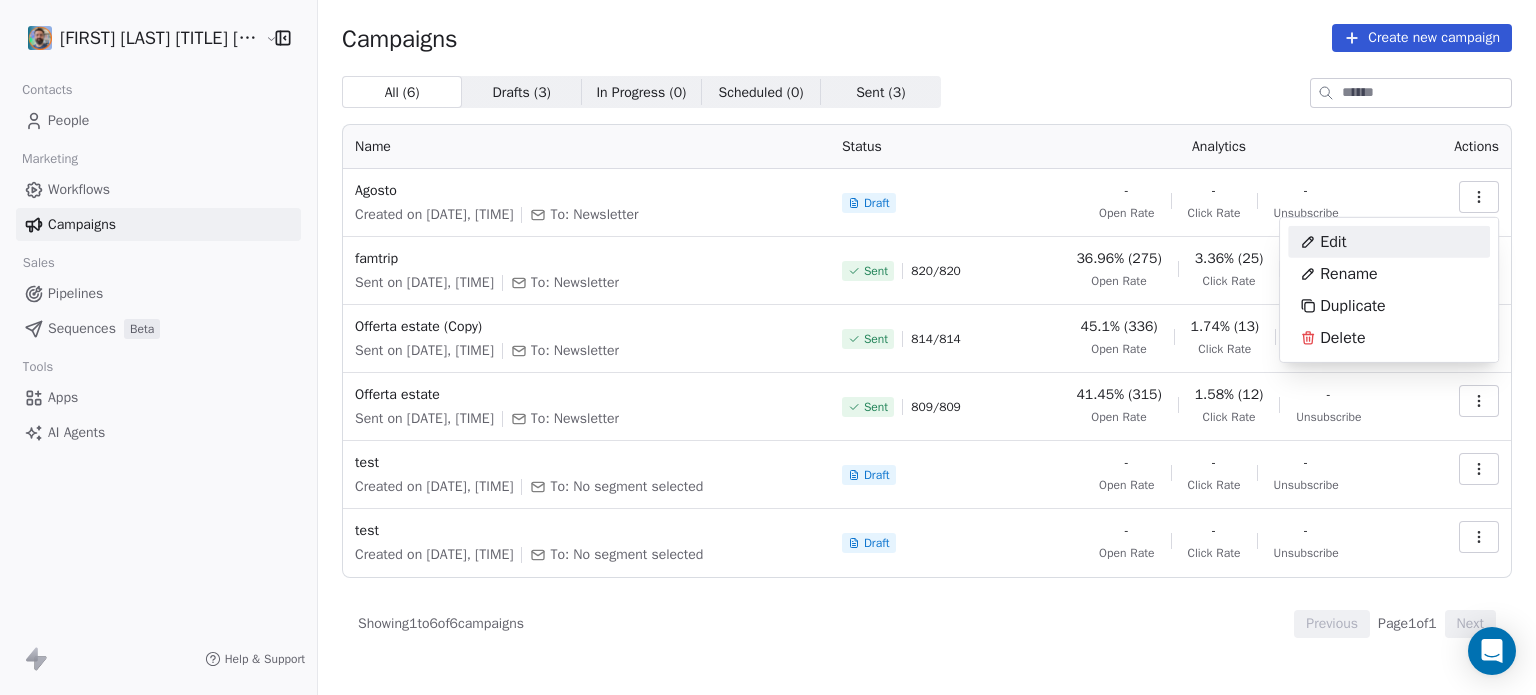 click on "Edit" at bounding box center [1333, 242] 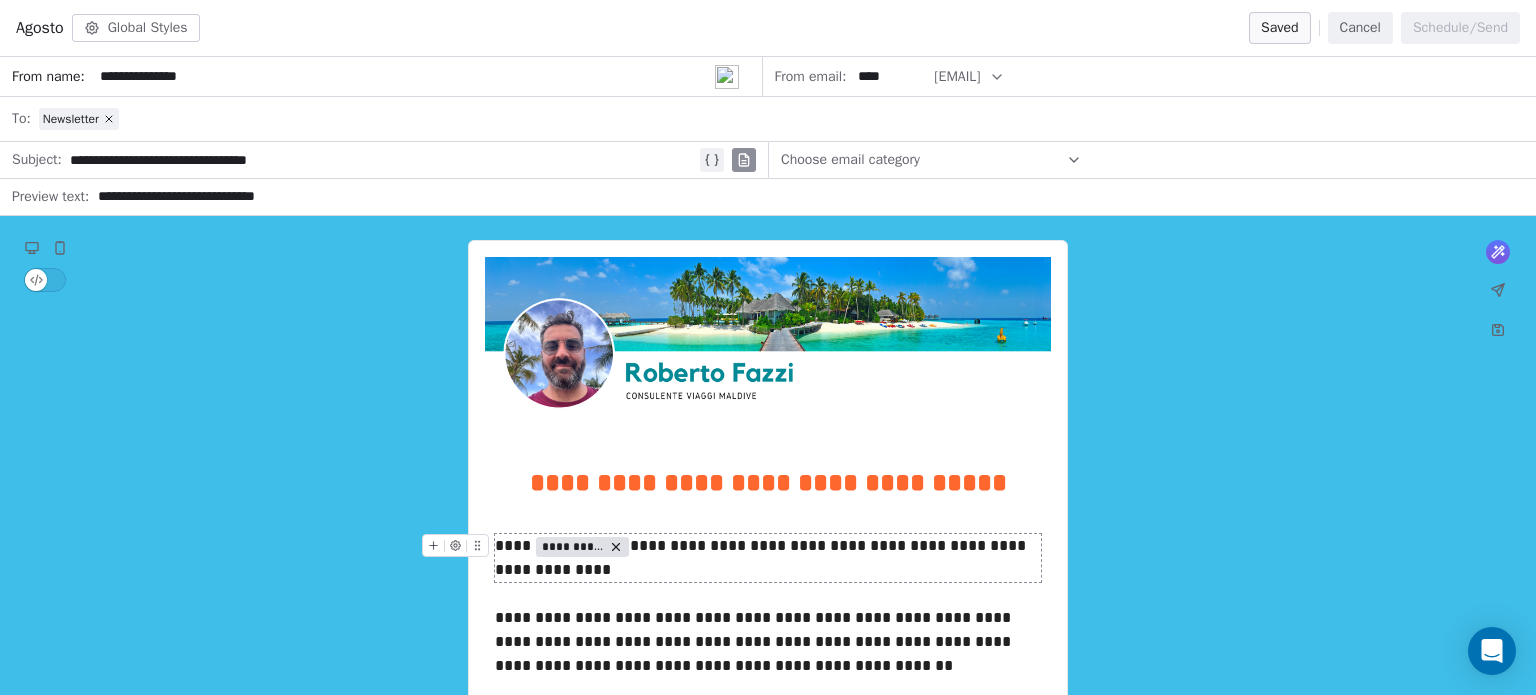 click 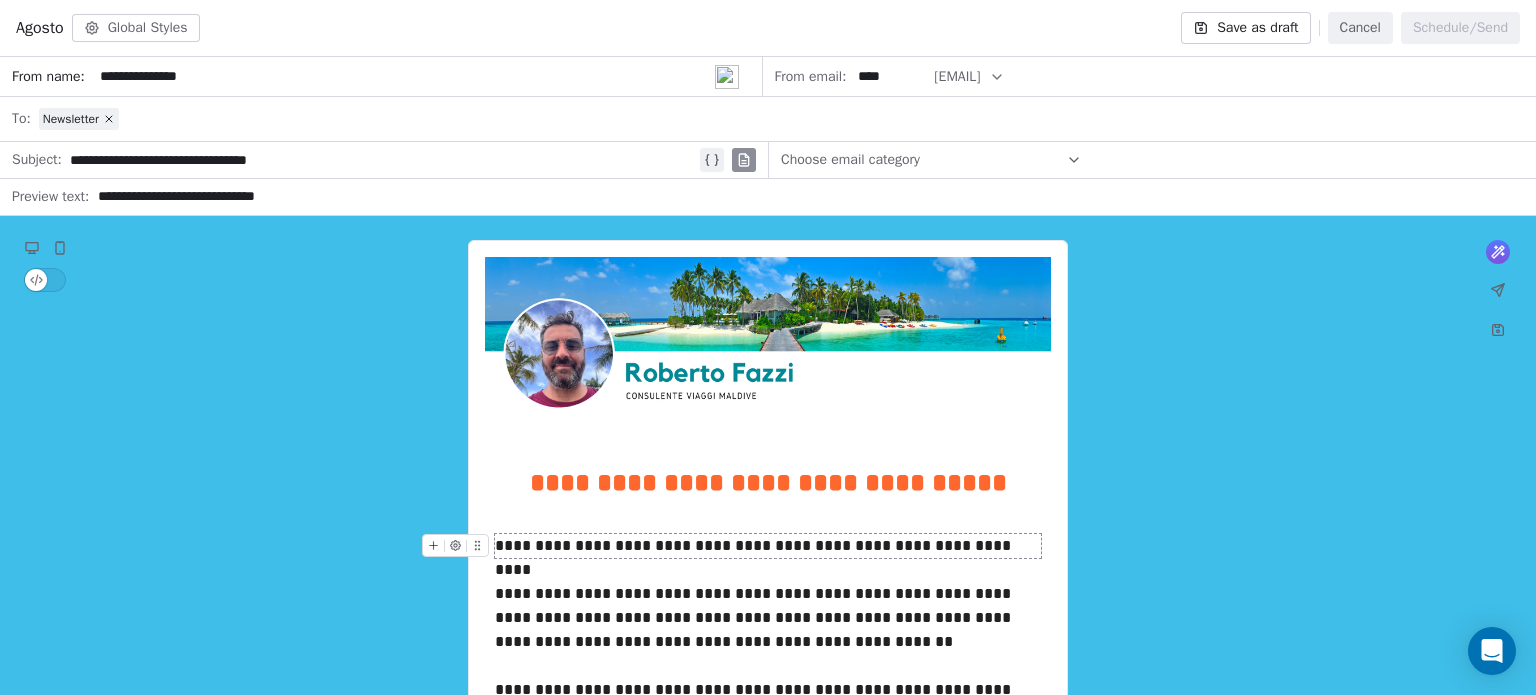 click 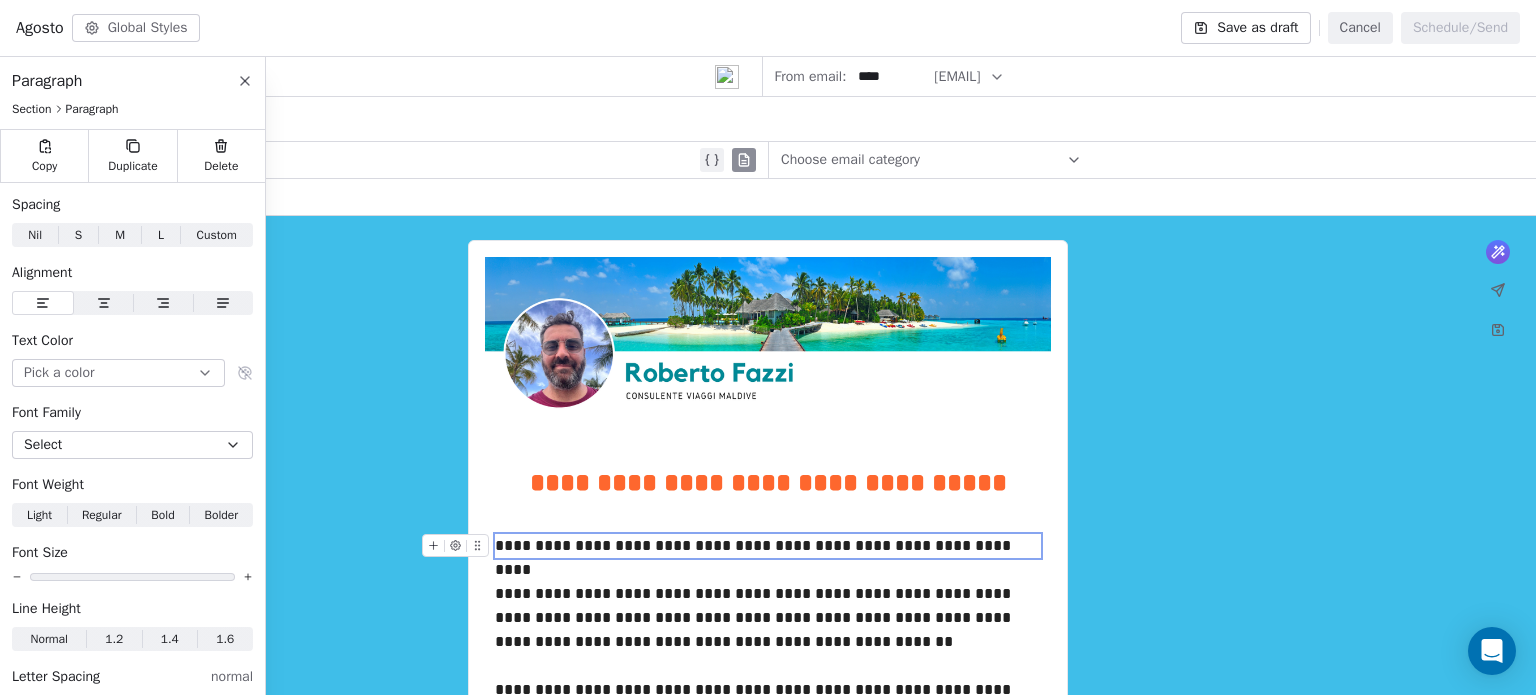 click 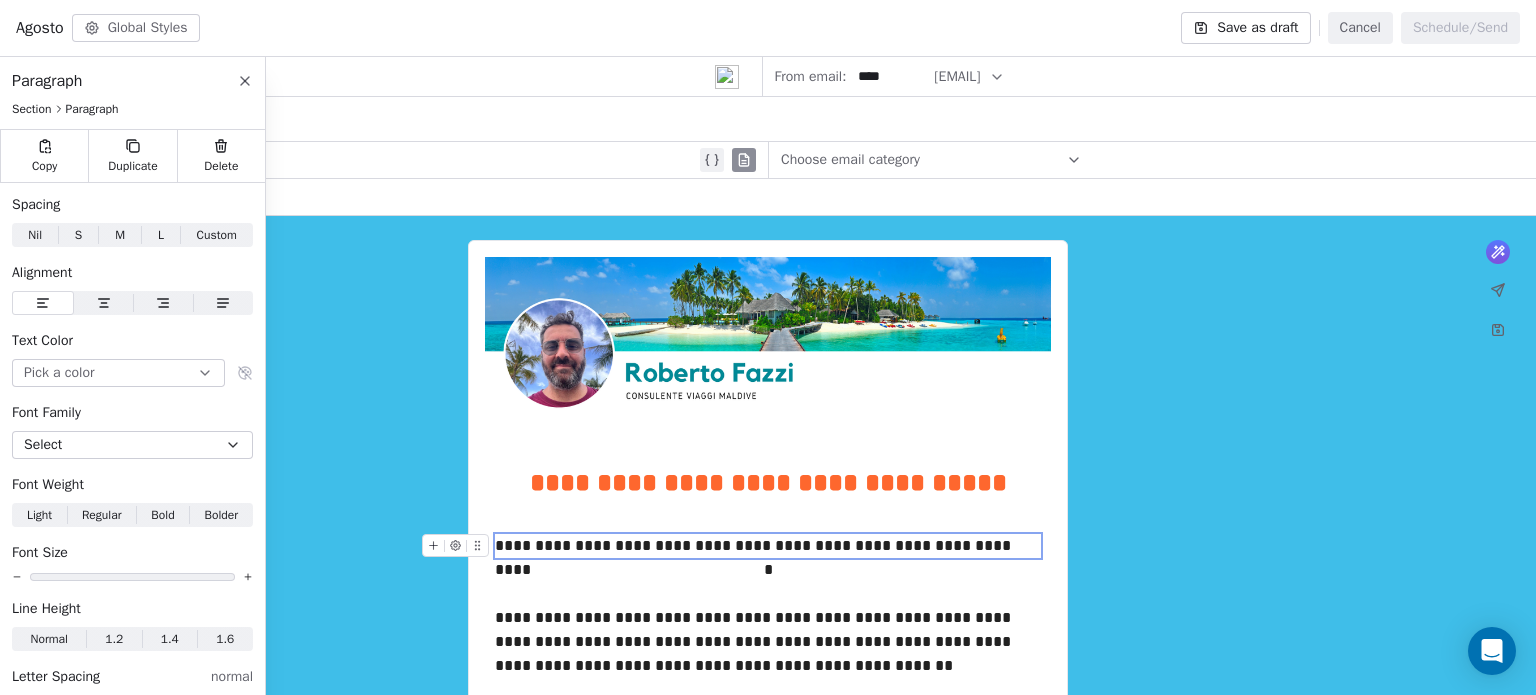 click at bounding box center [477, 545] 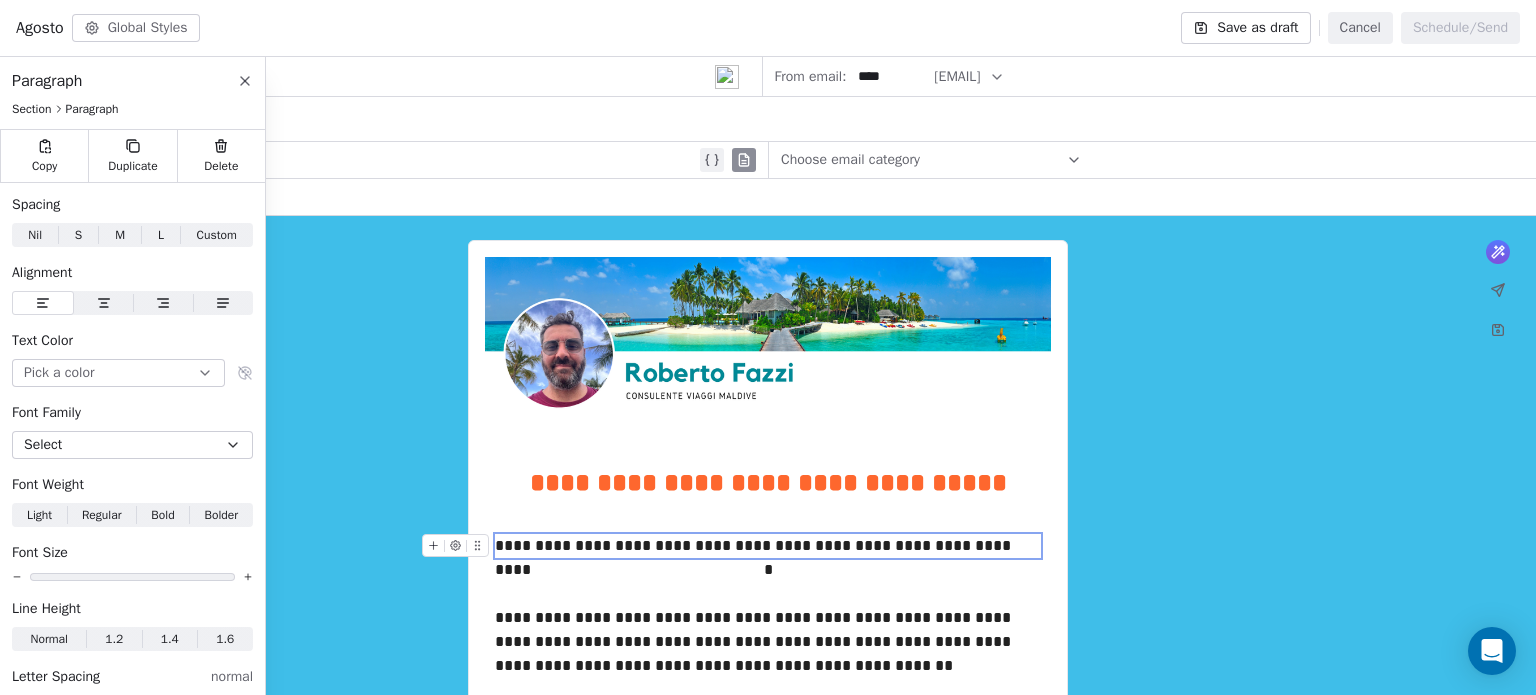 click 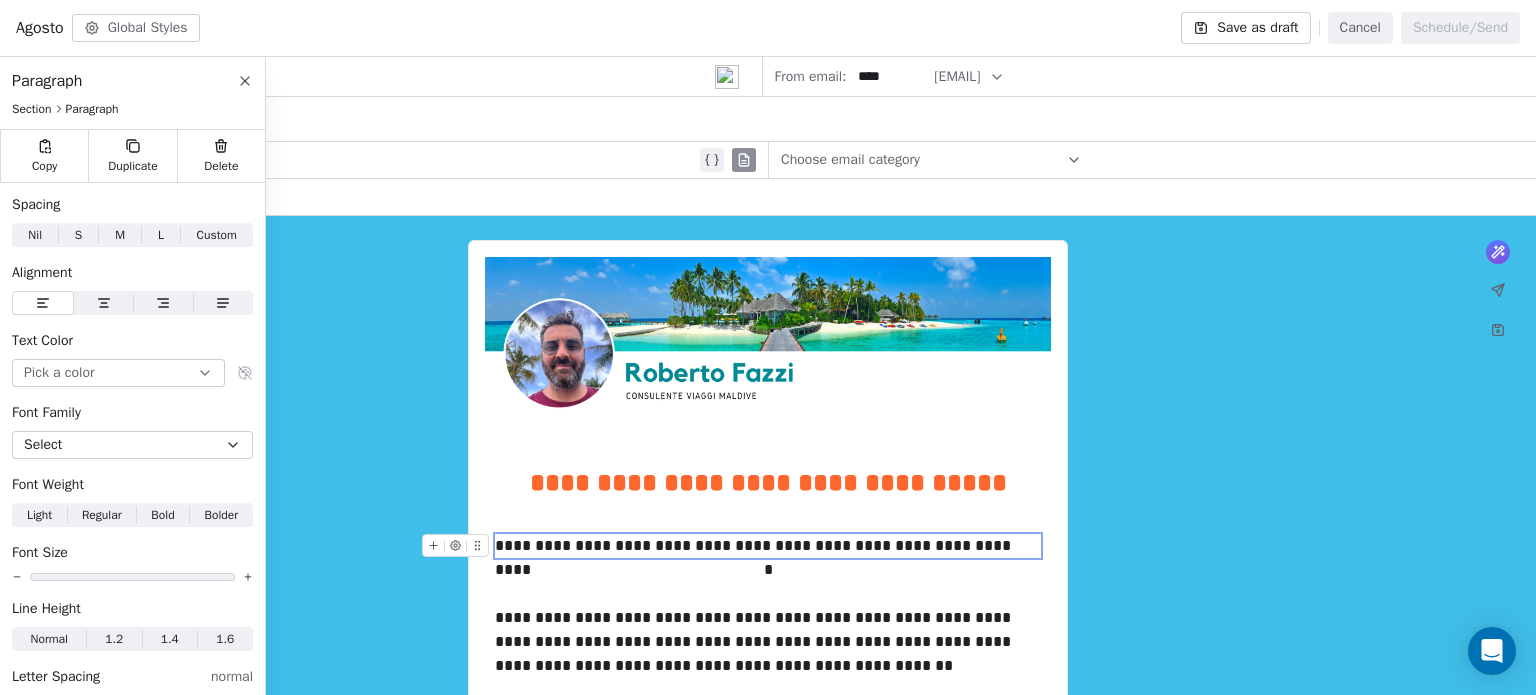 click at bounding box center (433, 545) 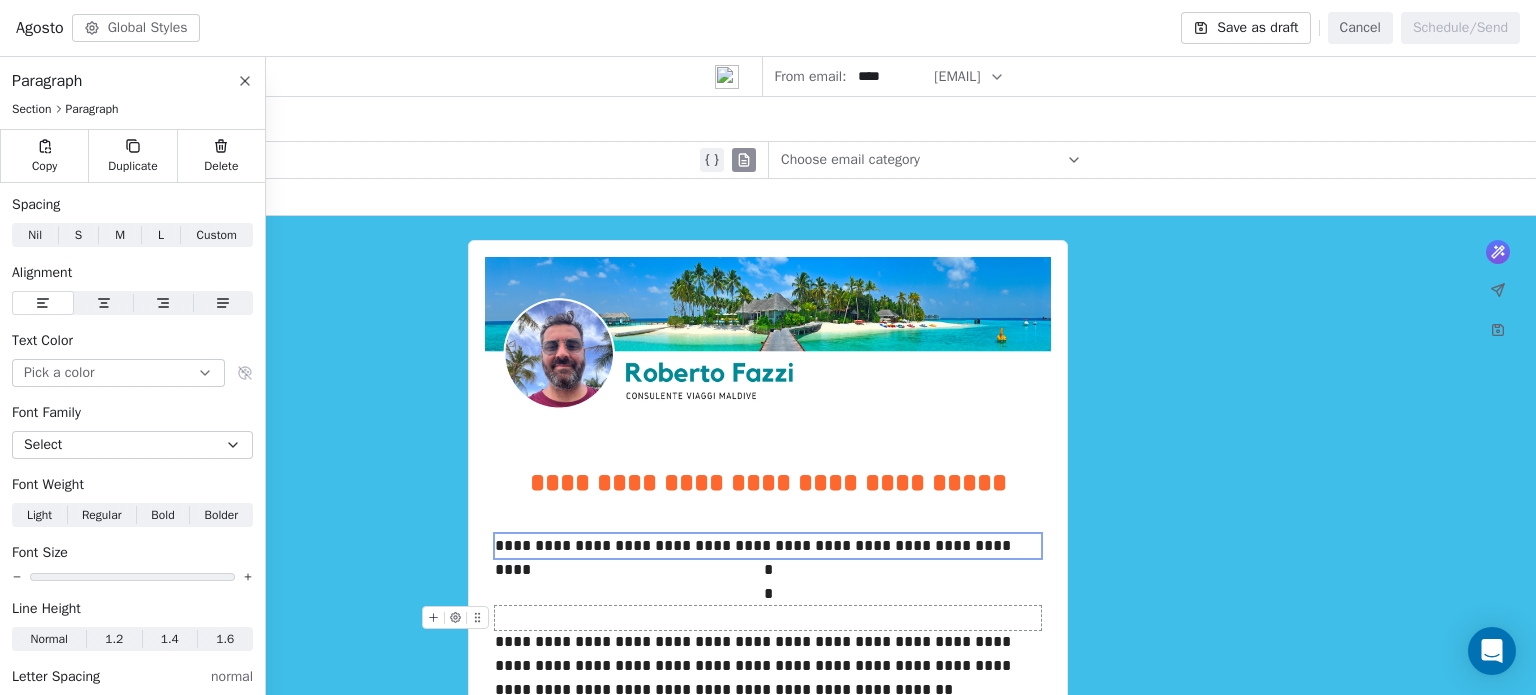 type 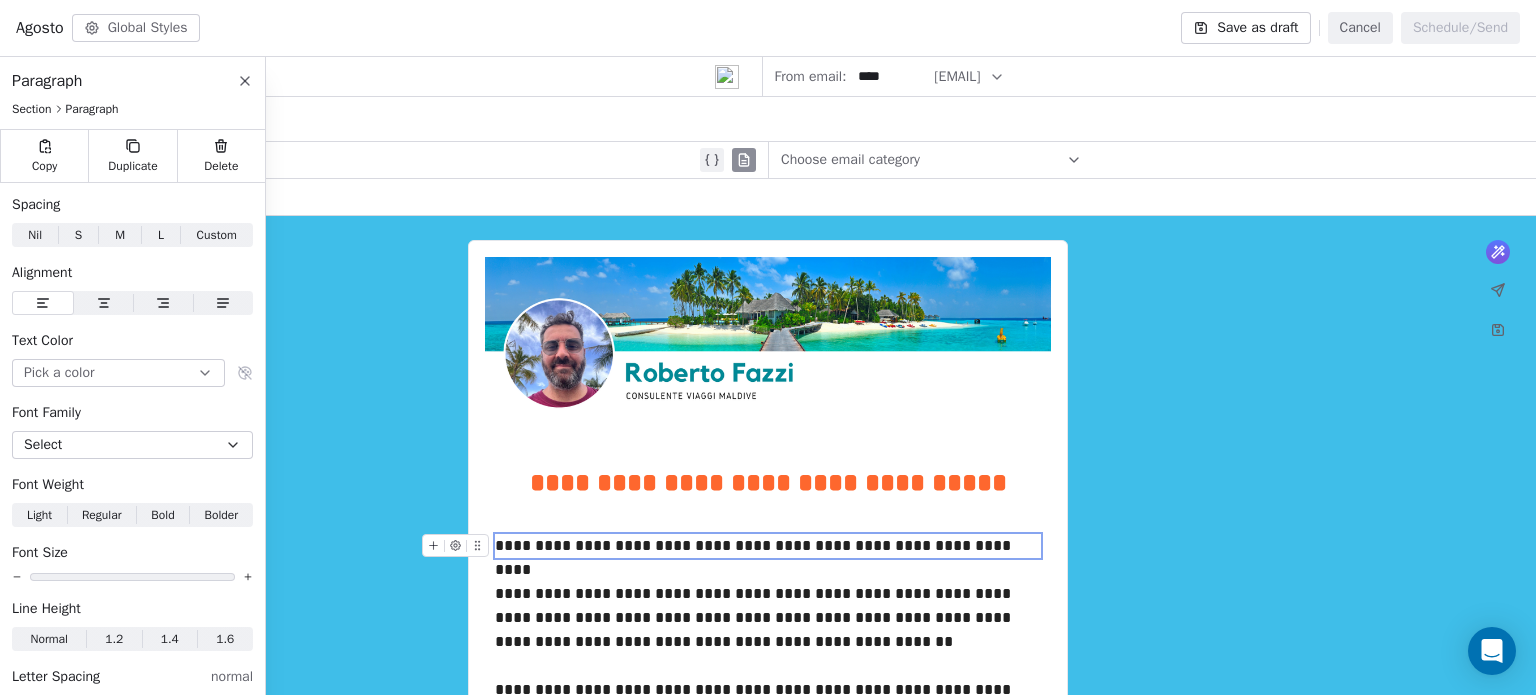 click on "**********" at bounding box center (768, 546) 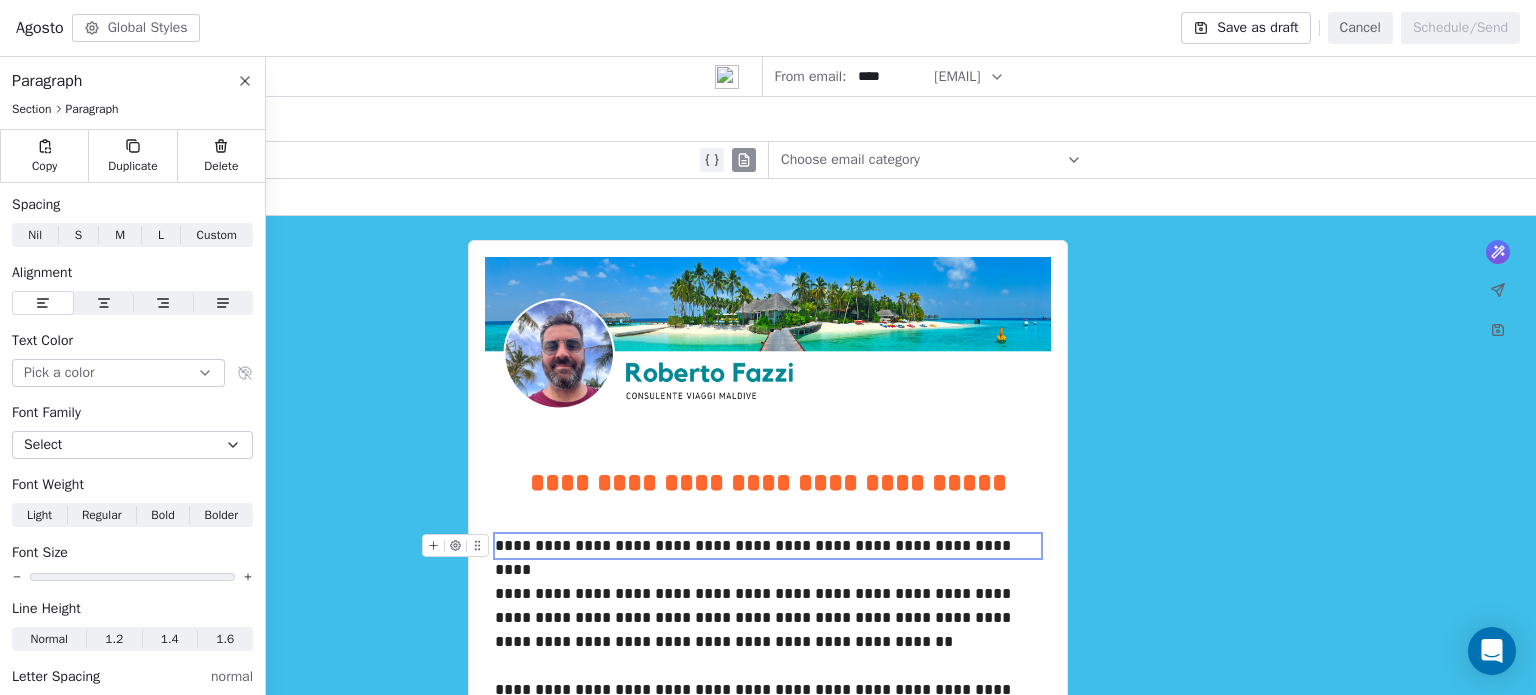 click on "**********" at bounding box center [768, 546] 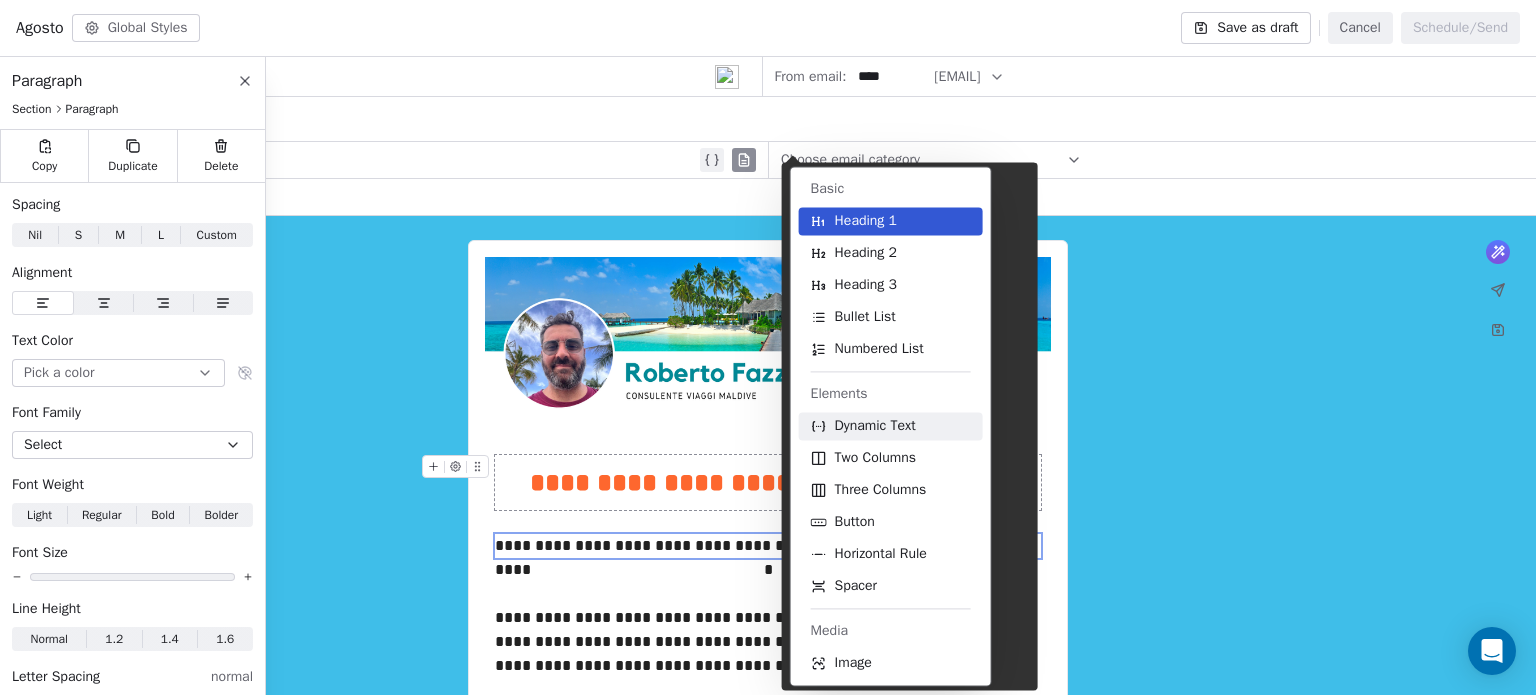 click on "Dynamic Text" at bounding box center (875, 426) 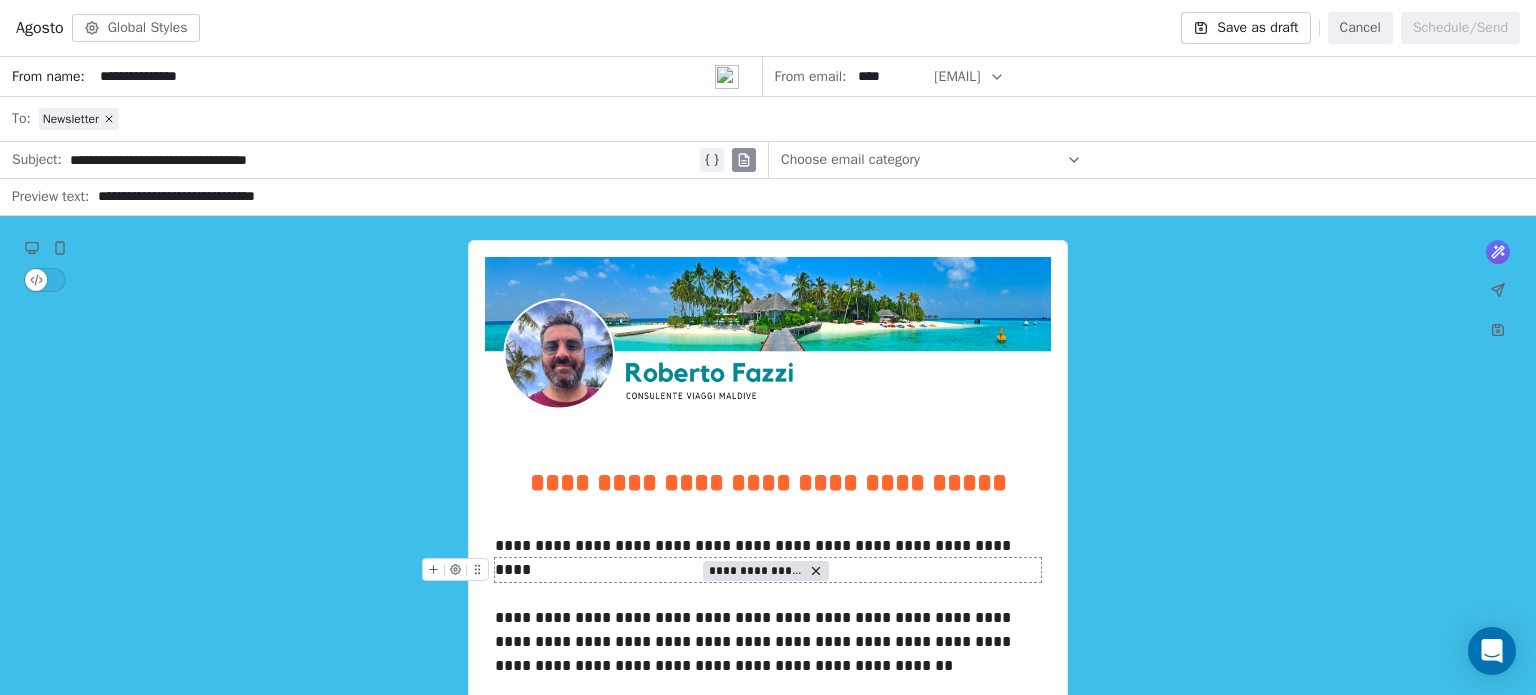 click on "**********" at bounding box center [756, 571] 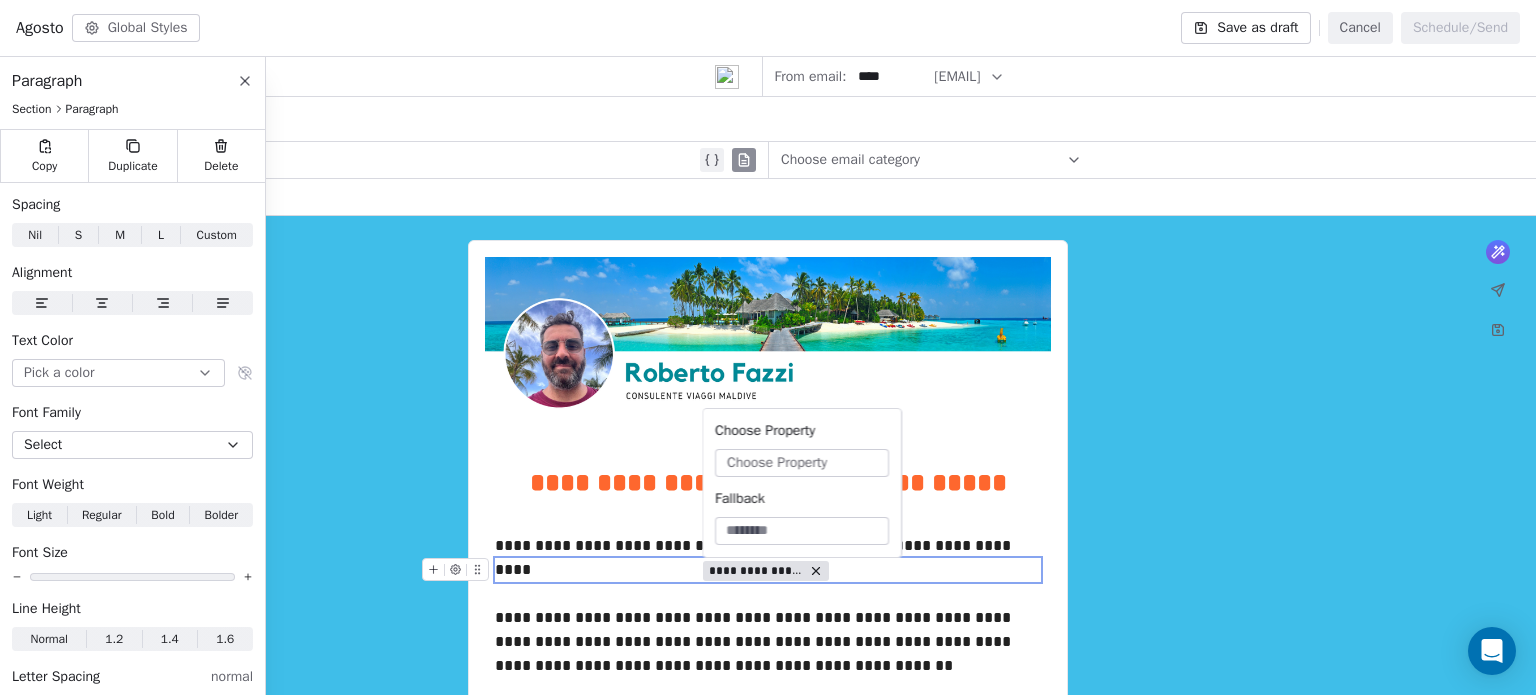 click on "Choose Property" at bounding box center (777, 463) 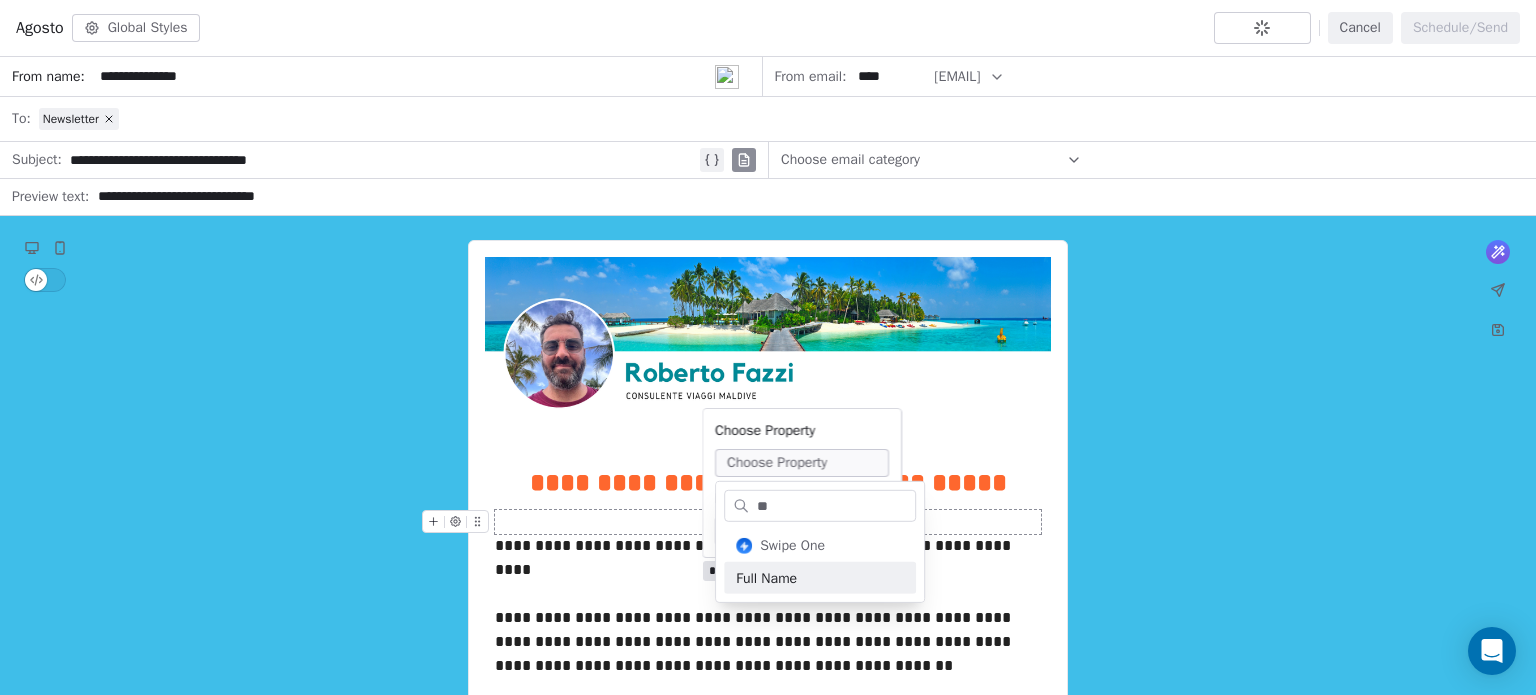 type on "**" 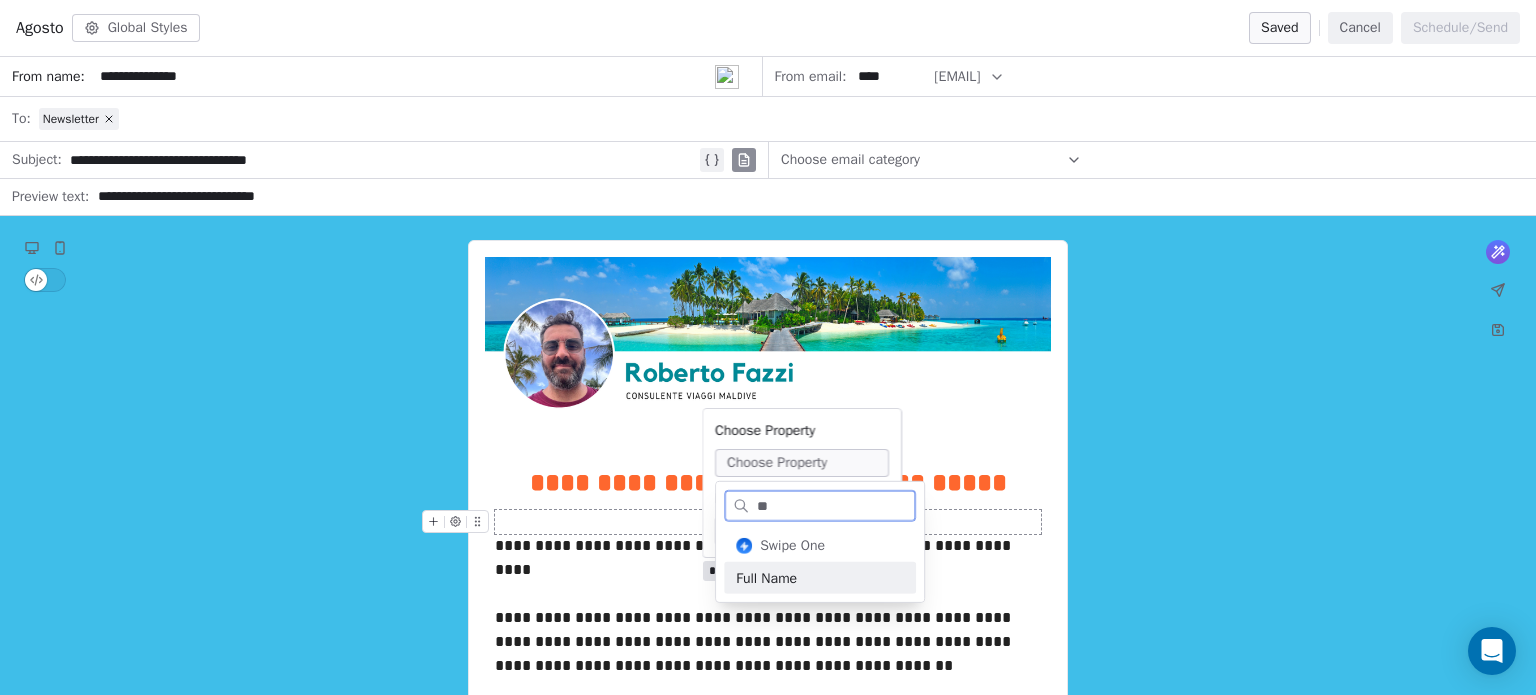 click on "Full Name" at bounding box center [820, 578] 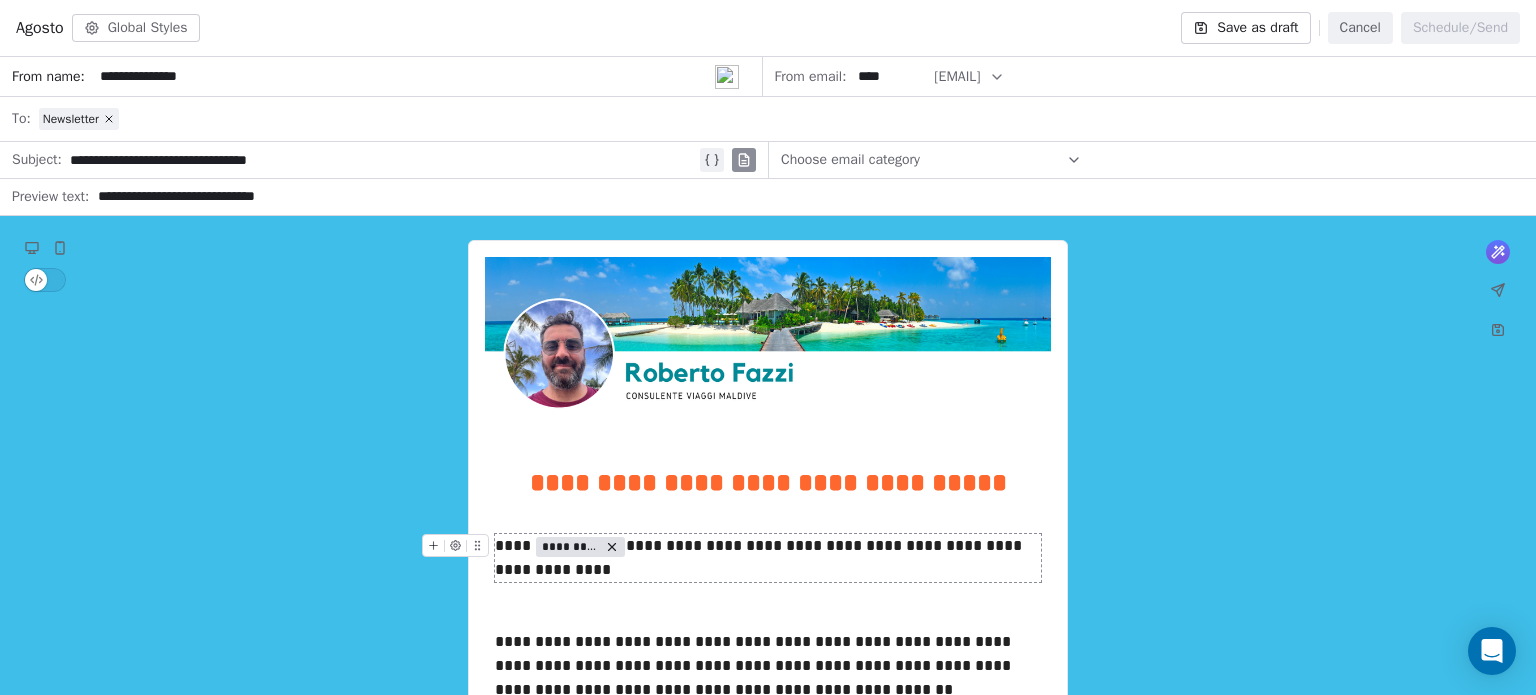 click on "**********" at bounding box center [768, 558] 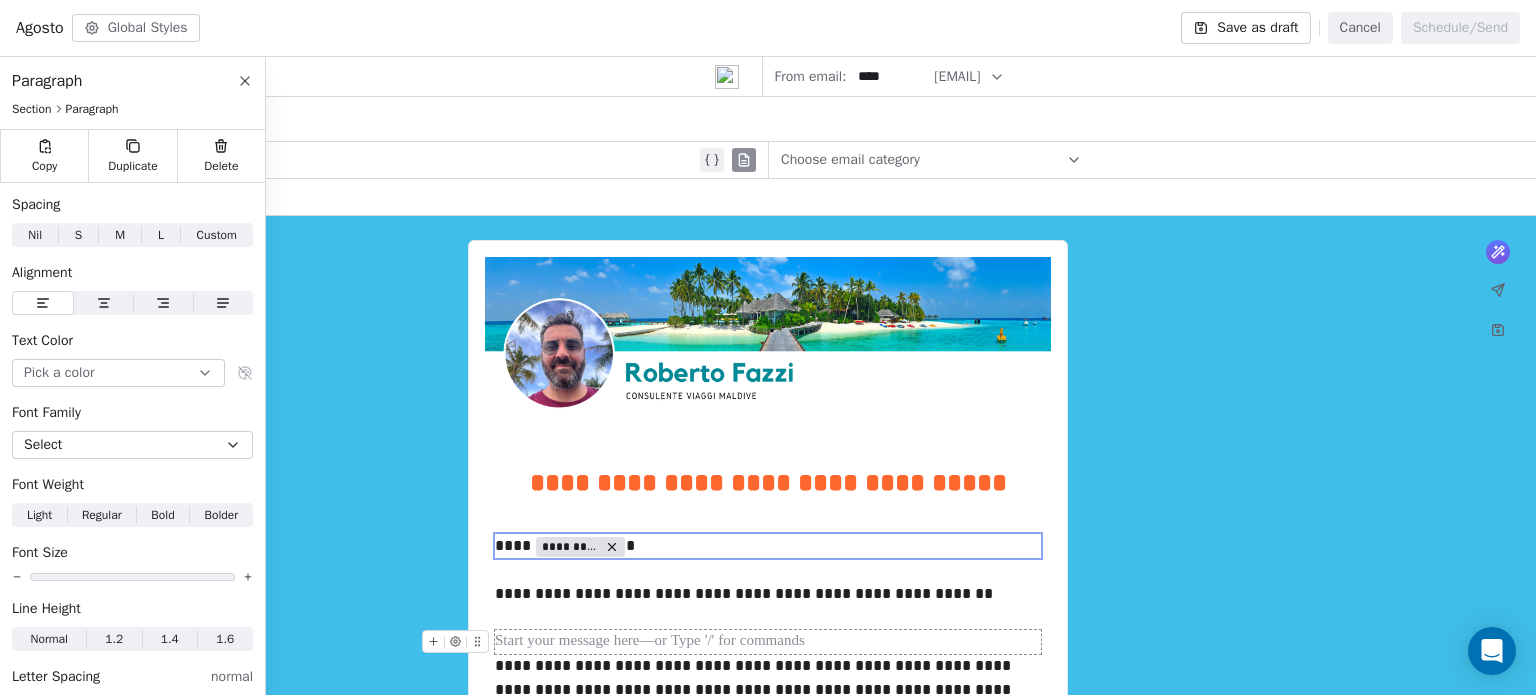 click at bounding box center (768, 642) 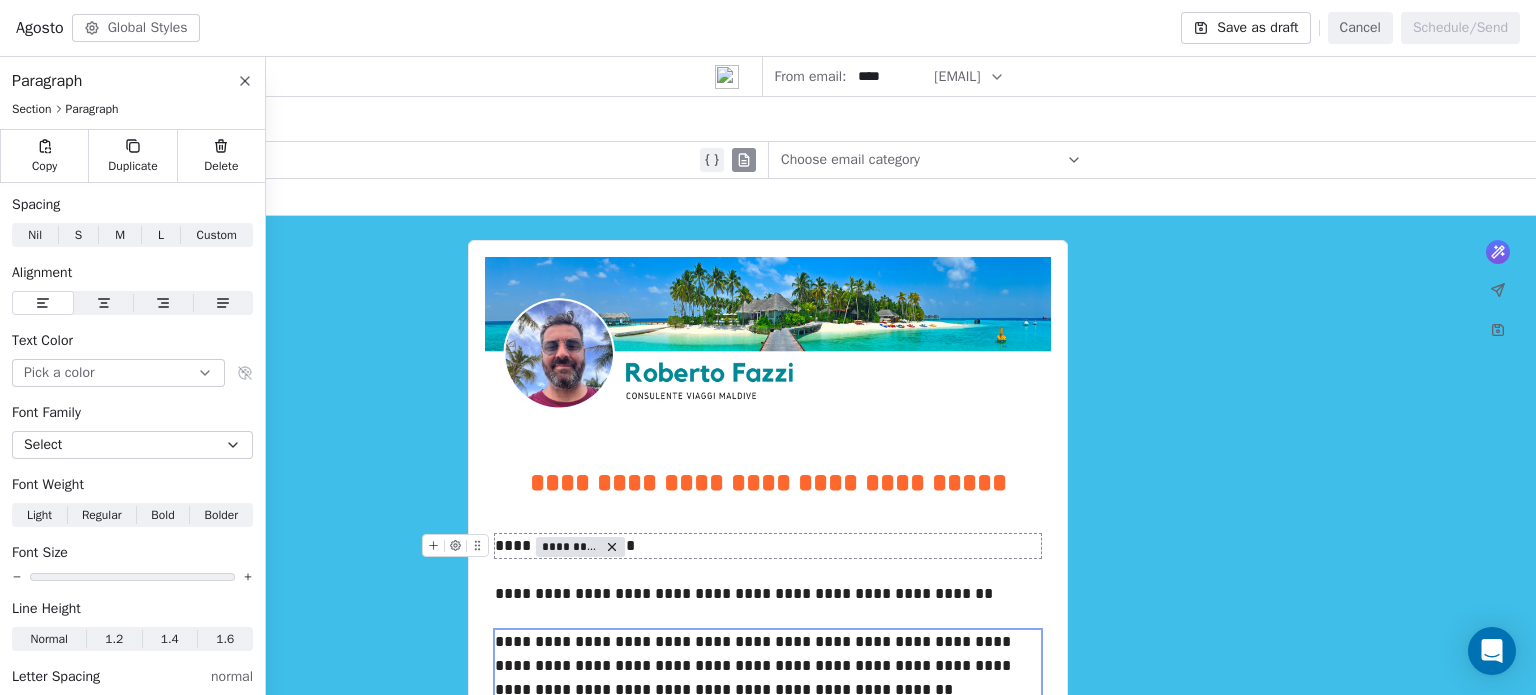 click on "**** ********* *" at bounding box center [768, 546] 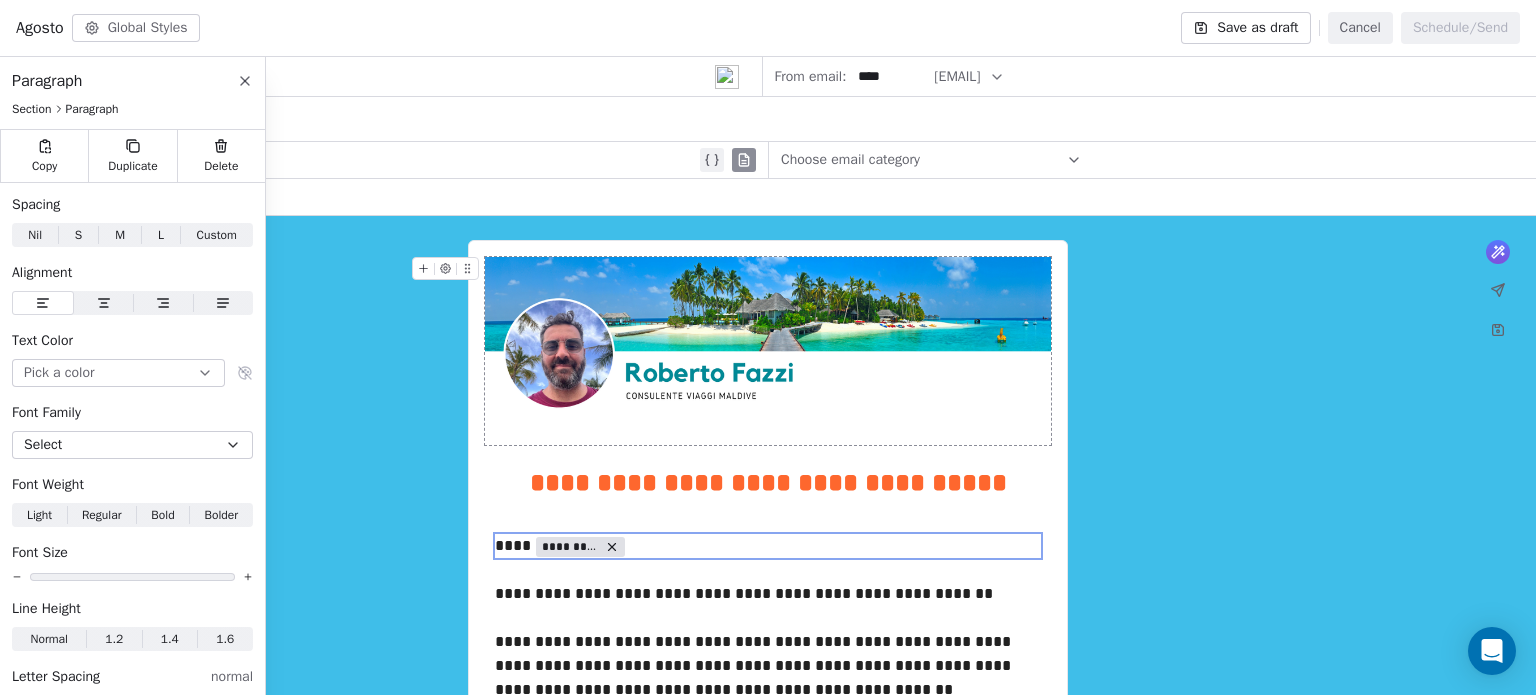 click on "Save as draft" at bounding box center [1245, 28] 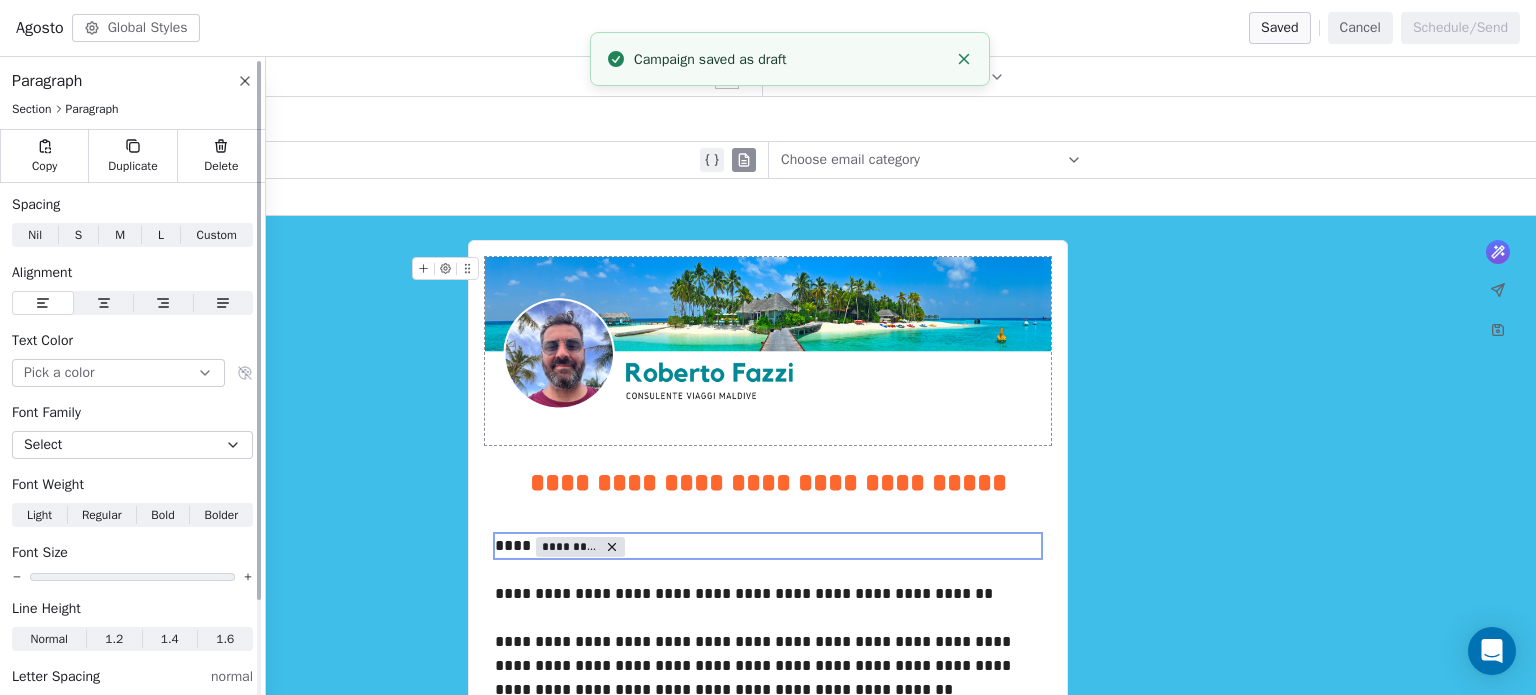 click 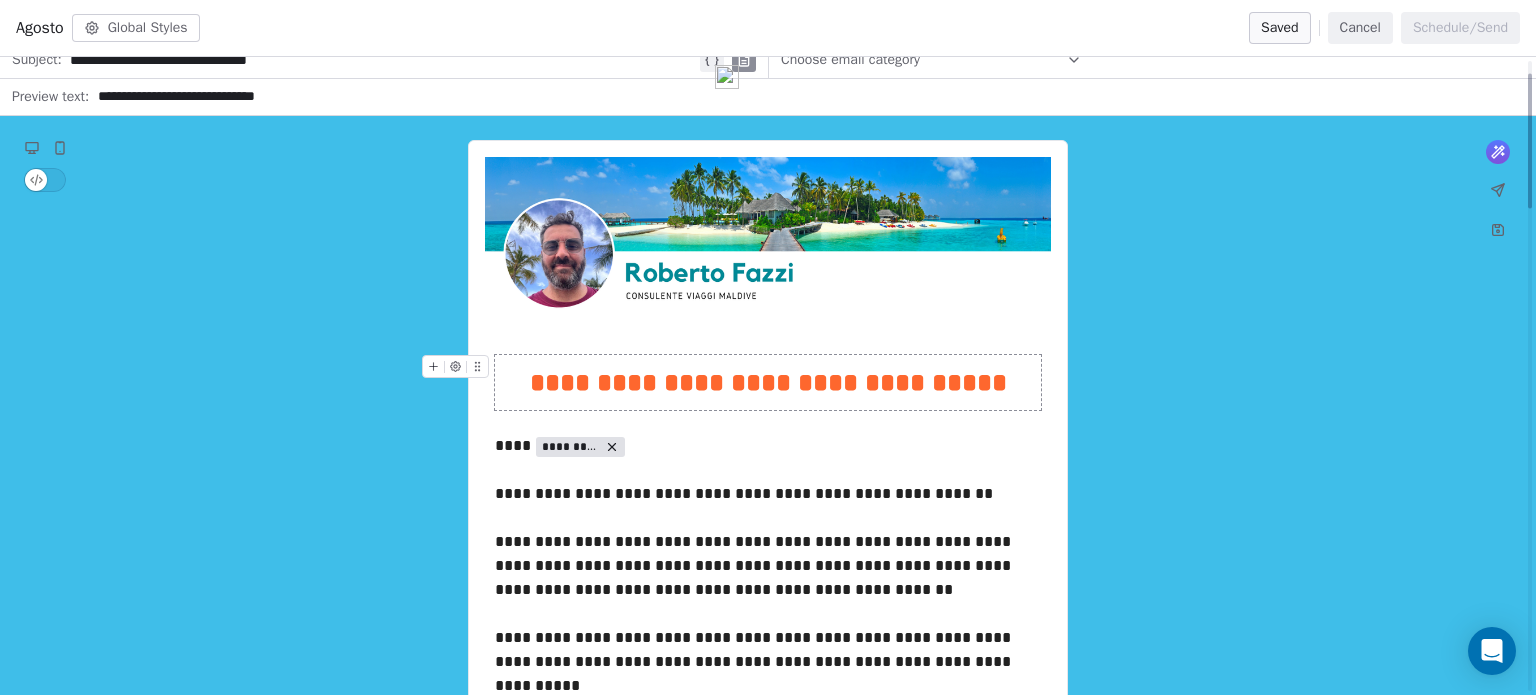 scroll, scrollTop: 0, scrollLeft: 0, axis: both 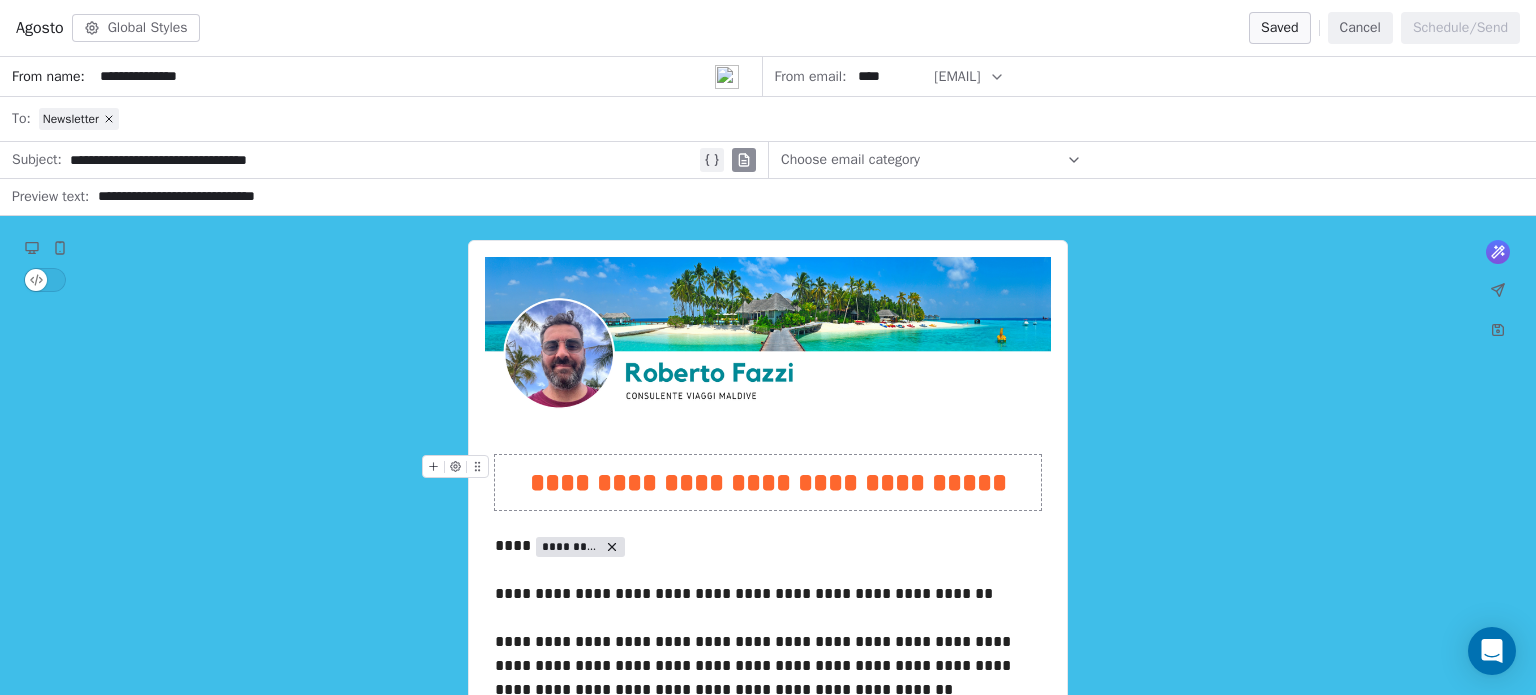 click on "**********" at bounding box center (427, 76) 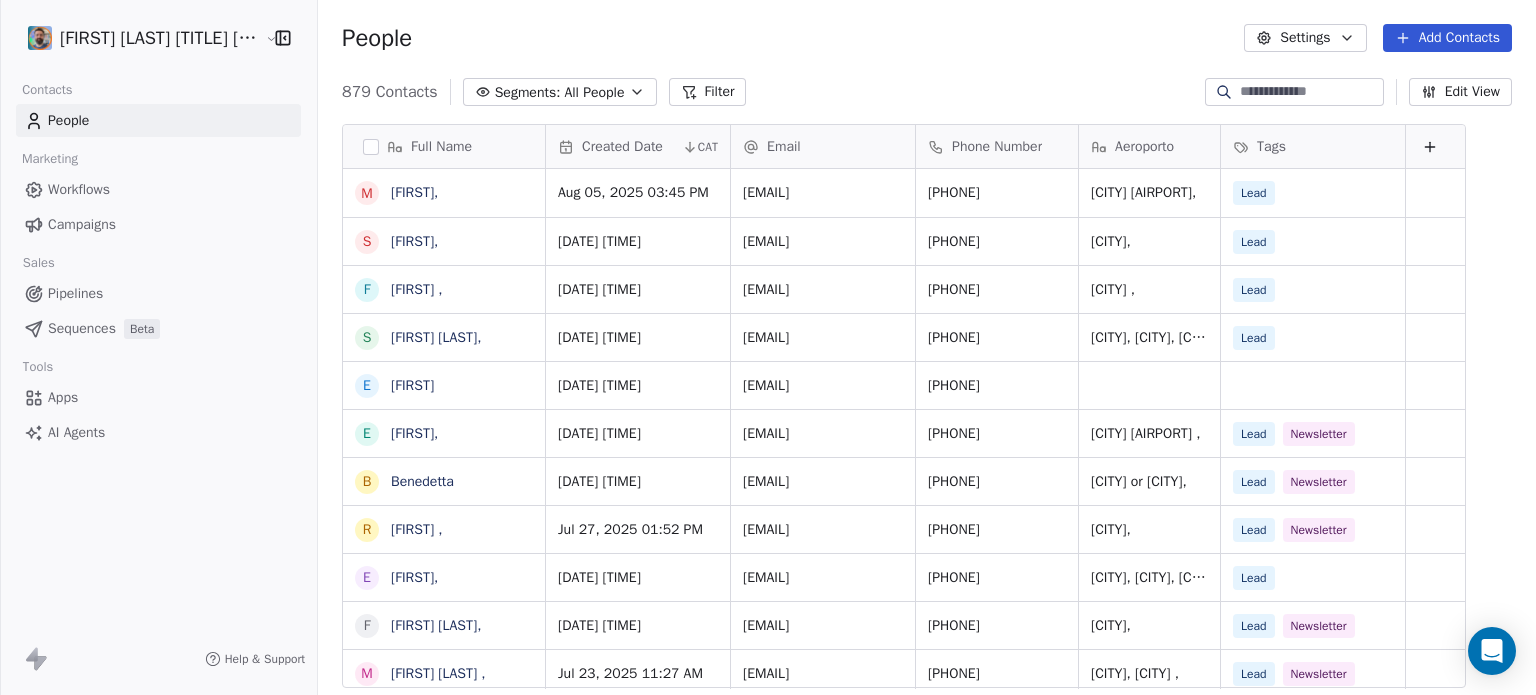 scroll, scrollTop: 16, scrollLeft: 16, axis: both 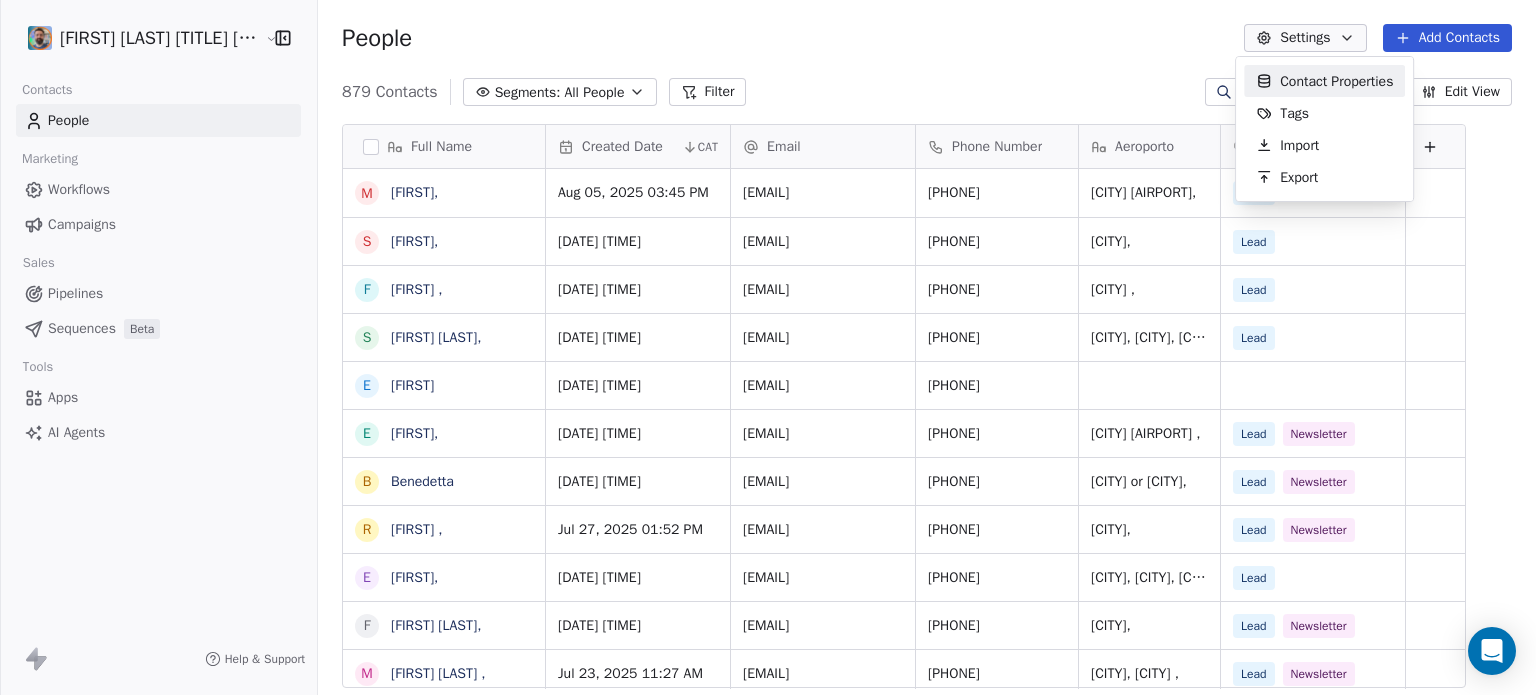 click on "Roberto Fazzi Consulente viaggi Maldive Contacts People Marketing Workflows Campaigns Sales Pipelines Sequences Beta Tools Apps AI Agents Help & Support People Settings  Add Contacts 879 Contacts Segments: All People Filter  Edit View Tag Add to Sequence Export Full Name m milena, S Sara, F Francesco , S Simone Borsari, E Emanuele E Emanuele, B Benedetta R Roberto , E Elisa, F Fabrizio D'Ambrosio, M Maria Teresa , M Martina, C Chiara, C Caterina L Laura A Antonio , N Nadia fuligni , D Domenico G Gabriela Palaciod M Michaela Malpassi , C Chiara, S Sara, V Valentina Passone , A Adriano, T Tommaso, A Aron Chiesa, A Andrea Valenti , S Simona M Mauro, S Simone De Gasperis , A Alessandro, Created Date CAT Email Phone Number Aeroporto Tags Aug 05, 2025 03:45 PM rizzomile90@gmail.com 3491289418  milano malpensa, Lead Aug 05, 2025 01:54 PM saradelbenejobs@outlook.it 3480353660  Bari, Lead Aug 05, 2025 10:10 AM rotolo-francesco@libero.it 3204930027  Napoli , Lead Aug 04, 2025 07:33 AM simoglo@yahoo.it 3463221306" at bounding box center [768, 422] 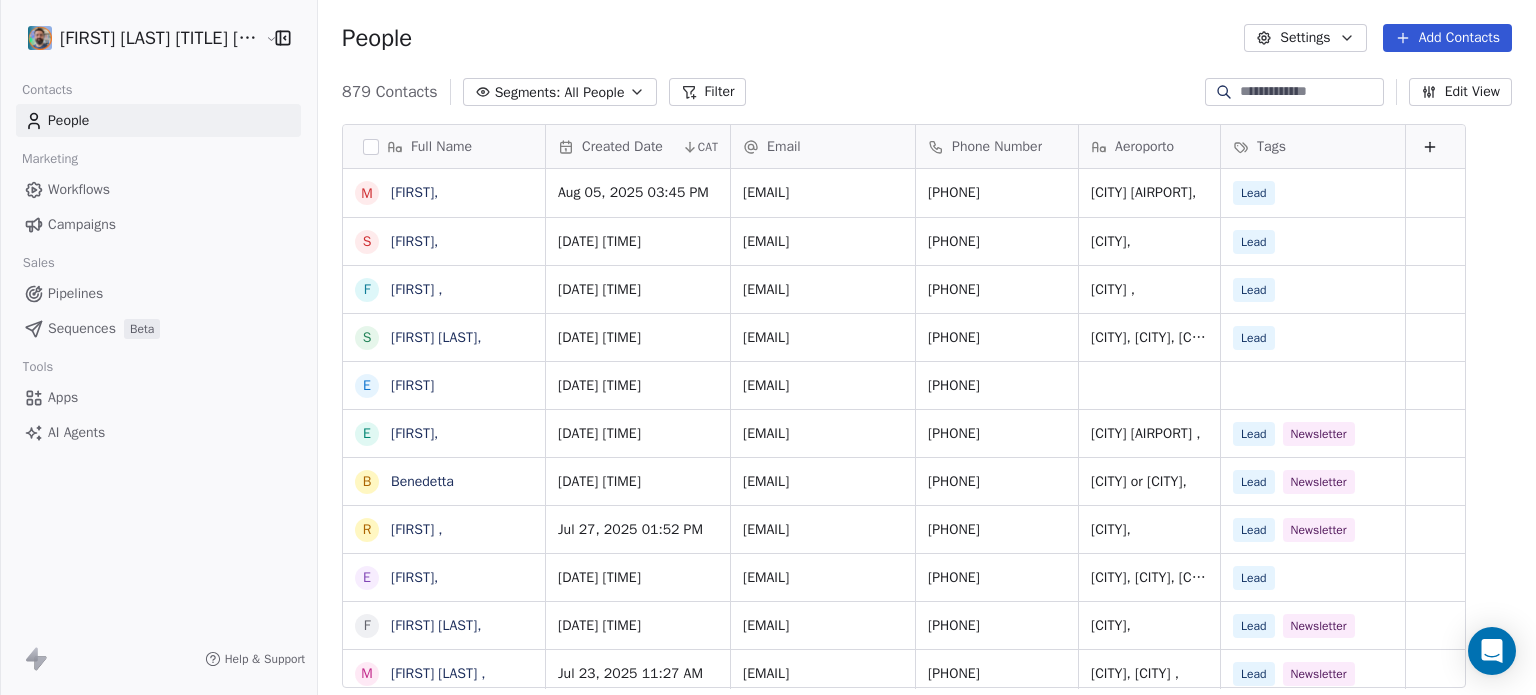 click on "Roberto Fazzi Consulente viaggi Maldive Contacts People Marketing Workflows Campaigns Sales Pipelines Sequences Beta Tools Apps AI Agents Help & Support People Settings  Add Contacts 879 Contacts Segments: All People Filter  Edit View Tag Add to Sequence Export Full Name m milena, S Sara, F Francesco , S Simone Borsari, E Emanuele E Emanuele, B Benedetta R Roberto , E Elisa, F Fabrizio D'Ambrosio, M Maria Teresa , M Martina, C Chiara, C Caterina L Laura A Antonio , N Nadia fuligni , D Domenico G Gabriela Palaciod M Michaela Malpassi , C Chiara, S Sara, V Valentina Passone , A Adriano, T Tommaso, A Aron Chiesa, A Andrea Valenti , S Simona M Mauro, S Simone De Gasperis , A Alessandro, Created Date CAT Email Phone Number Aeroporto Tags Aug 05, 2025 03:45 PM rizzomile90@gmail.com 3491289418  milano malpensa, Lead Aug 05, 2025 01:54 PM saradelbenejobs@outlook.it 3480353660  Bari, Lead Aug 05, 2025 10:10 AM rotolo-francesco@libero.it 3204930027  Napoli , Lead Aug 04, 2025 07:33 AM simoglo@yahoo.it 3463221306" at bounding box center [768, 422] 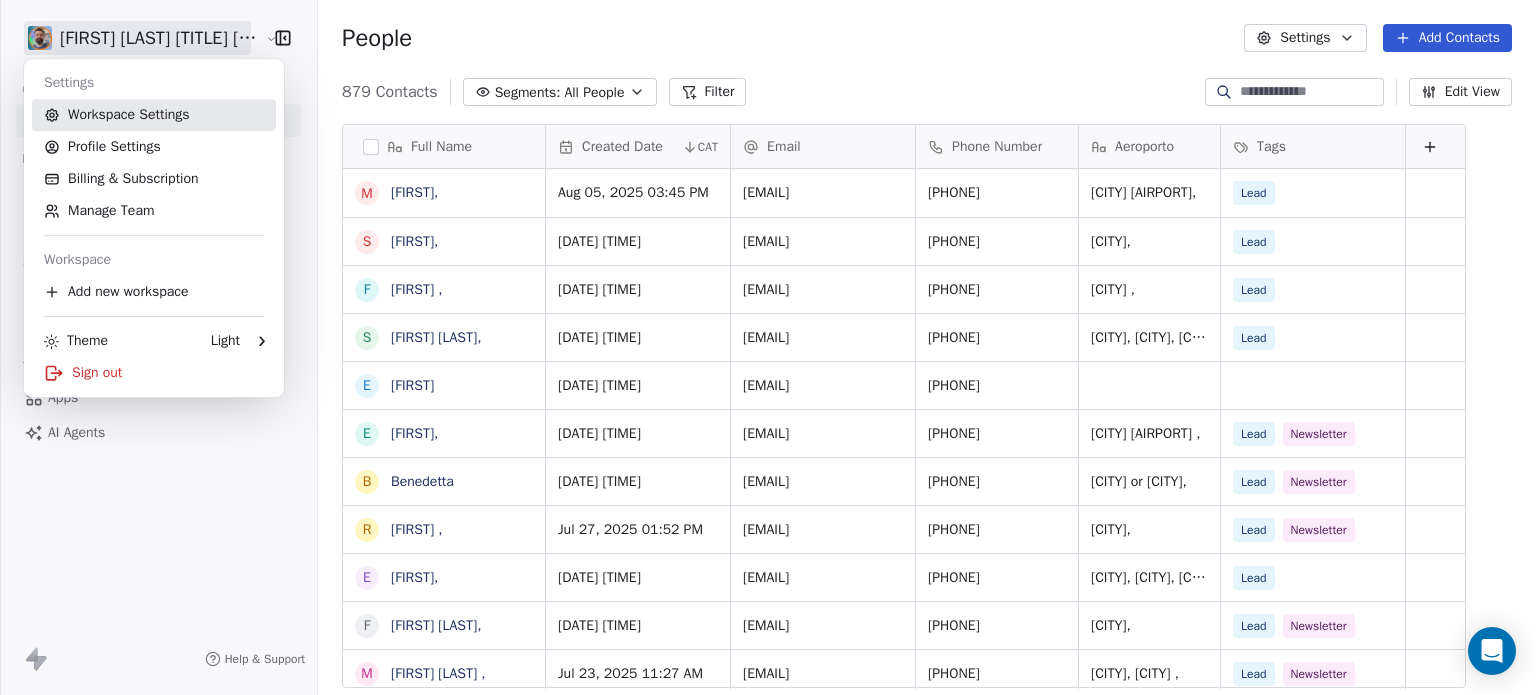 click on "Workspace Settings" at bounding box center (154, 115) 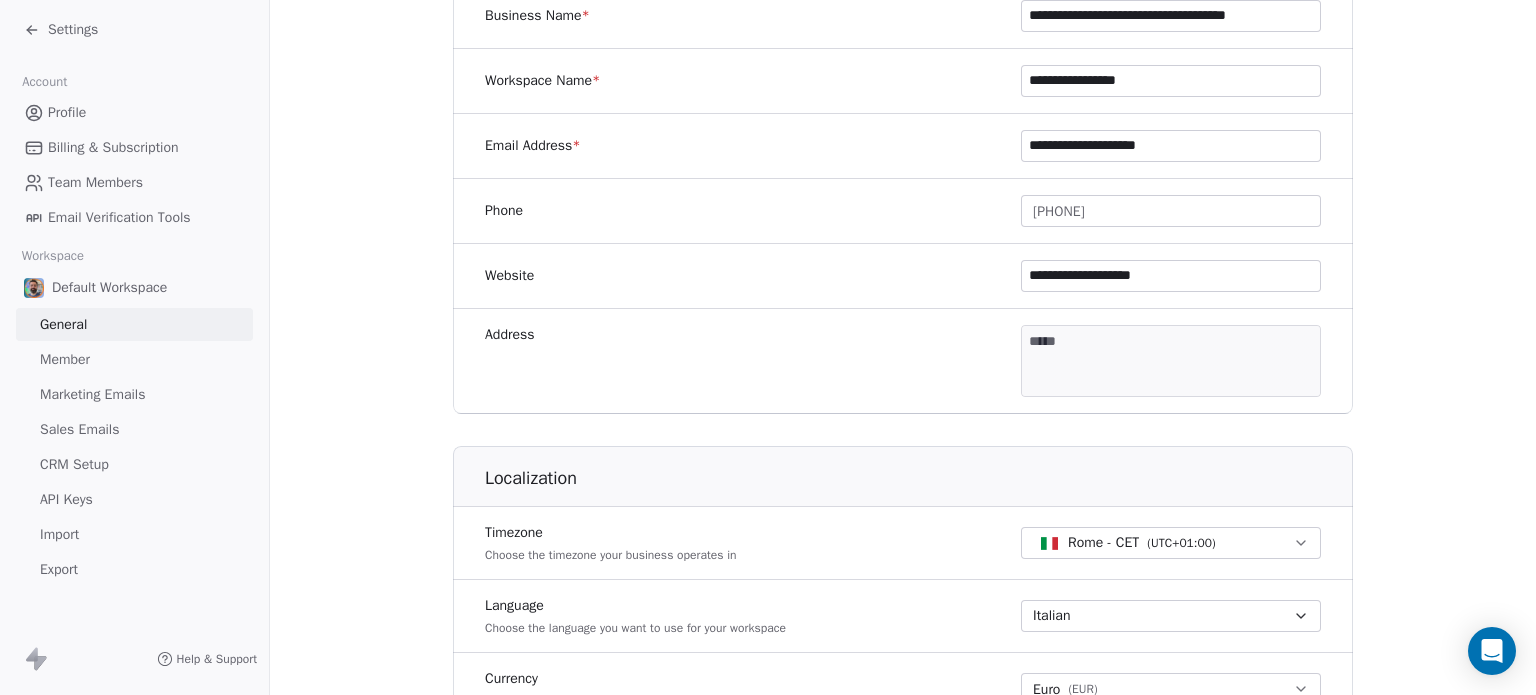 scroll, scrollTop: 400, scrollLeft: 0, axis: vertical 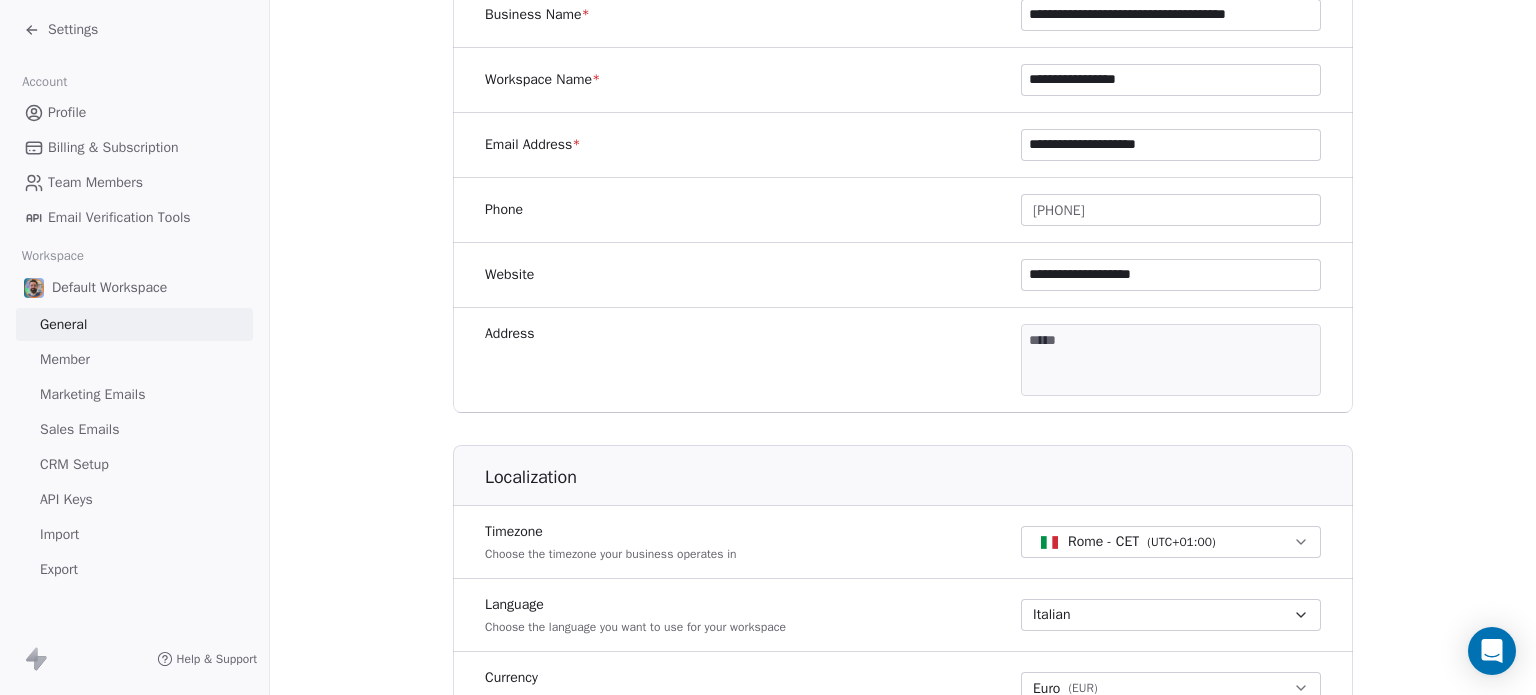 click on "**********" at bounding box center (768, 422) 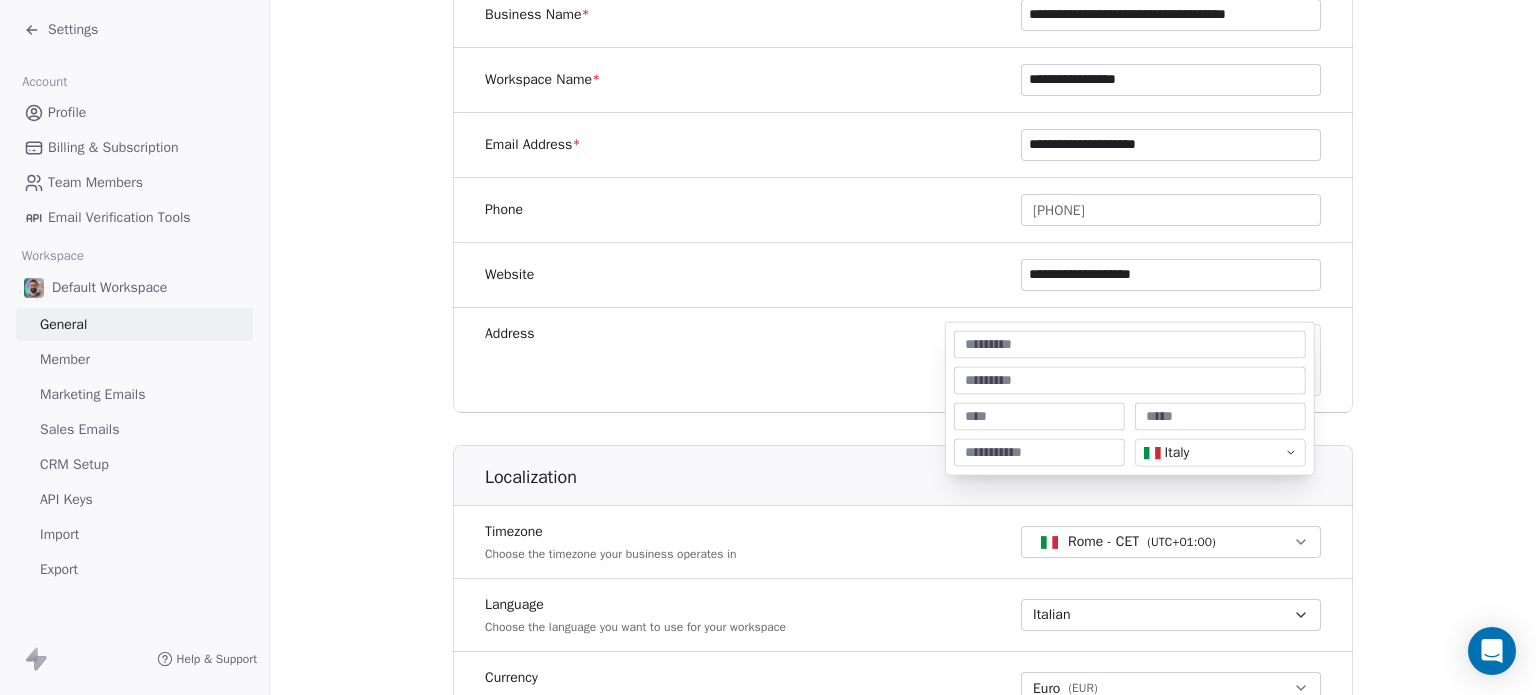 click on "**********" at bounding box center (768, 422) 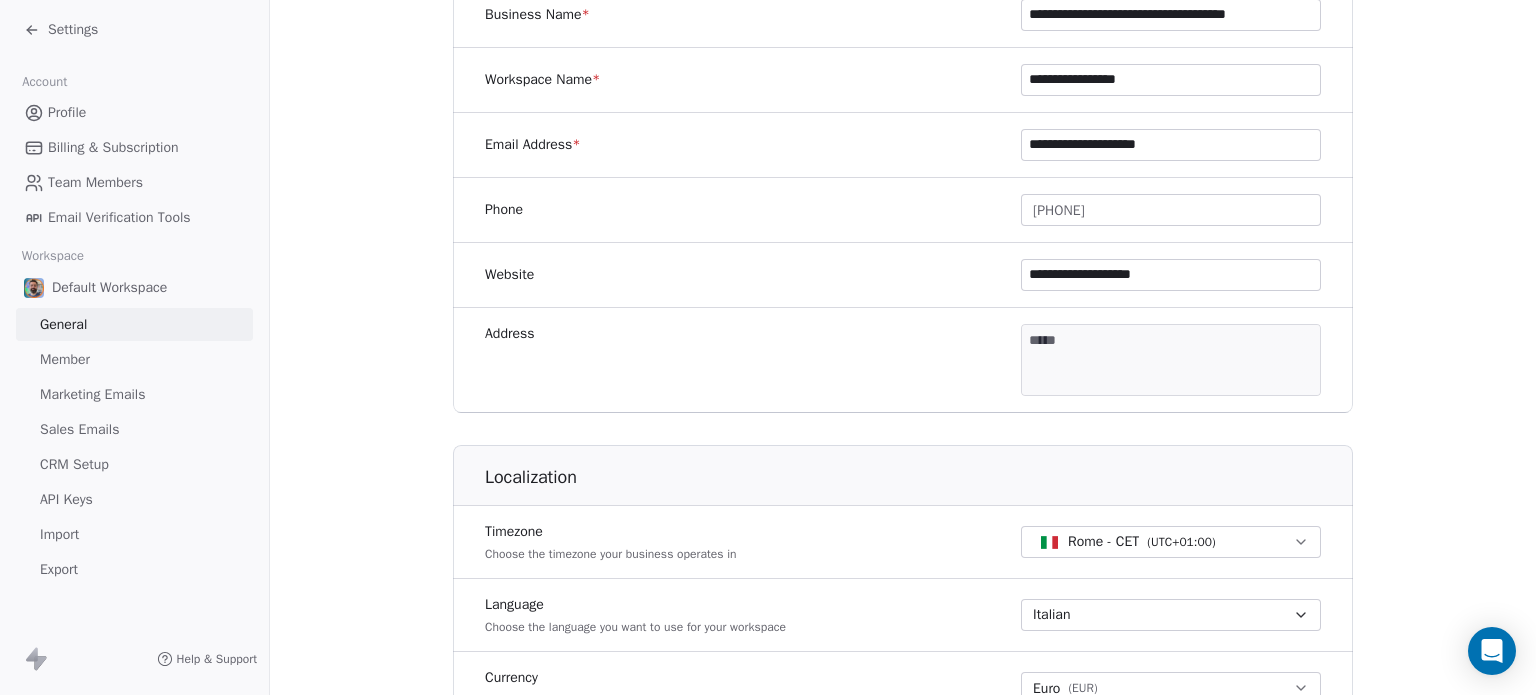 click on "**********" at bounding box center [768, 422] 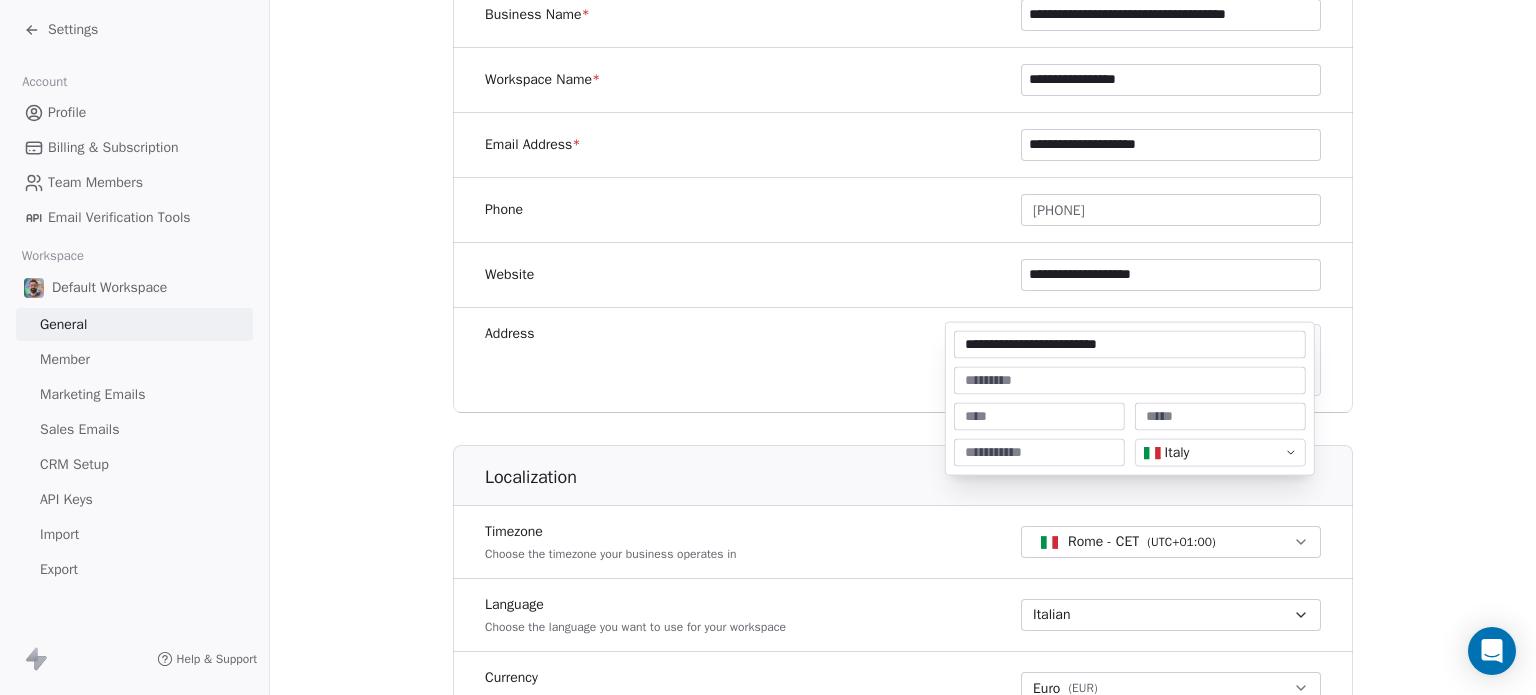 type on "**********" 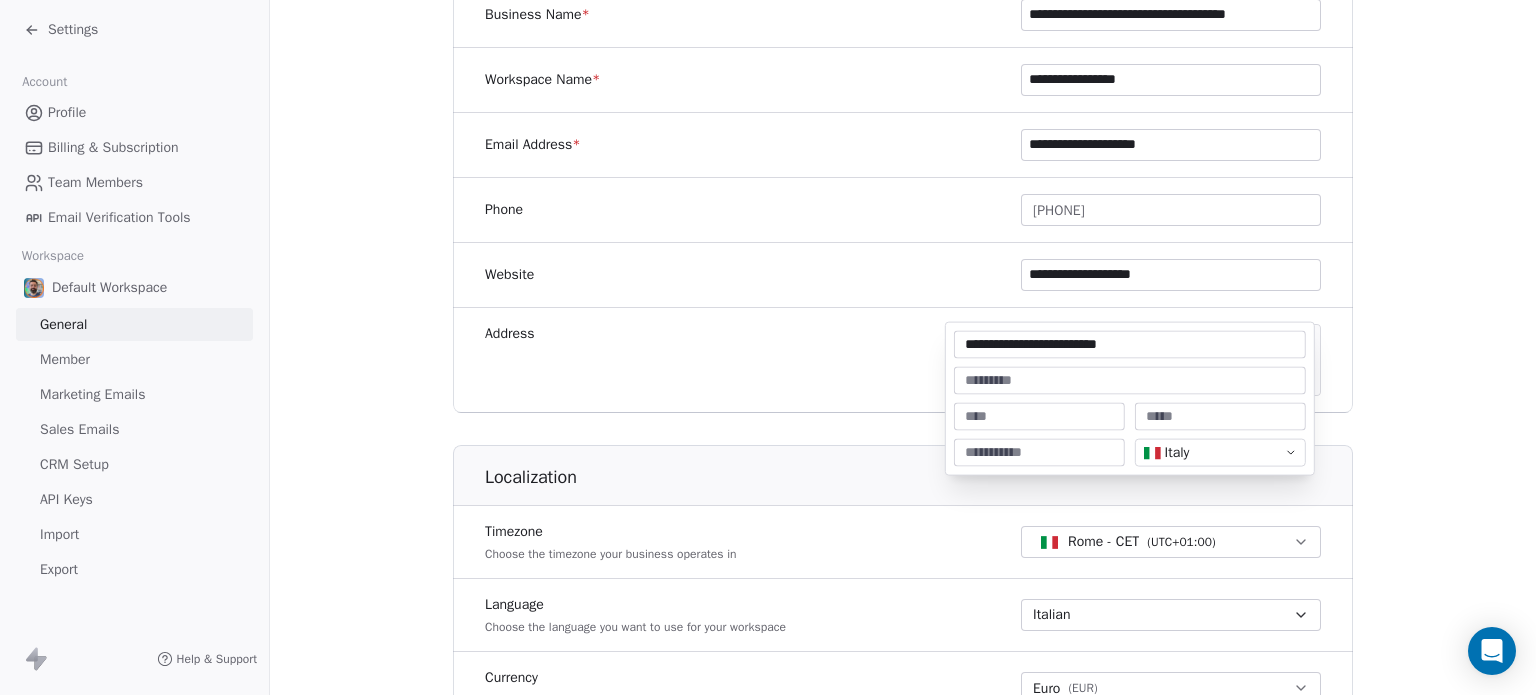 click at bounding box center (1039, 417) 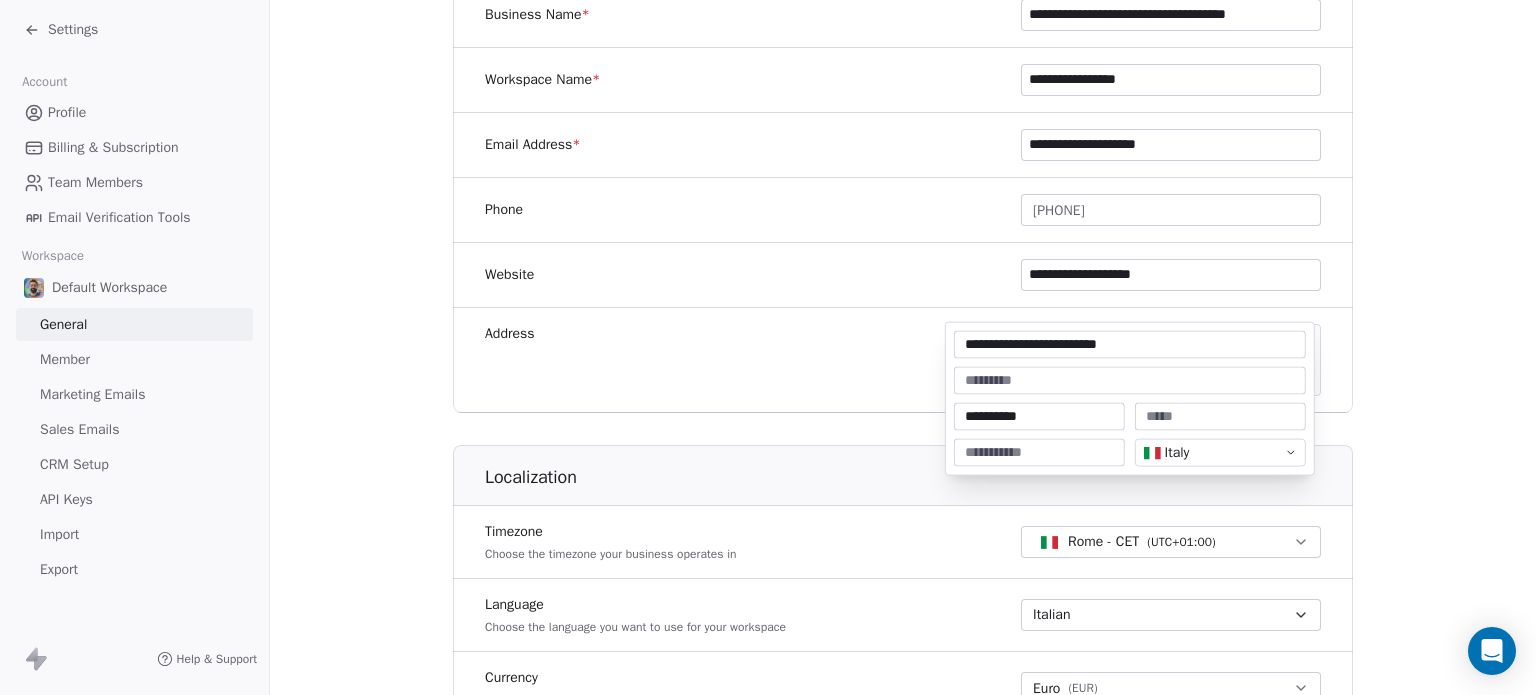 type on "**********" 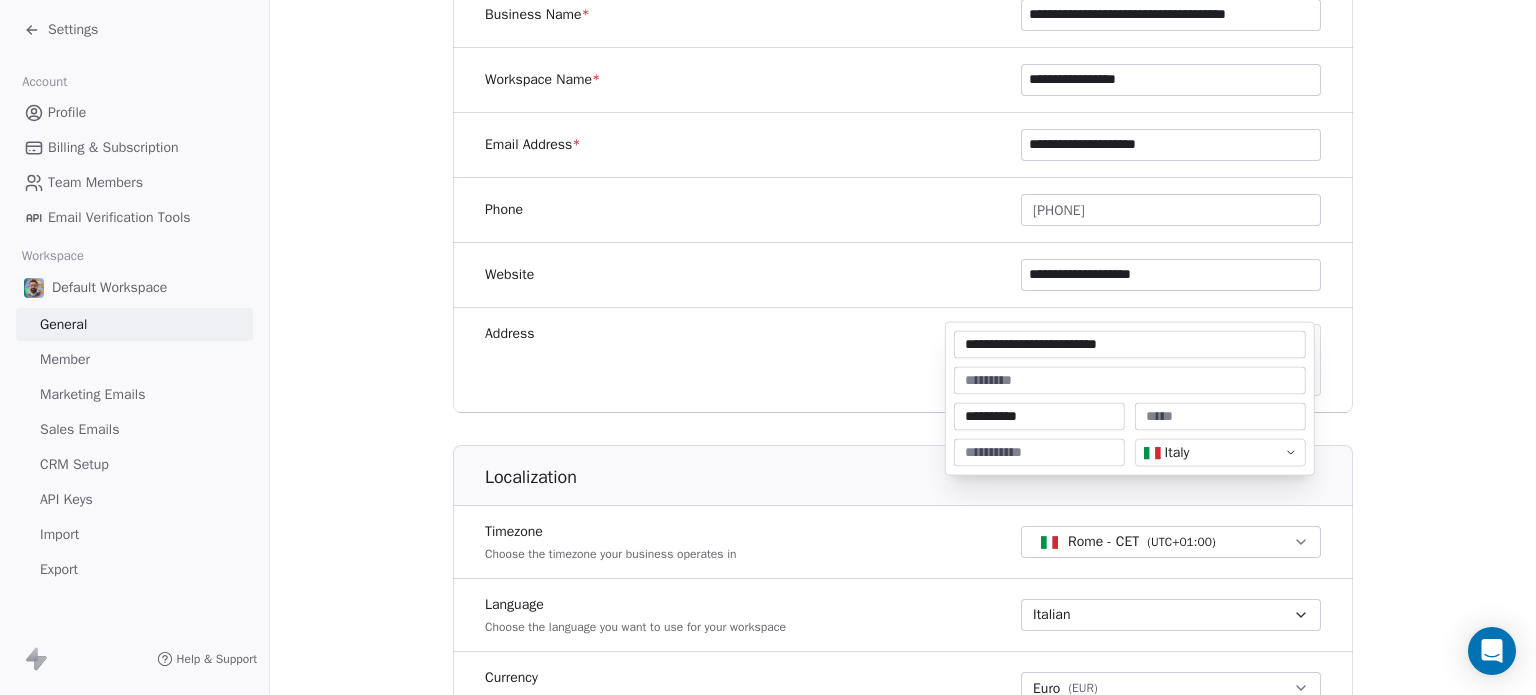 type on "**" 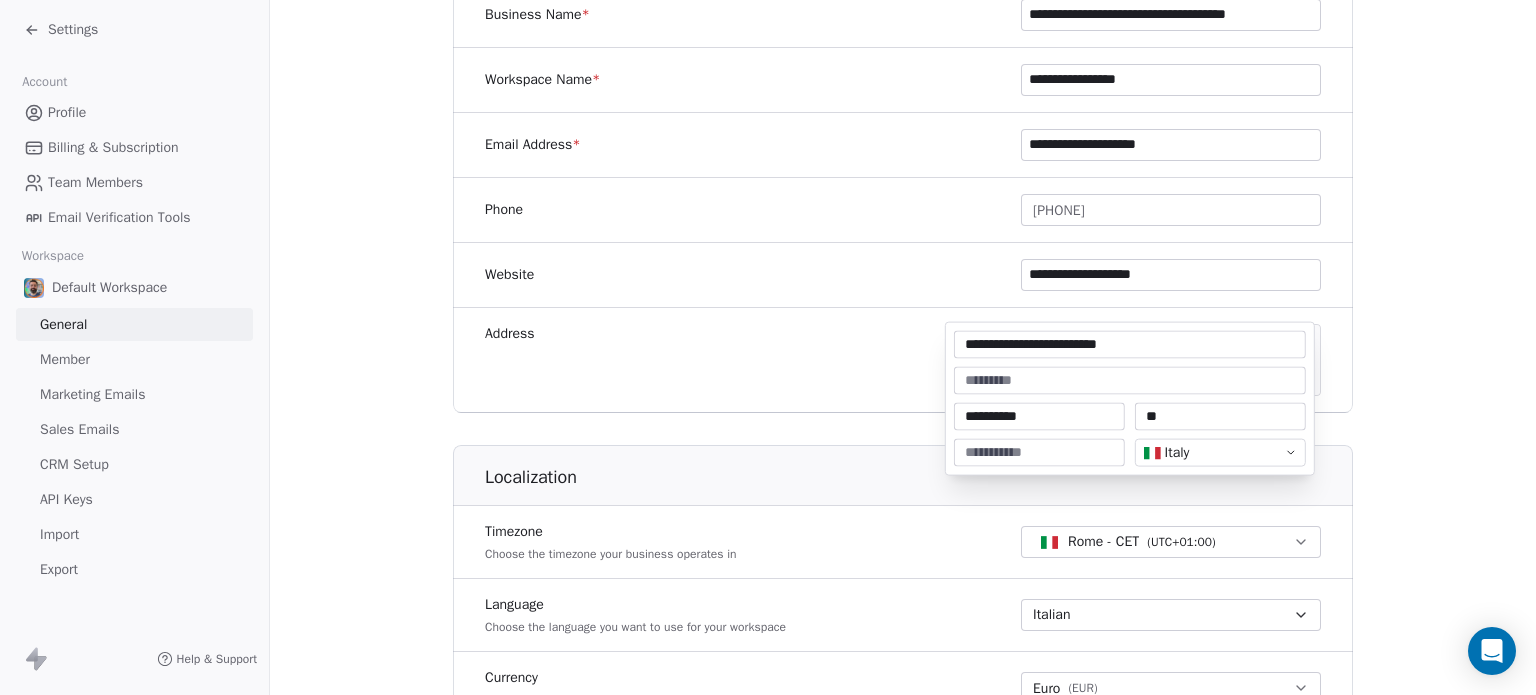 type on "*****" 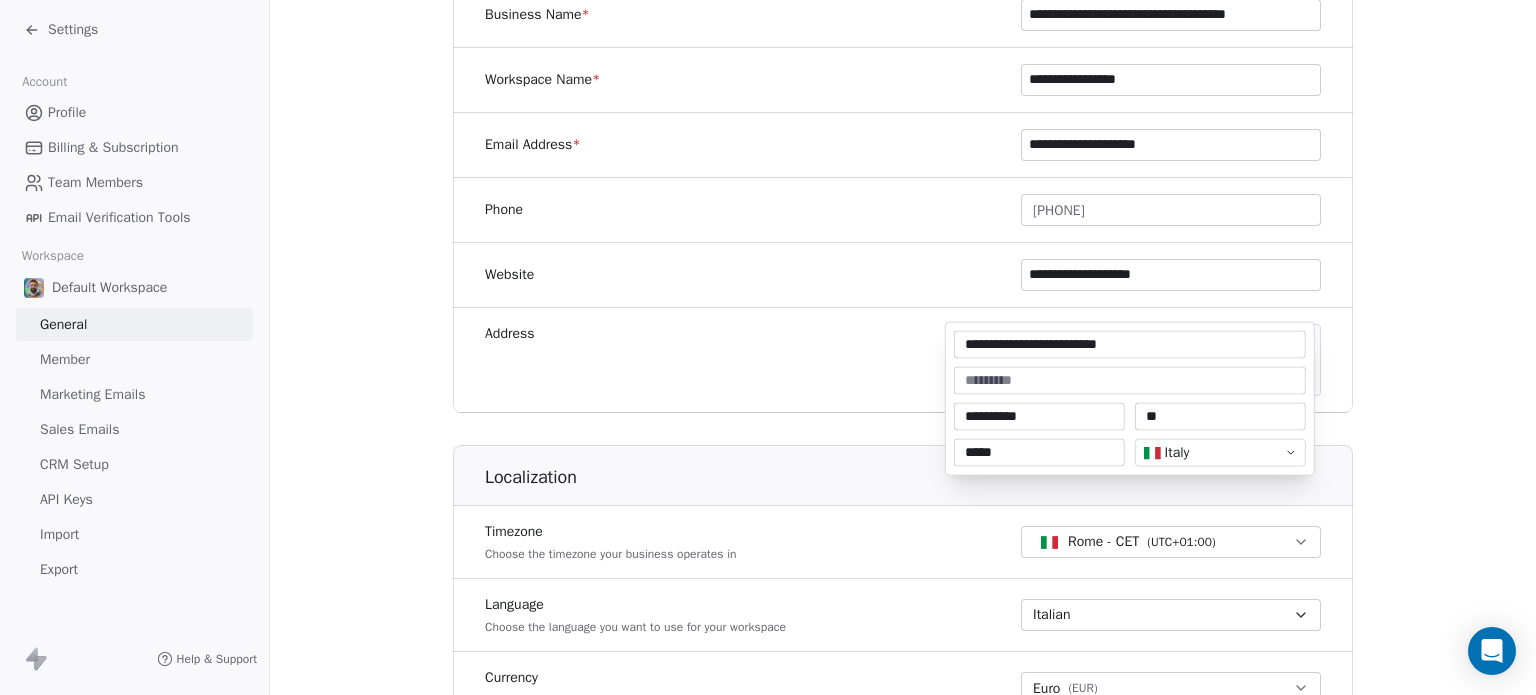 type on "**********" 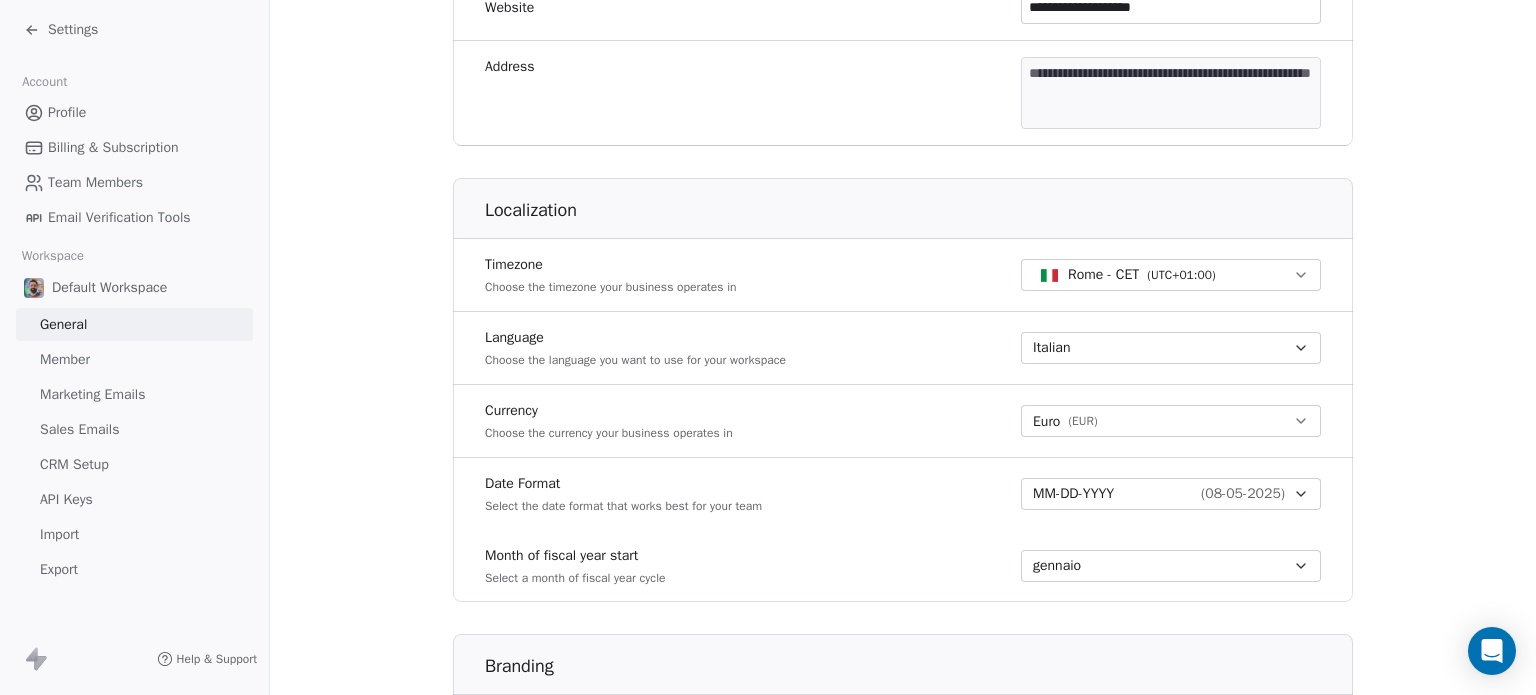 scroll, scrollTop: 700, scrollLeft: 0, axis: vertical 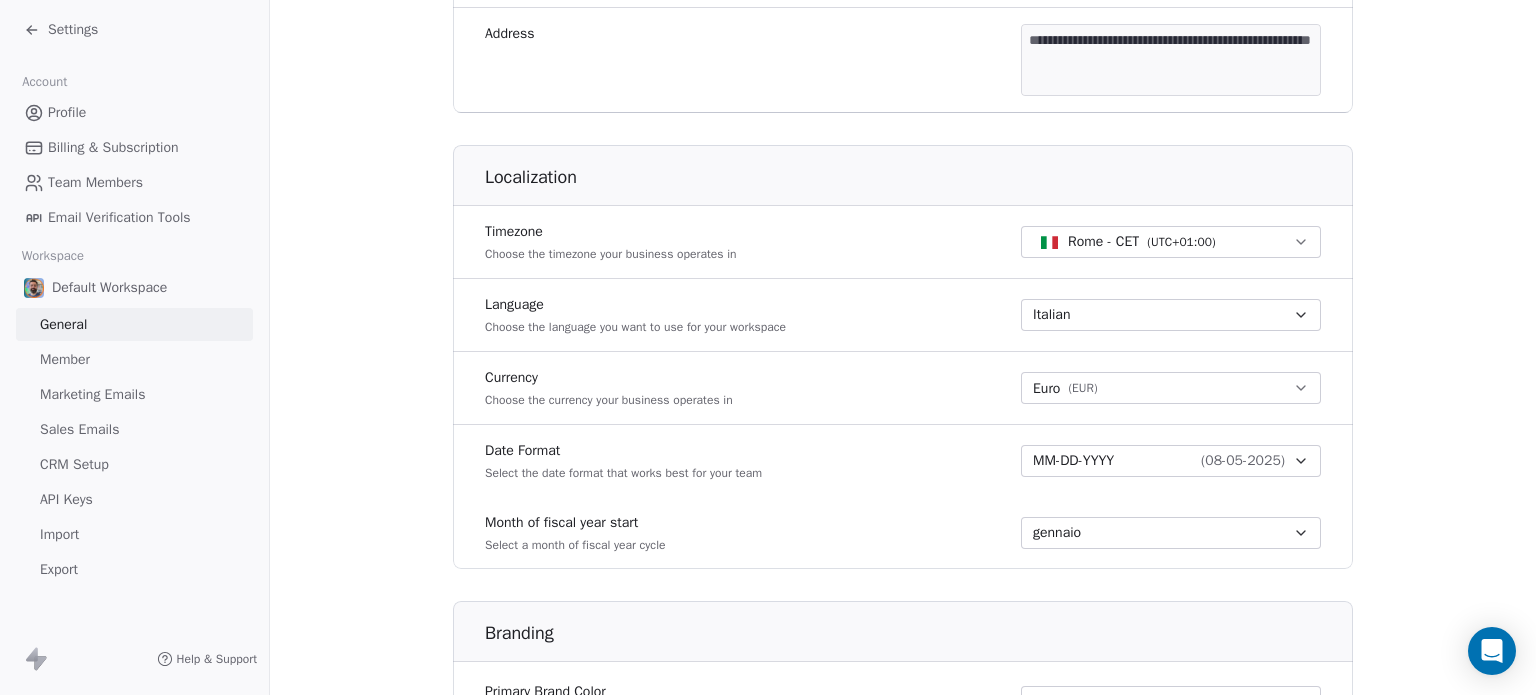 click on "( 08-05-2025 )" at bounding box center (1243, 461) 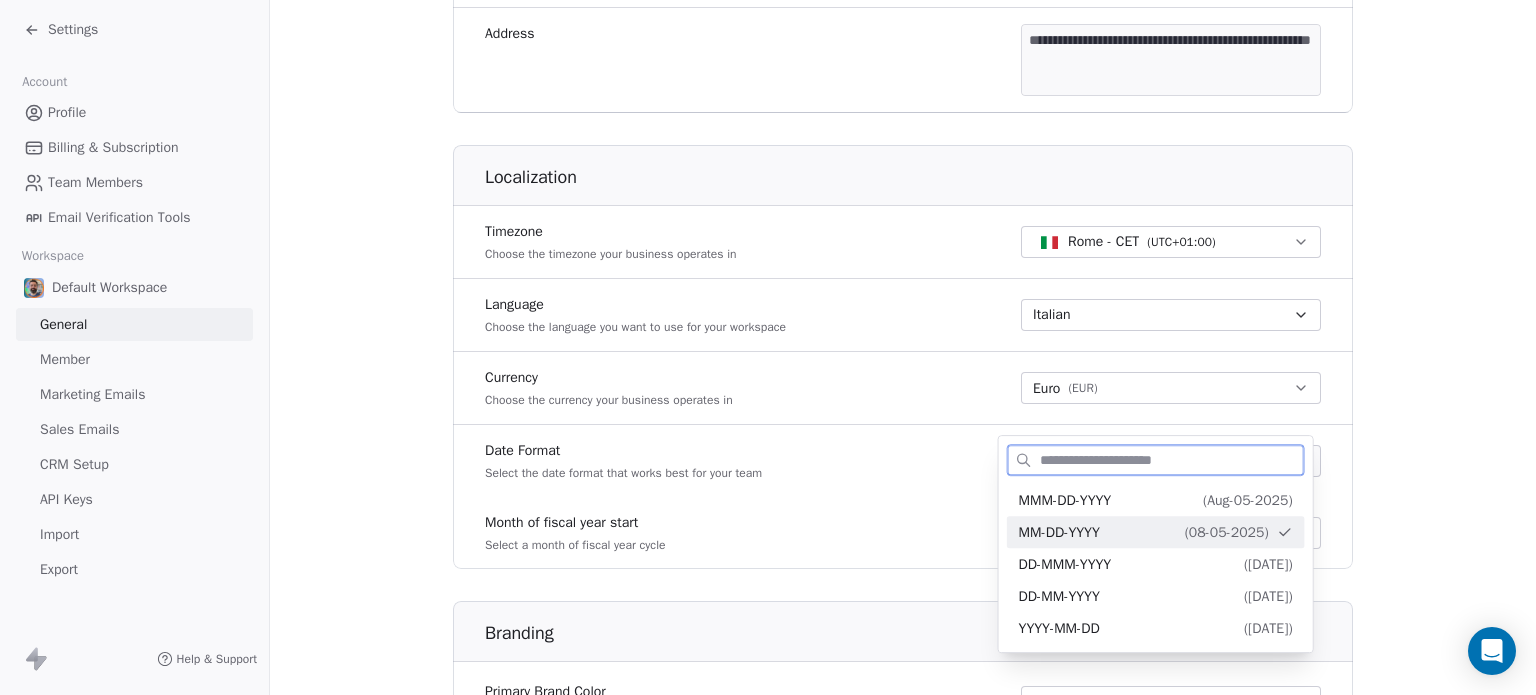 click on "MM-DD-YYYY ( 08-05-2025 )" at bounding box center [1144, 532] 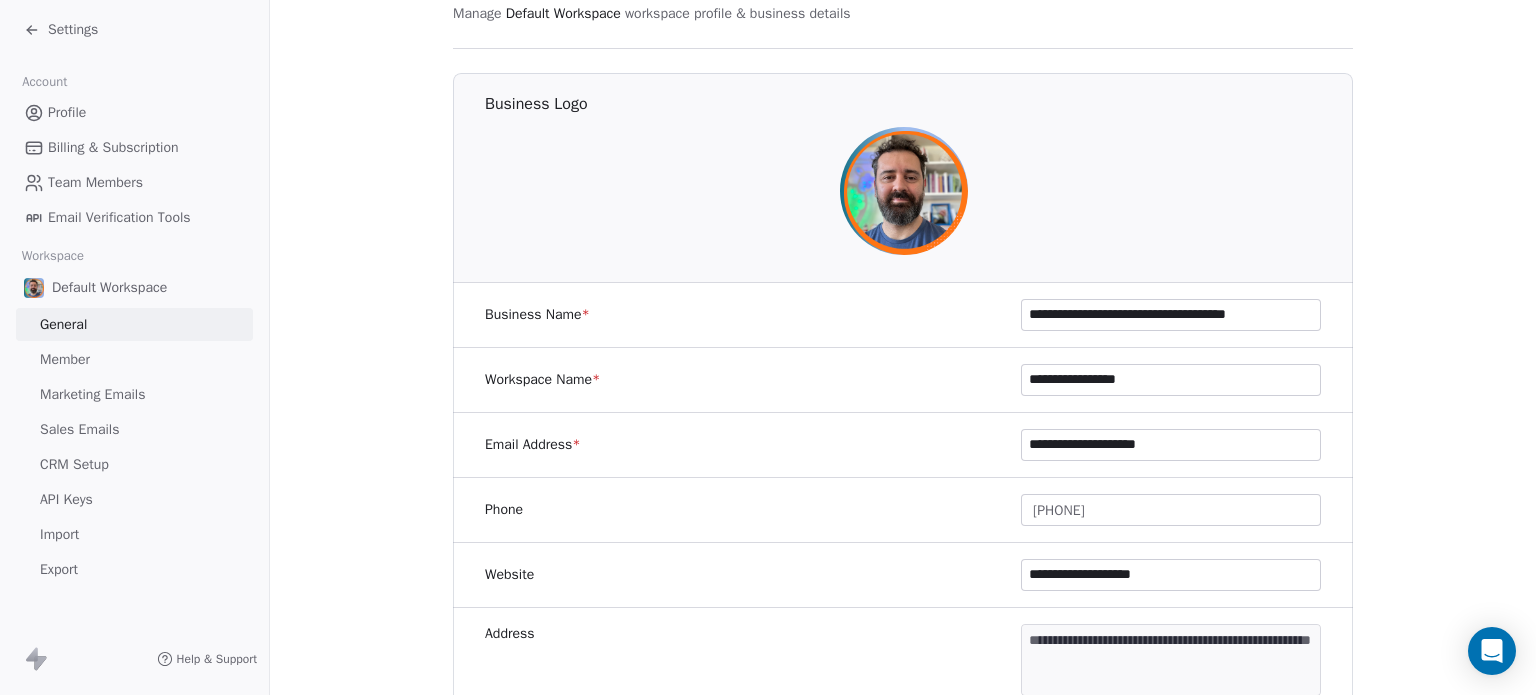 scroll, scrollTop: 0, scrollLeft: 0, axis: both 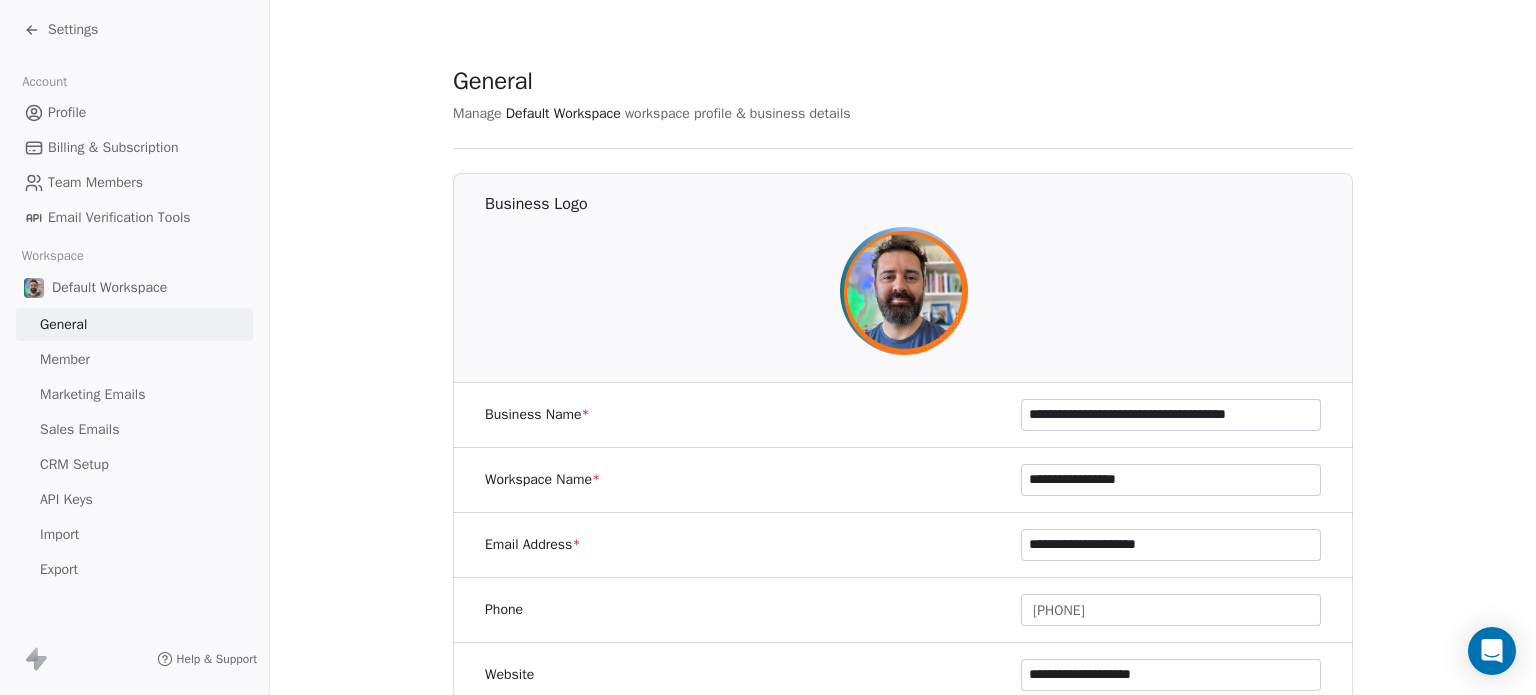 click on "Member" at bounding box center [134, 359] 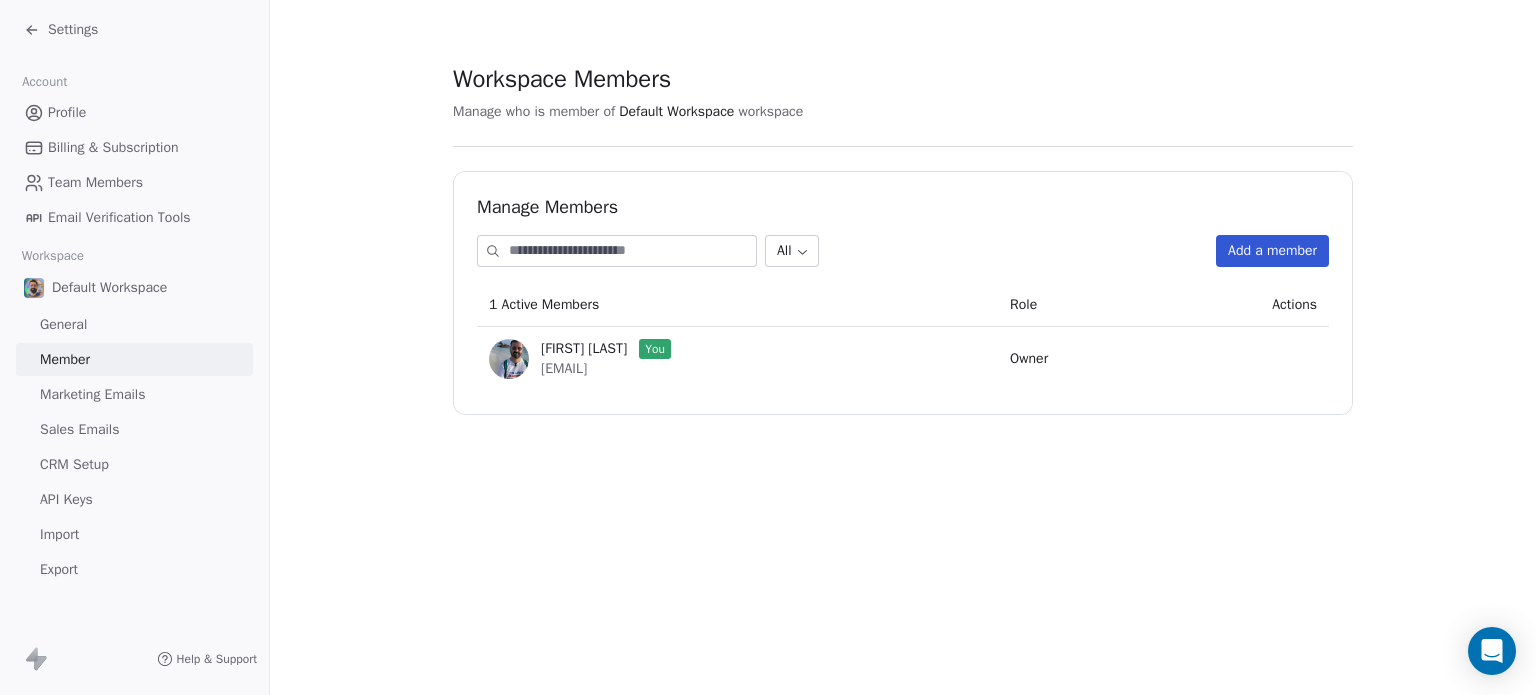 click on "Member" at bounding box center (134, 359) 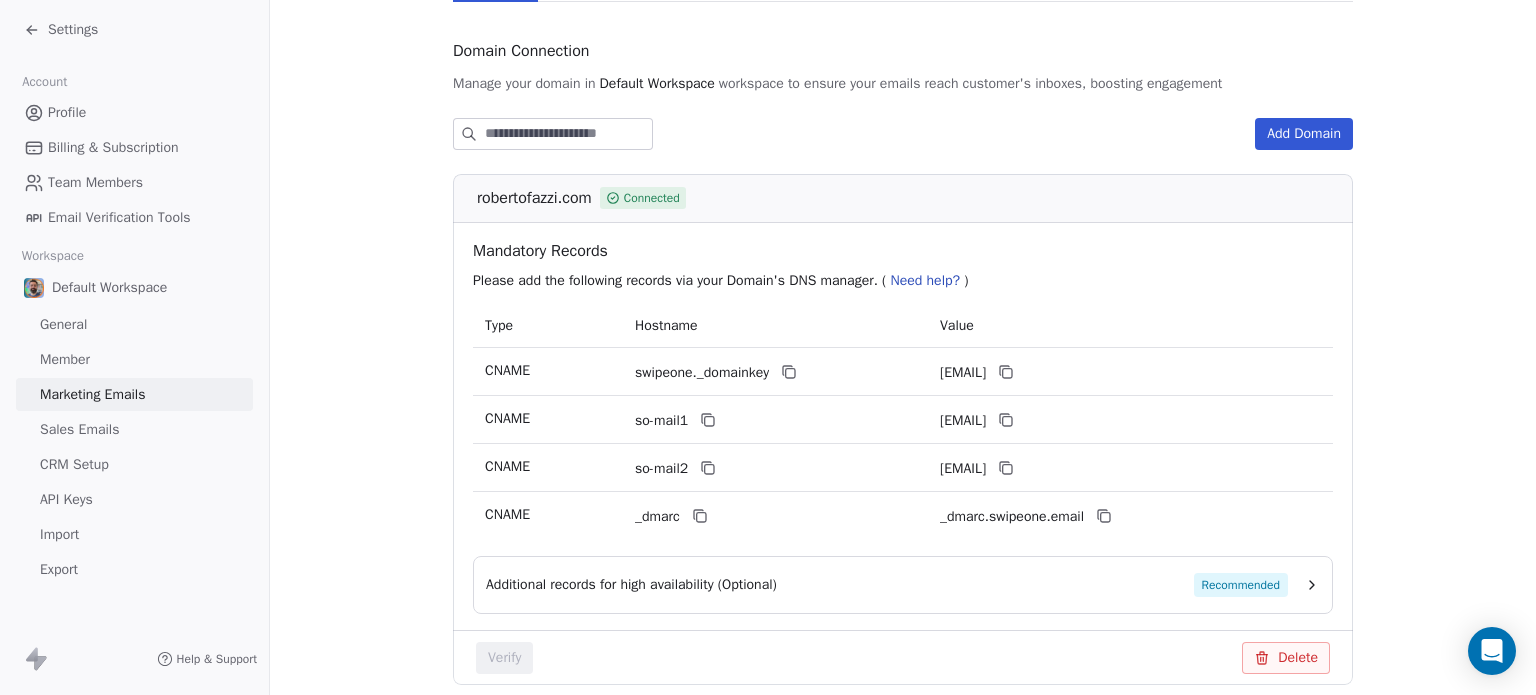 scroll, scrollTop: 284, scrollLeft: 0, axis: vertical 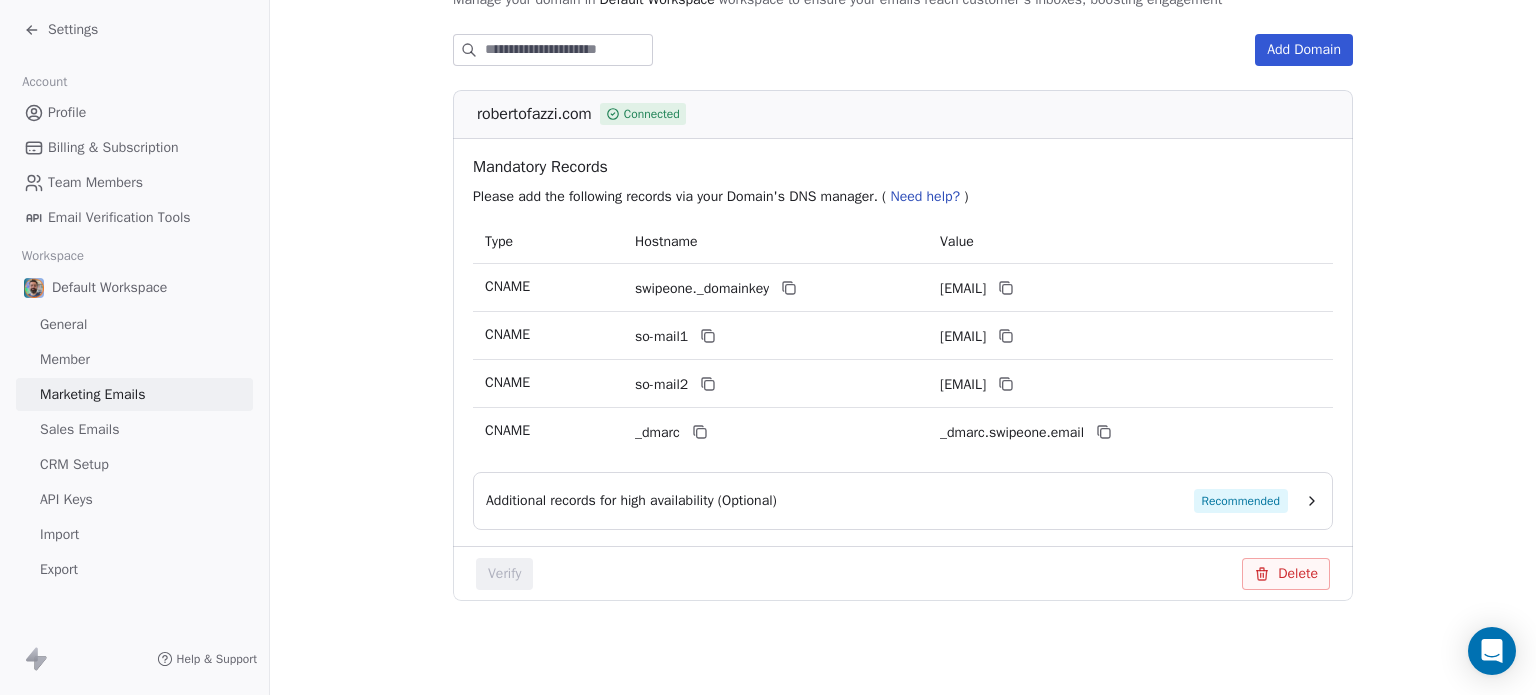 click on "Sales Emails" at bounding box center (134, 429) 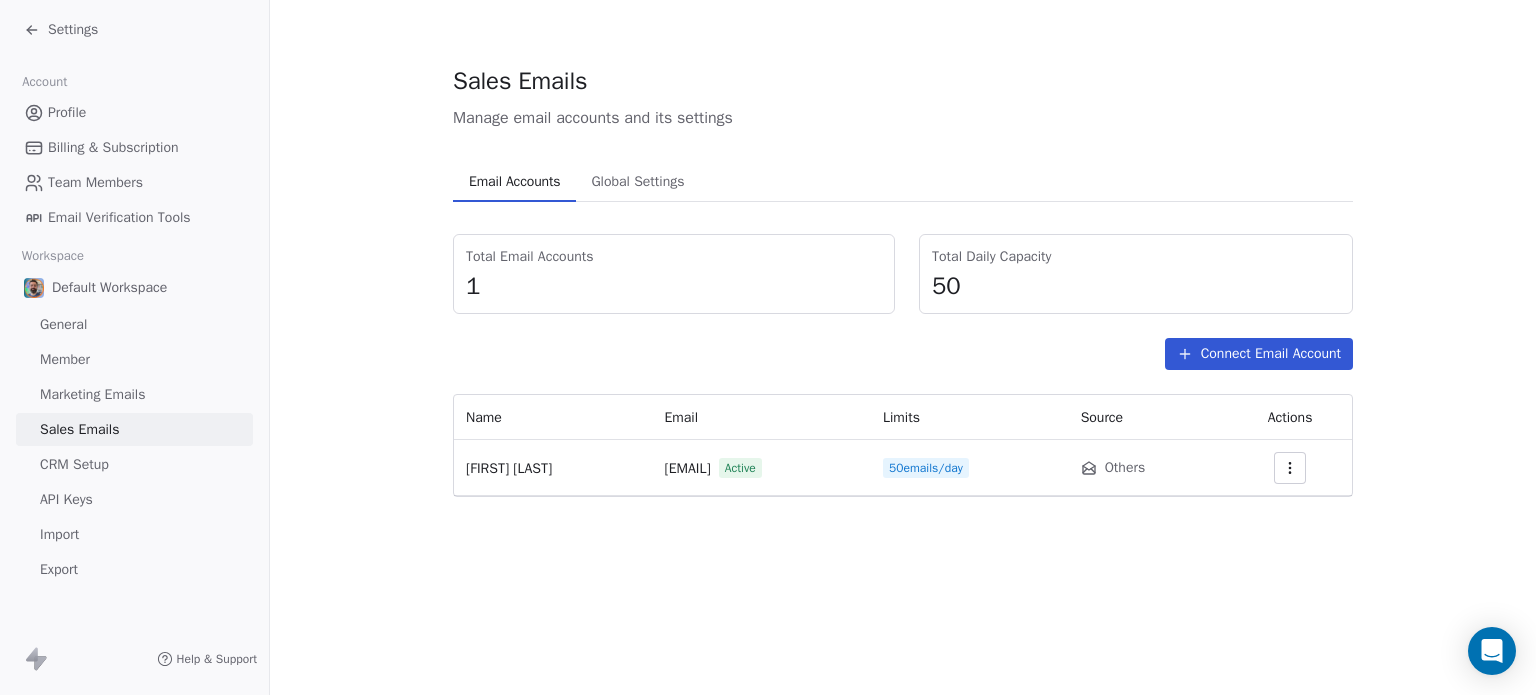 scroll, scrollTop: 0, scrollLeft: 0, axis: both 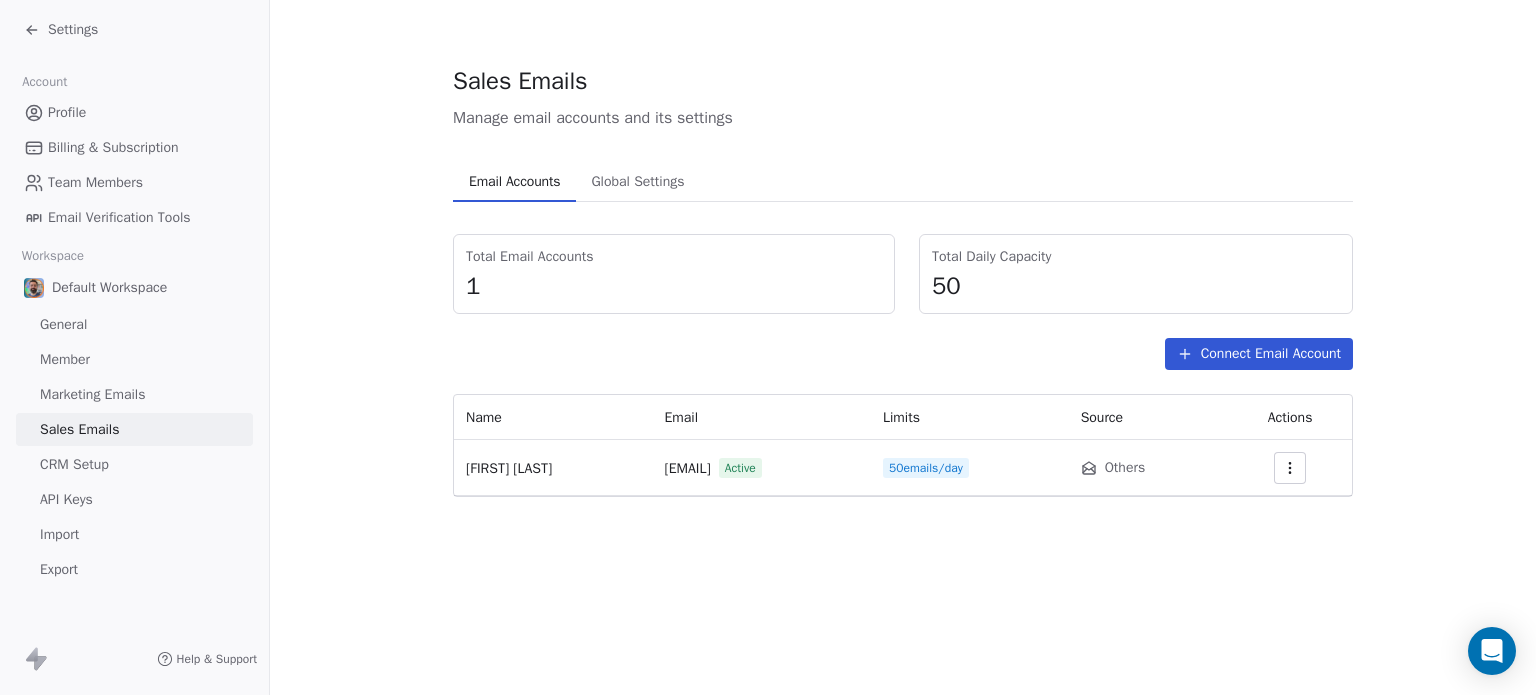 click on "CRM Setup" at bounding box center (134, 464) 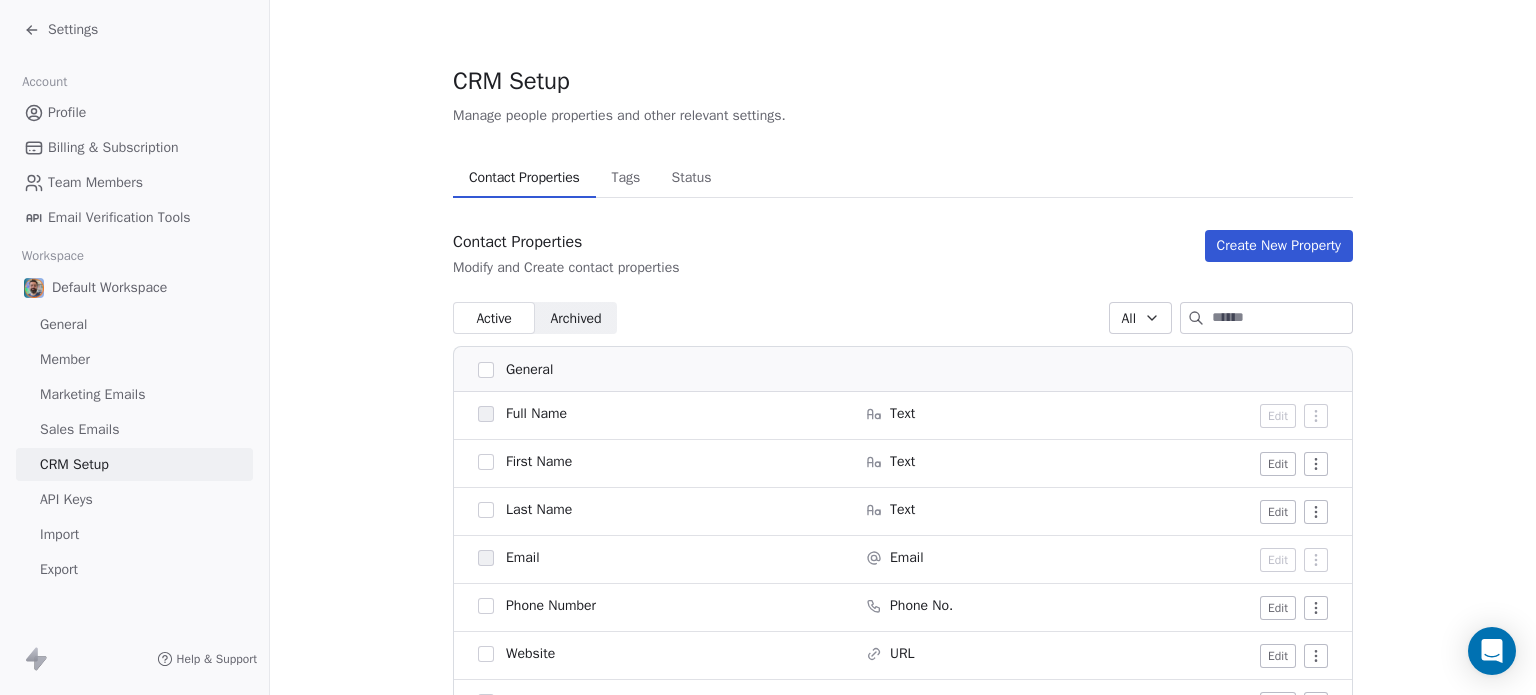 click on "Archived" at bounding box center [575, 318] 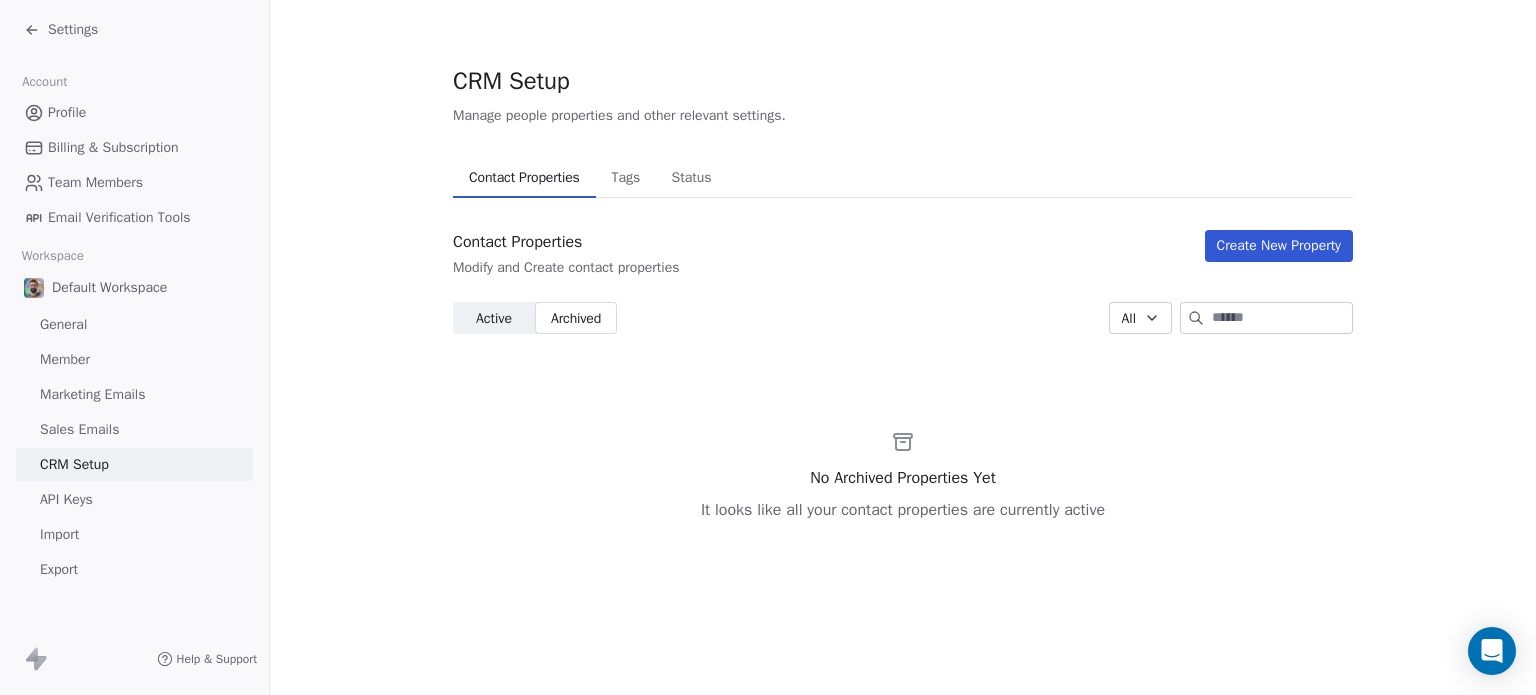 click on "Active" at bounding box center (494, 318) 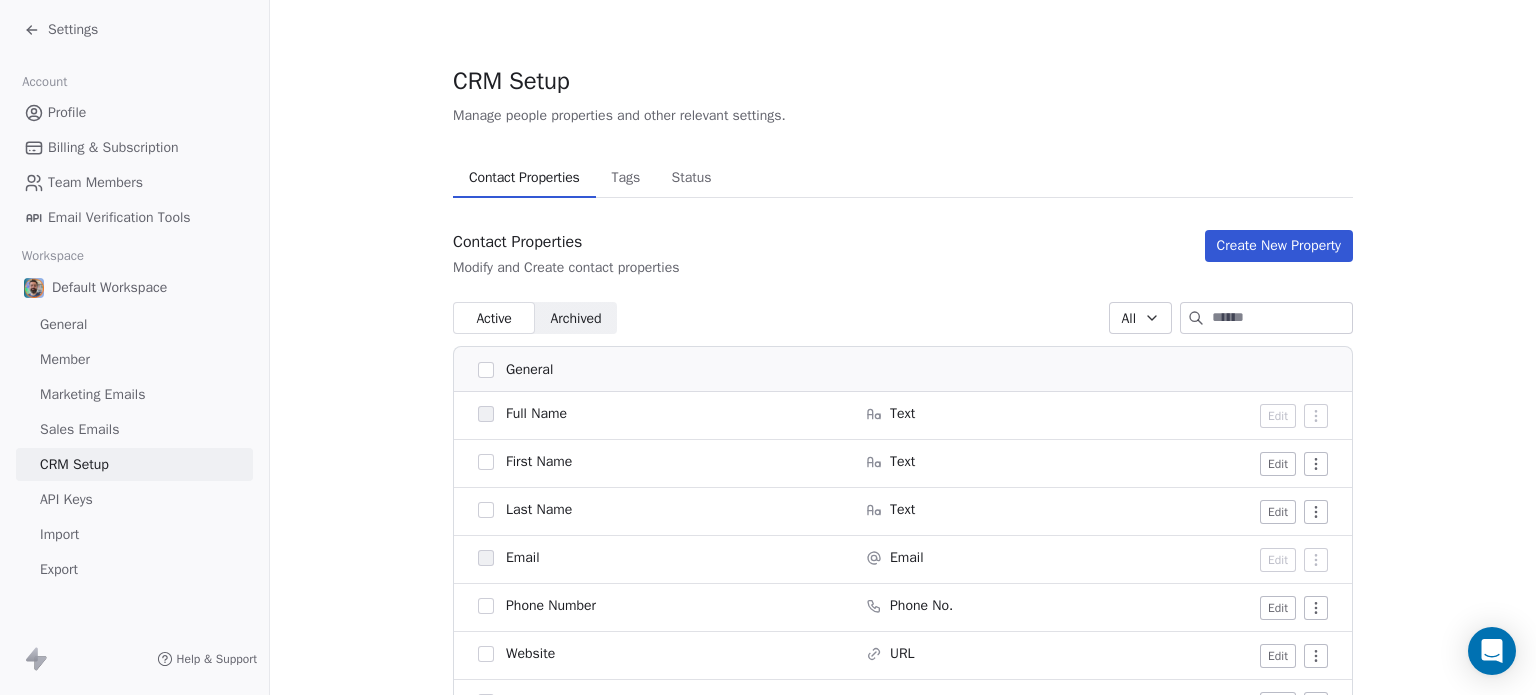 click on "API Keys" at bounding box center [134, 499] 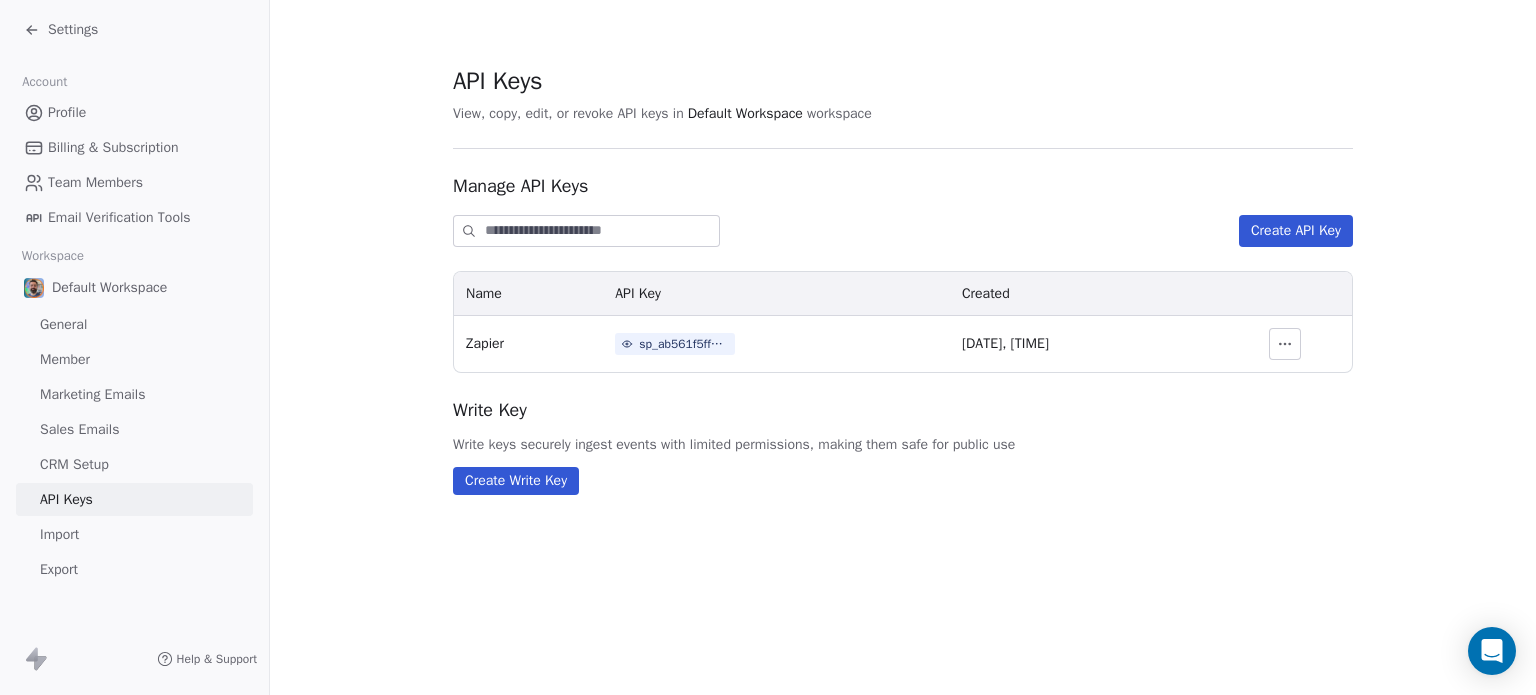 click on "Import" at bounding box center [59, 534] 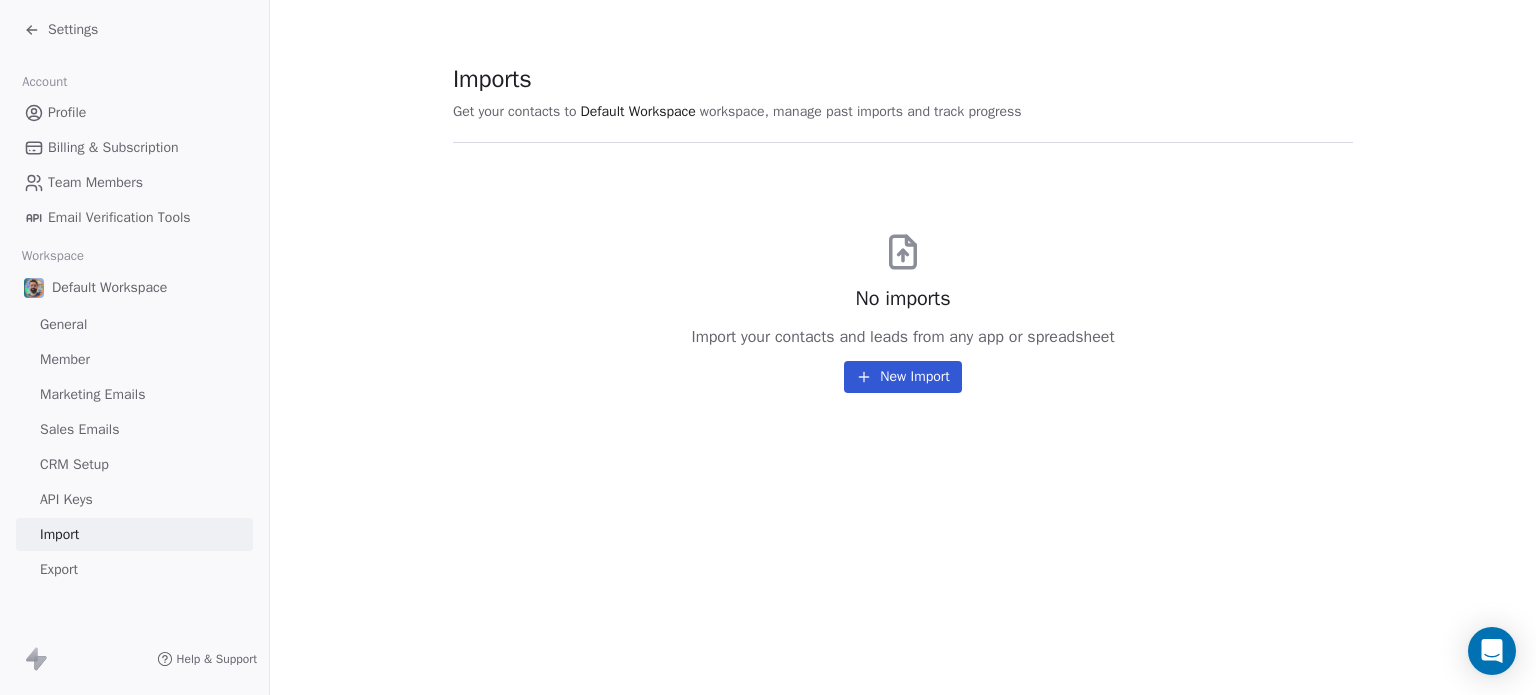 click on "Export" at bounding box center [59, 569] 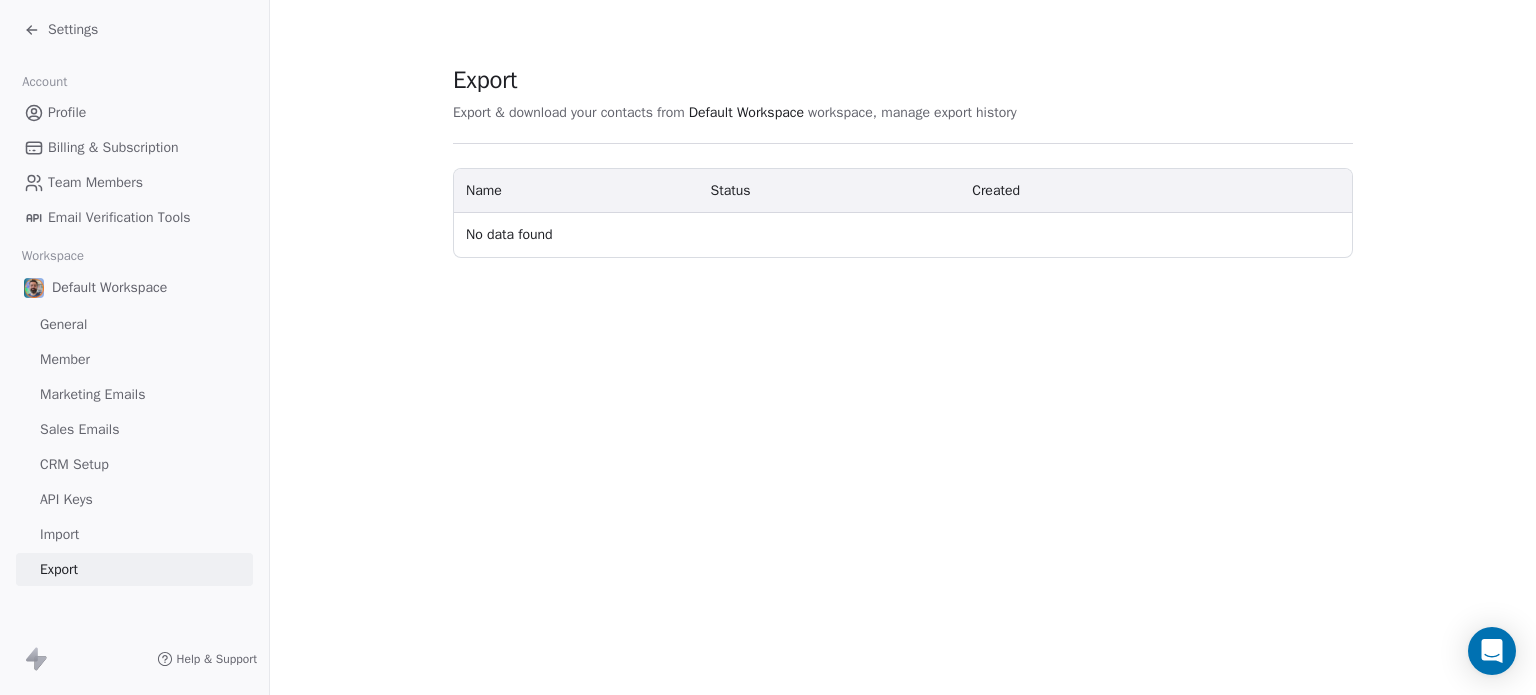 click 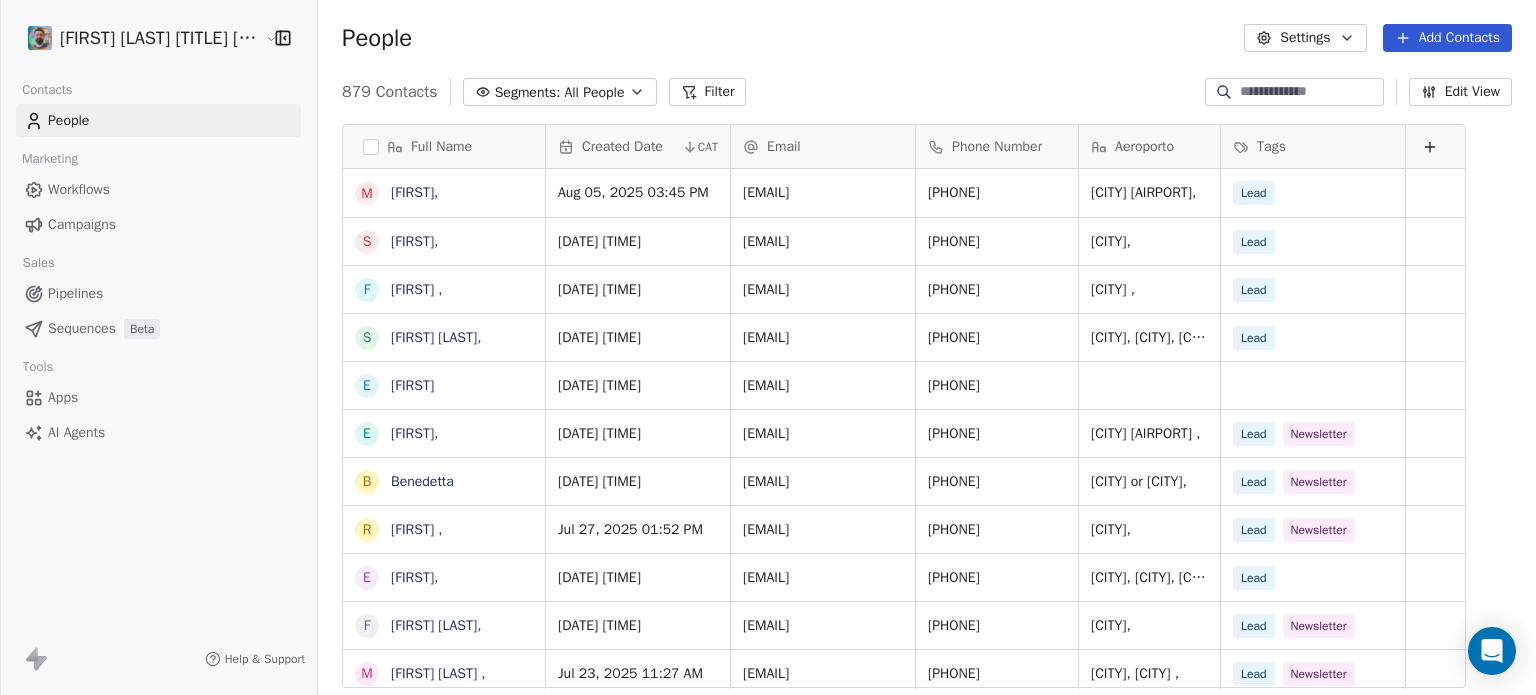 scroll, scrollTop: 16, scrollLeft: 16, axis: both 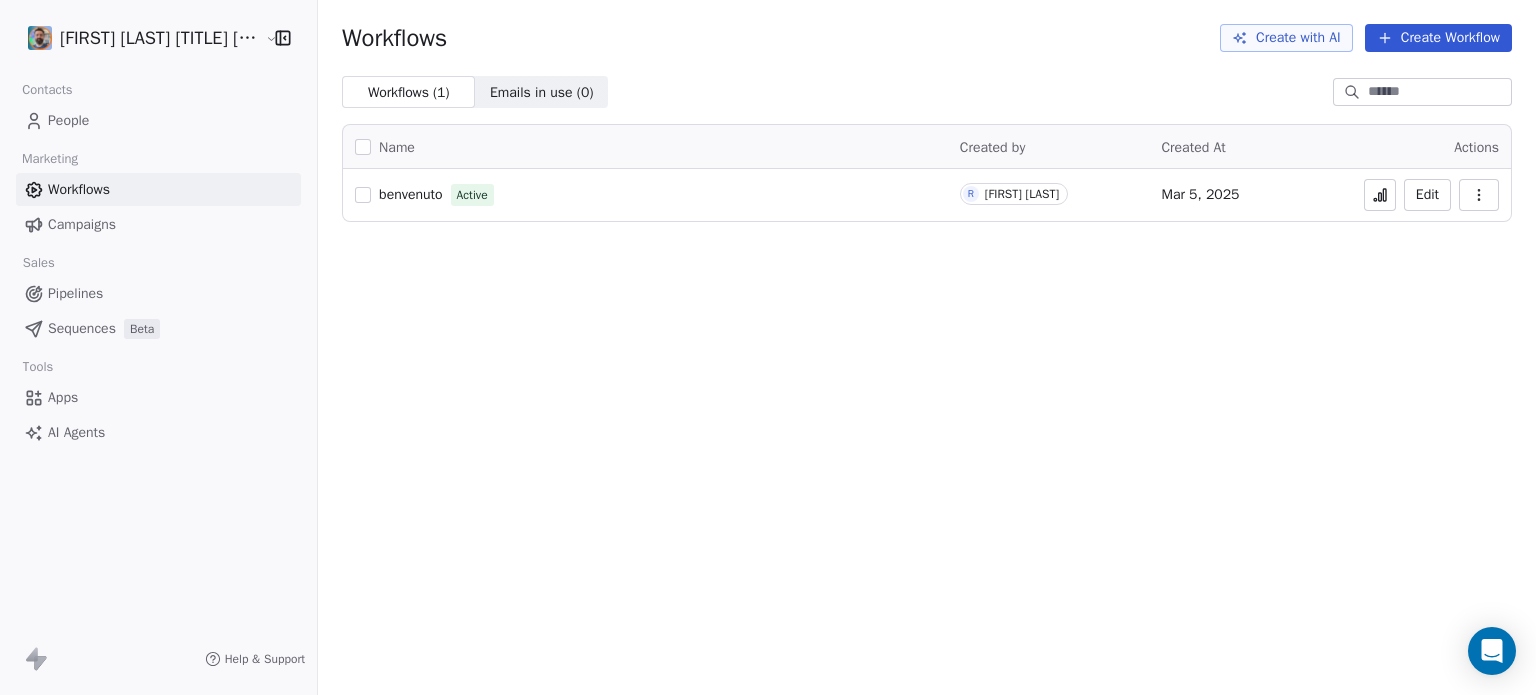 click on "Campaigns" at bounding box center [82, 224] 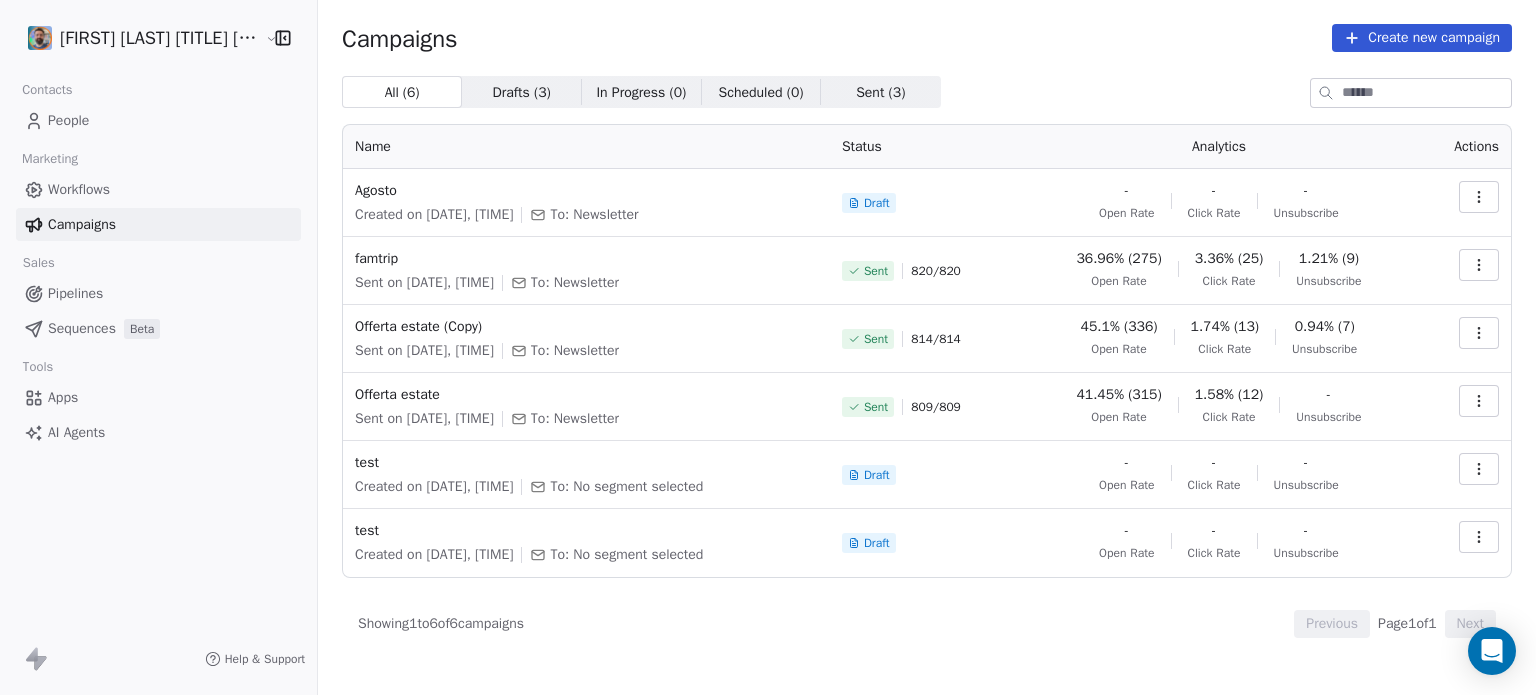 click at bounding box center (1479, 197) 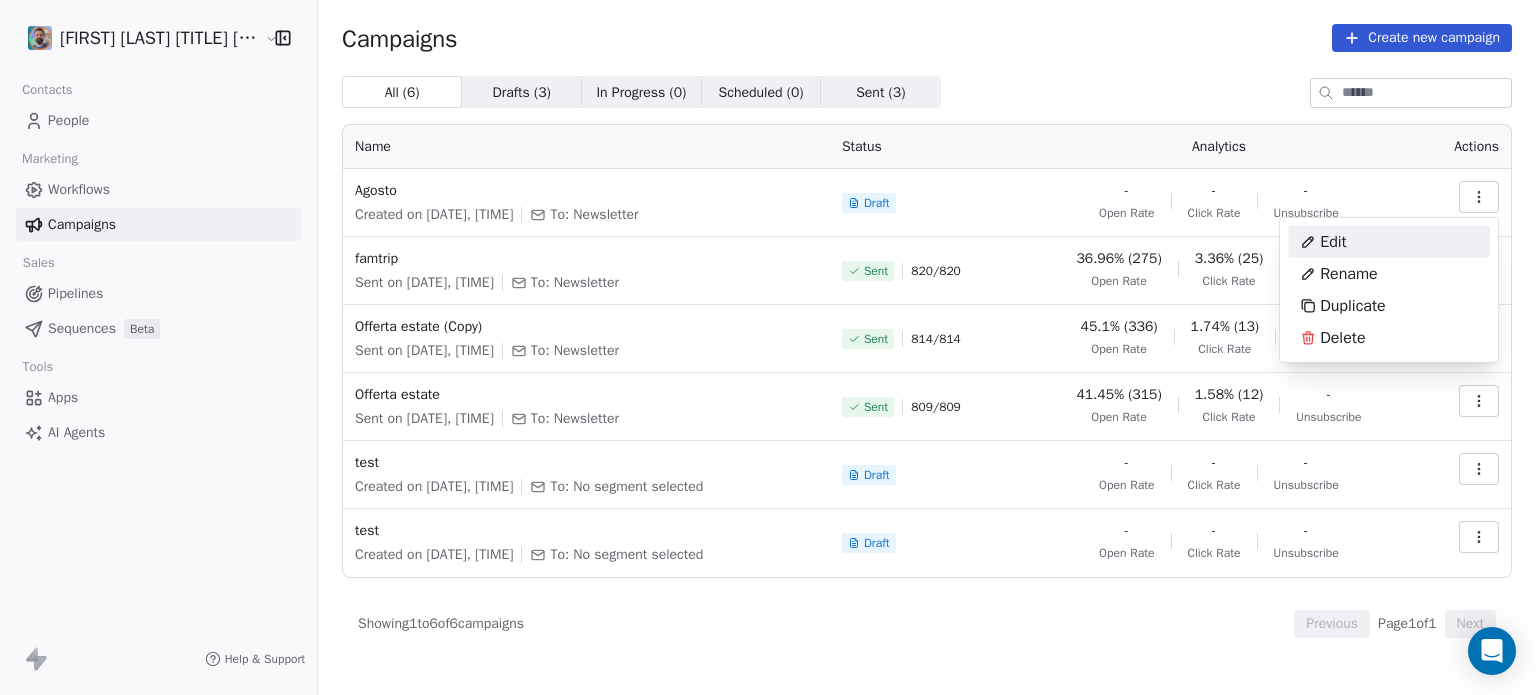 click on "Edit" at bounding box center (1333, 242) 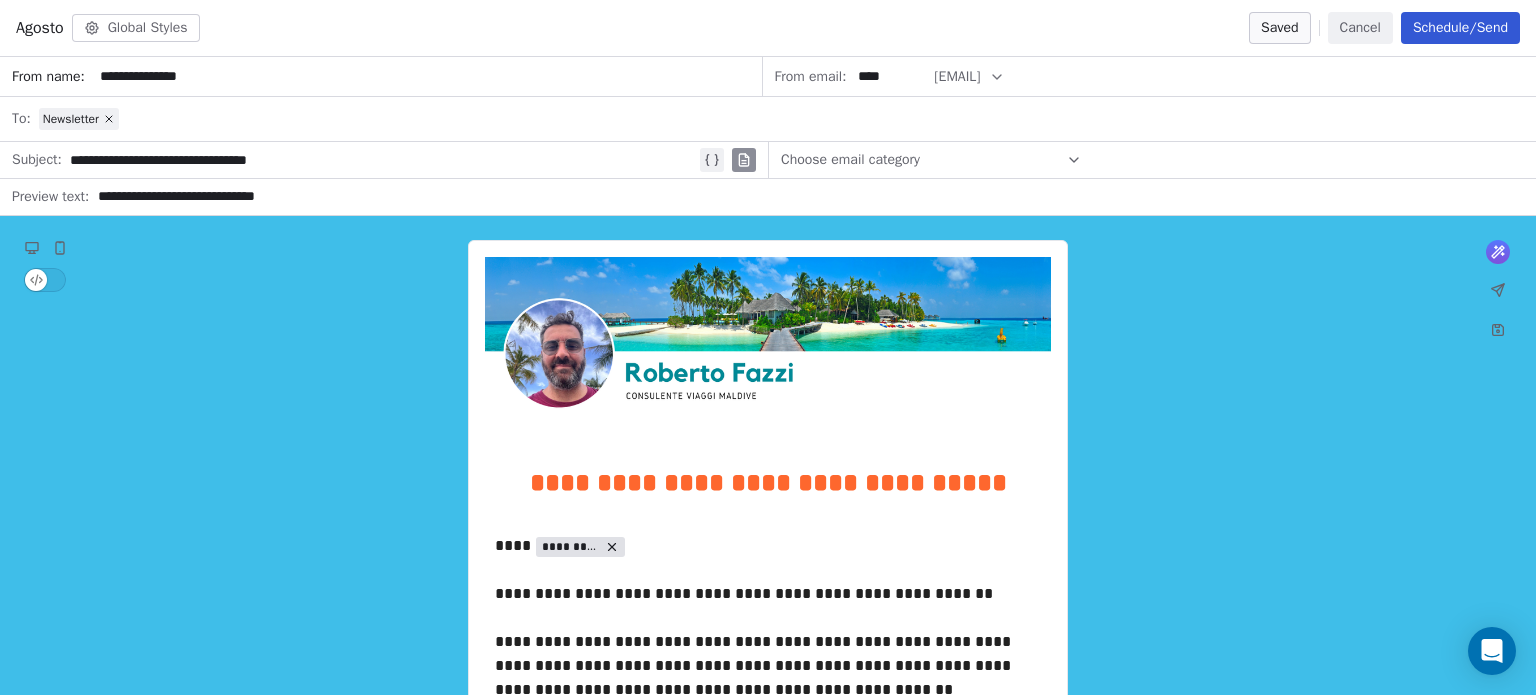 click on "****" at bounding box center (890, 76) 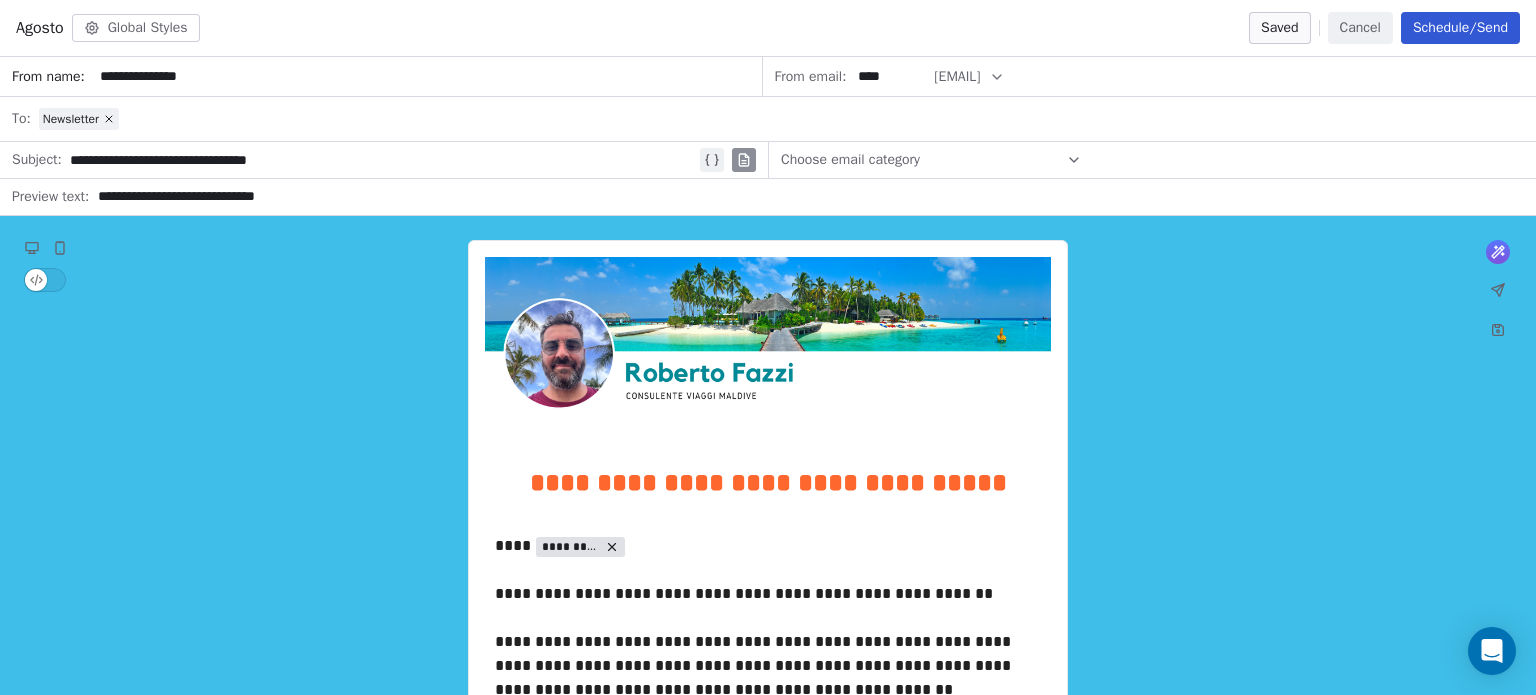 click on "Schedule/Send" at bounding box center [1460, 28] 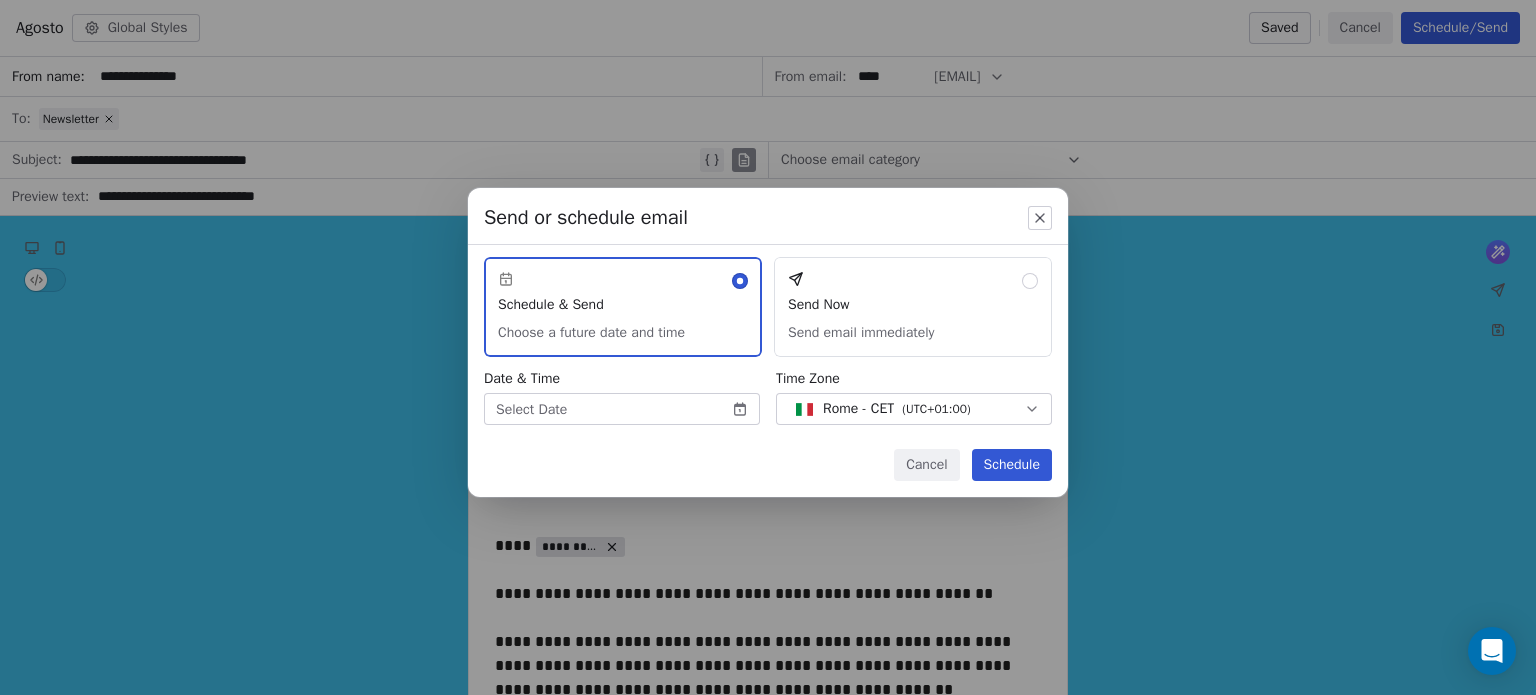 click on "Send Now Send email immediately" at bounding box center [913, 307] 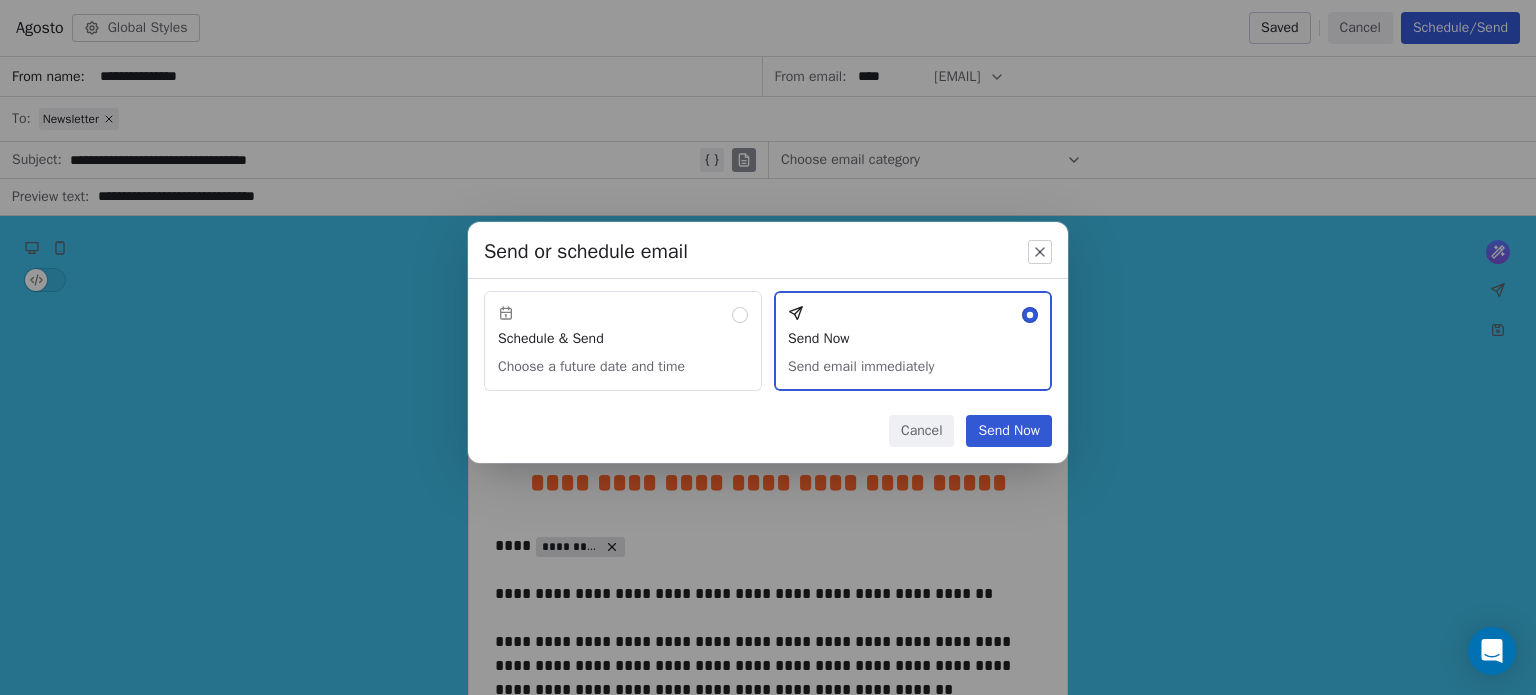 click on "Send Now" at bounding box center (1009, 431) 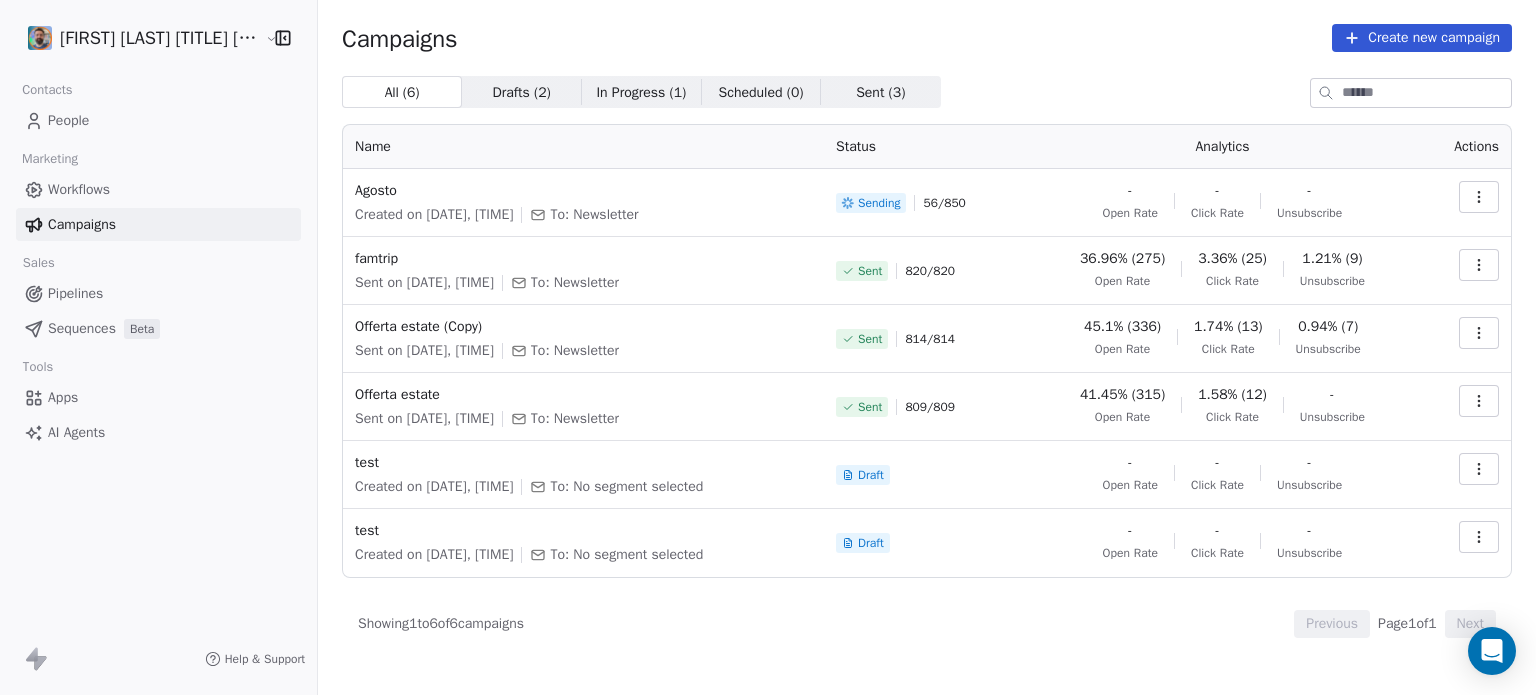 drag, startPoint x: 1481, startPoint y: 263, endPoint x: 1075, endPoint y: 95, distance: 439.38593 